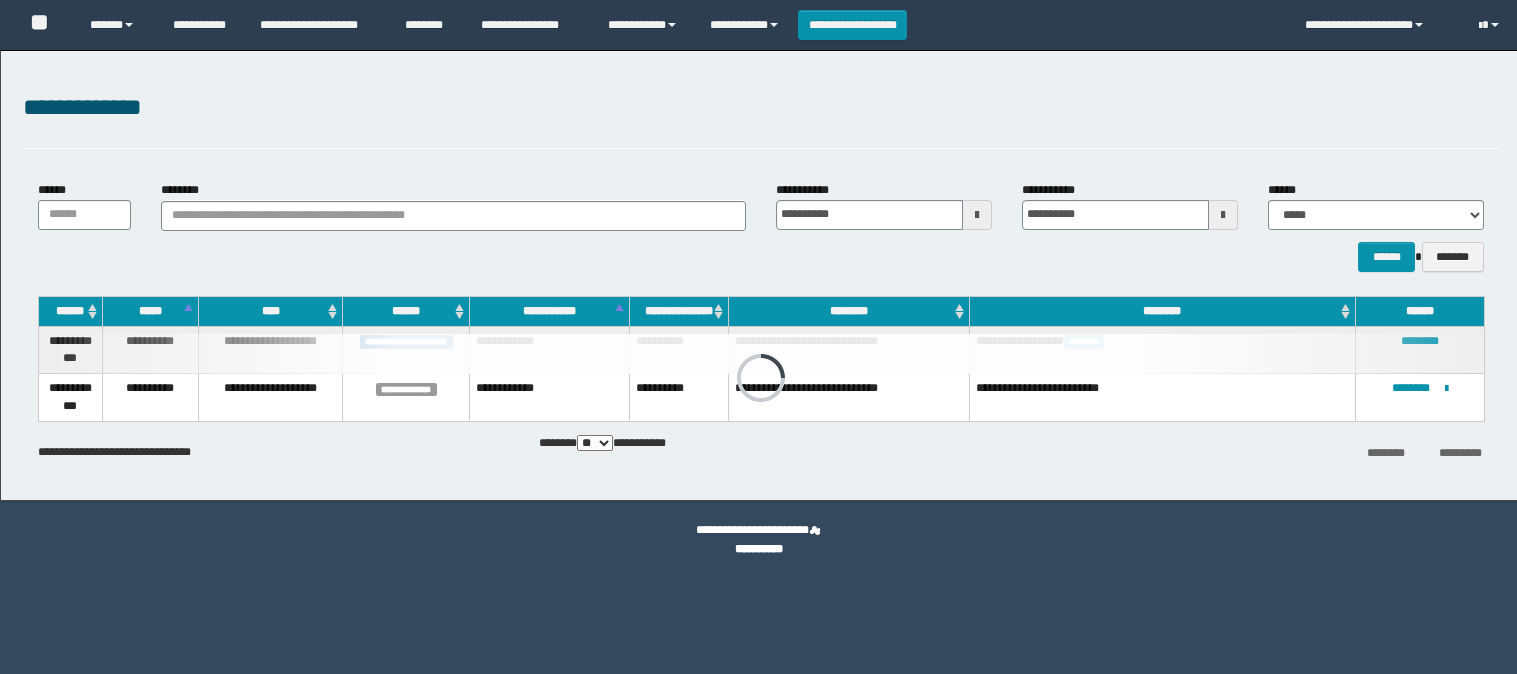 scroll, scrollTop: 0, scrollLeft: 0, axis: both 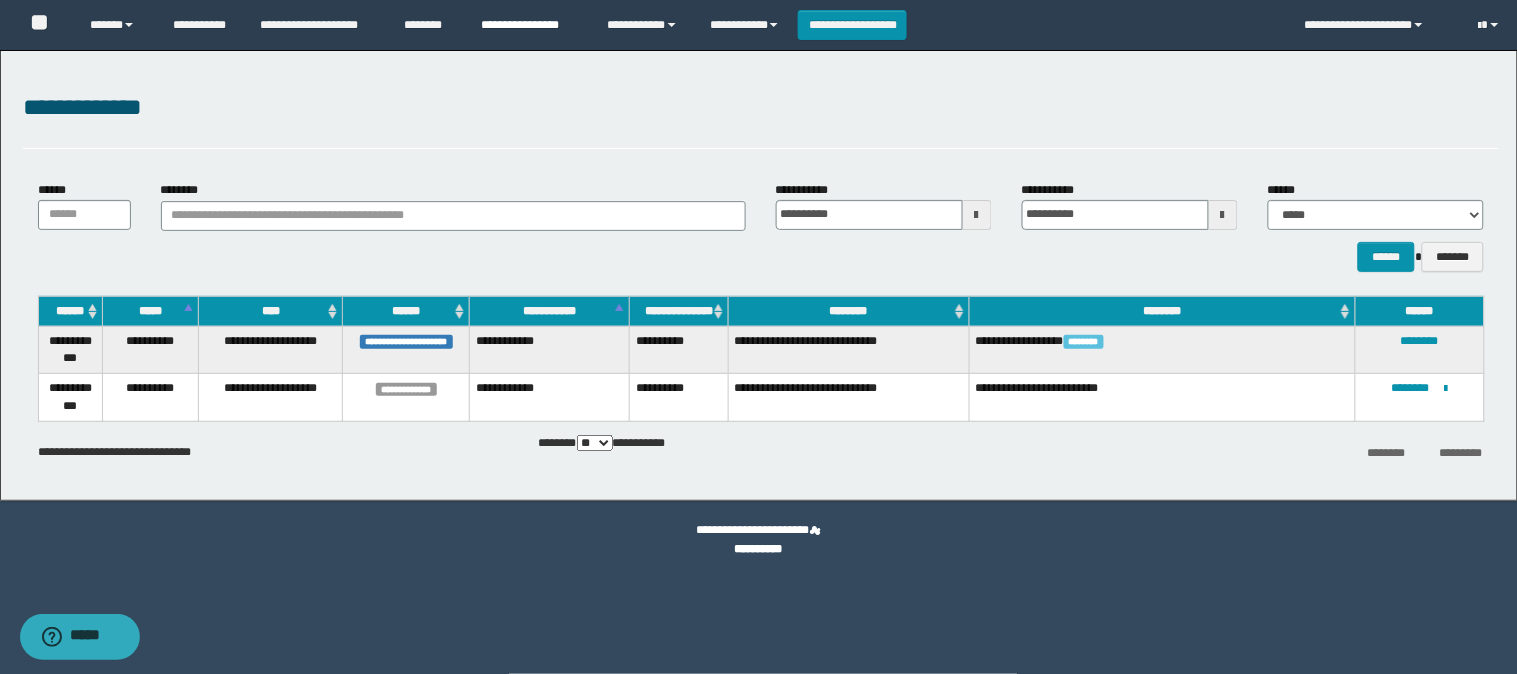 click on "**********" at bounding box center (529, 25) 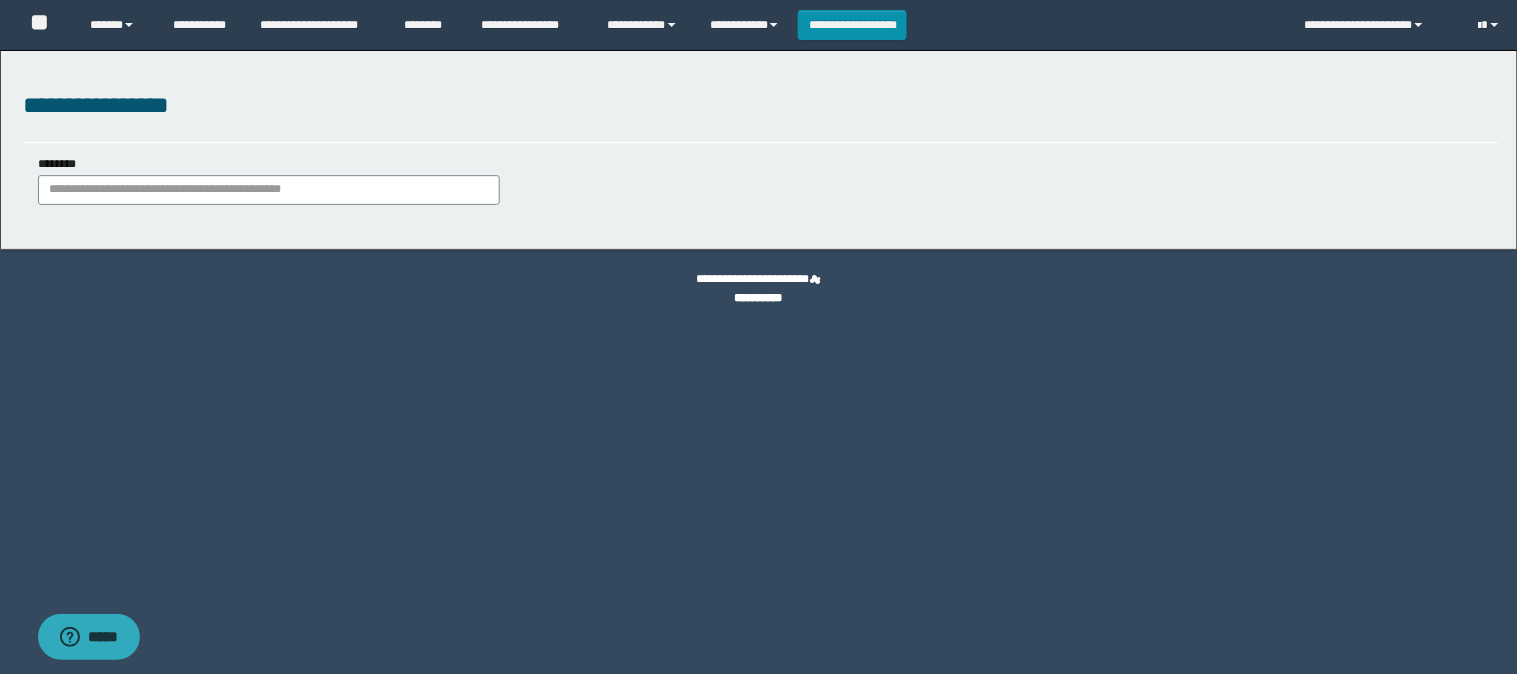 scroll, scrollTop: 0, scrollLeft: 0, axis: both 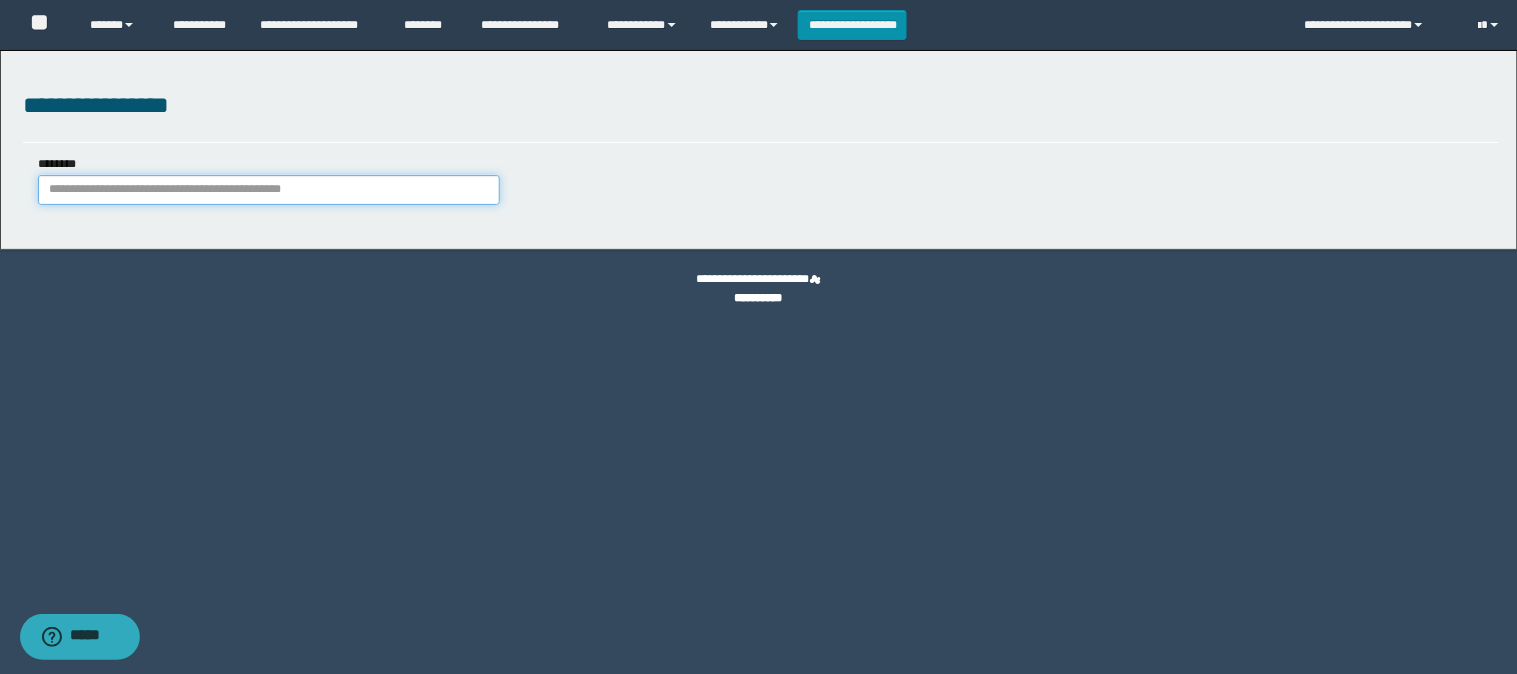 click on "********" at bounding box center [269, 190] 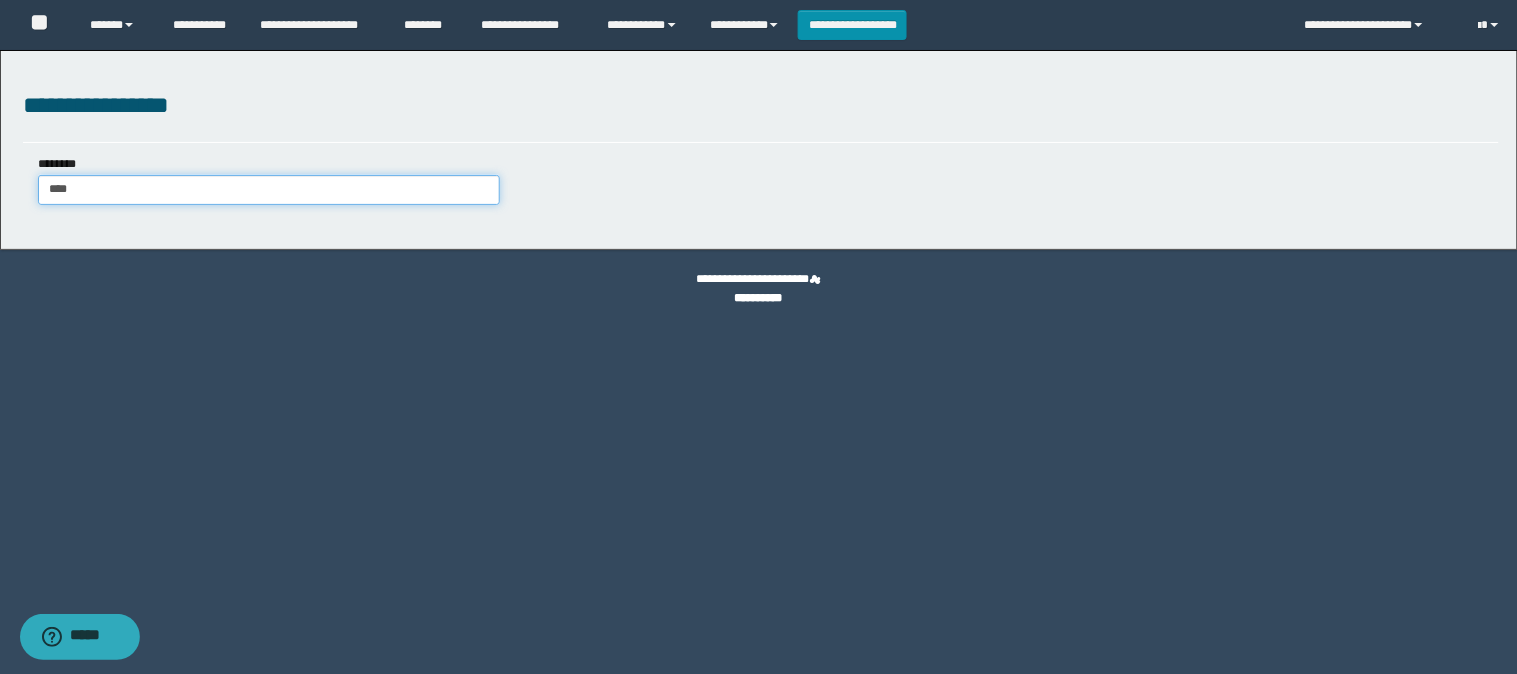 type on "*****" 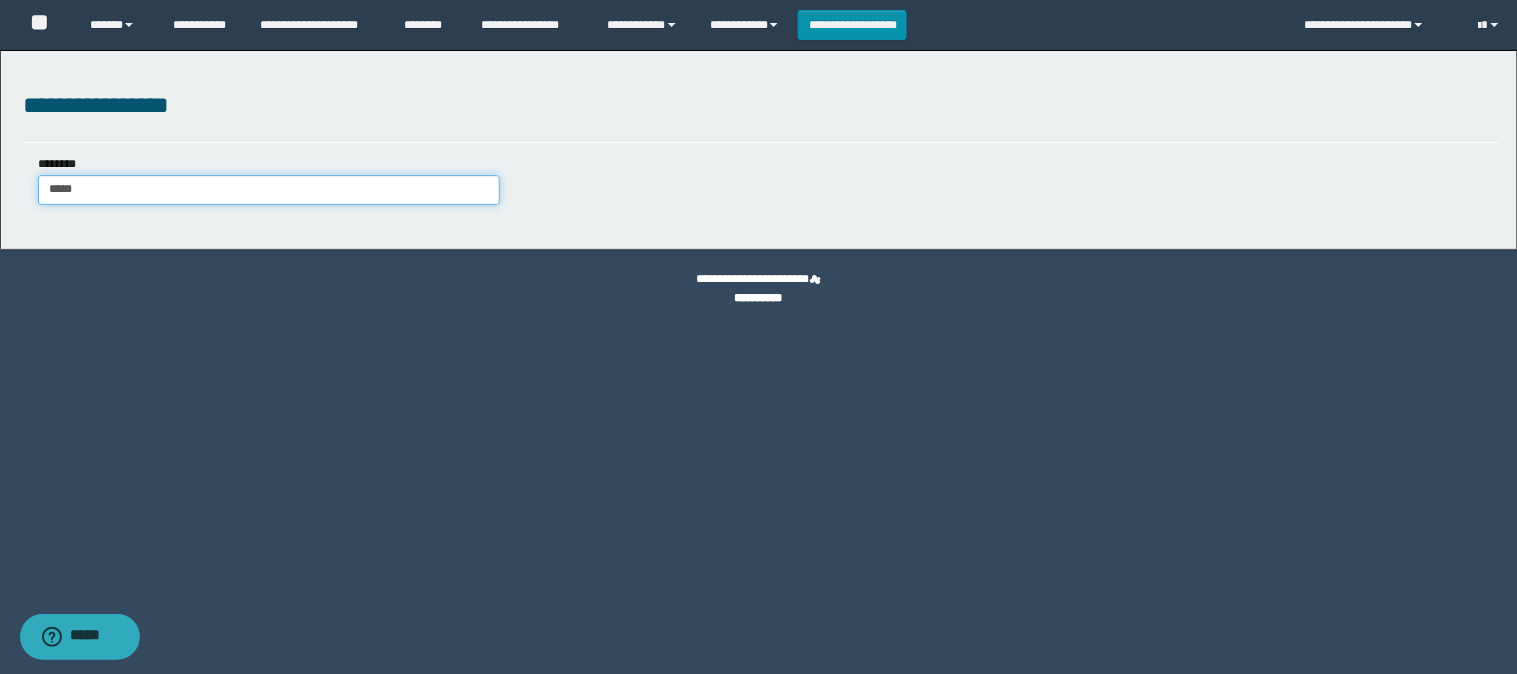 type on "*****" 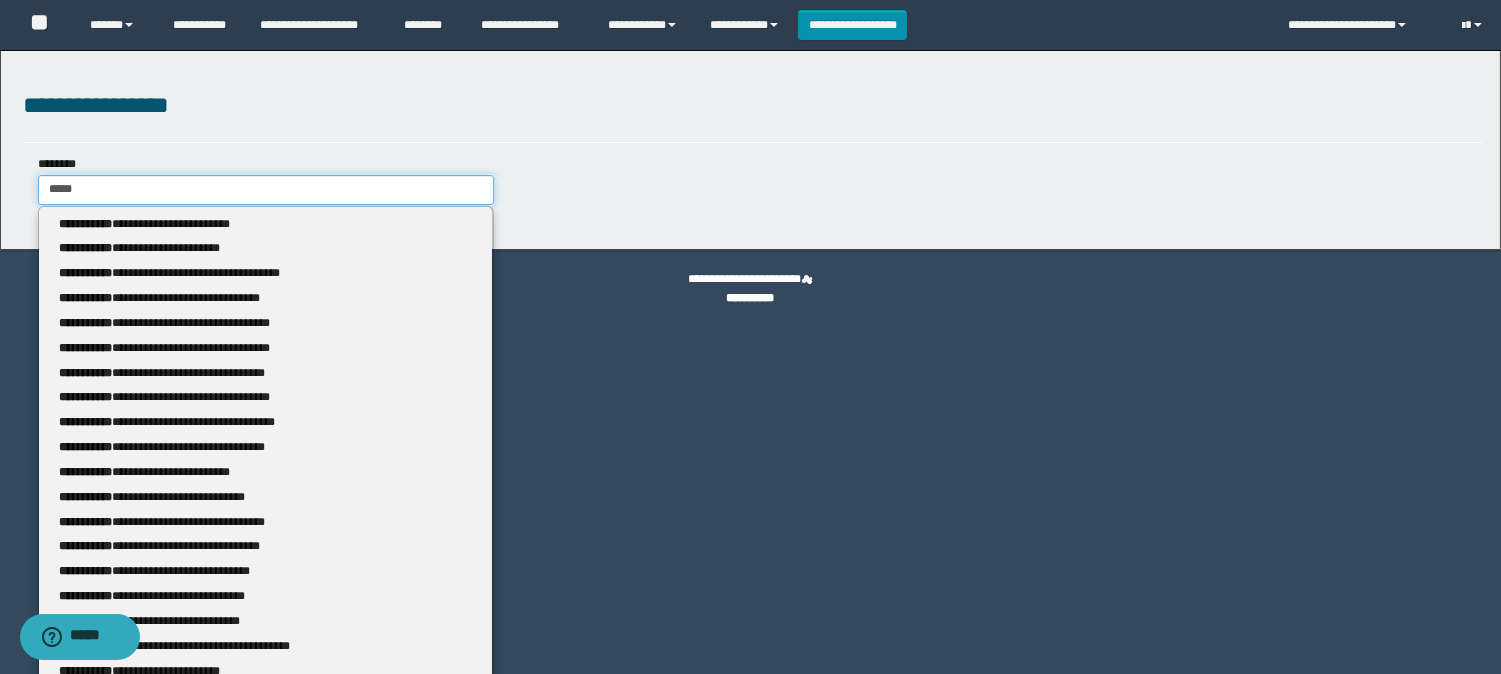 type 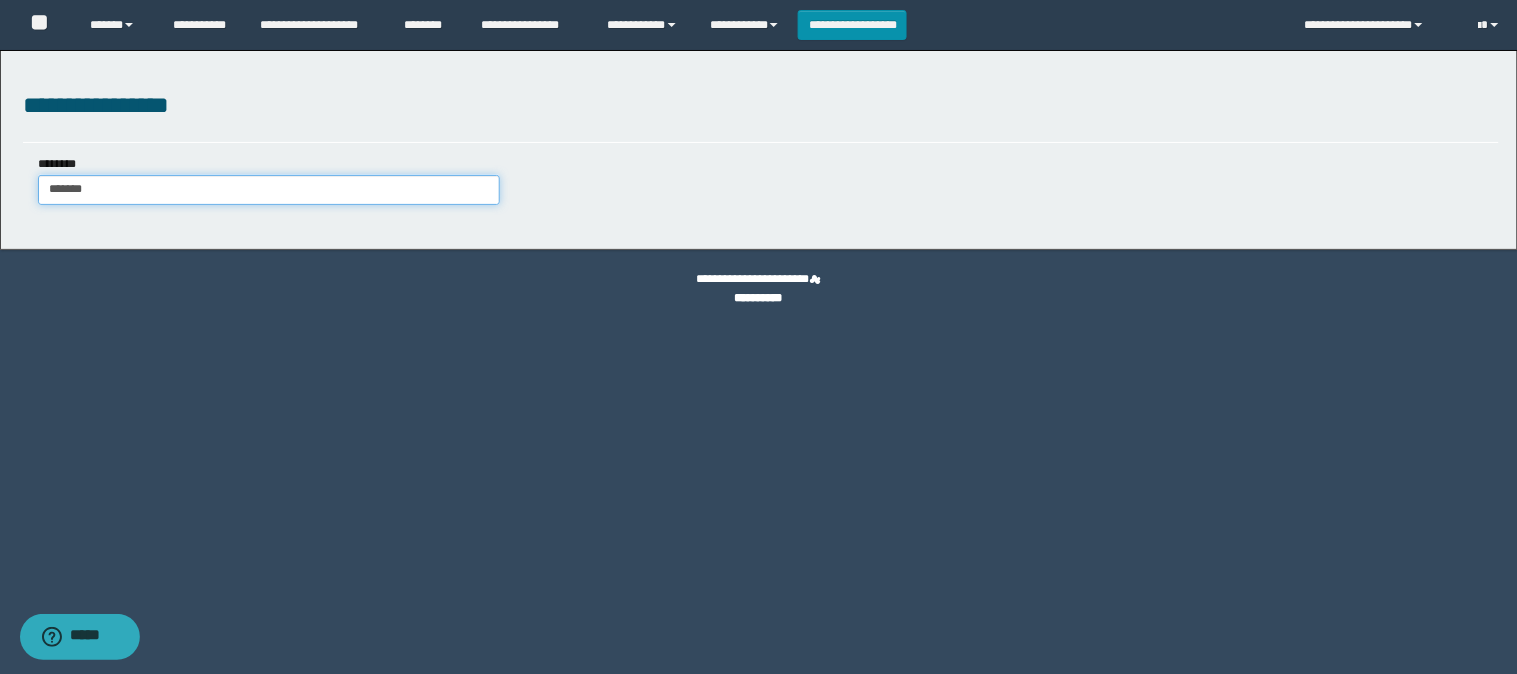 type on "********" 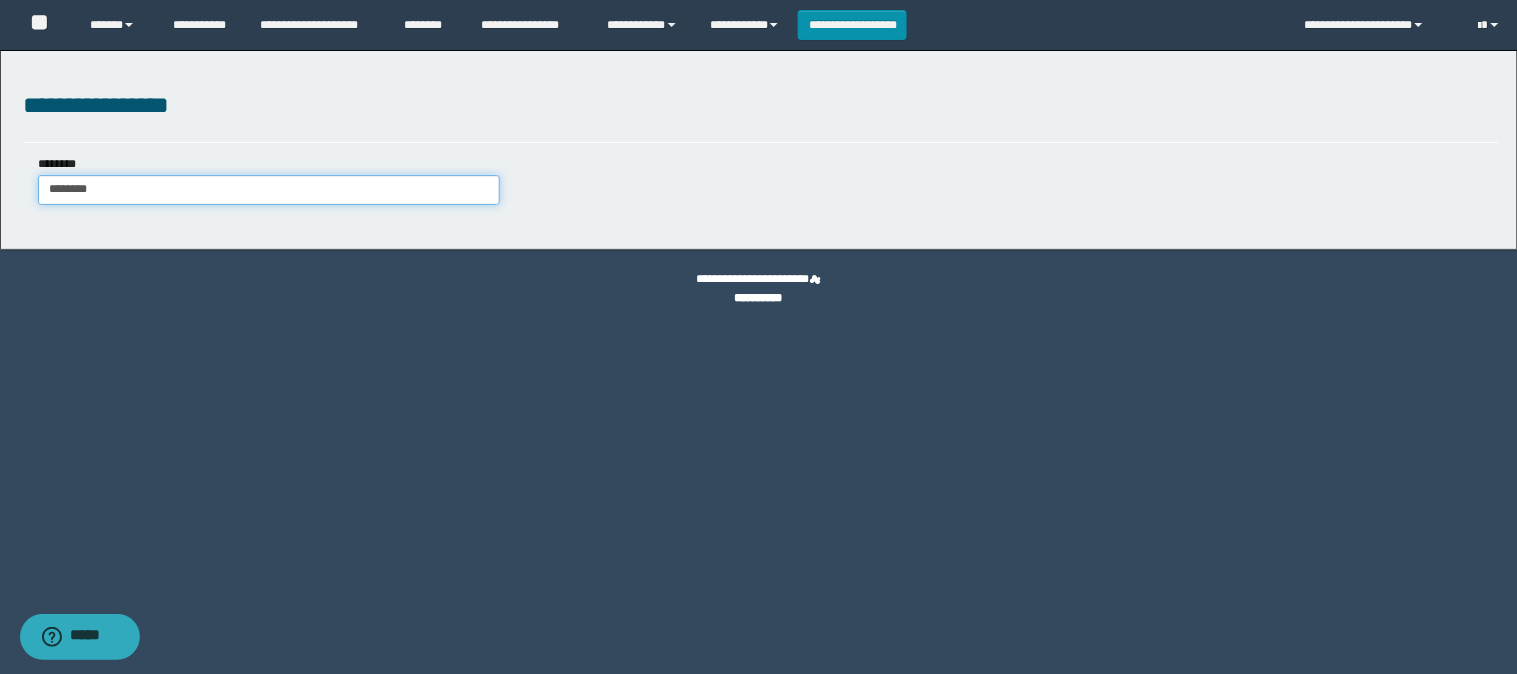 type on "********" 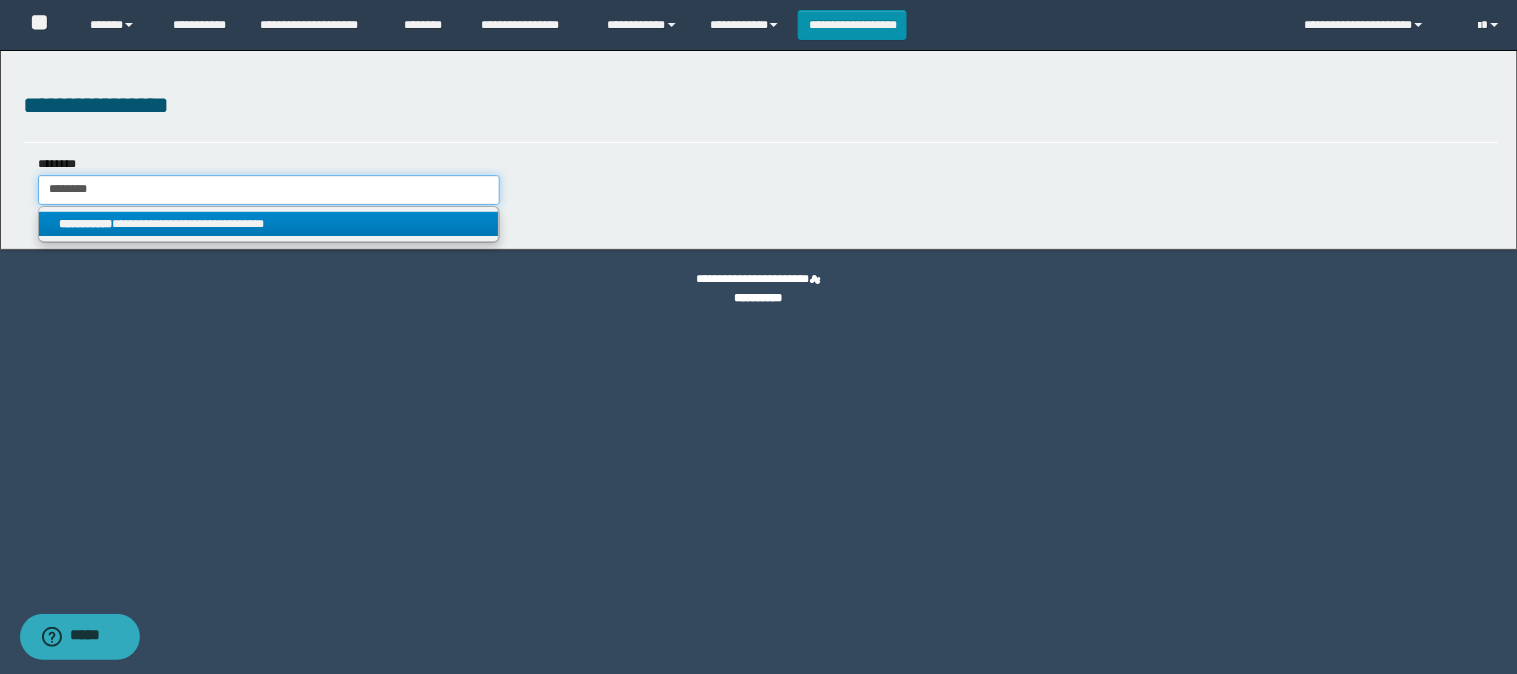 type on "********" 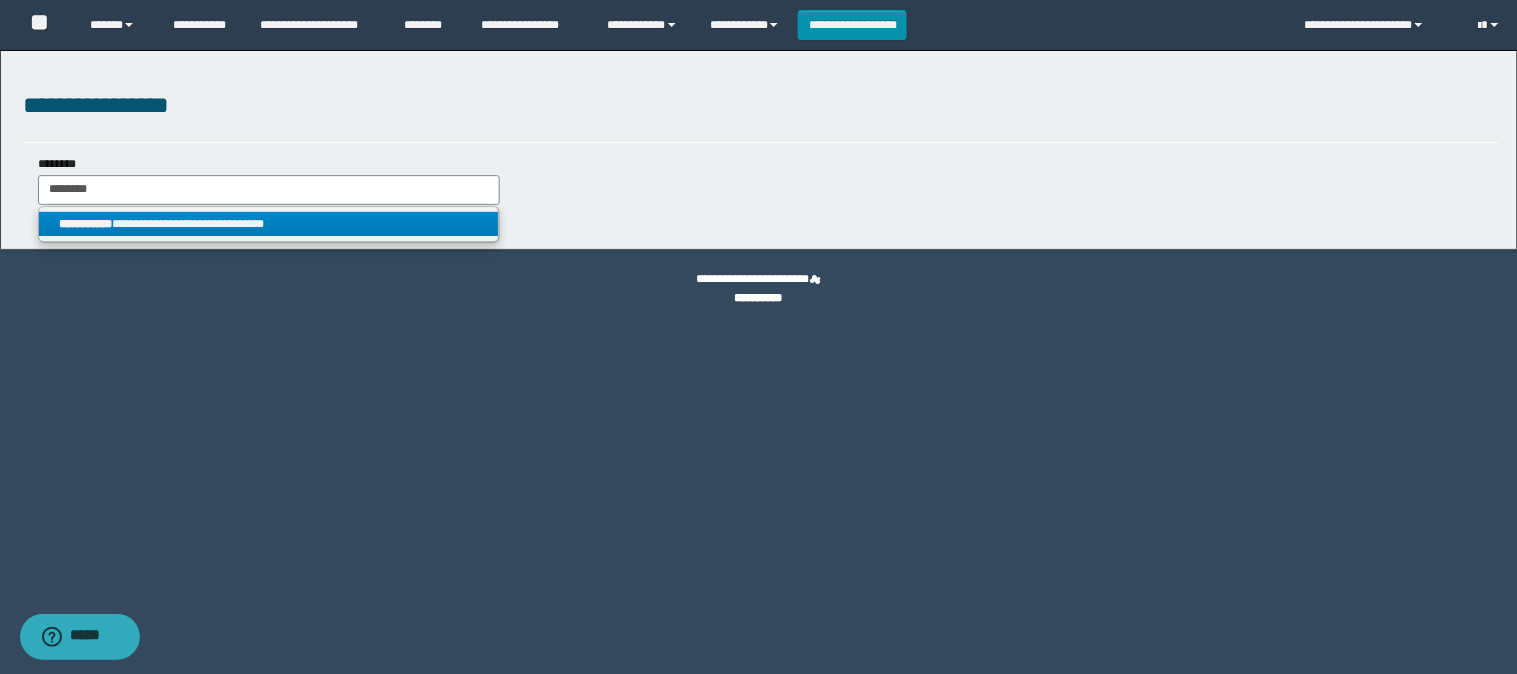 click on "**********" at bounding box center (269, 224) 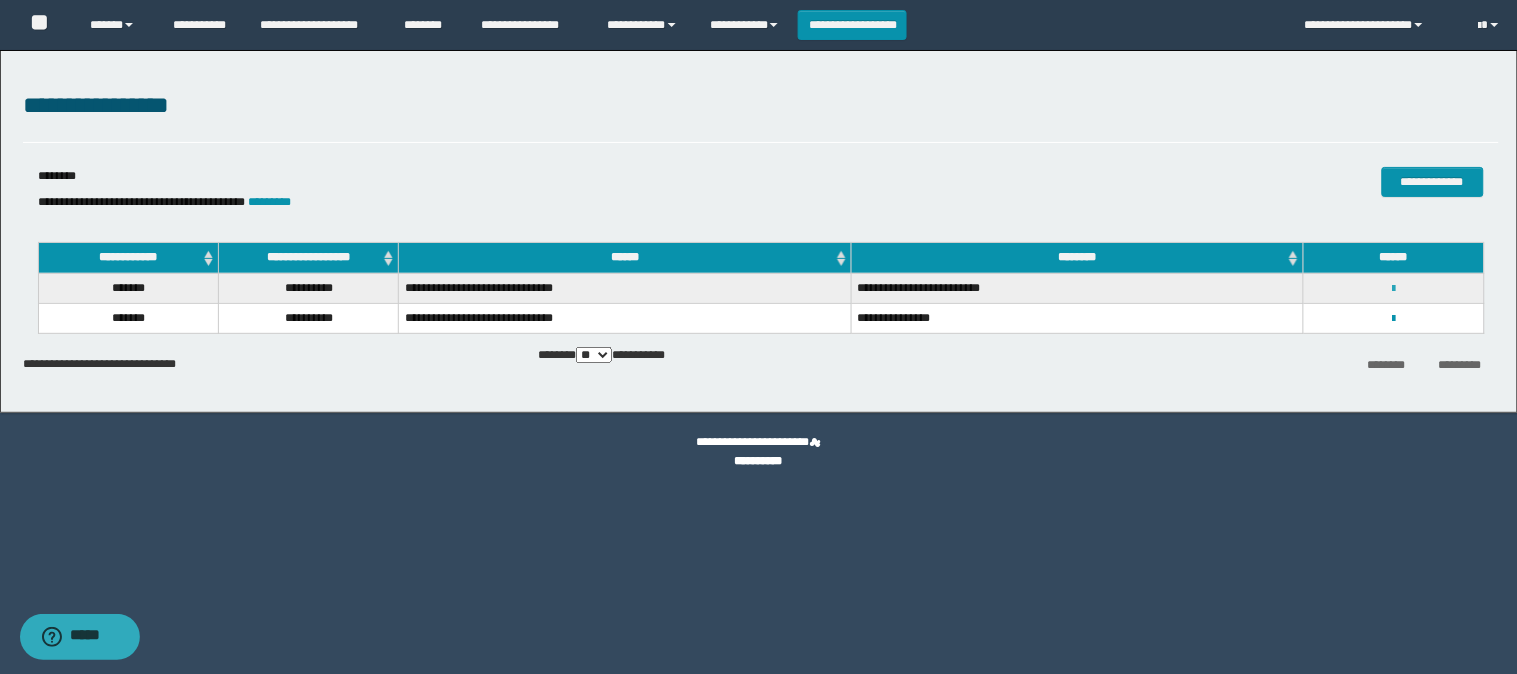 click at bounding box center [1393, 289] 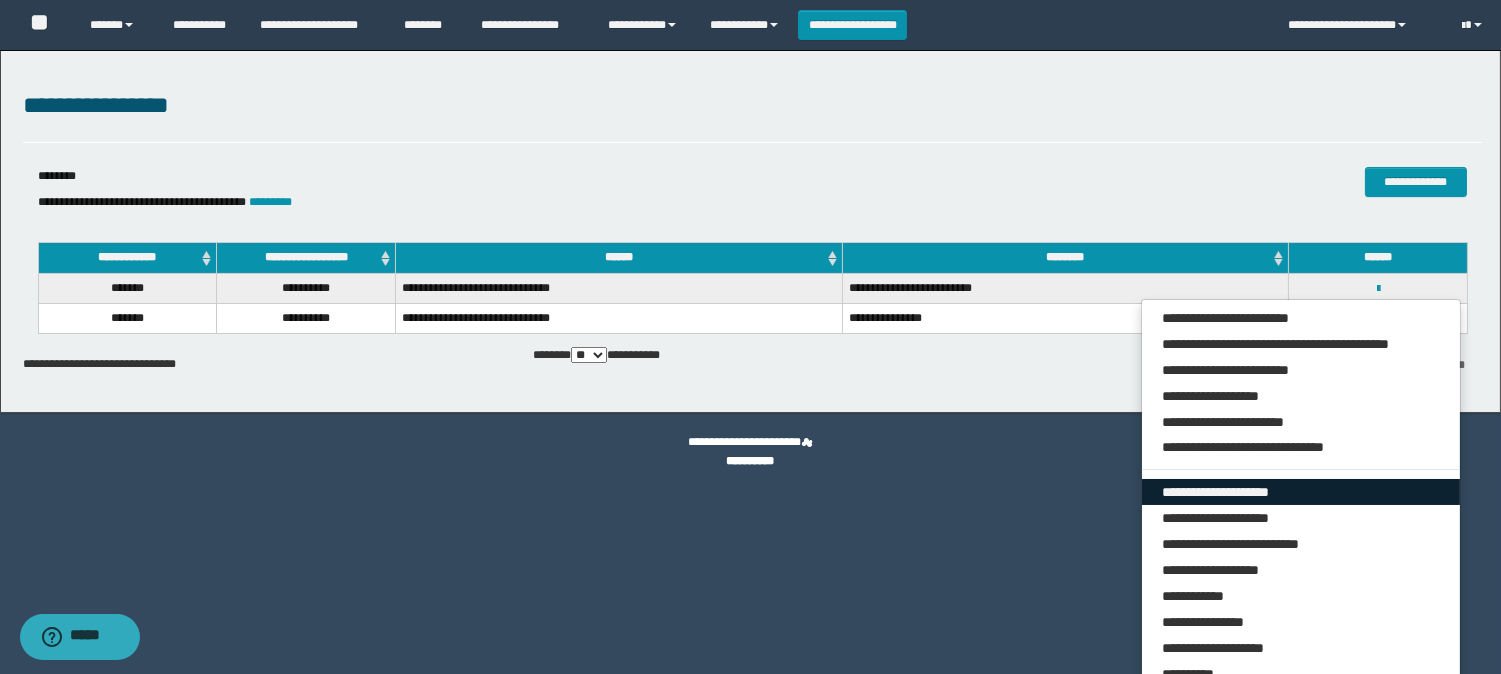 click on "**********" at bounding box center (1301, 492) 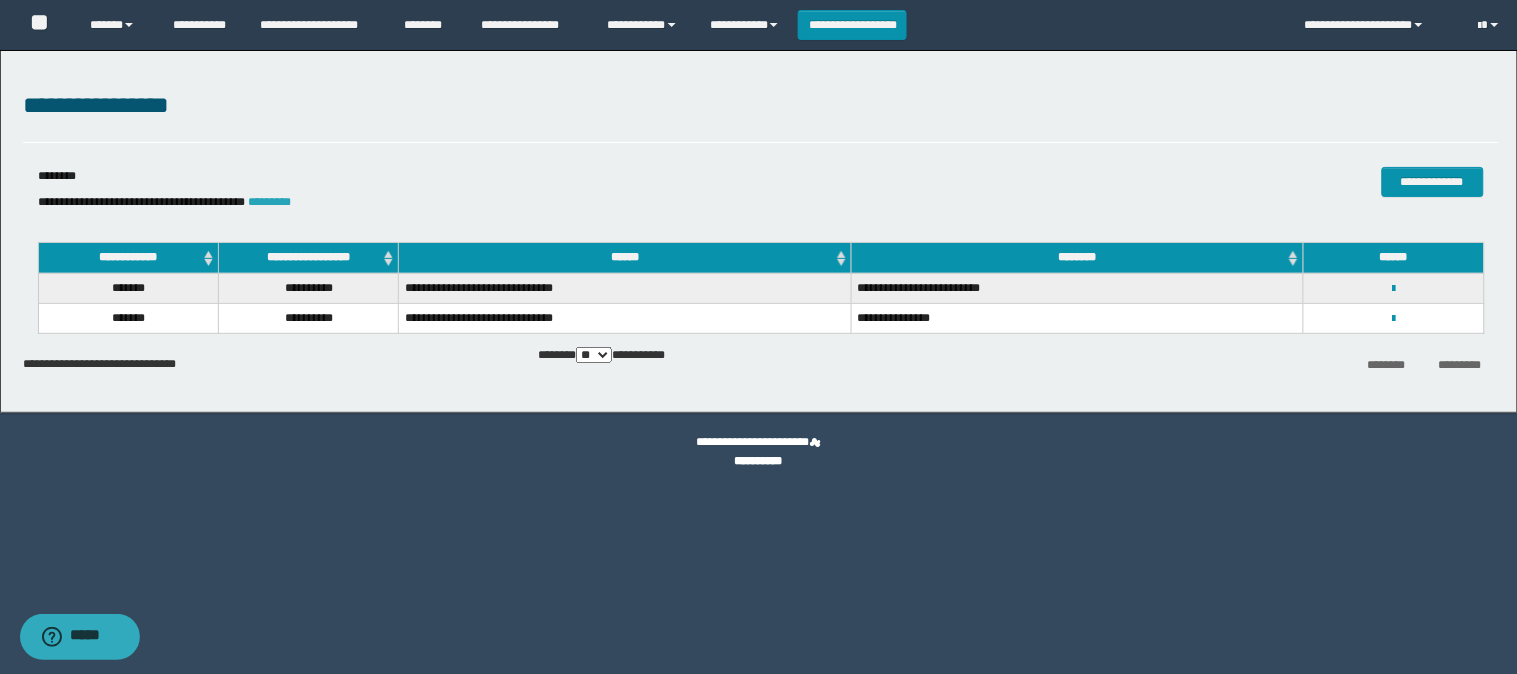 click on "*********" at bounding box center (270, 202) 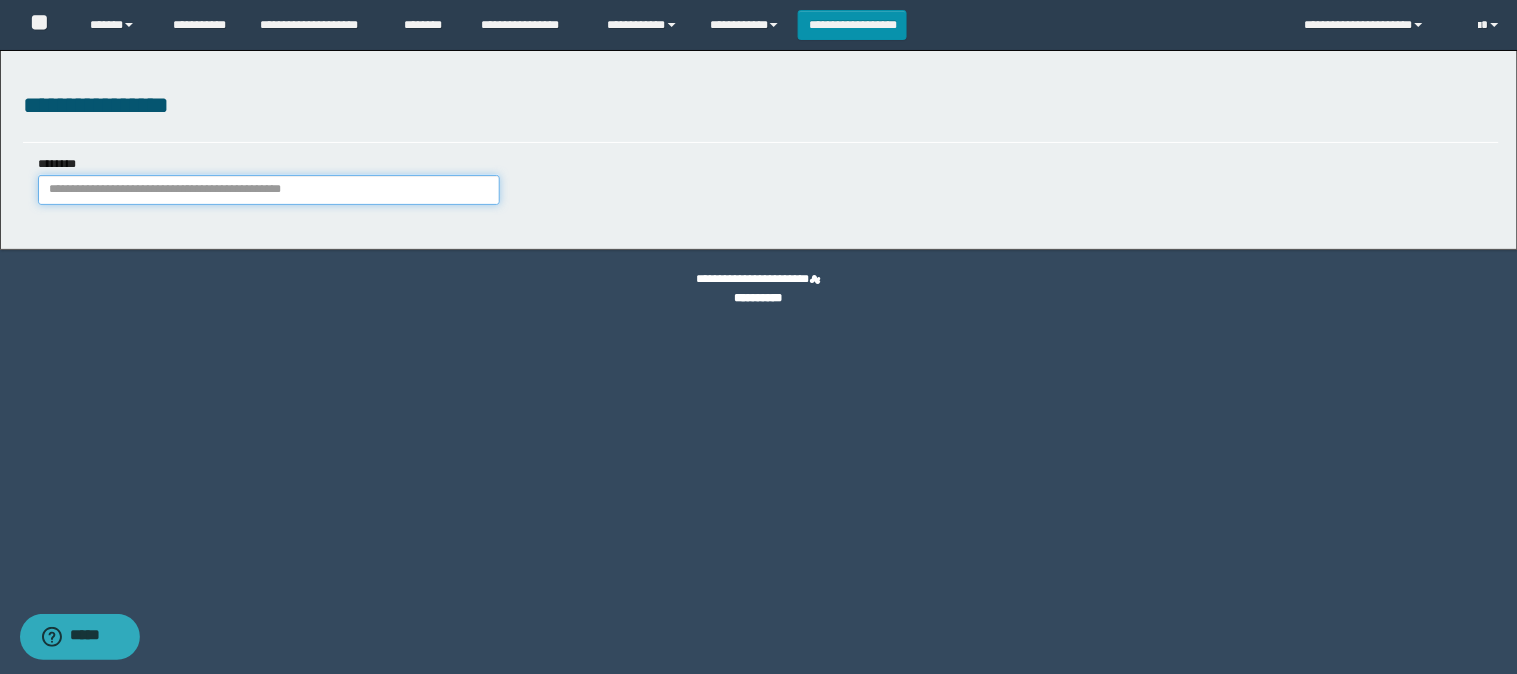 click on "********" at bounding box center (269, 190) 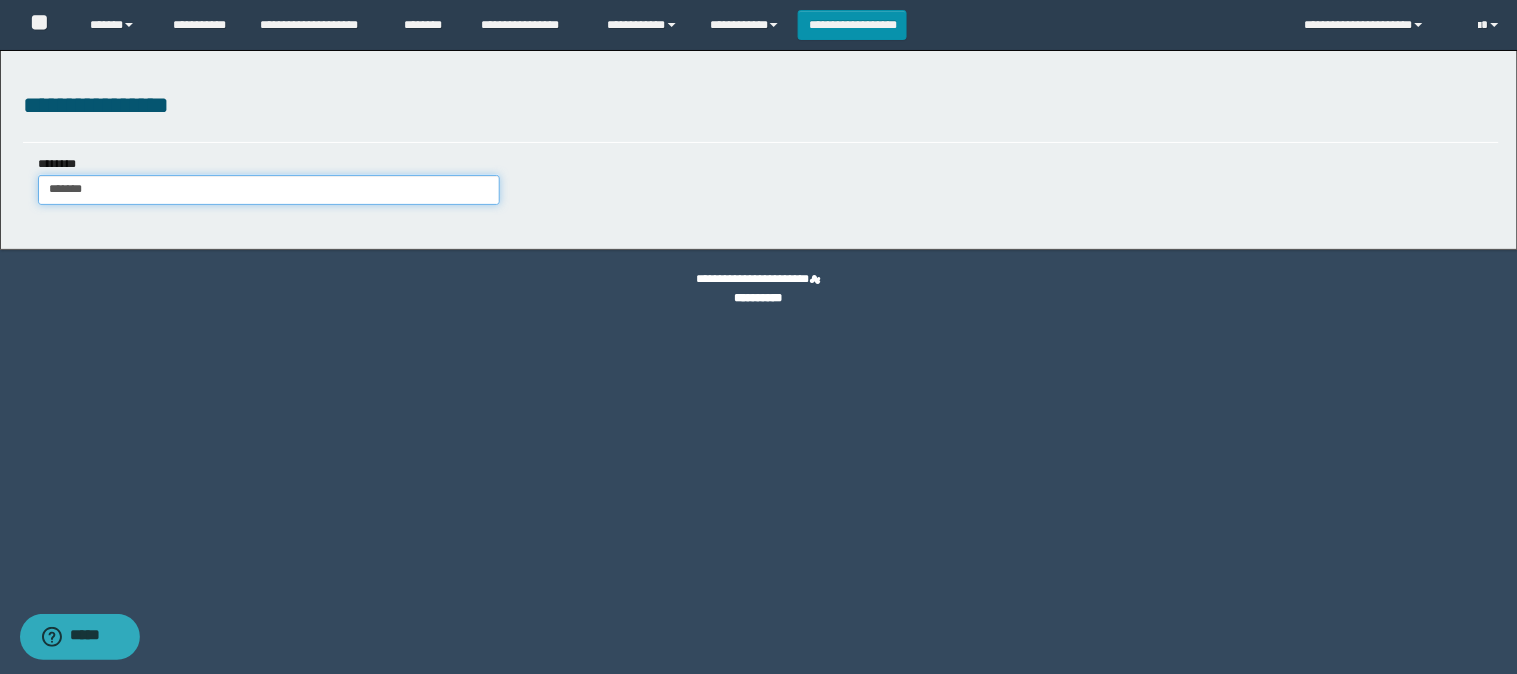 type on "*******" 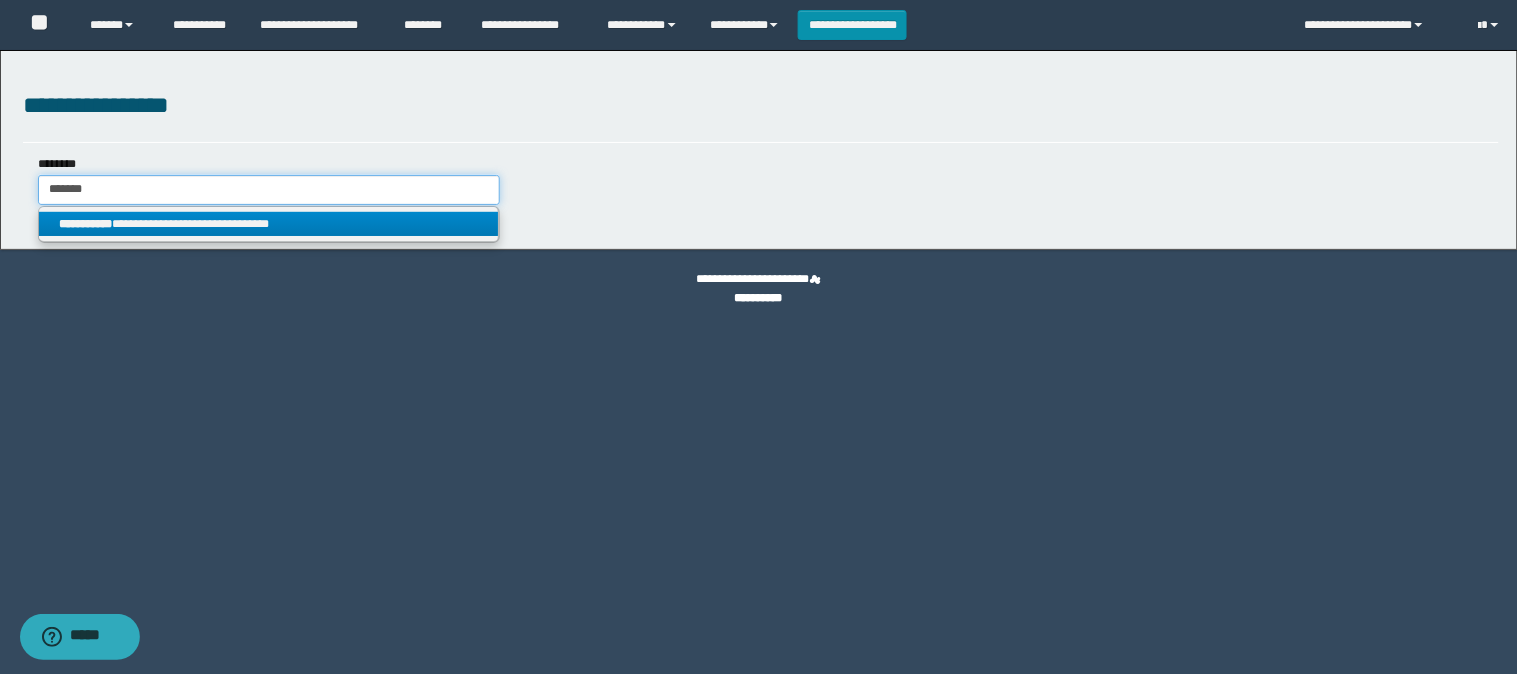 type on "*******" 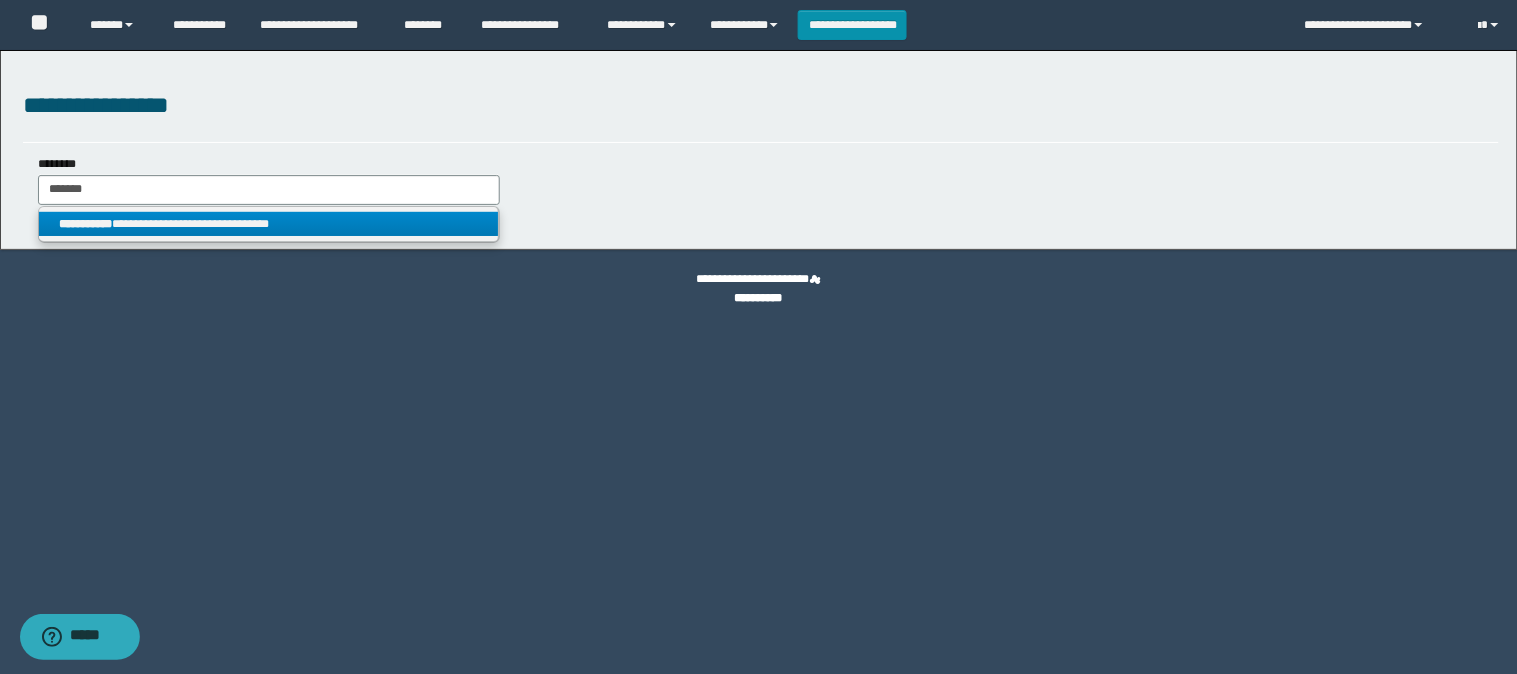 click on "**********" at bounding box center (269, 224) 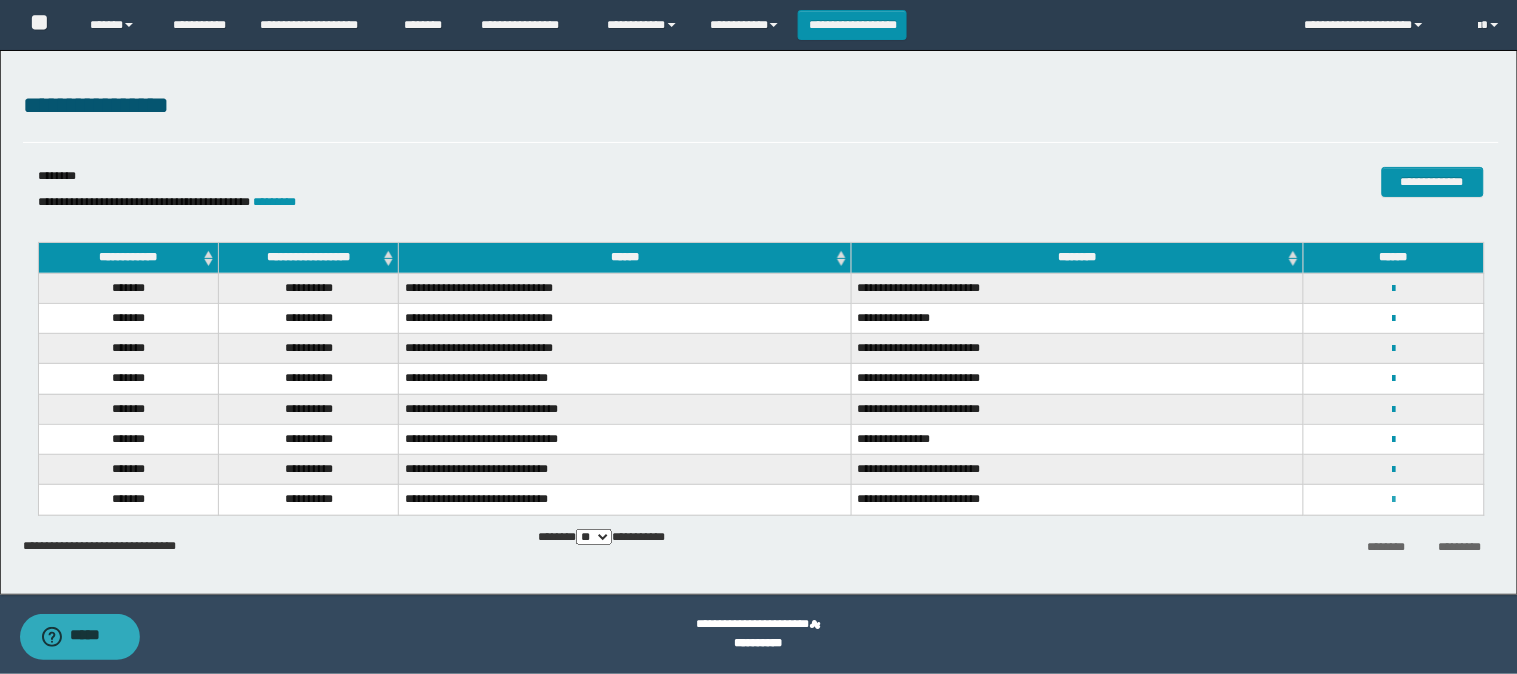 click at bounding box center (1393, 500) 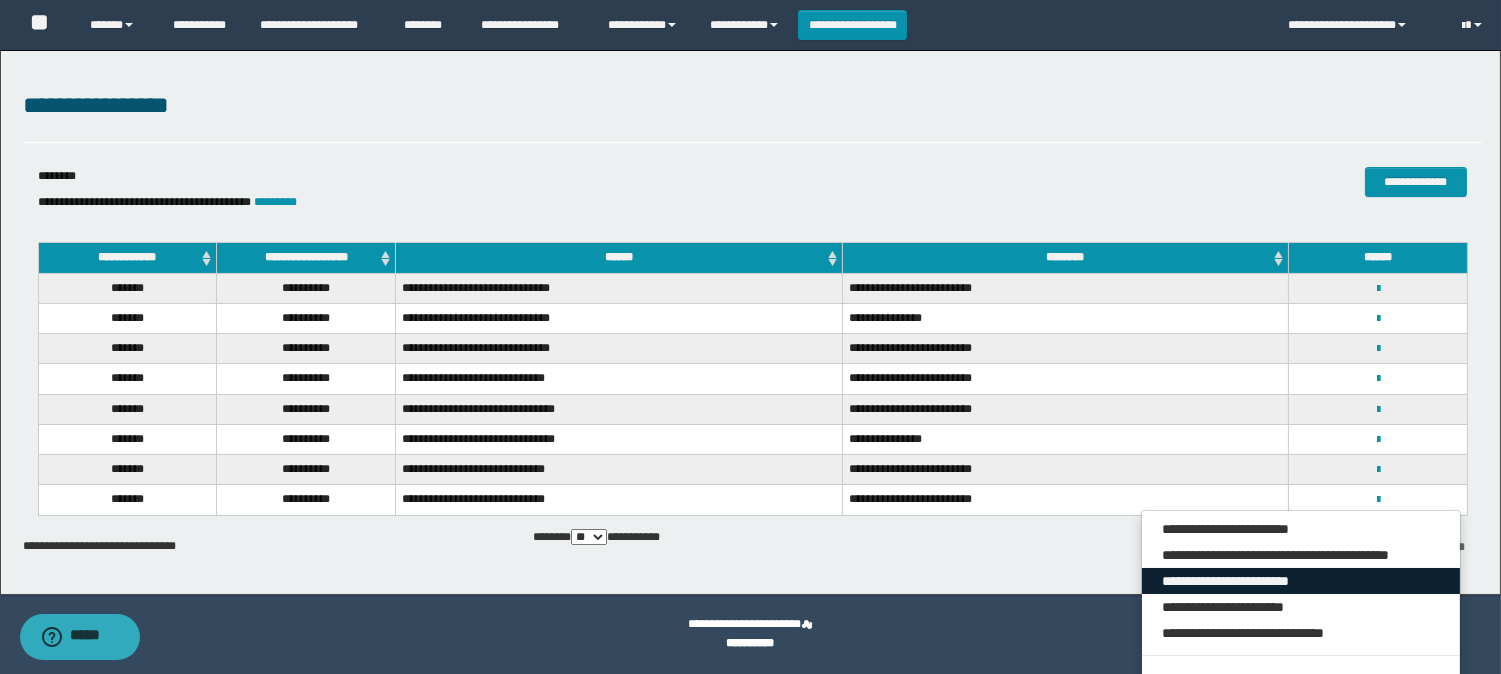 click on "**********" at bounding box center [1301, 581] 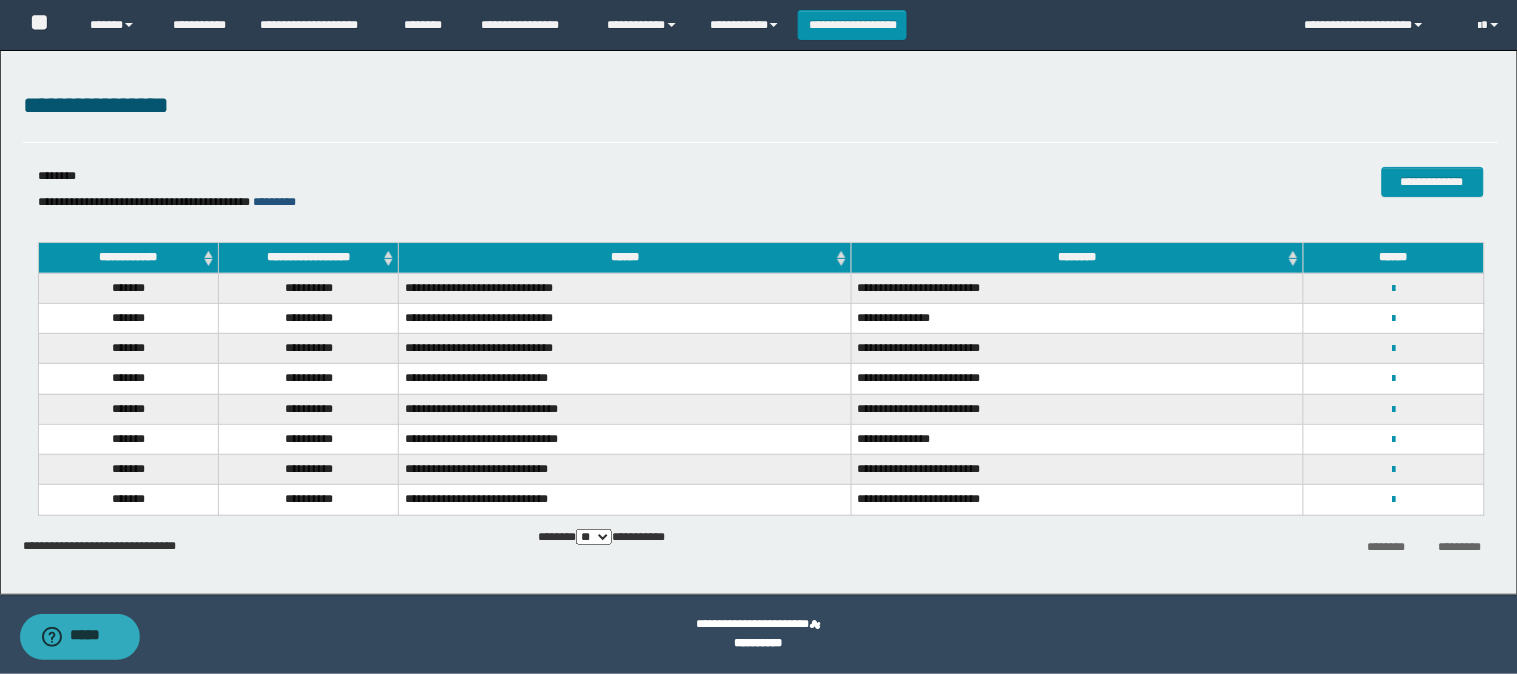 click on "*********" at bounding box center (275, 202) 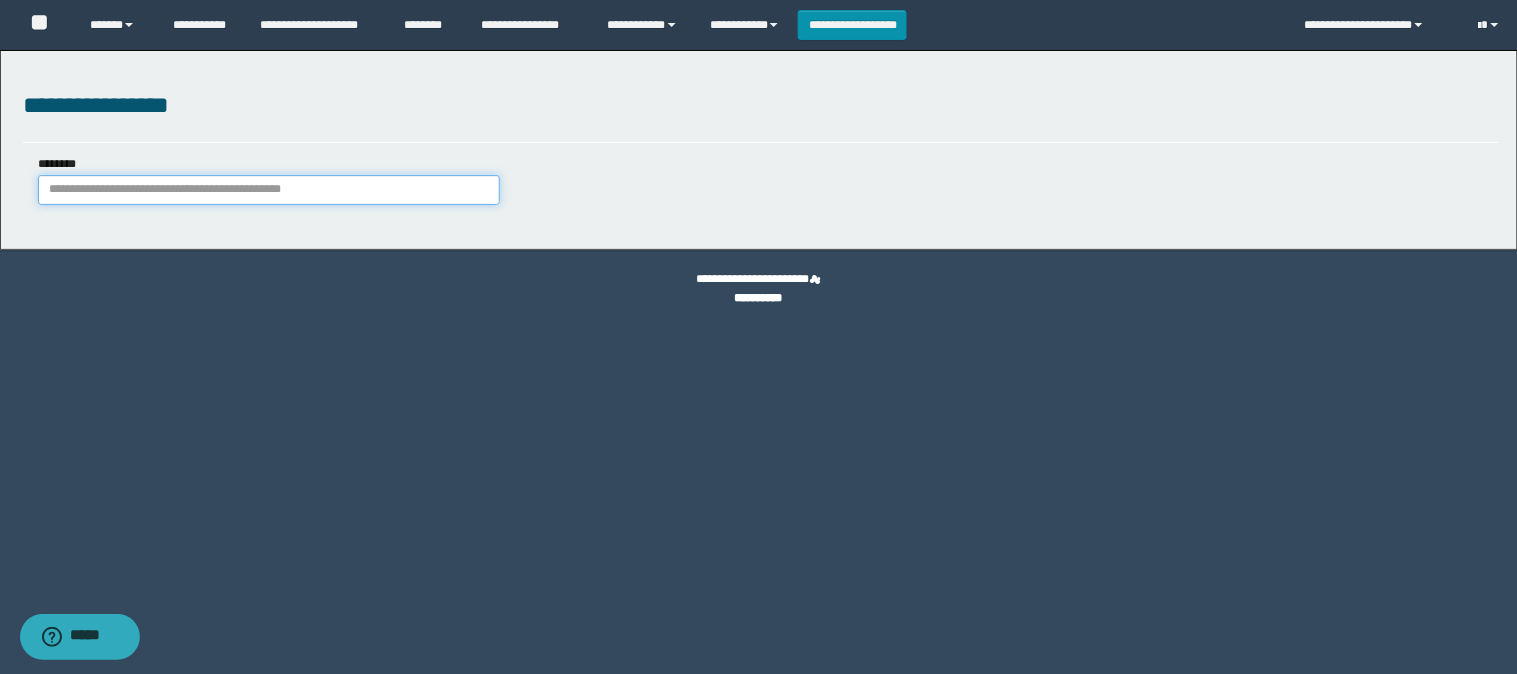 drag, startPoint x: 132, startPoint y: 190, endPoint x: 122, endPoint y: 181, distance: 13.453624 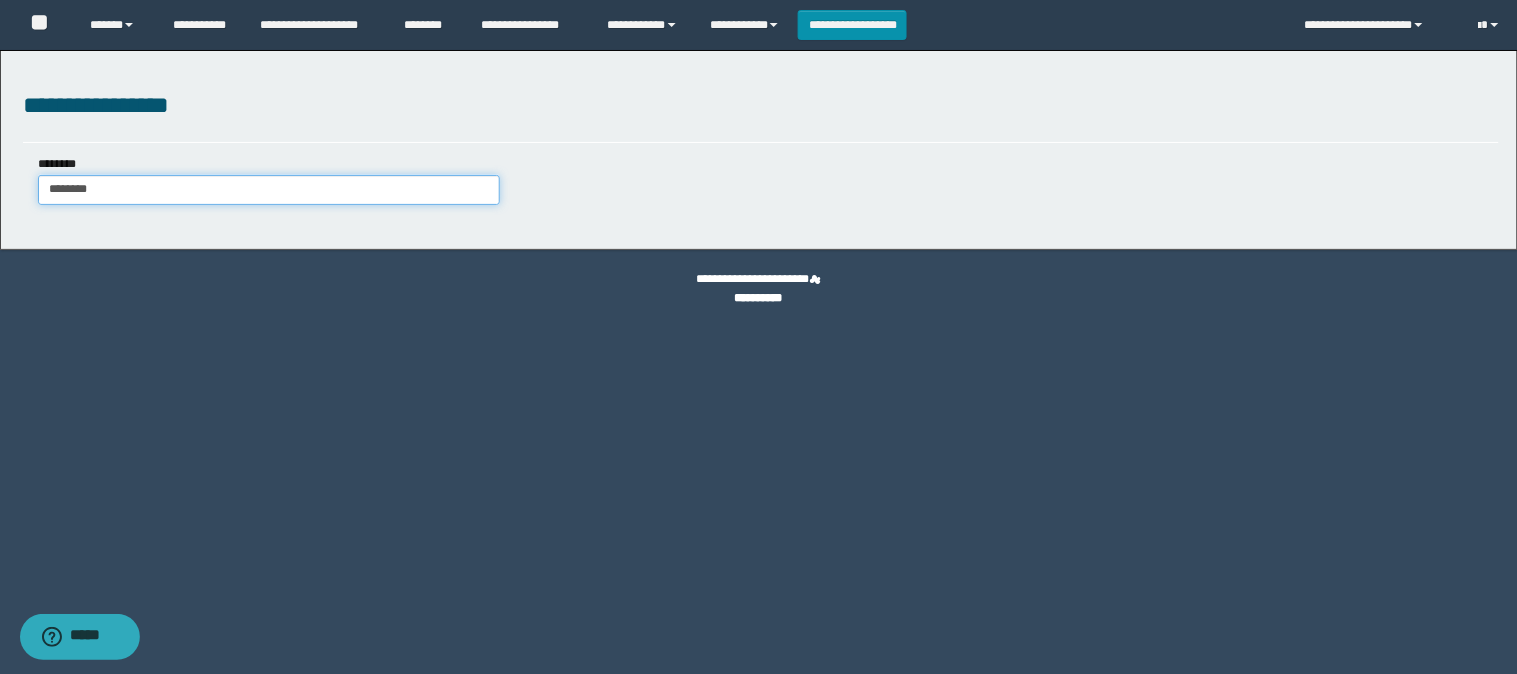 type on "********" 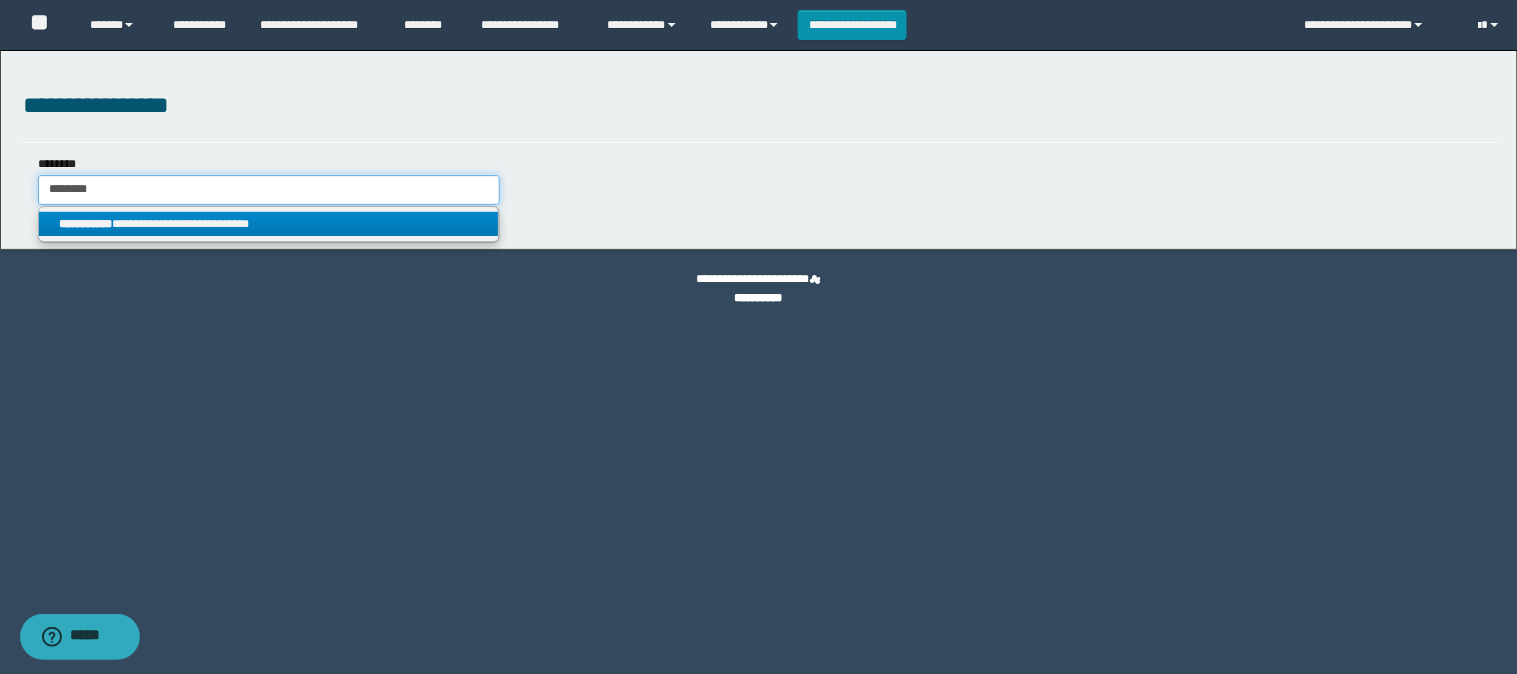 type on "********" 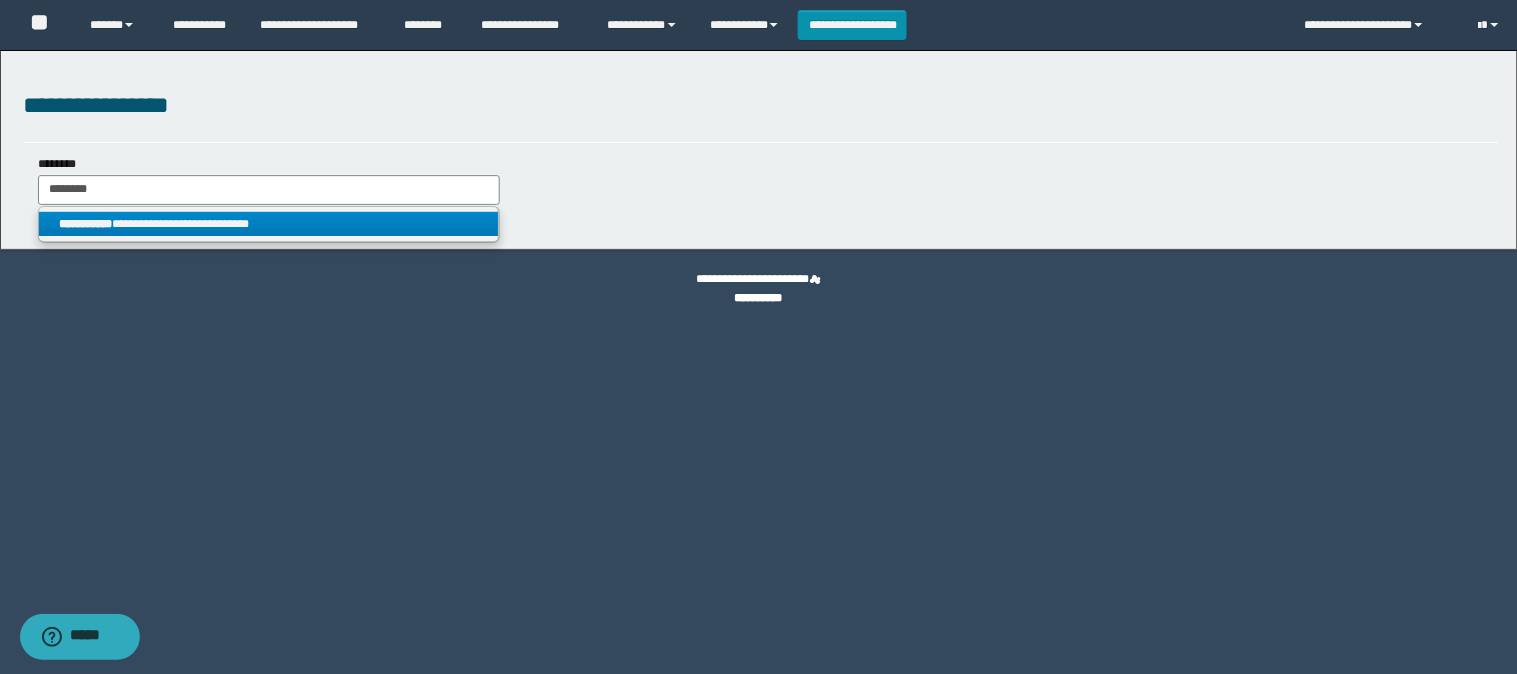 click on "**********" at bounding box center [269, 224] 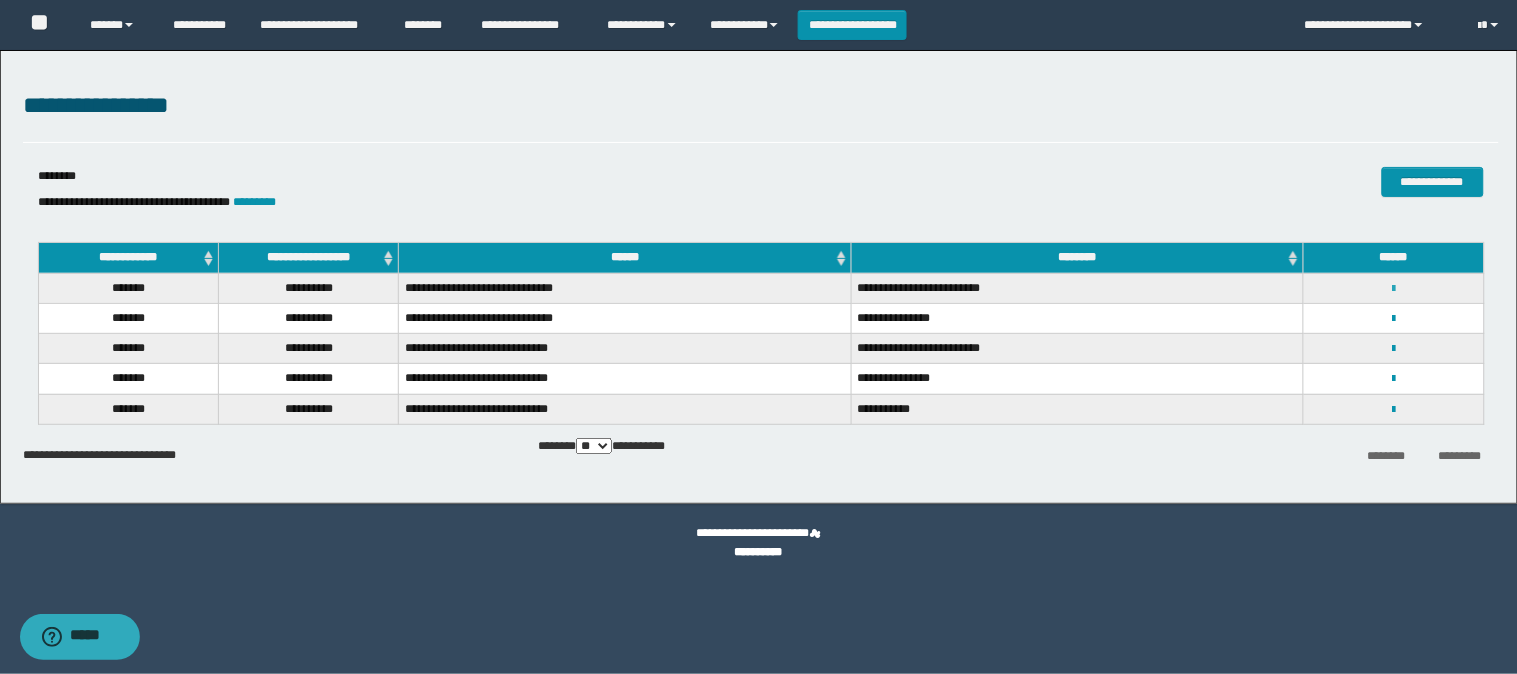 click at bounding box center (1393, 289) 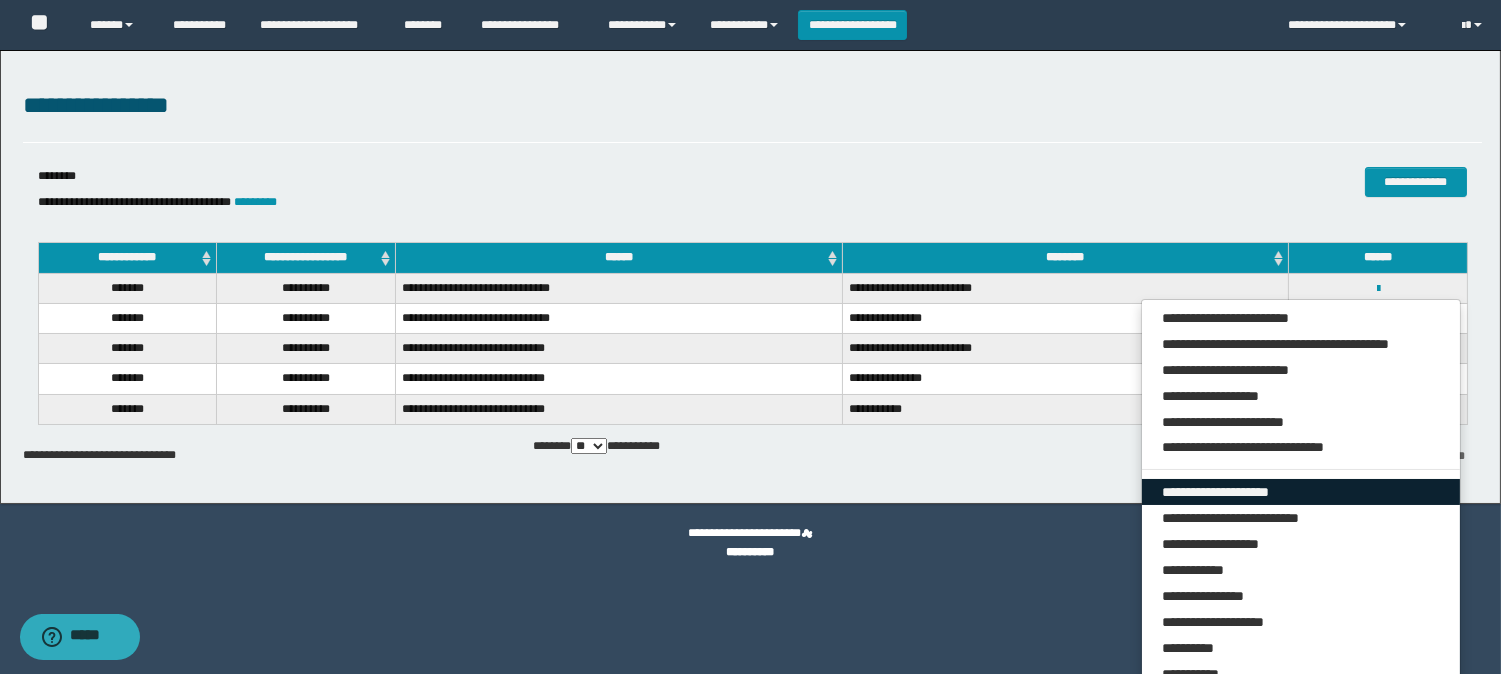 click on "**********" at bounding box center [1301, 492] 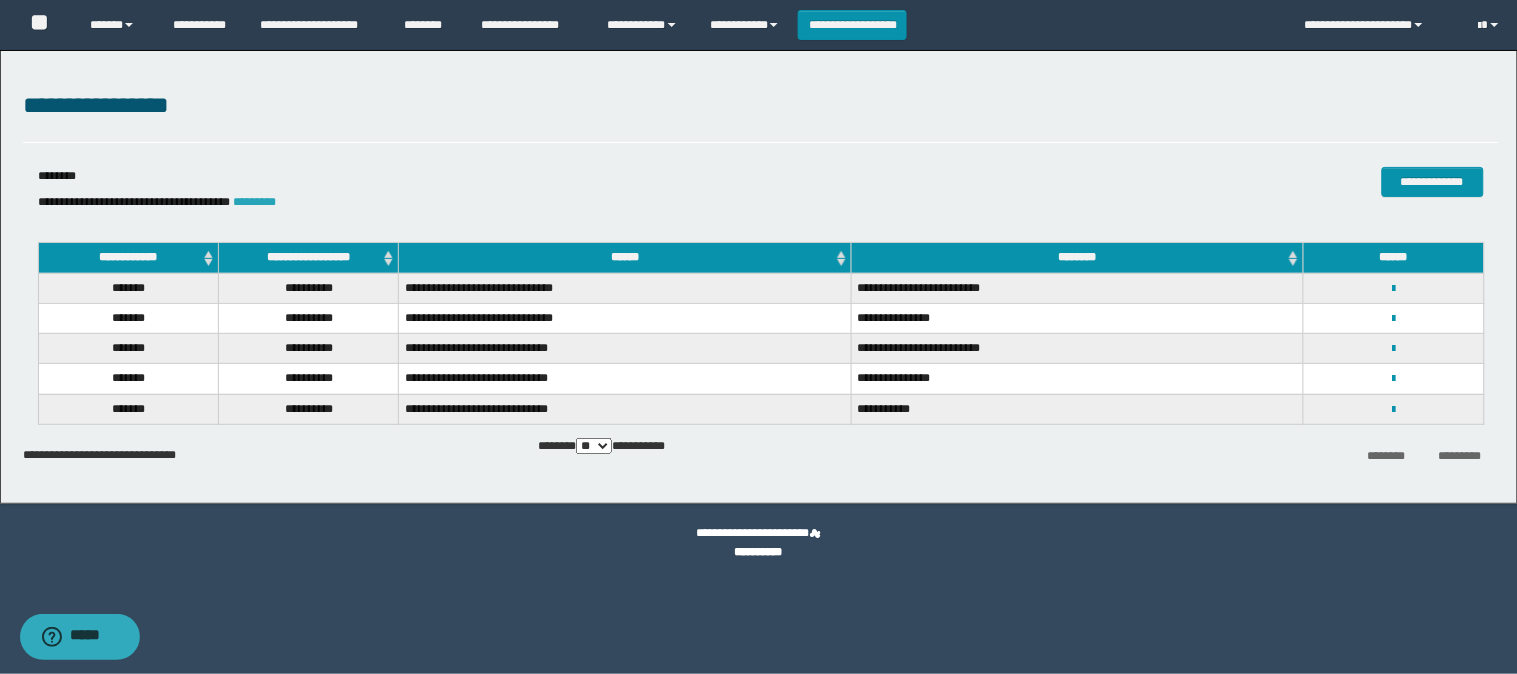 click on "*********" at bounding box center (255, 202) 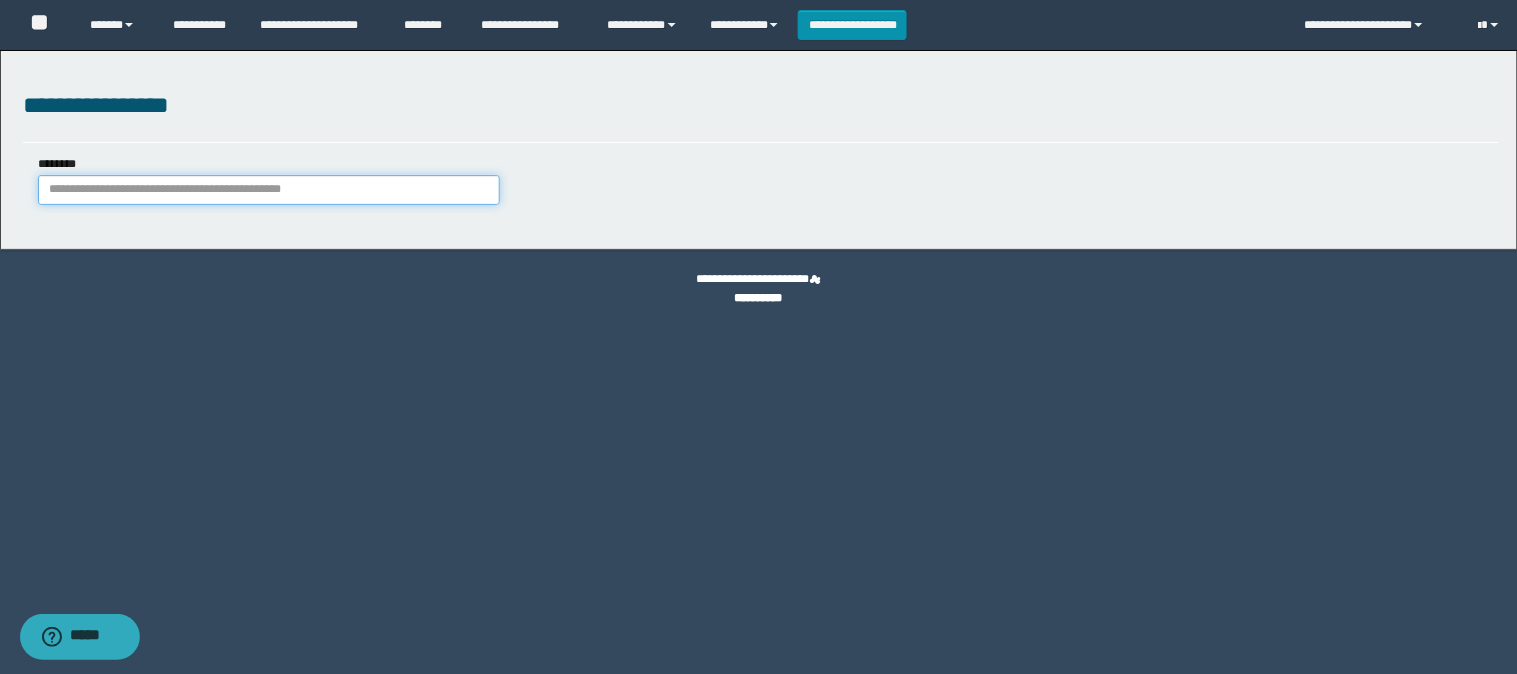 click on "********" at bounding box center (269, 190) 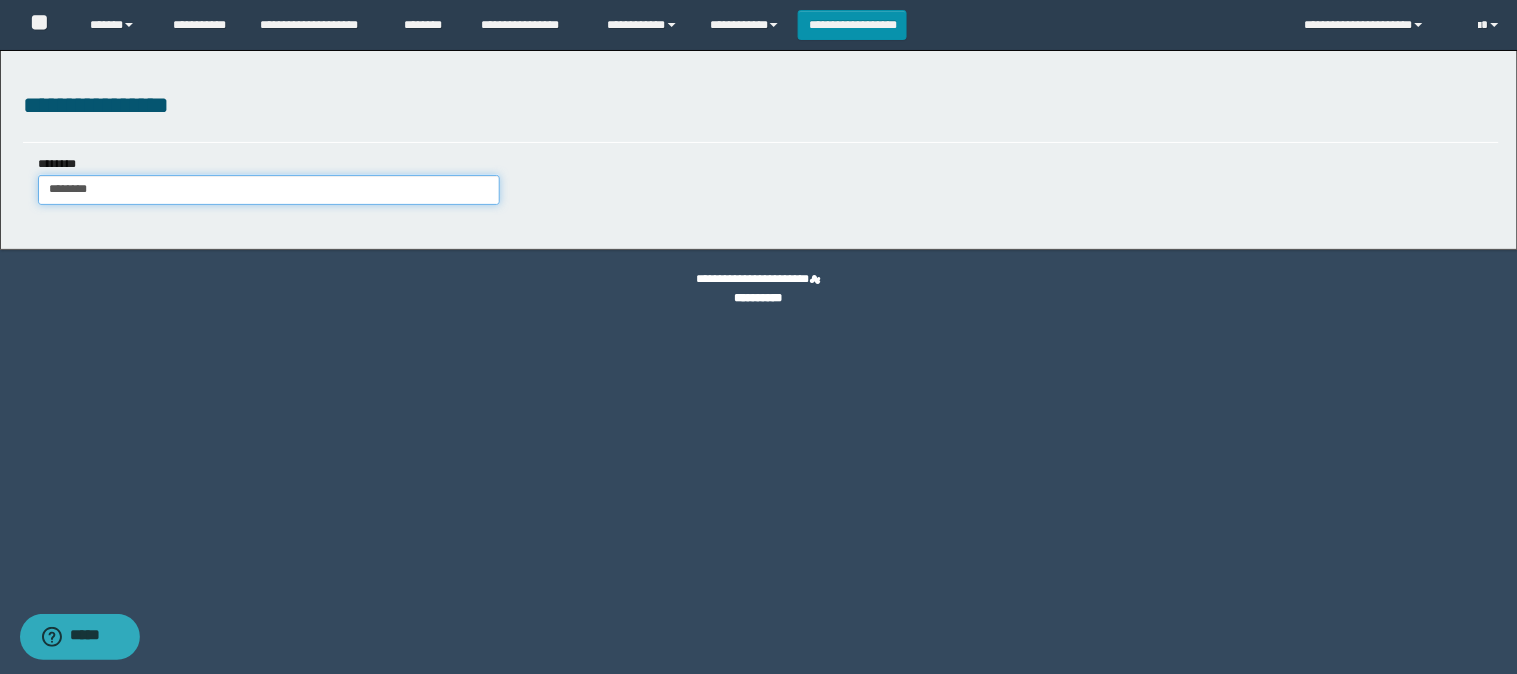 type on "********" 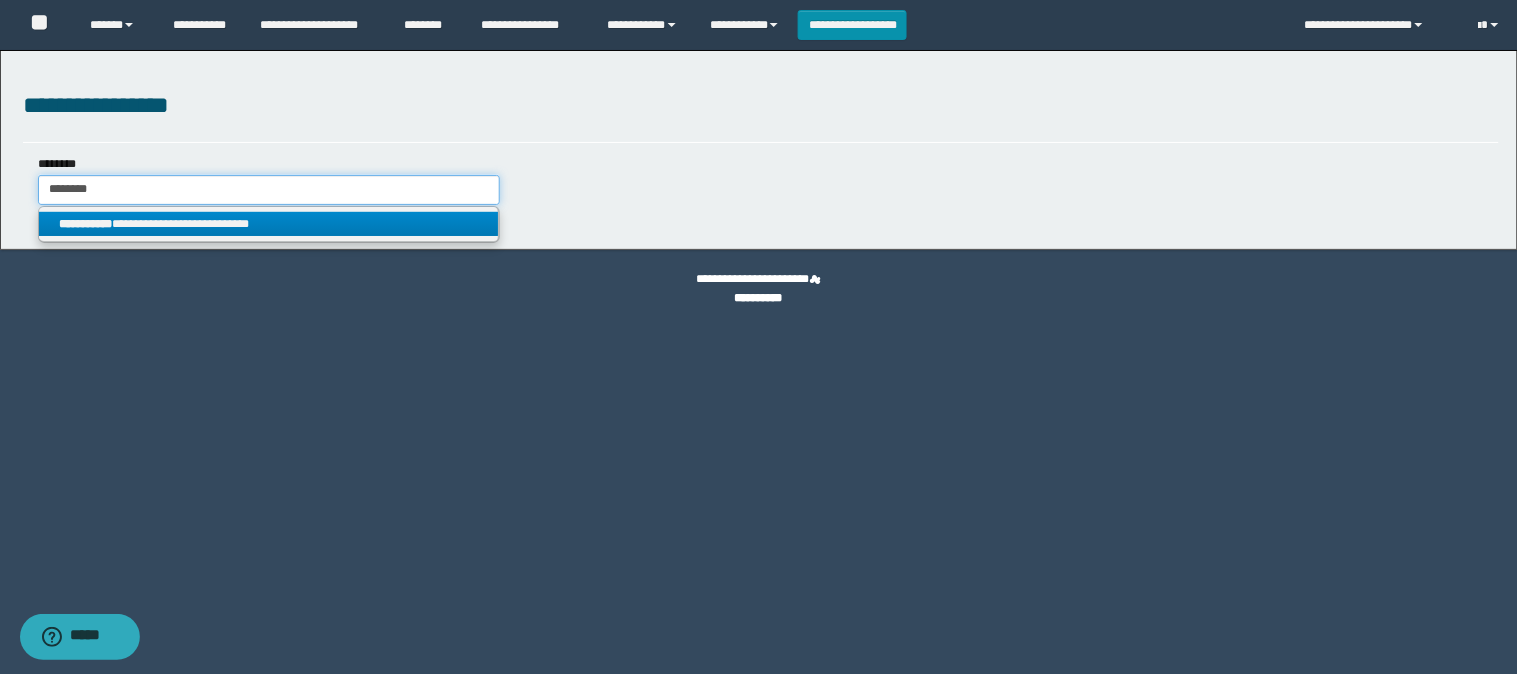 type on "********" 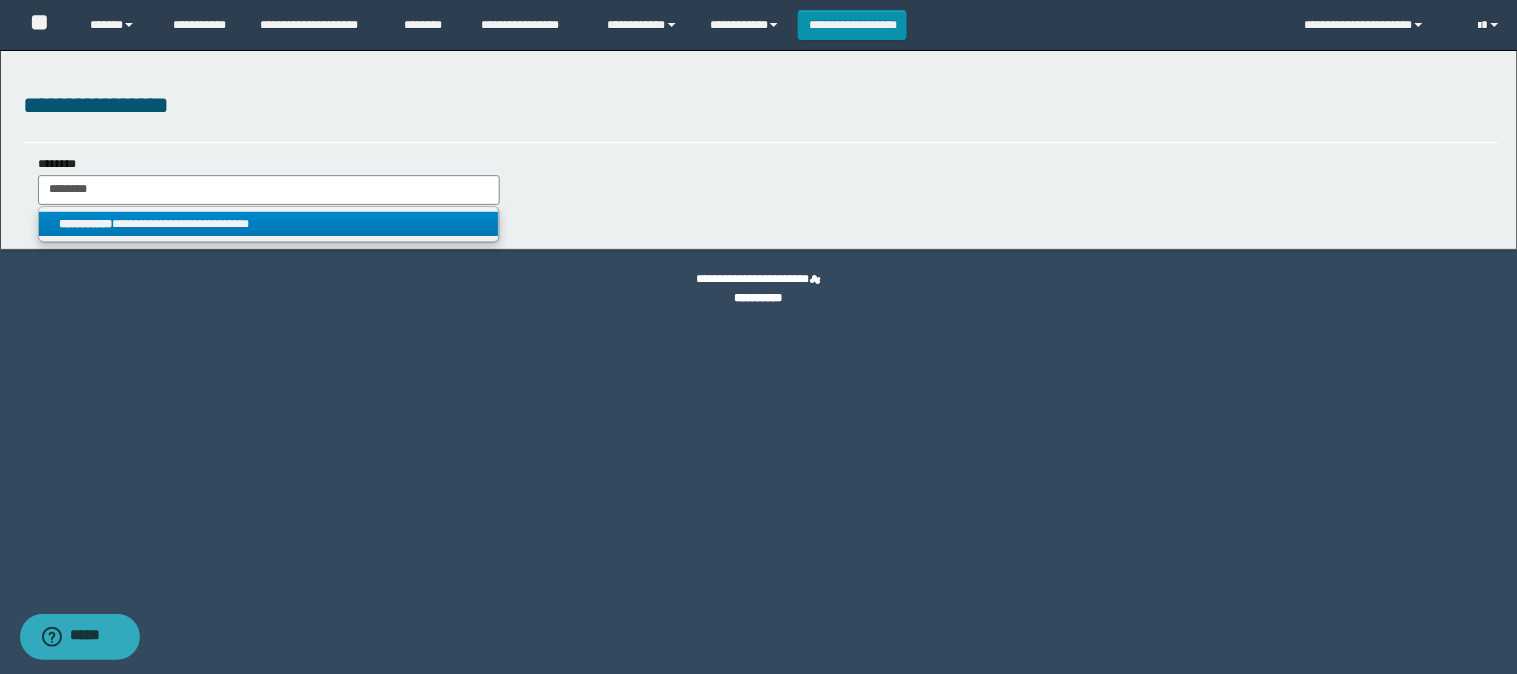 click on "**********" at bounding box center [269, 224] 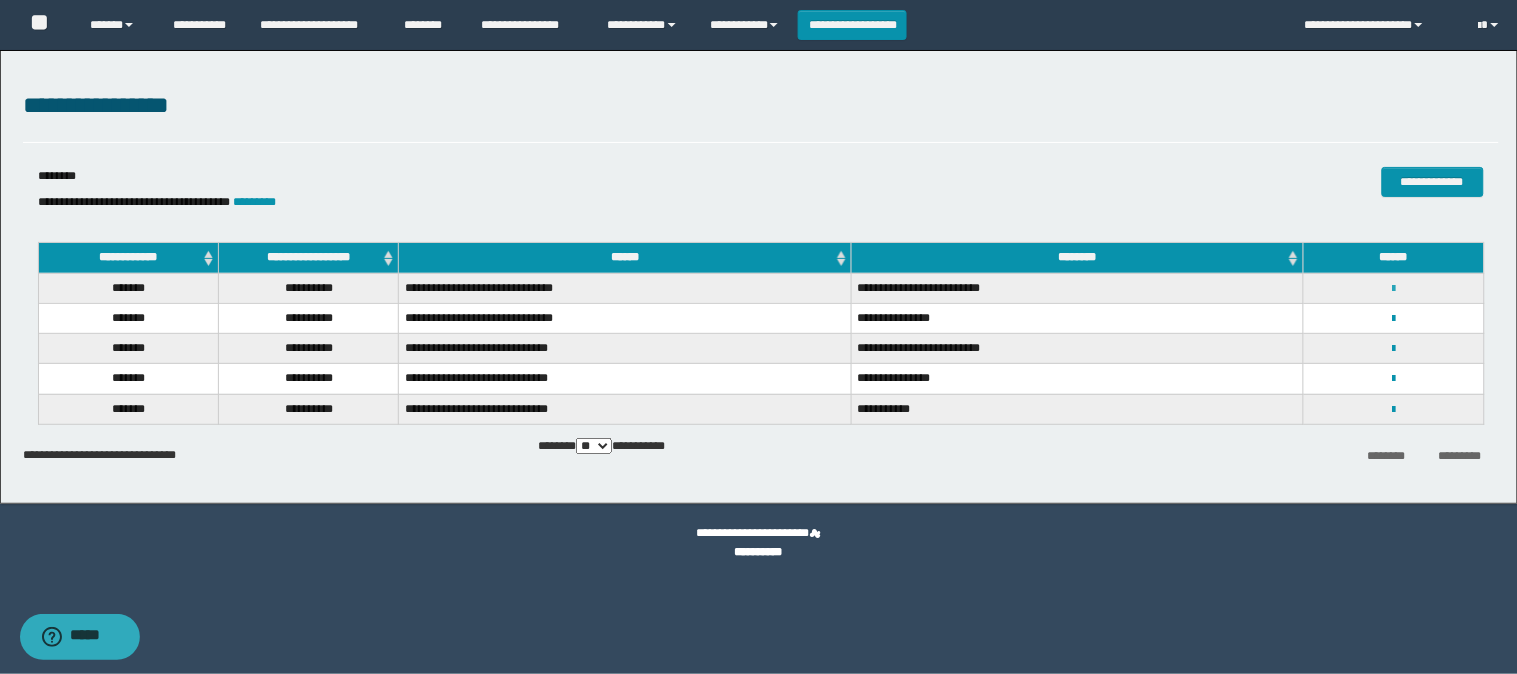 click at bounding box center (1393, 289) 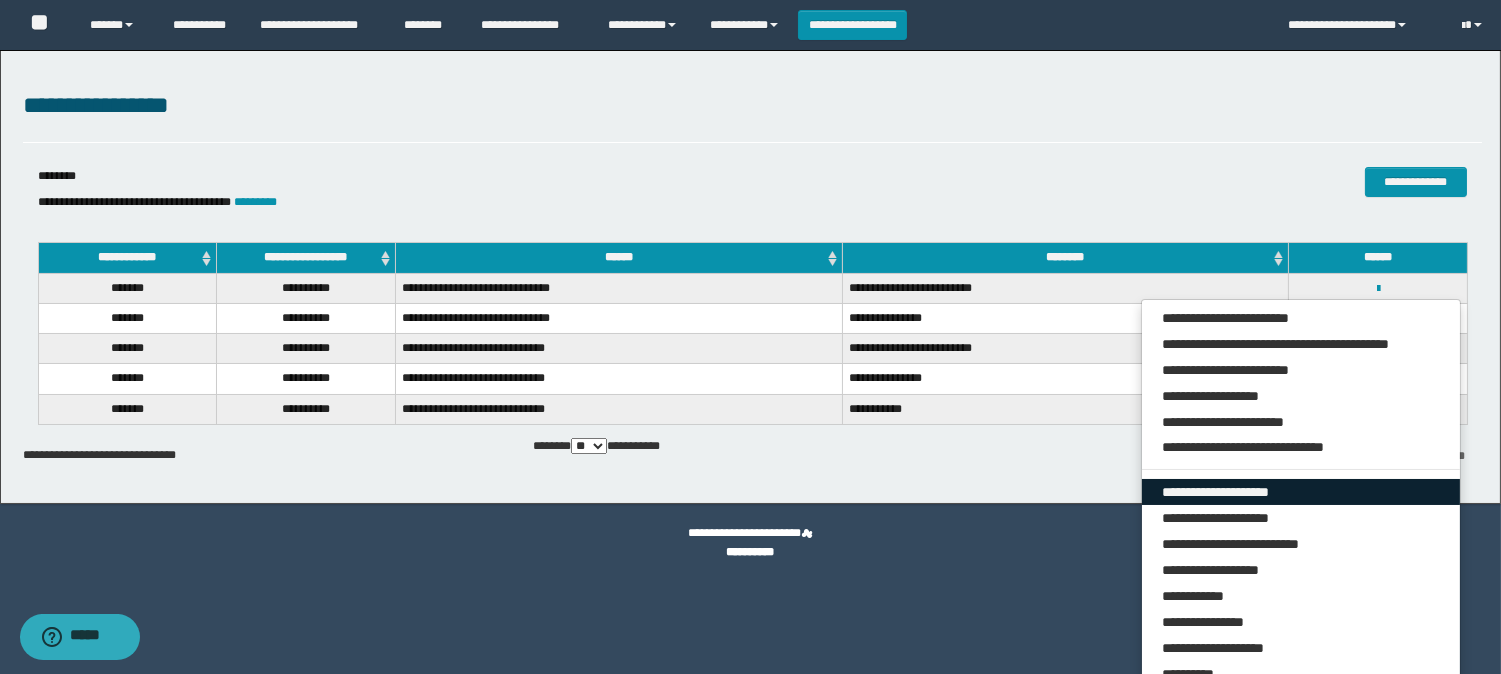 click on "**********" at bounding box center [1301, 492] 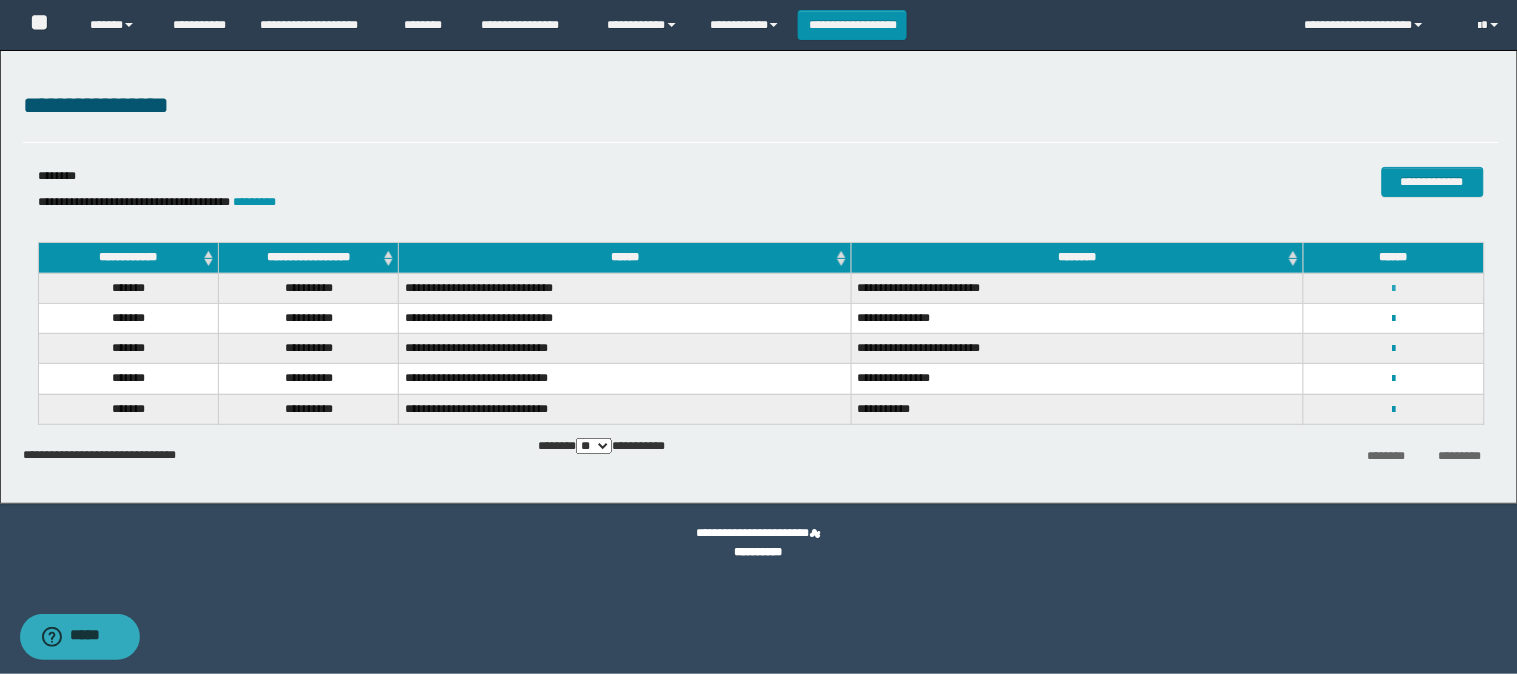 click at bounding box center (1393, 289) 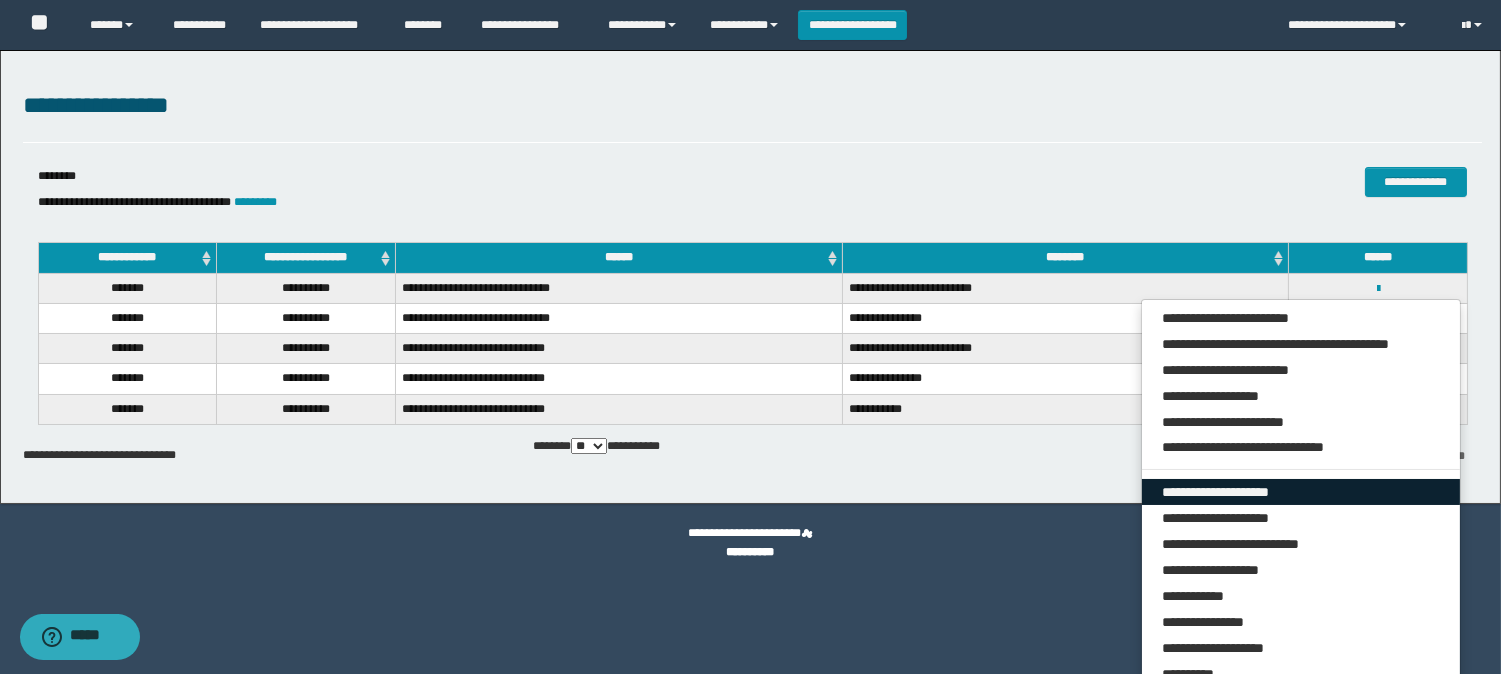 click on "**********" at bounding box center [1301, 492] 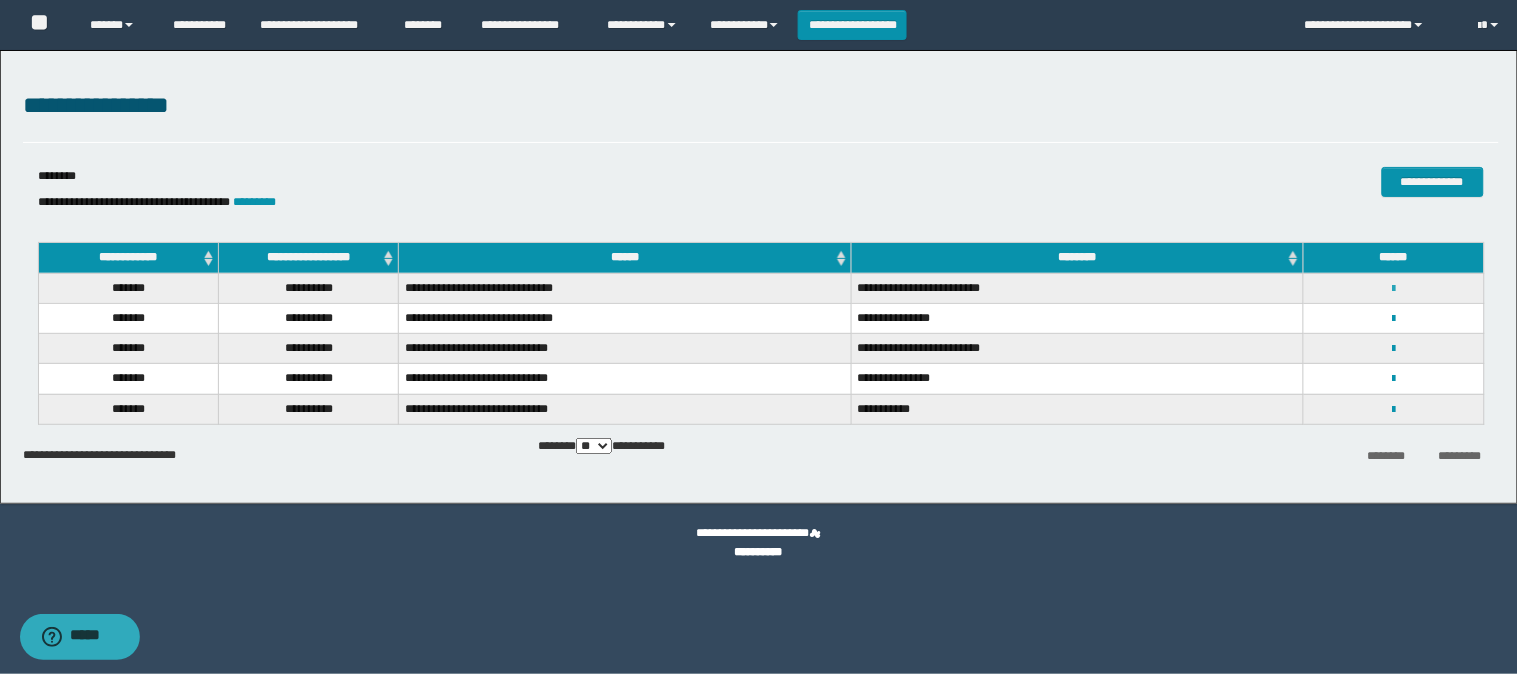 click at bounding box center [1393, 289] 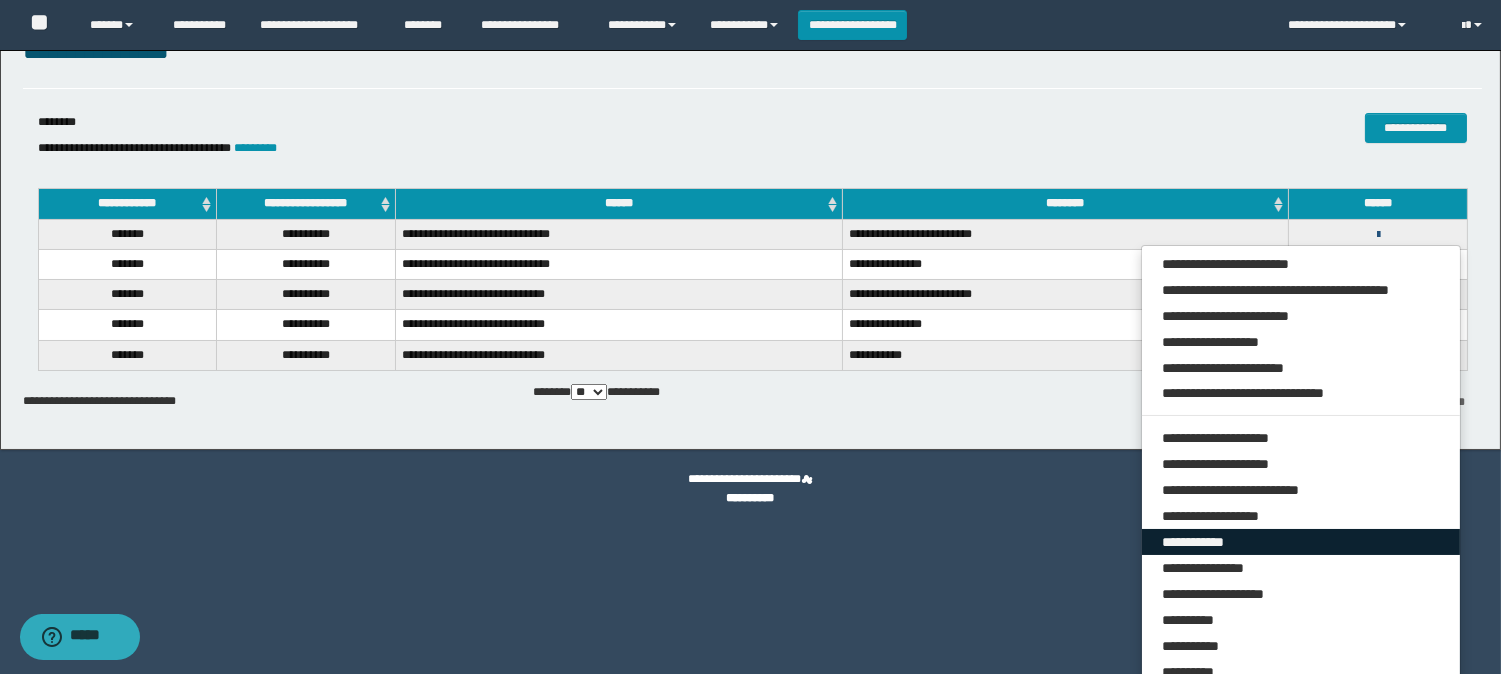 scroll, scrollTop: 96, scrollLeft: 0, axis: vertical 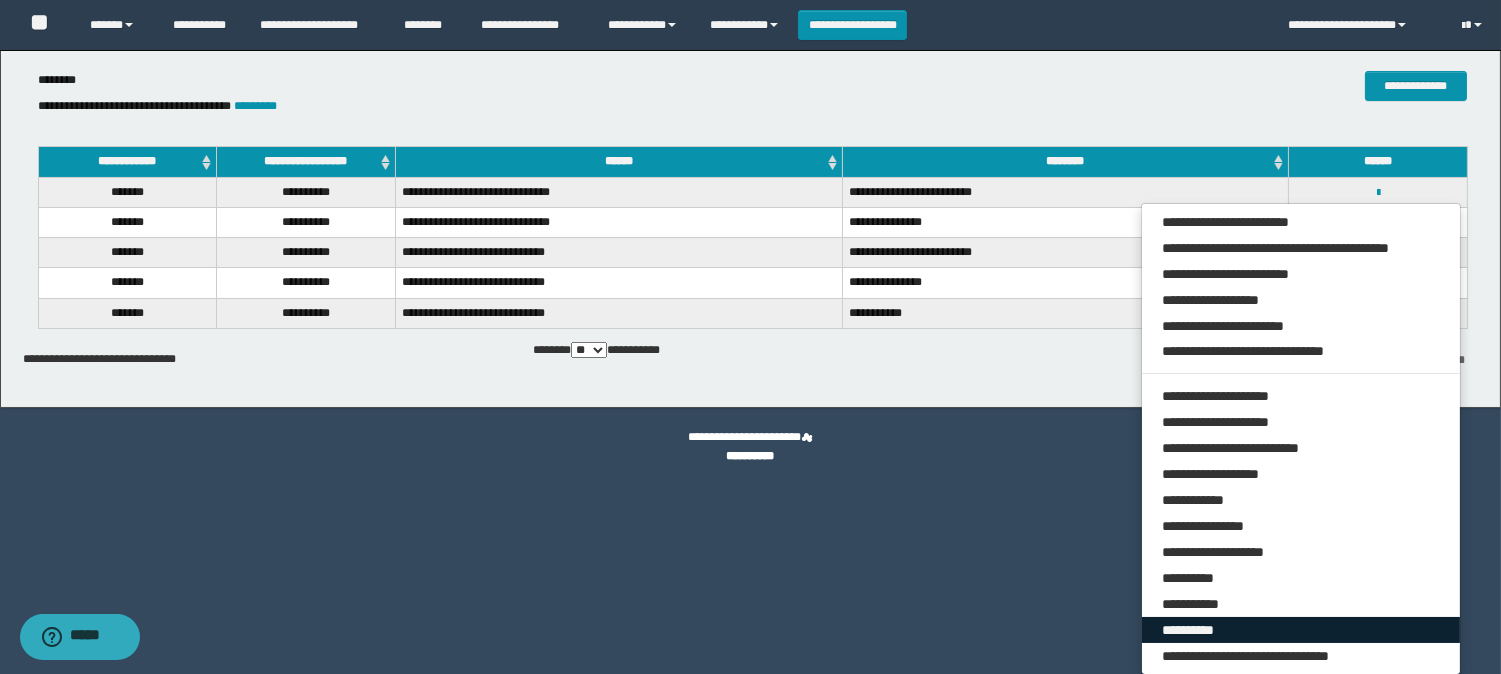 click on "**********" at bounding box center [1301, 630] 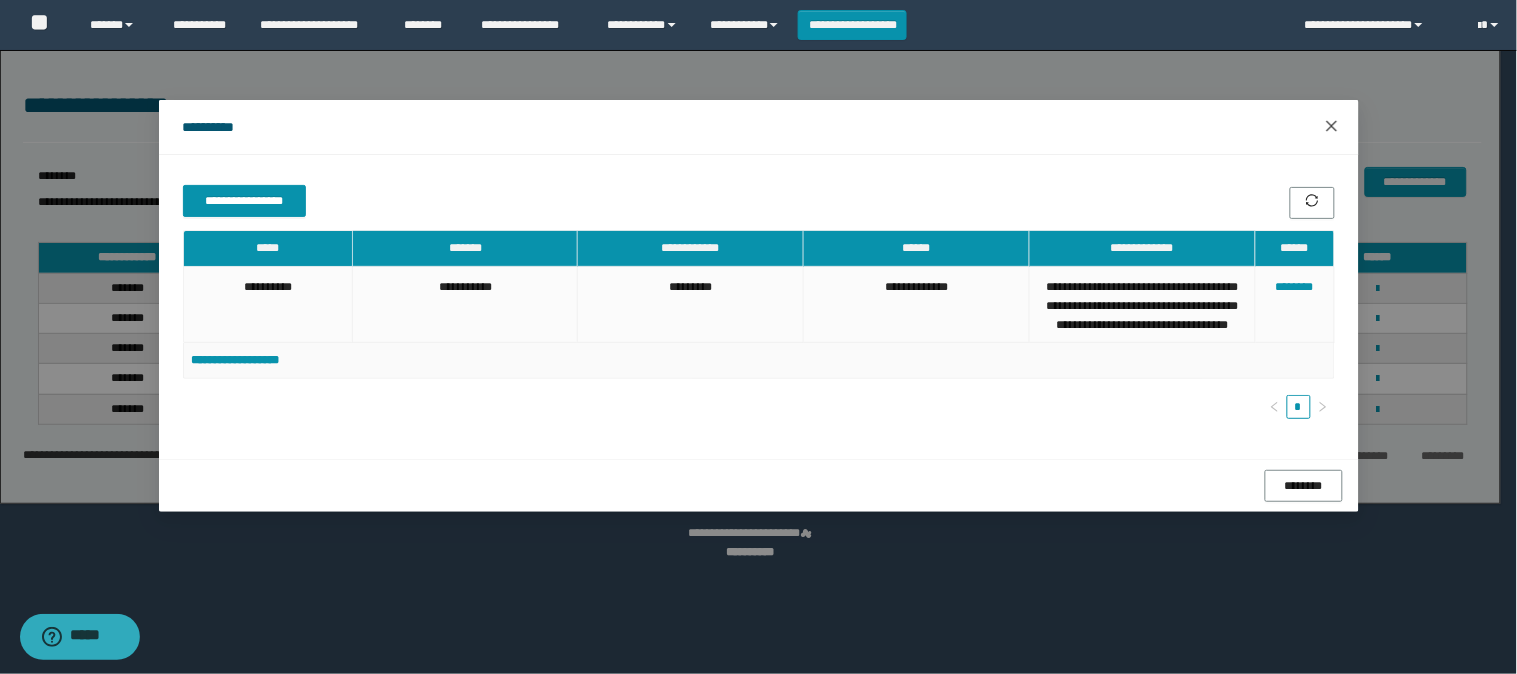 click 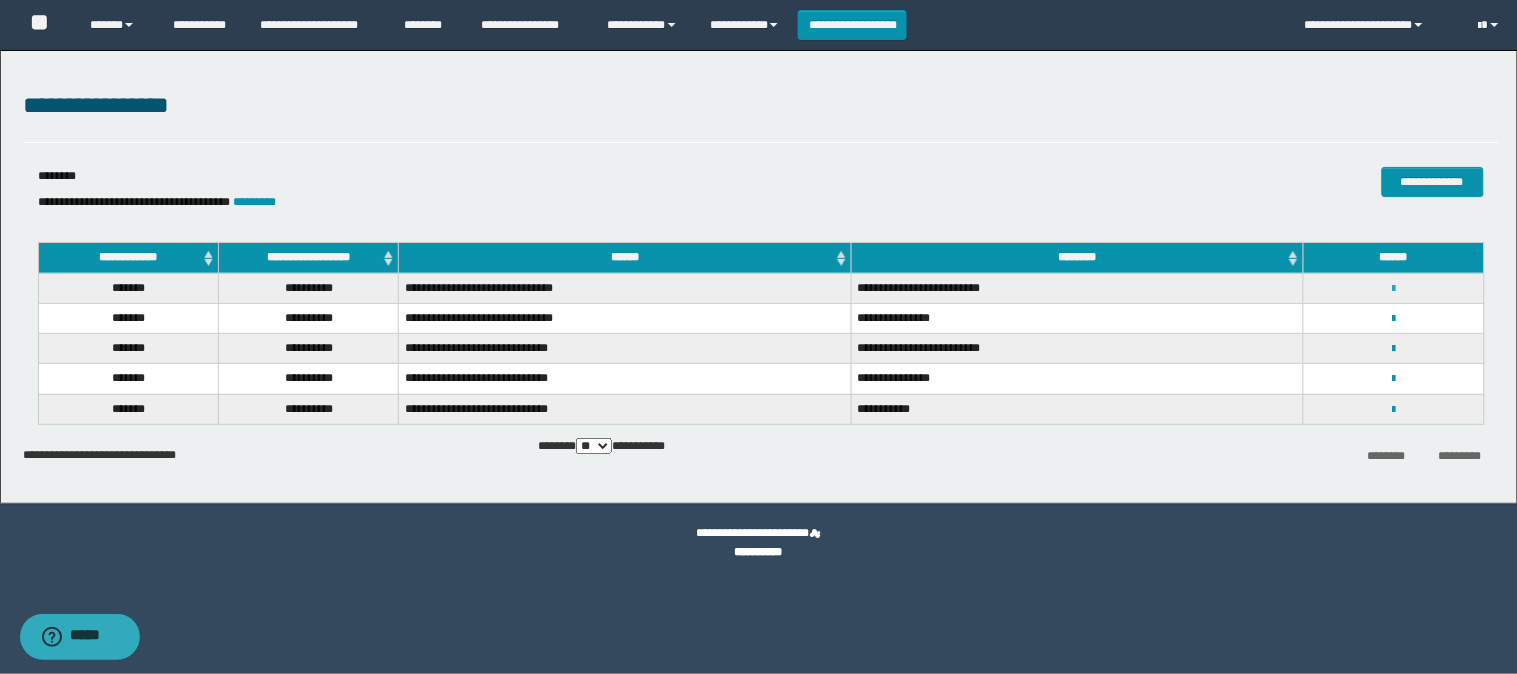 click at bounding box center (1393, 289) 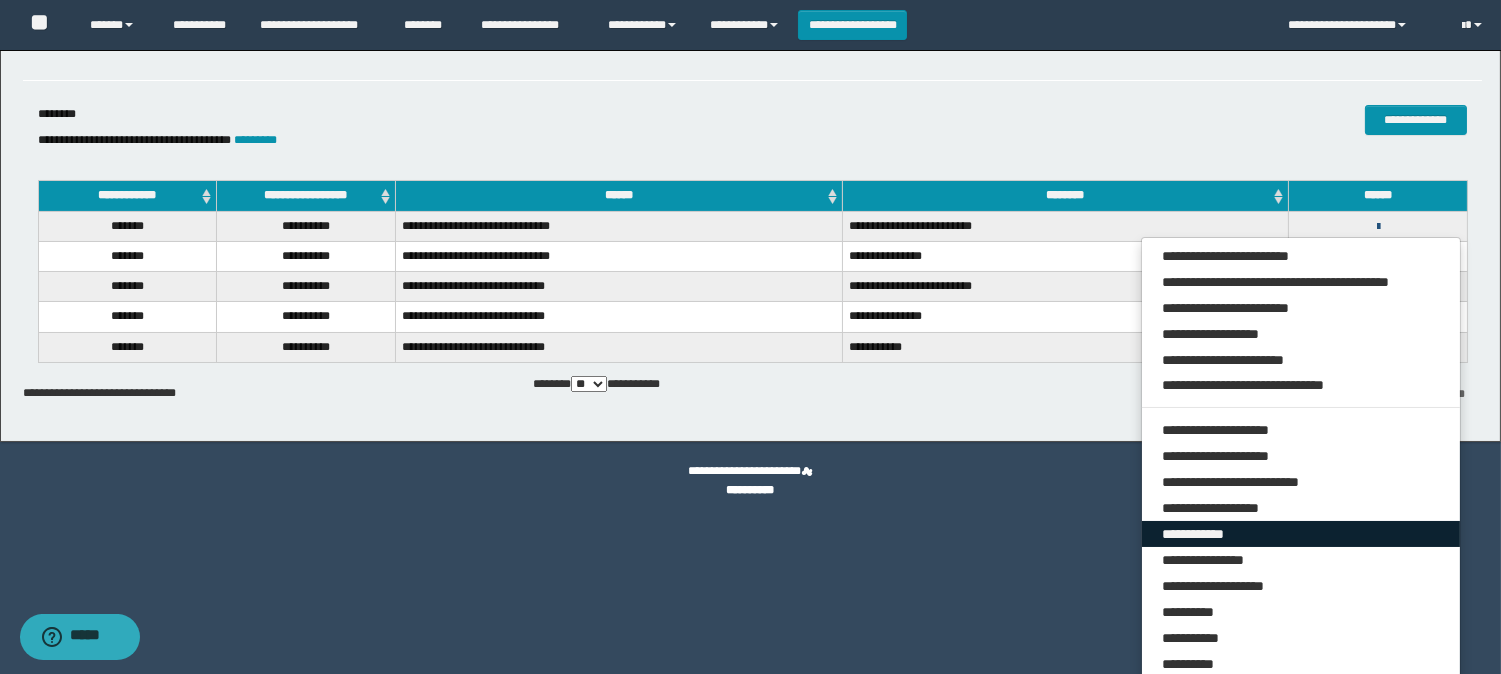 scroll, scrollTop: 96, scrollLeft: 0, axis: vertical 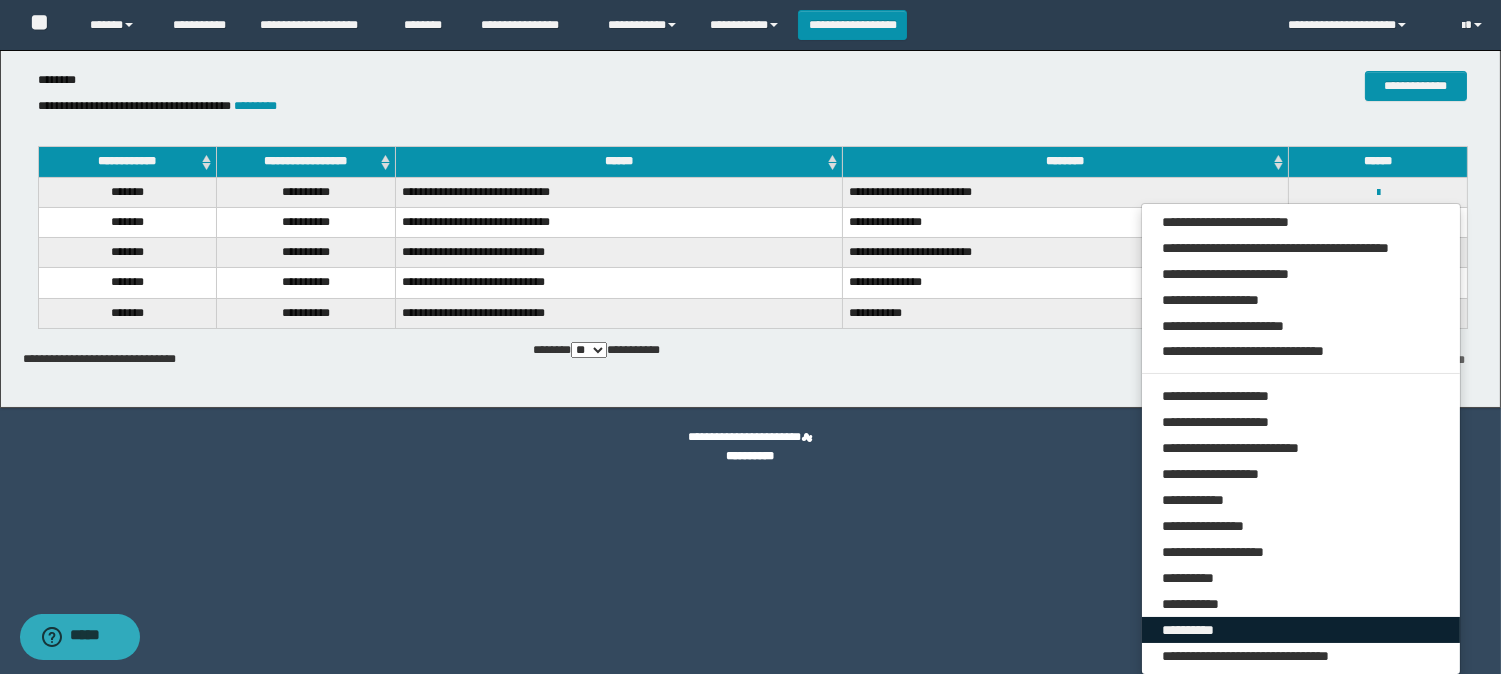 click on "**********" at bounding box center (1301, 630) 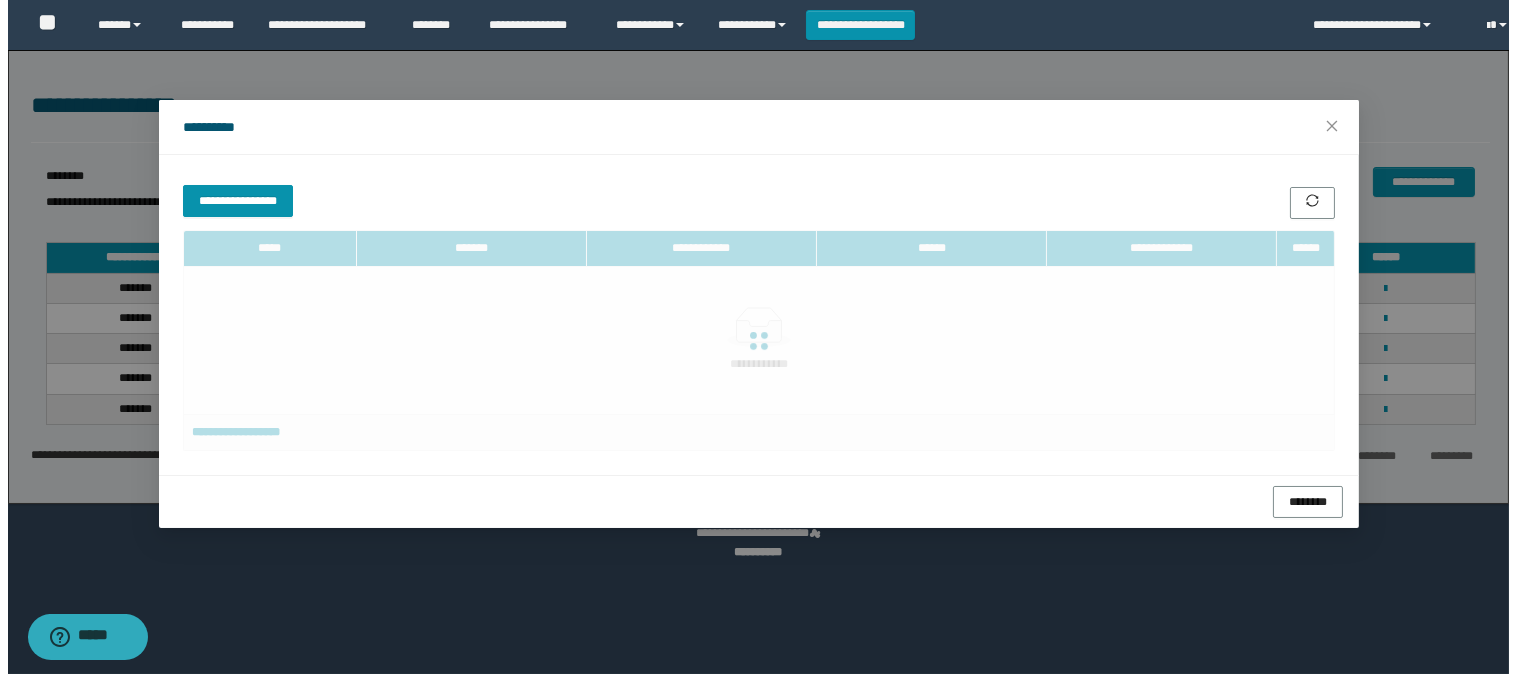 scroll, scrollTop: 0, scrollLeft: 0, axis: both 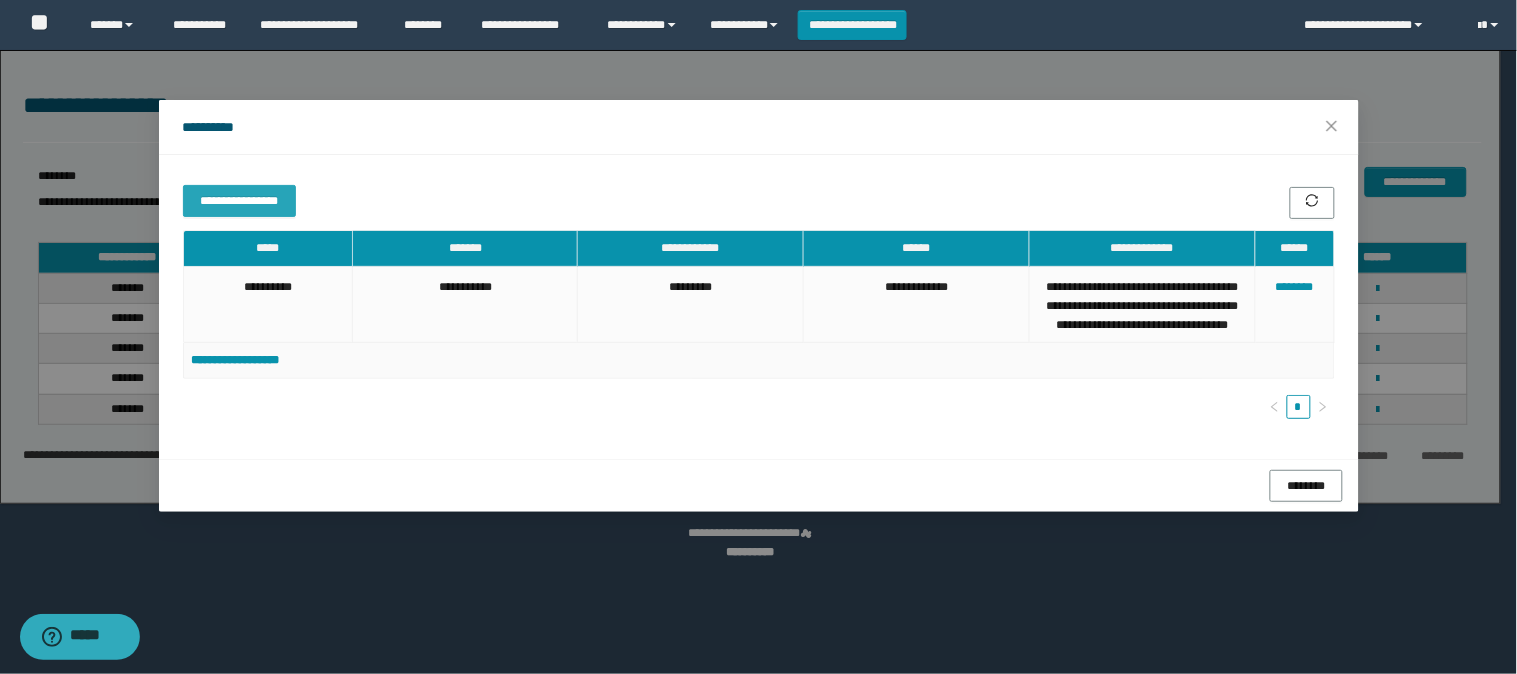 click on "**********" at bounding box center [239, 200] 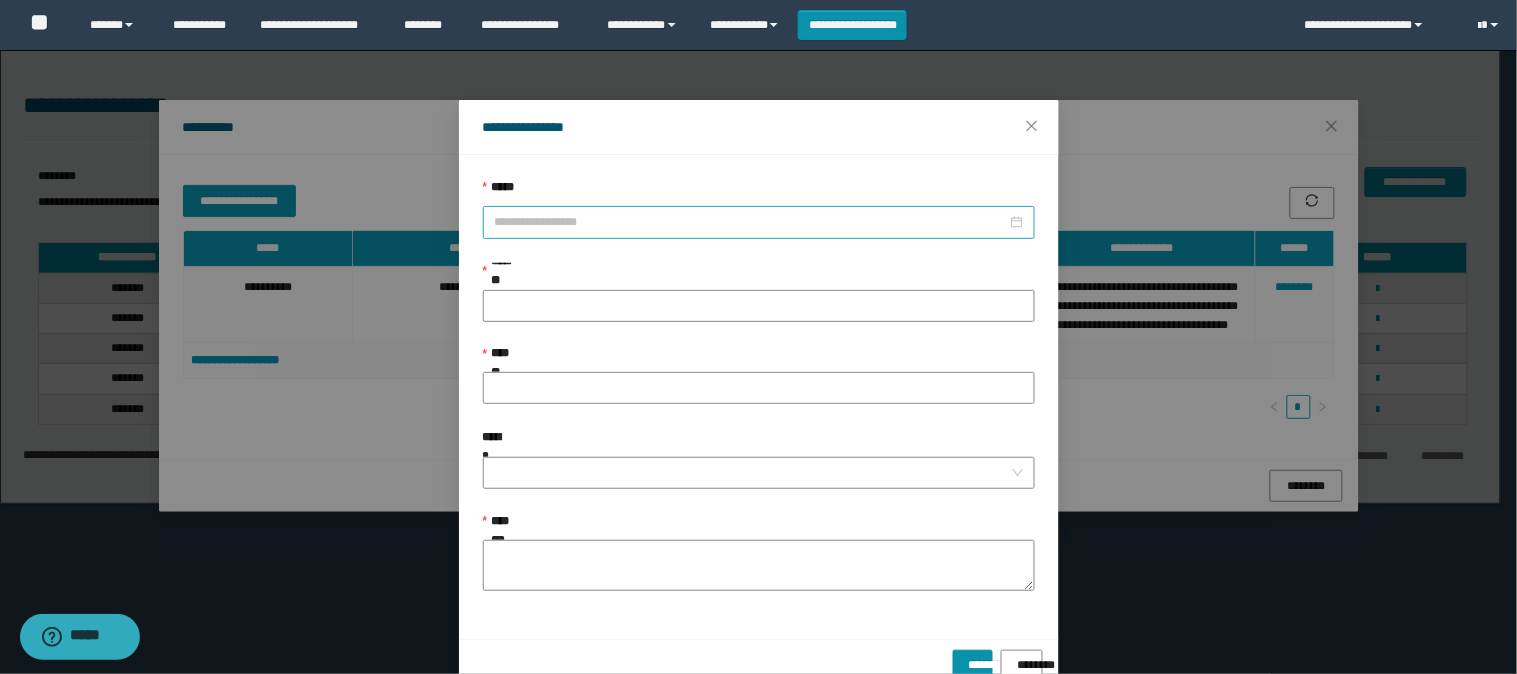 click on "*****" at bounding box center [751, 222] 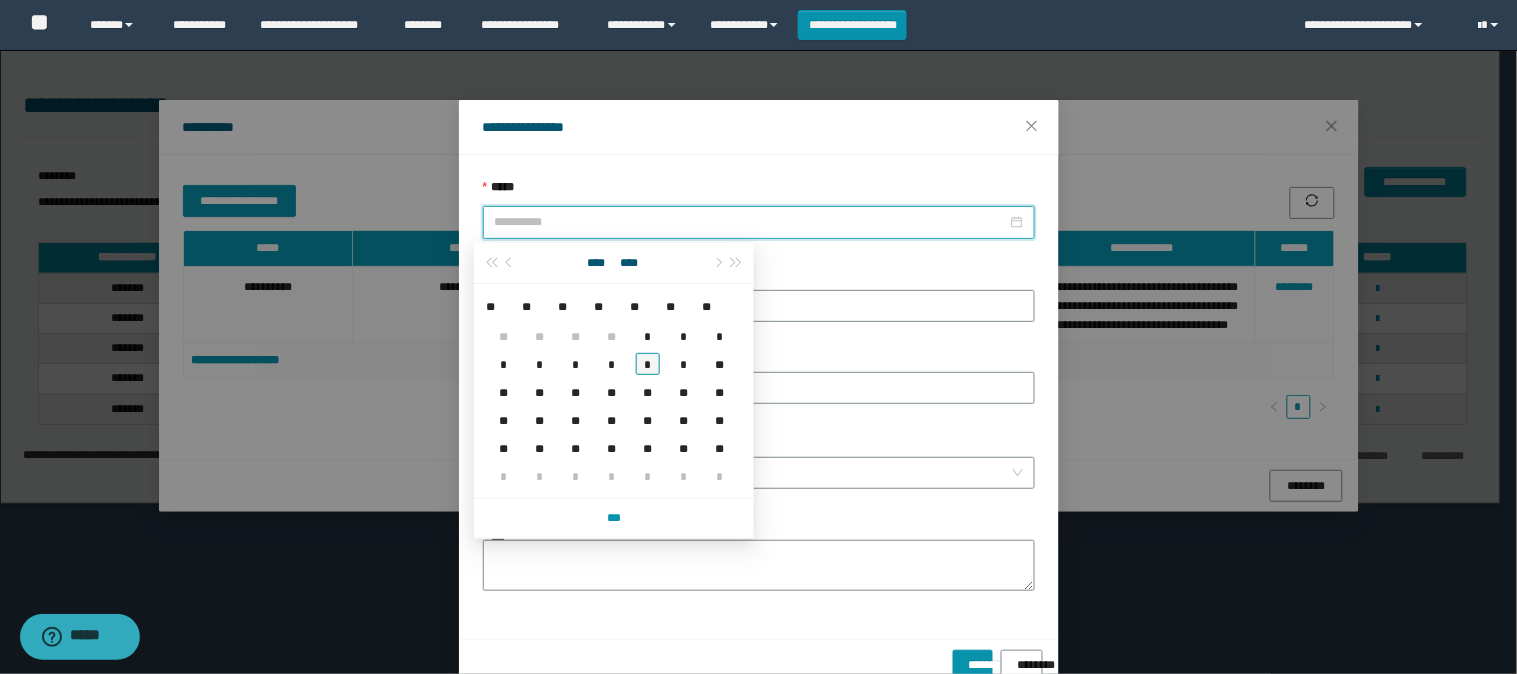 type on "**********" 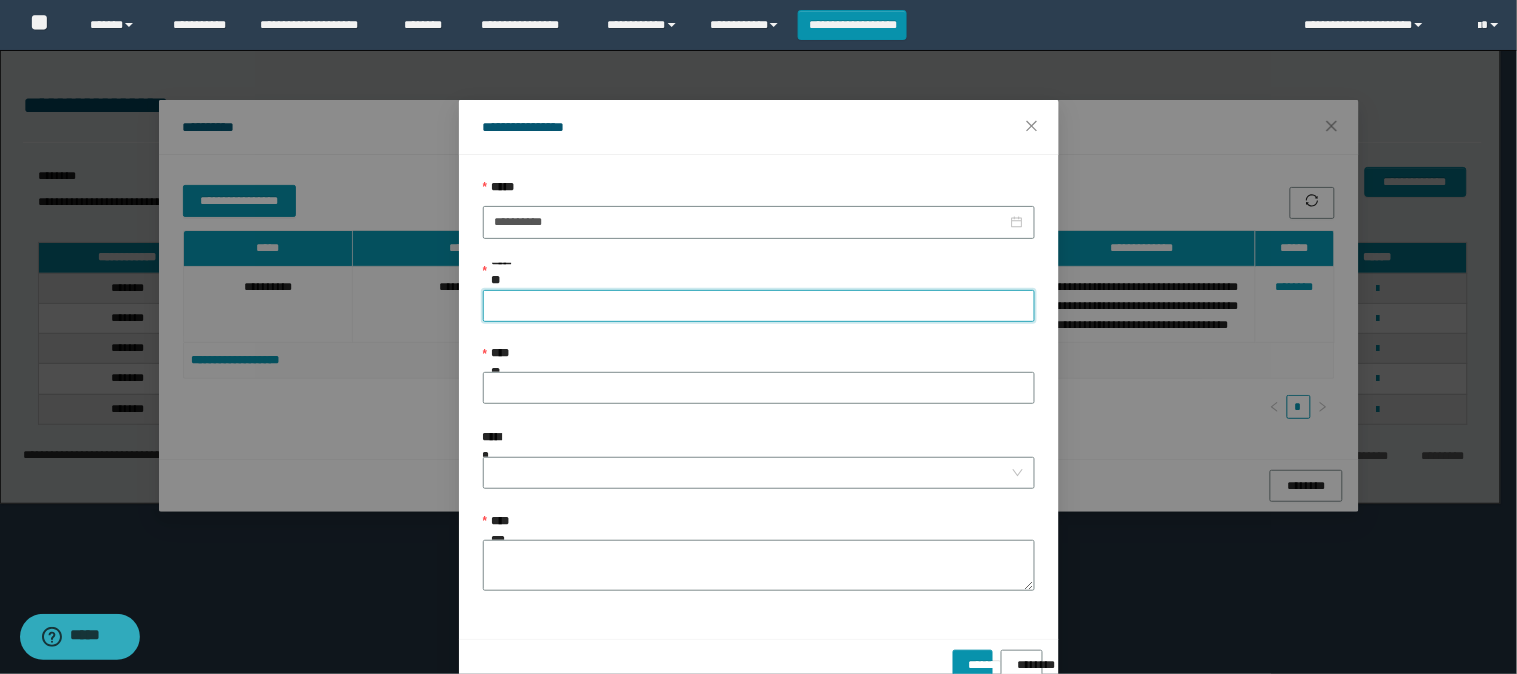 click on "*******" at bounding box center (759, 306) 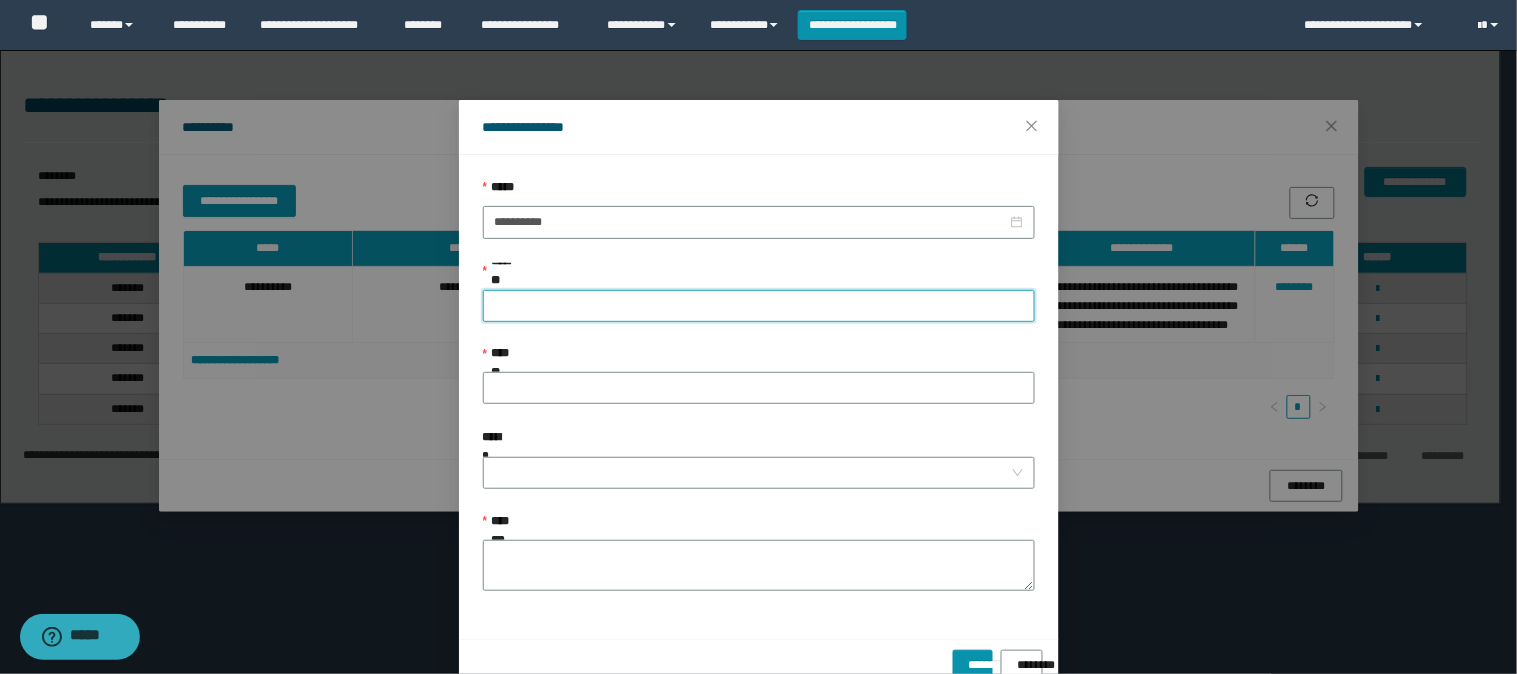 type on "****" 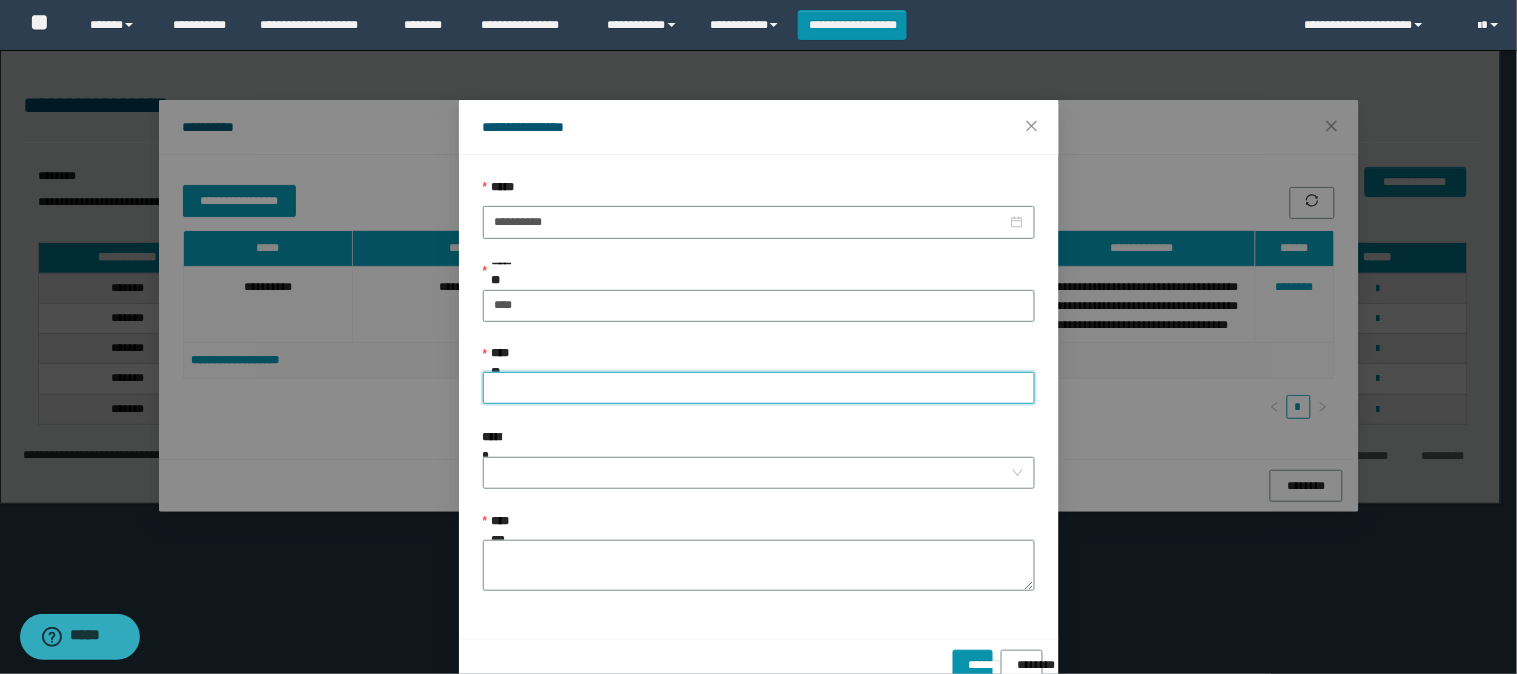 click on "**********" at bounding box center [759, 388] 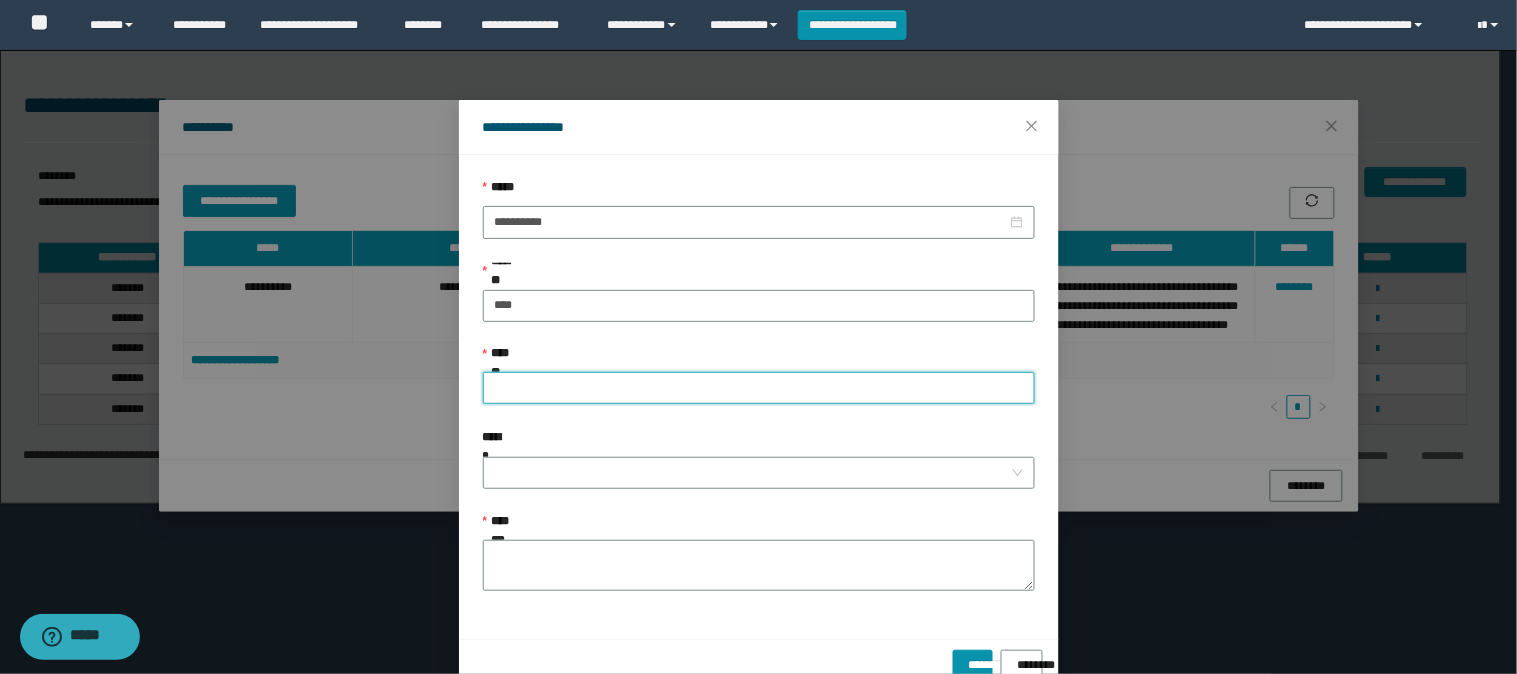 type on "**********" 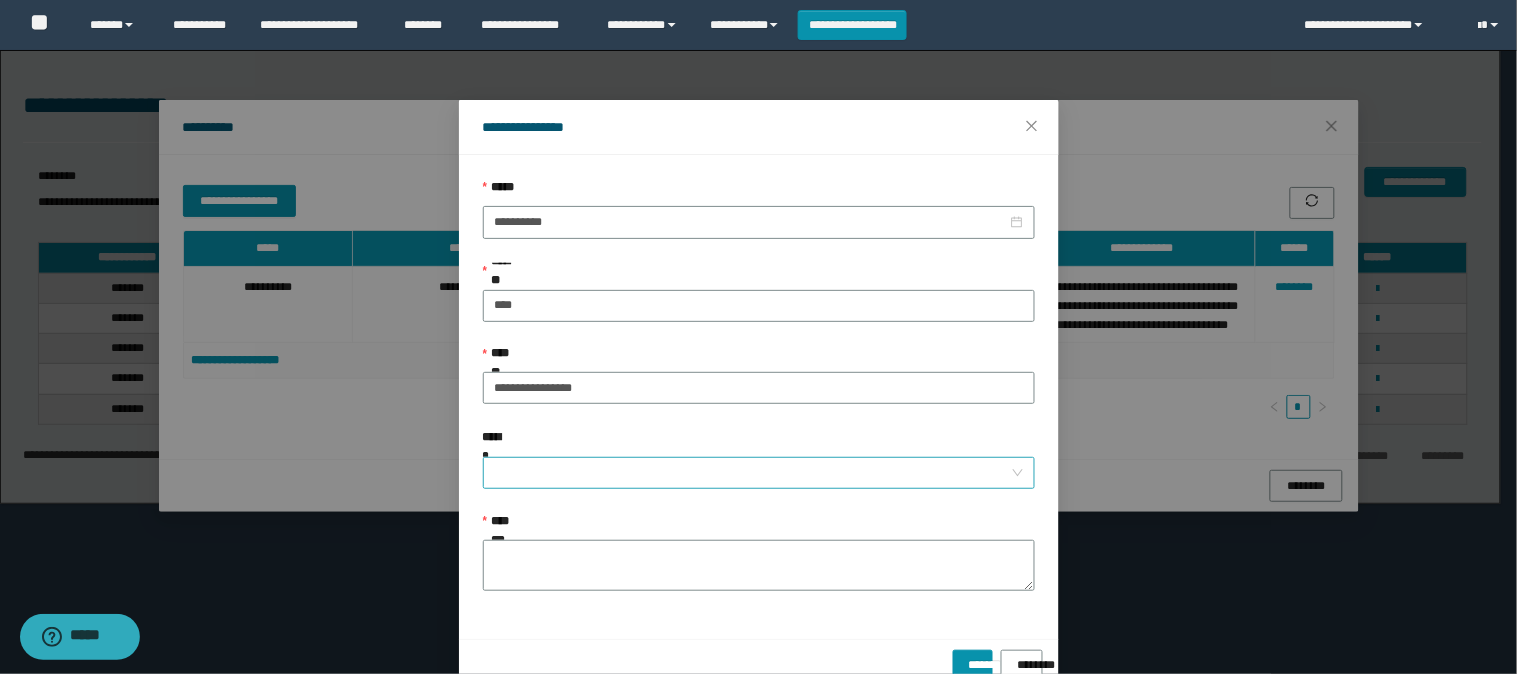 click on "******" at bounding box center [753, 473] 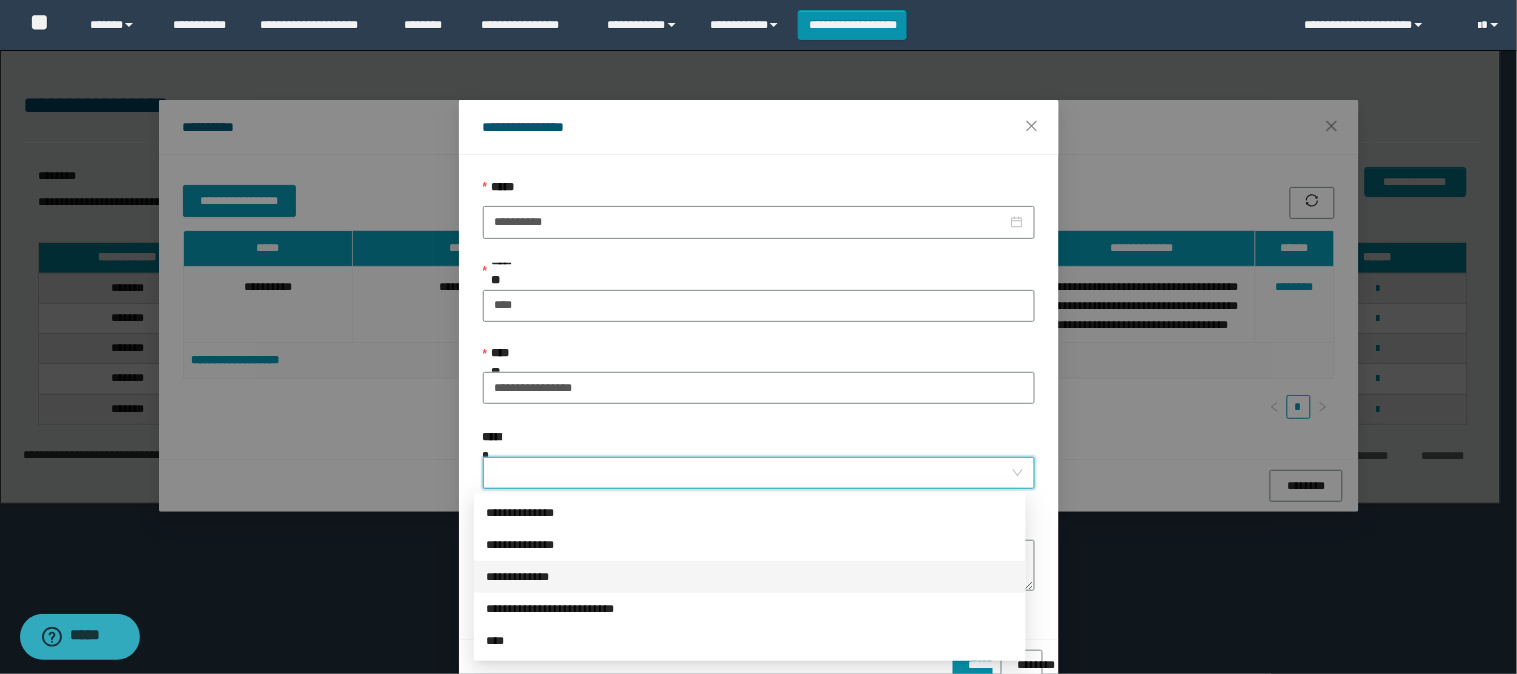click on "**********" at bounding box center [750, 577] 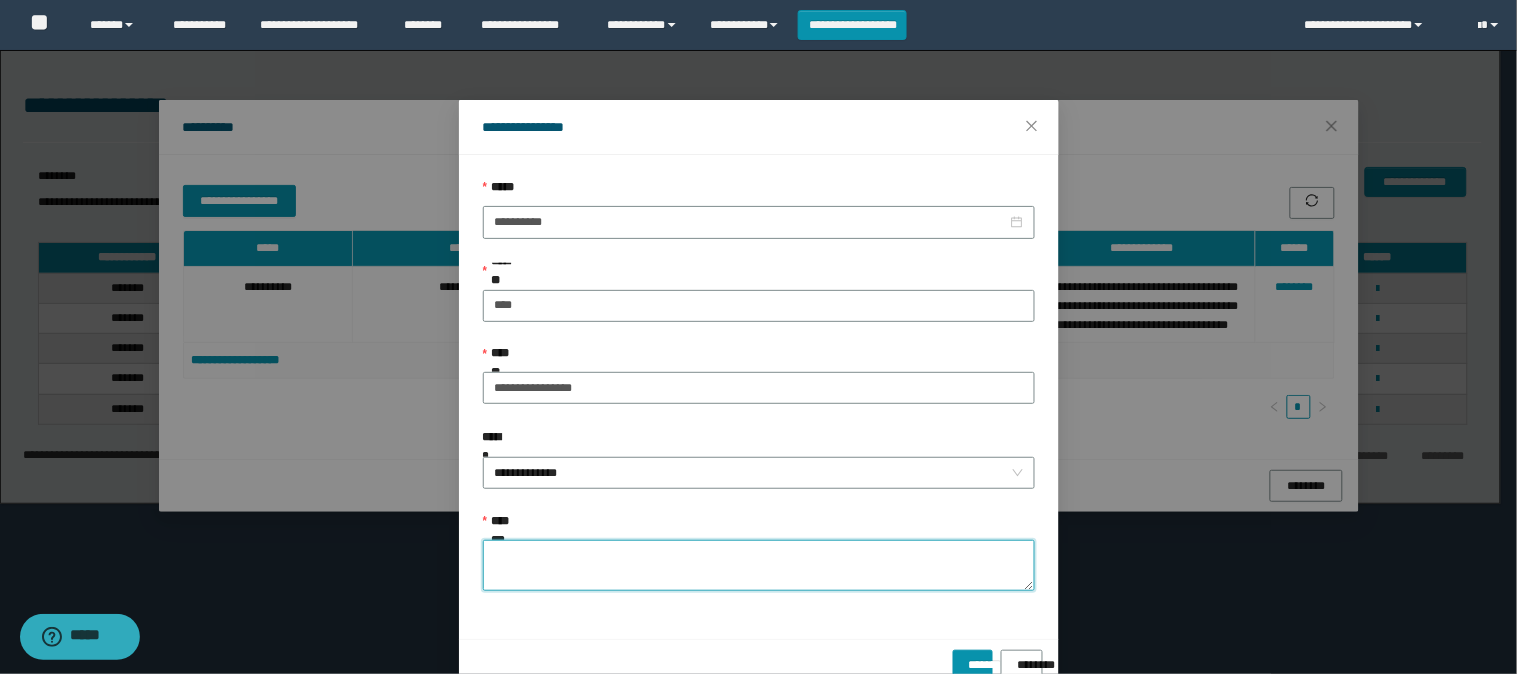 click on "**********" at bounding box center [759, 565] 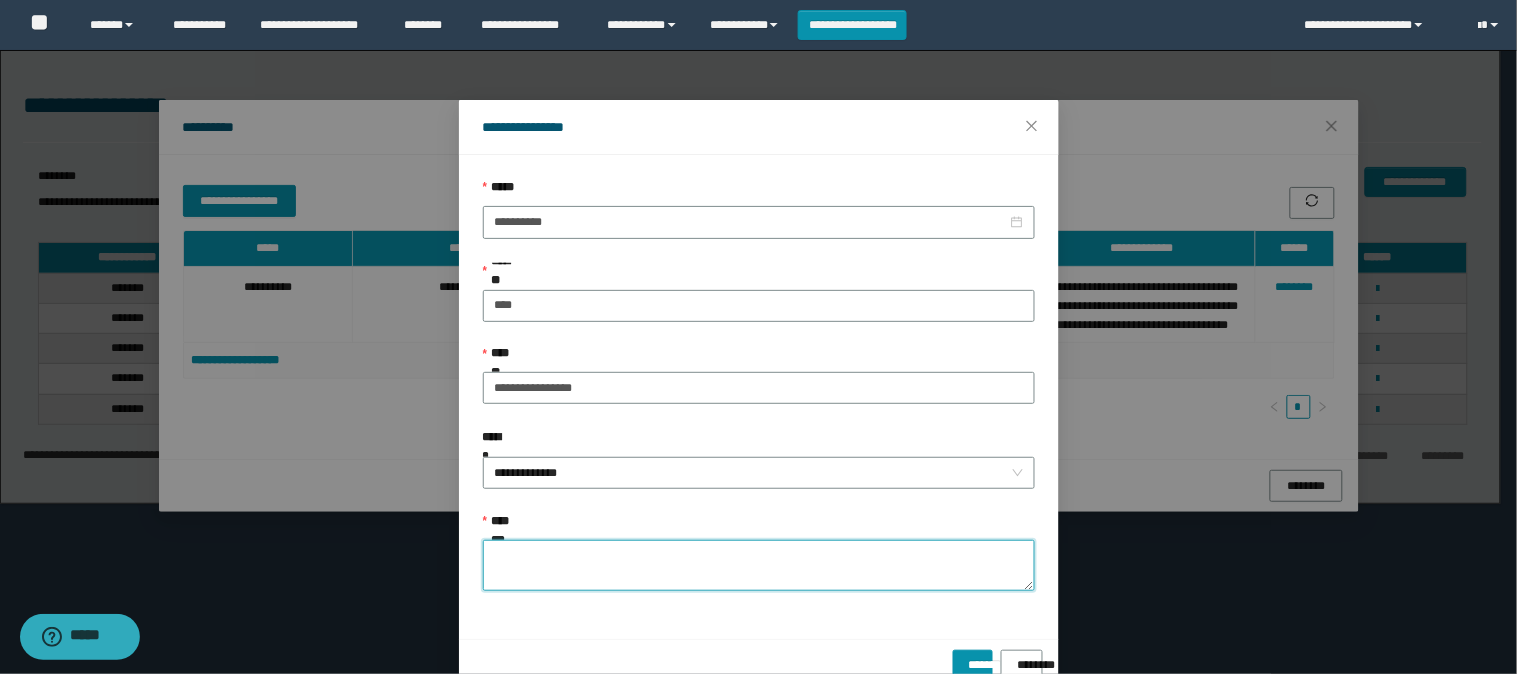 paste on "**********" 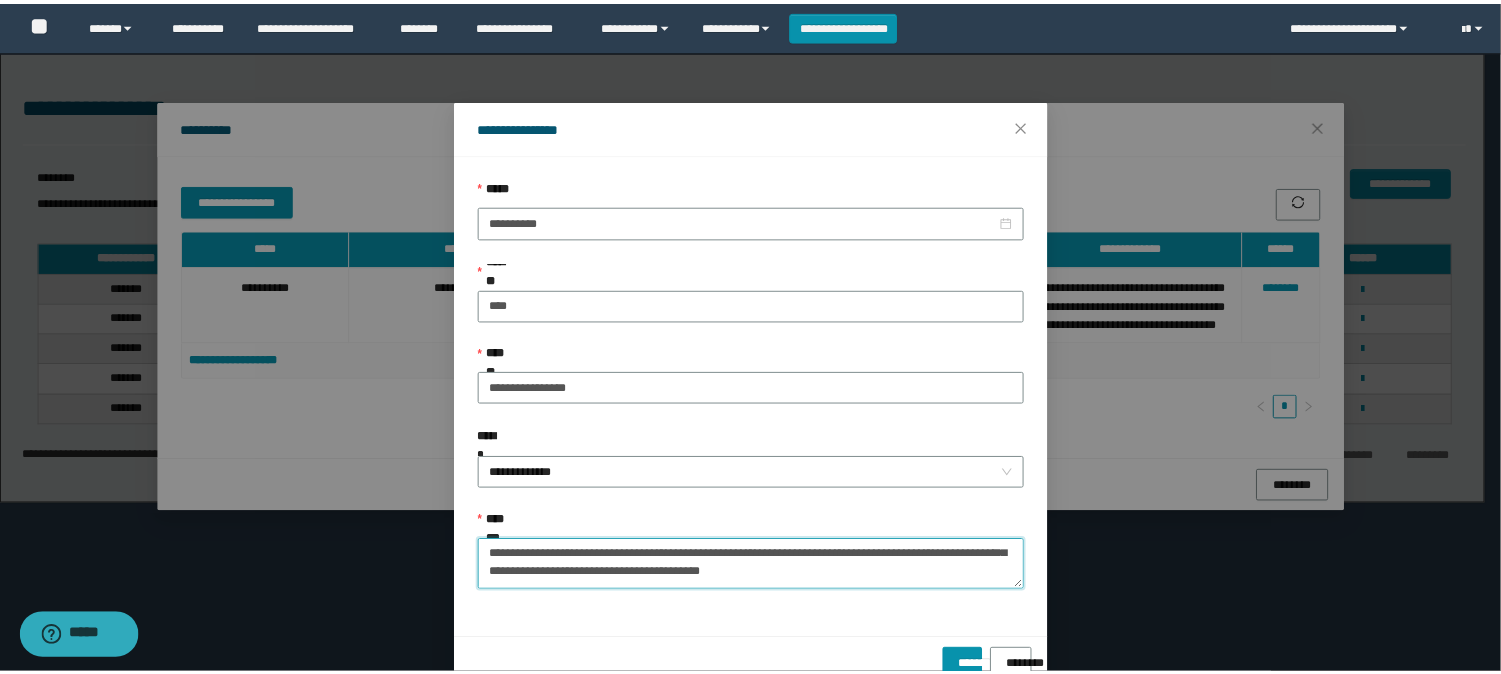 scroll, scrollTop: 37, scrollLeft: 0, axis: vertical 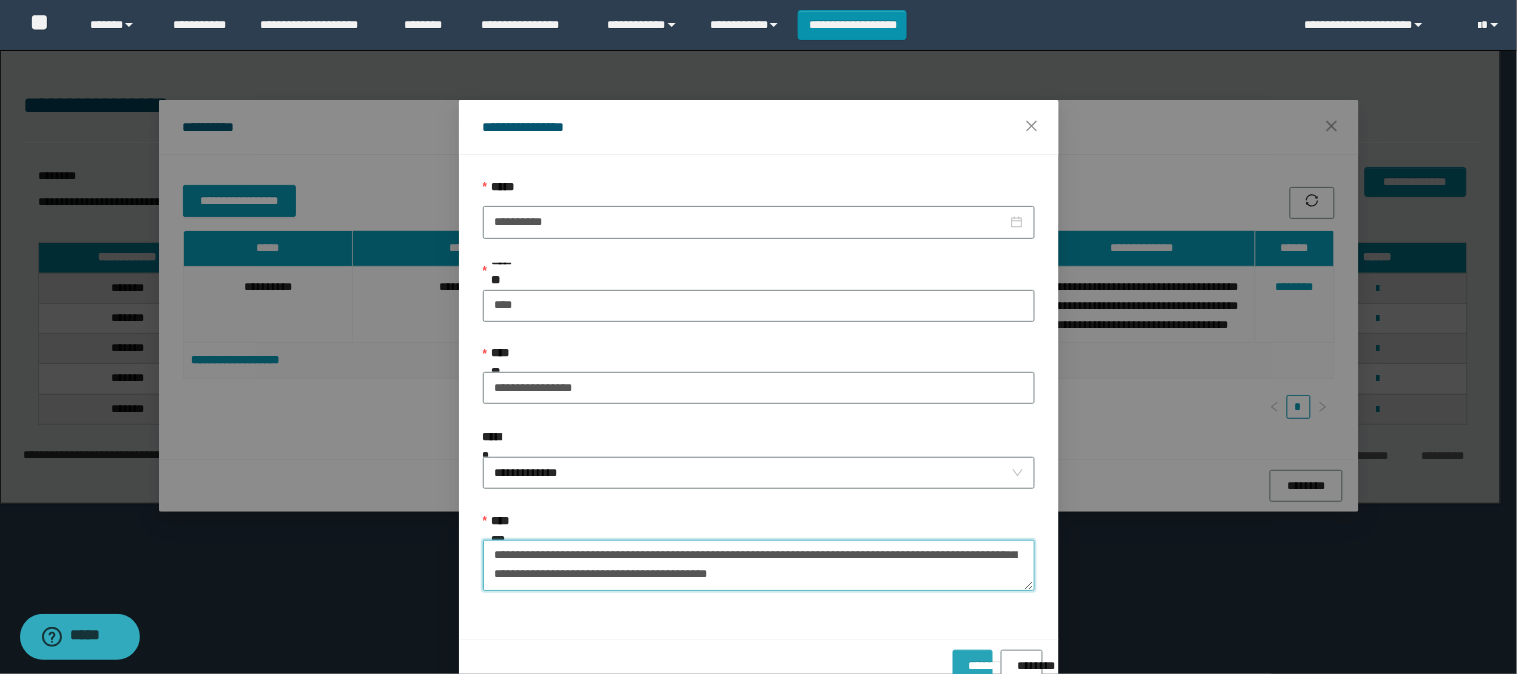 type on "**********" 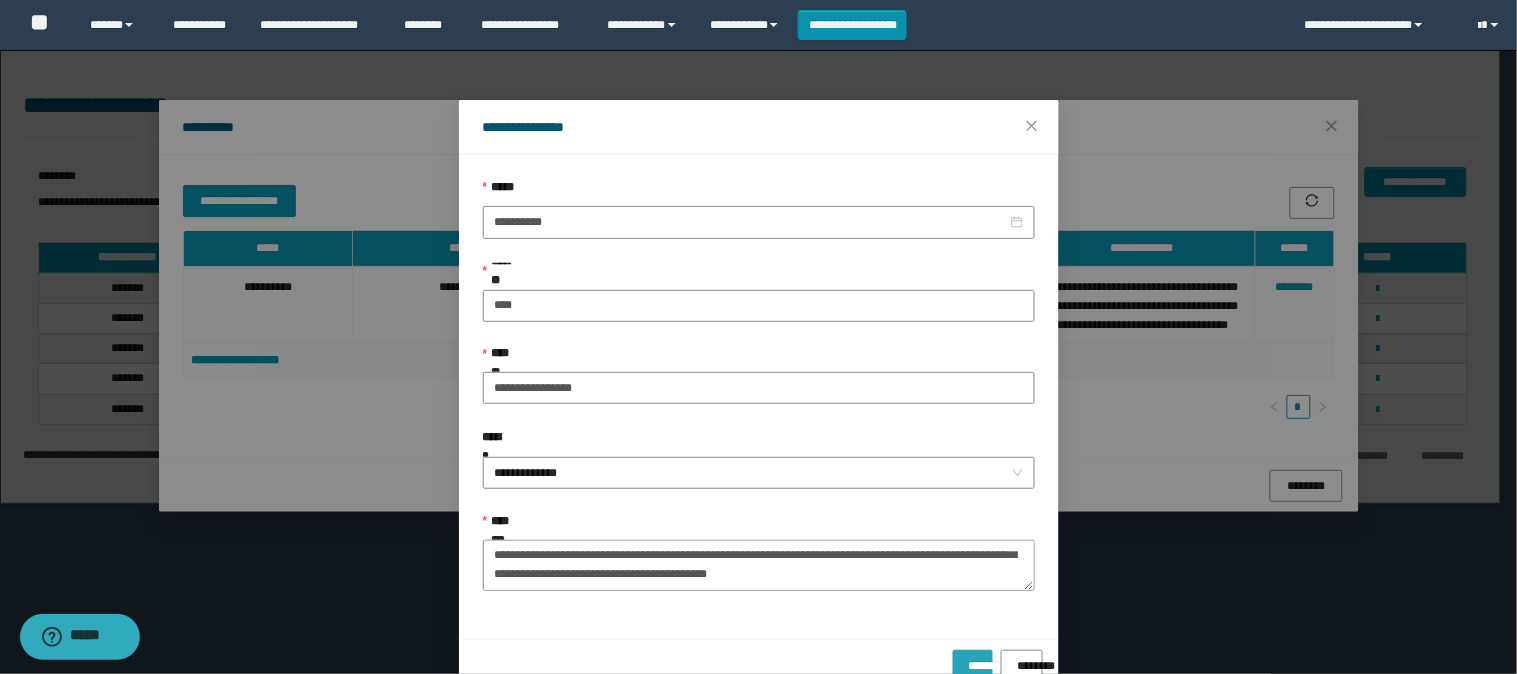 click on "*******" at bounding box center [973, 659] 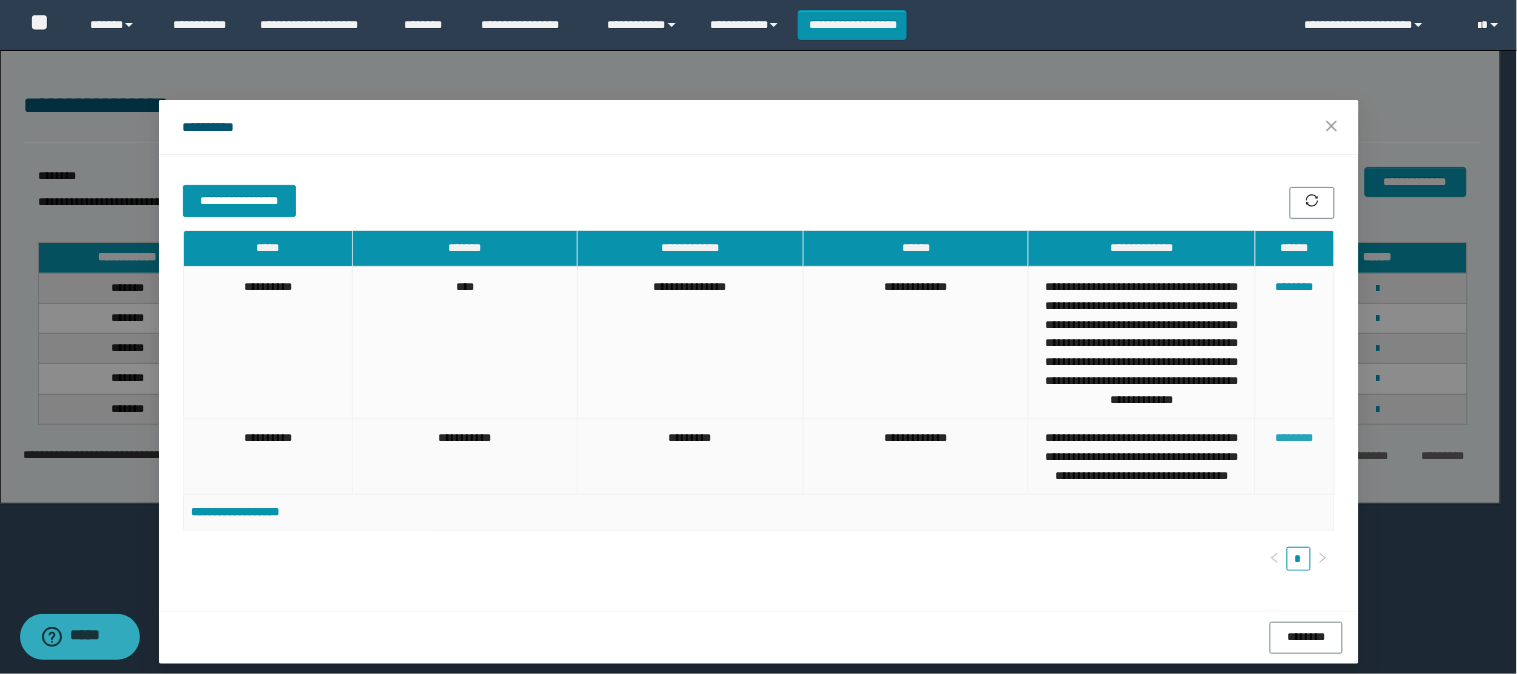click on "********" at bounding box center (1294, 438) 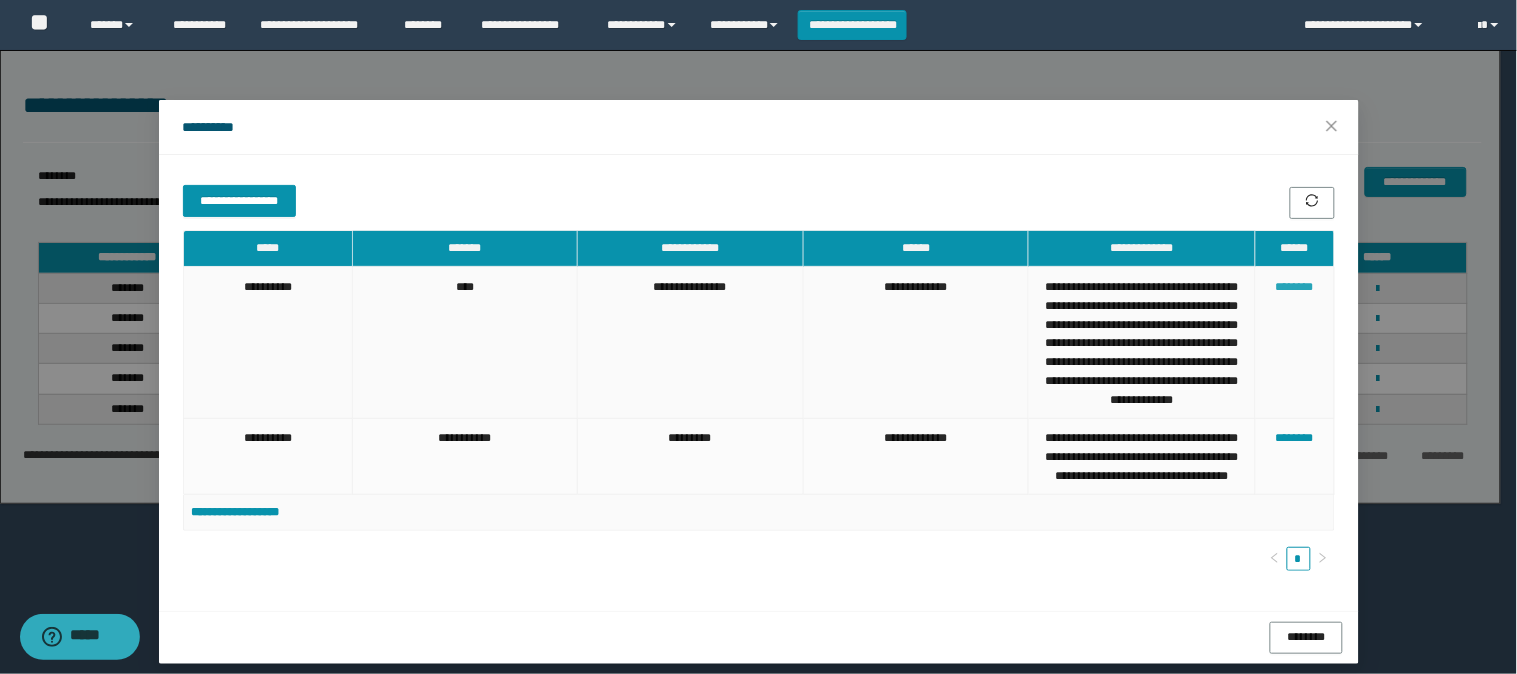 click on "********" at bounding box center (1294, 287) 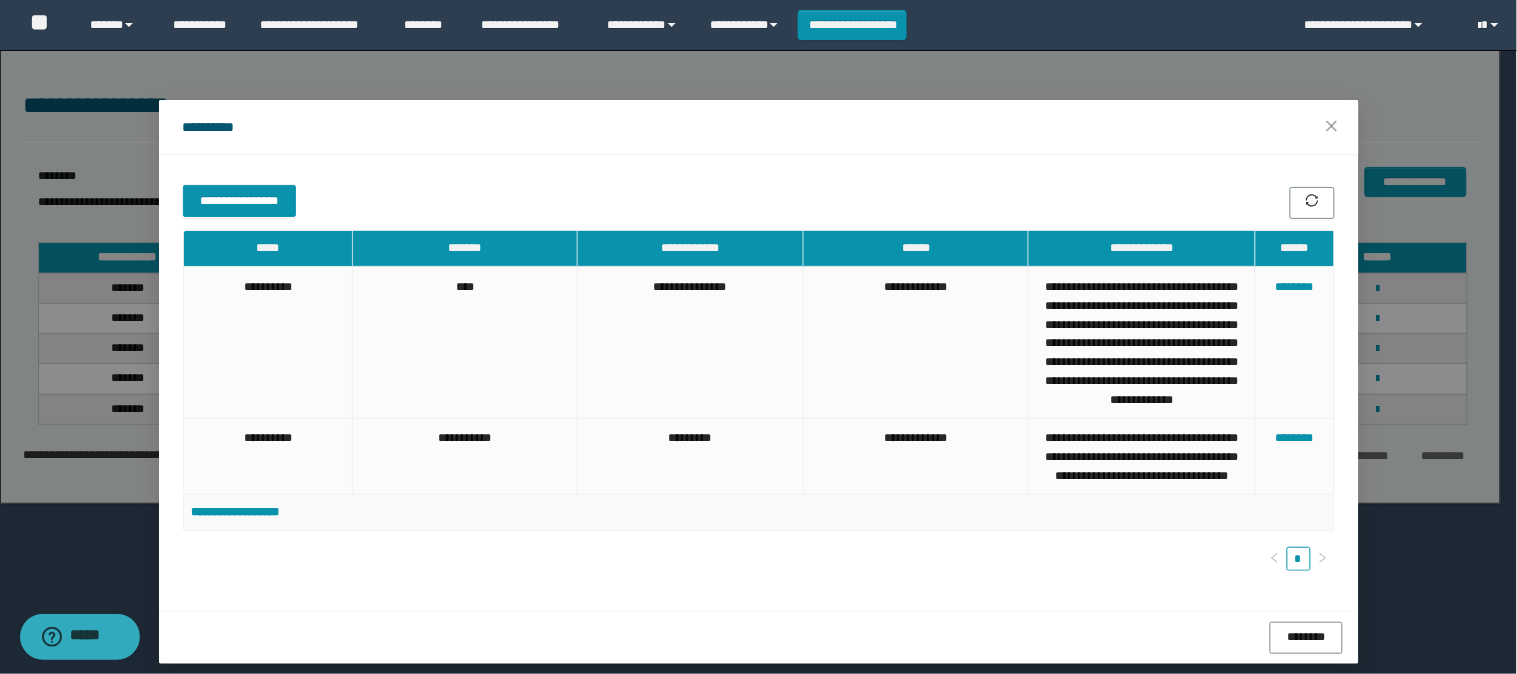 click on "**********" at bounding box center [758, 337] 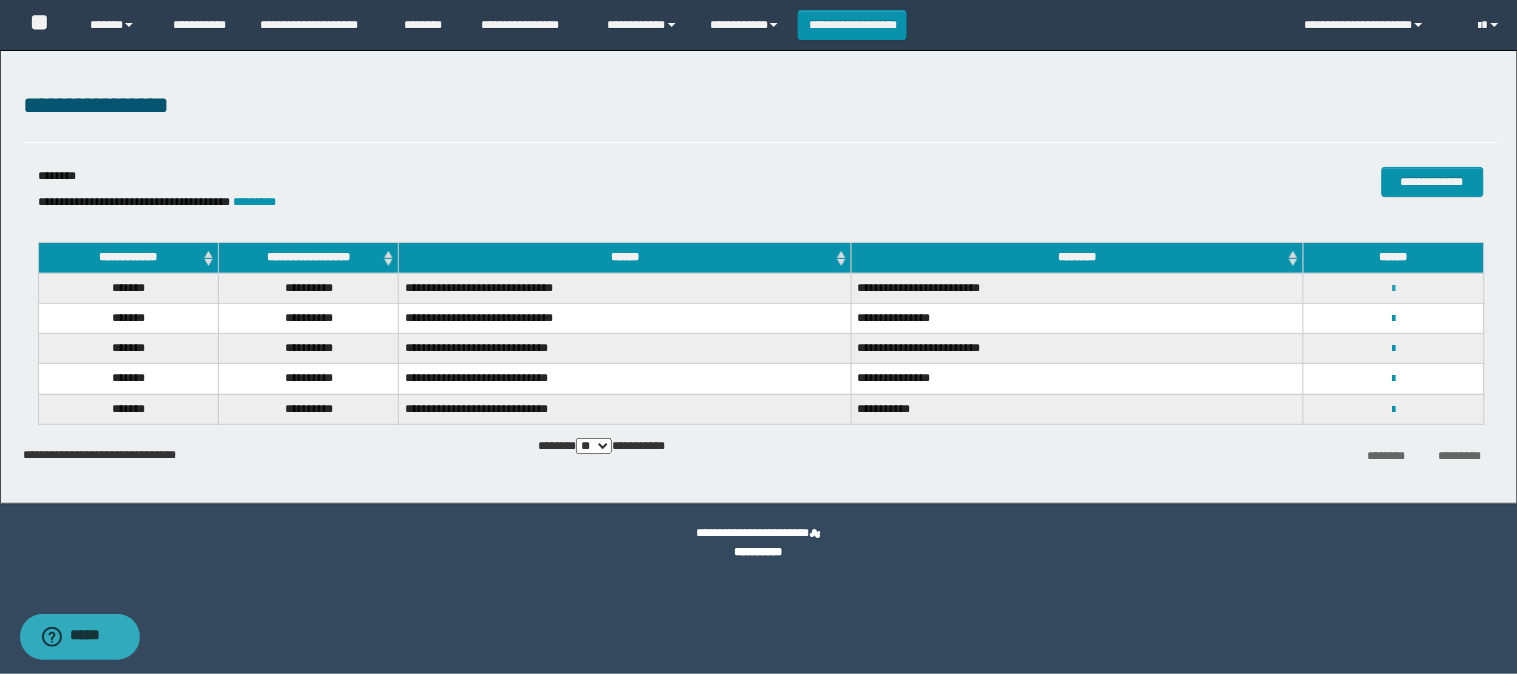 click at bounding box center [1393, 289] 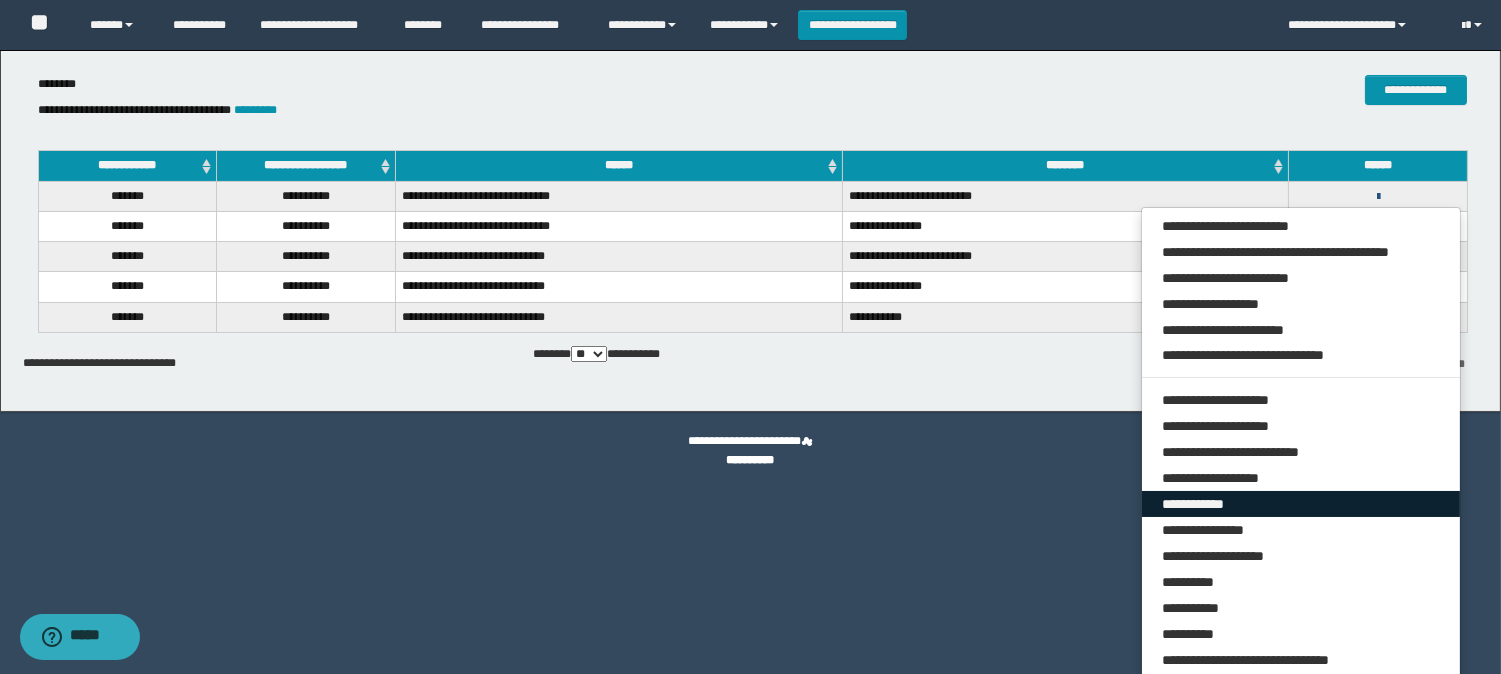 scroll, scrollTop: 96, scrollLeft: 0, axis: vertical 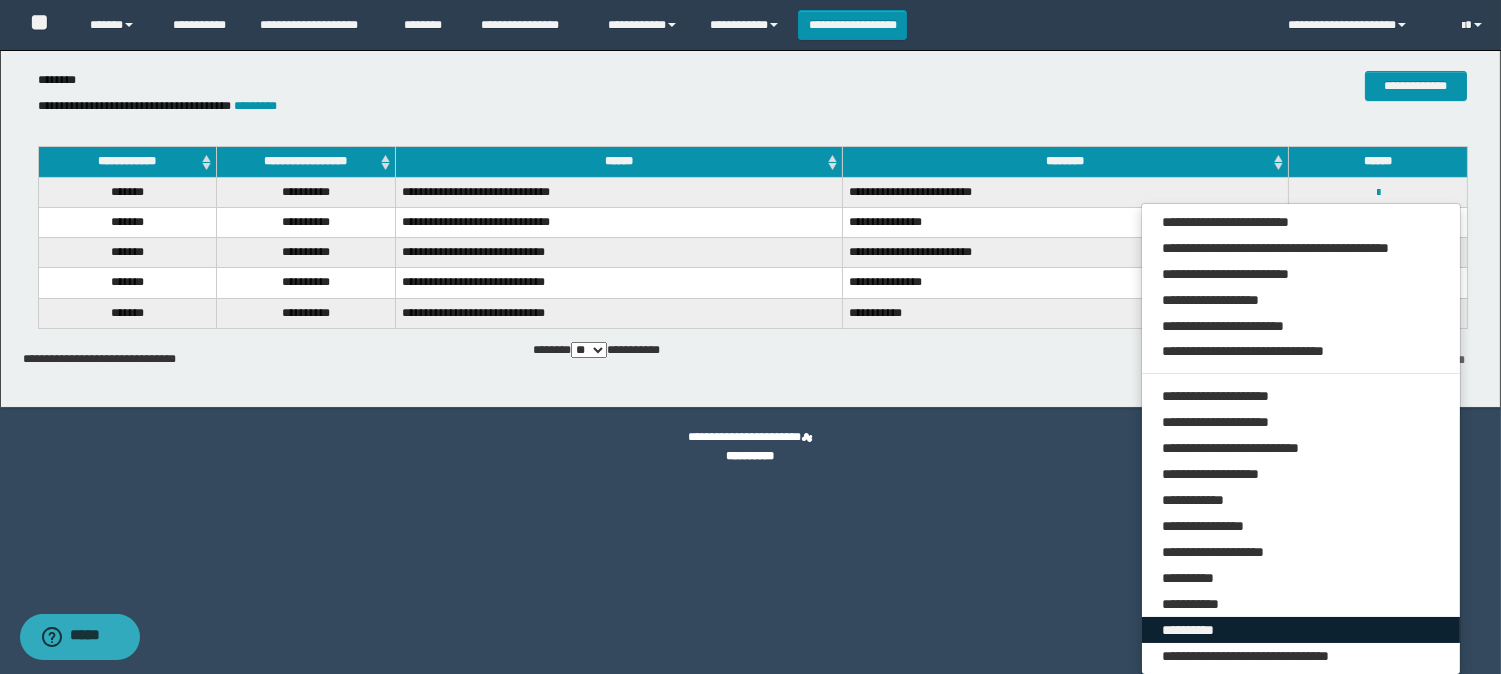 click on "**********" at bounding box center [1301, 630] 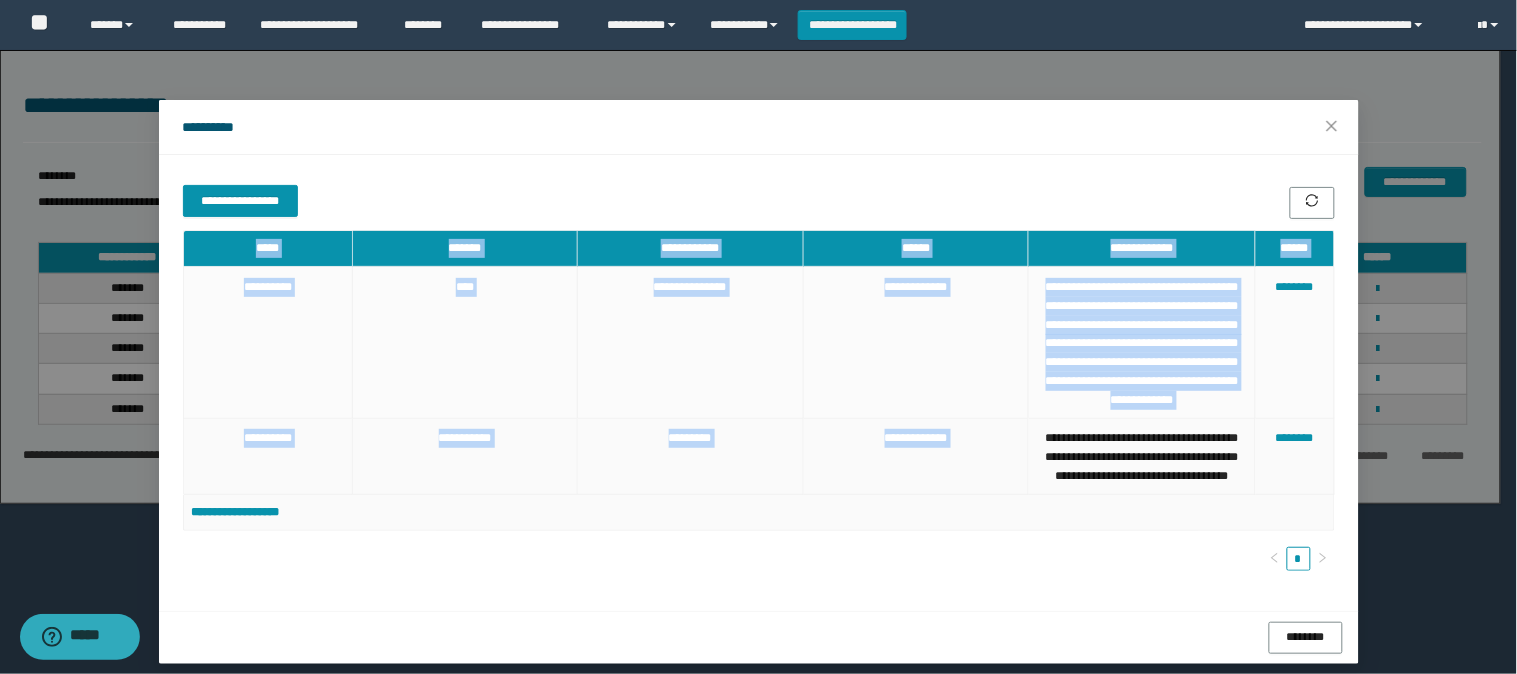 drag, startPoint x: 1041, startPoint y: 475, endPoint x: 1253, endPoint y: 526, distance: 218.04816 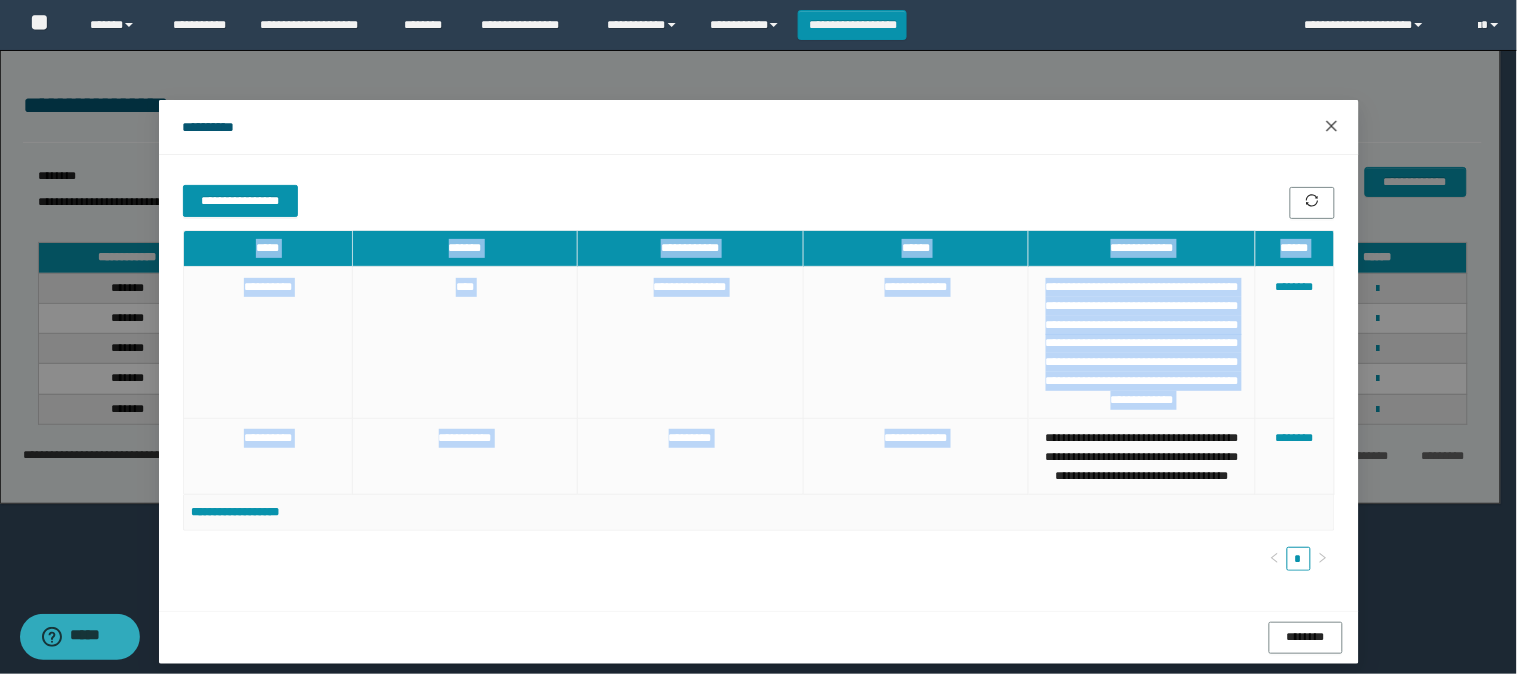 click 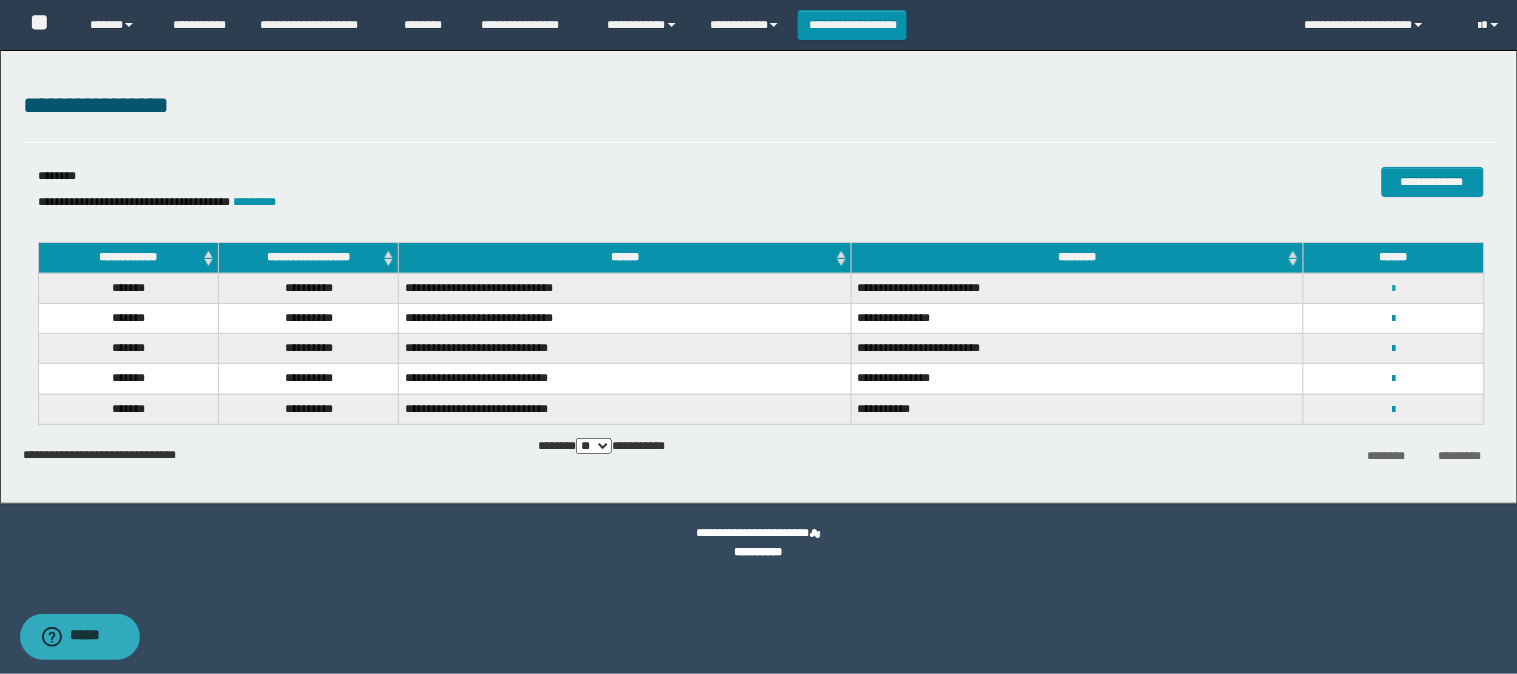 click at bounding box center (1393, 289) 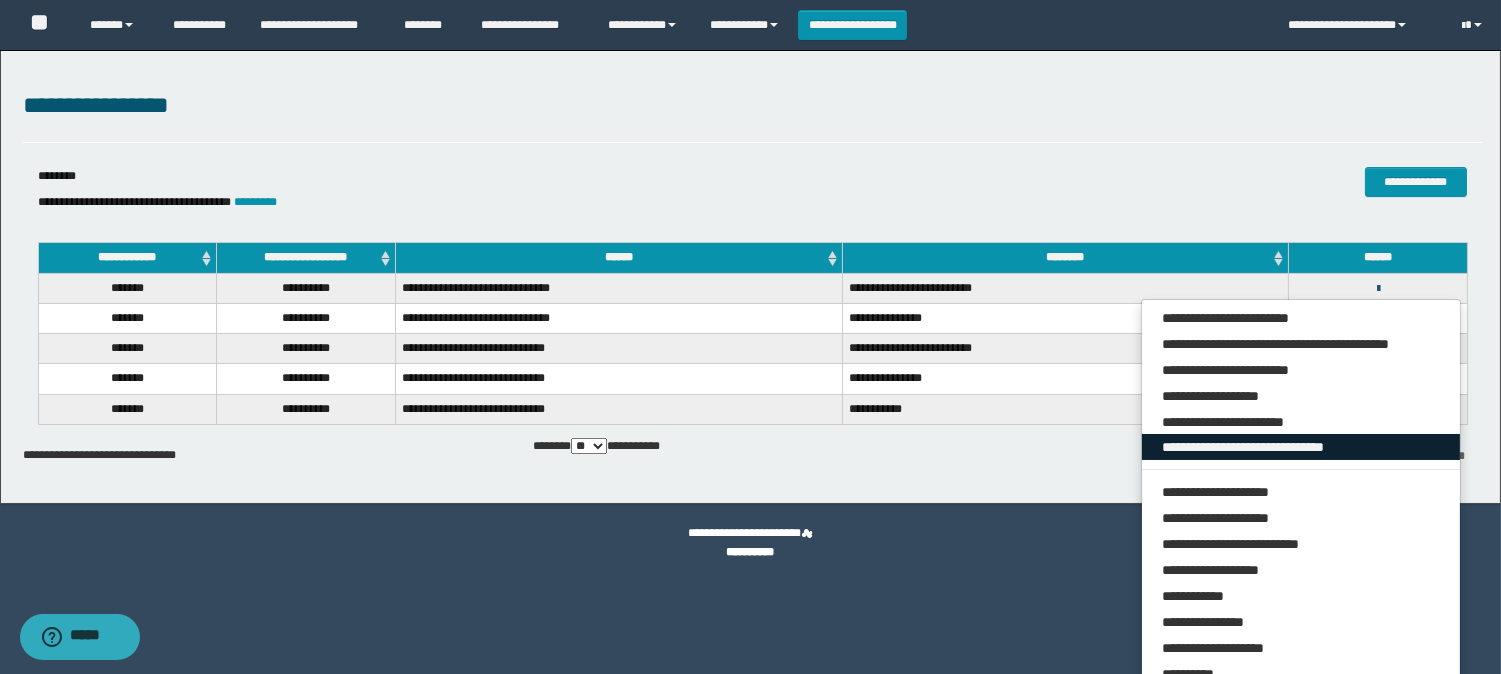 scroll, scrollTop: 96, scrollLeft: 0, axis: vertical 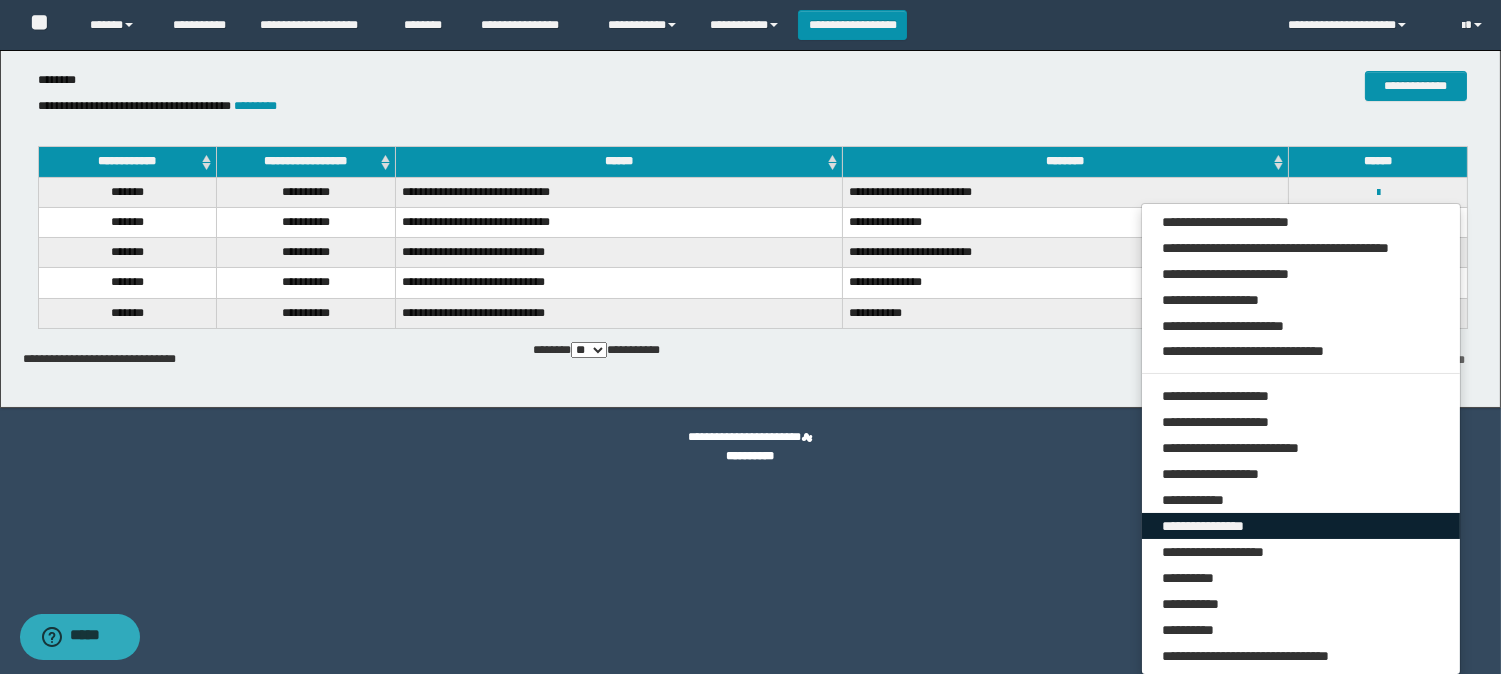 click on "**********" at bounding box center [1301, 526] 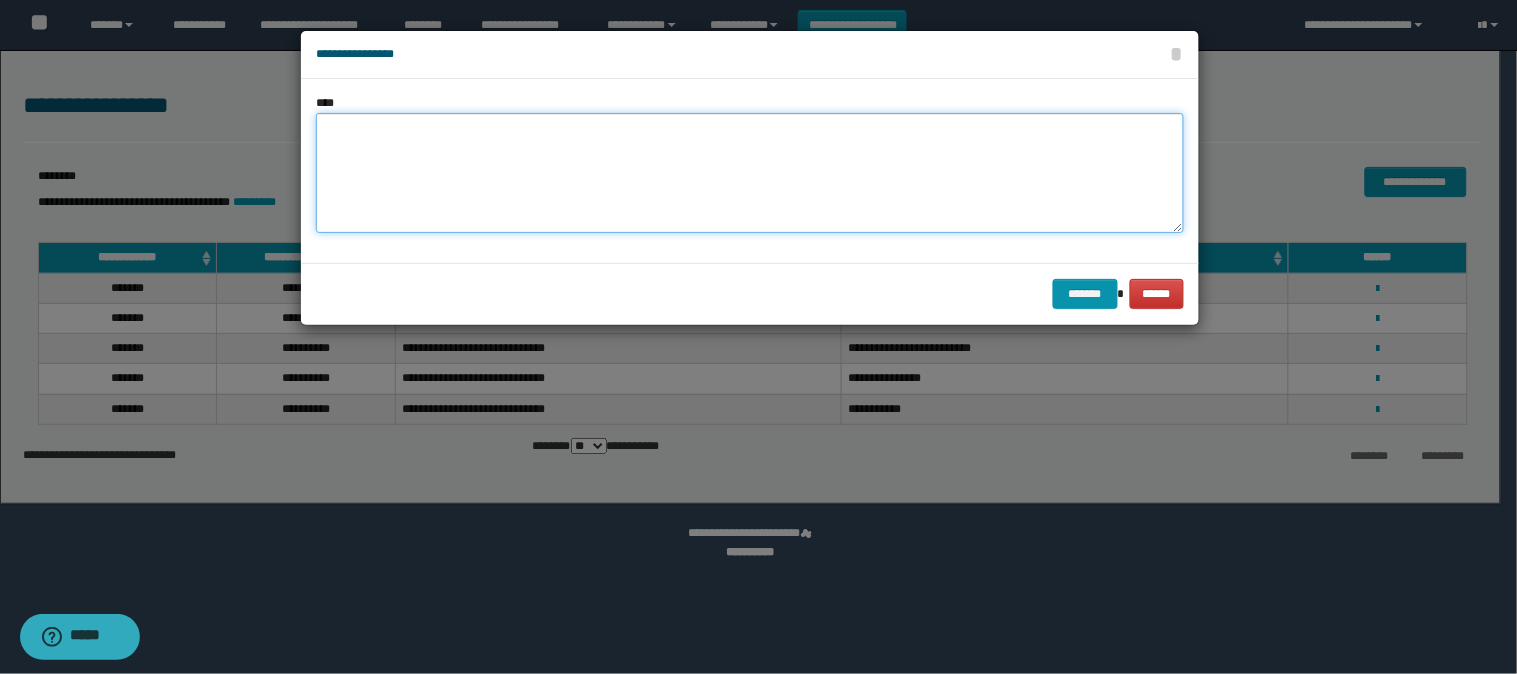click at bounding box center (750, 173) 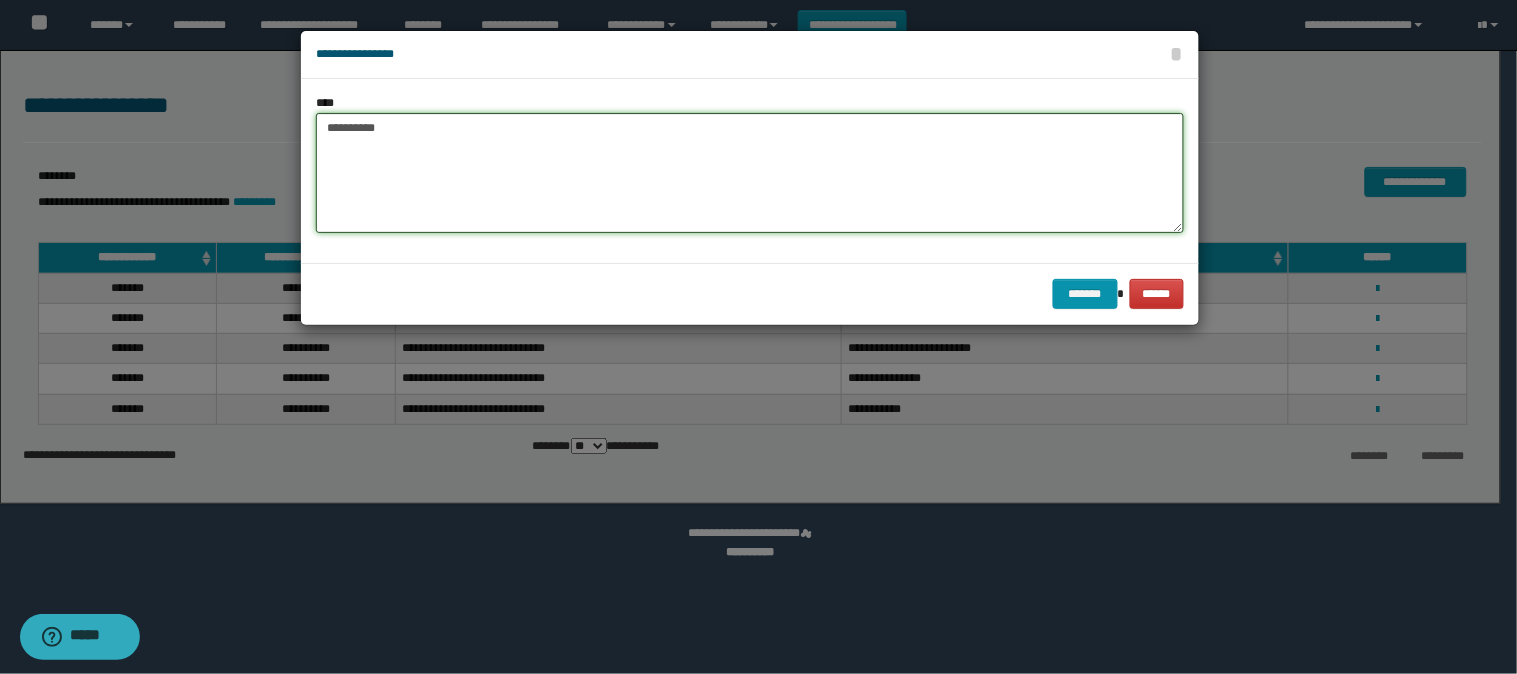click on "**********" at bounding box center [750, 173] 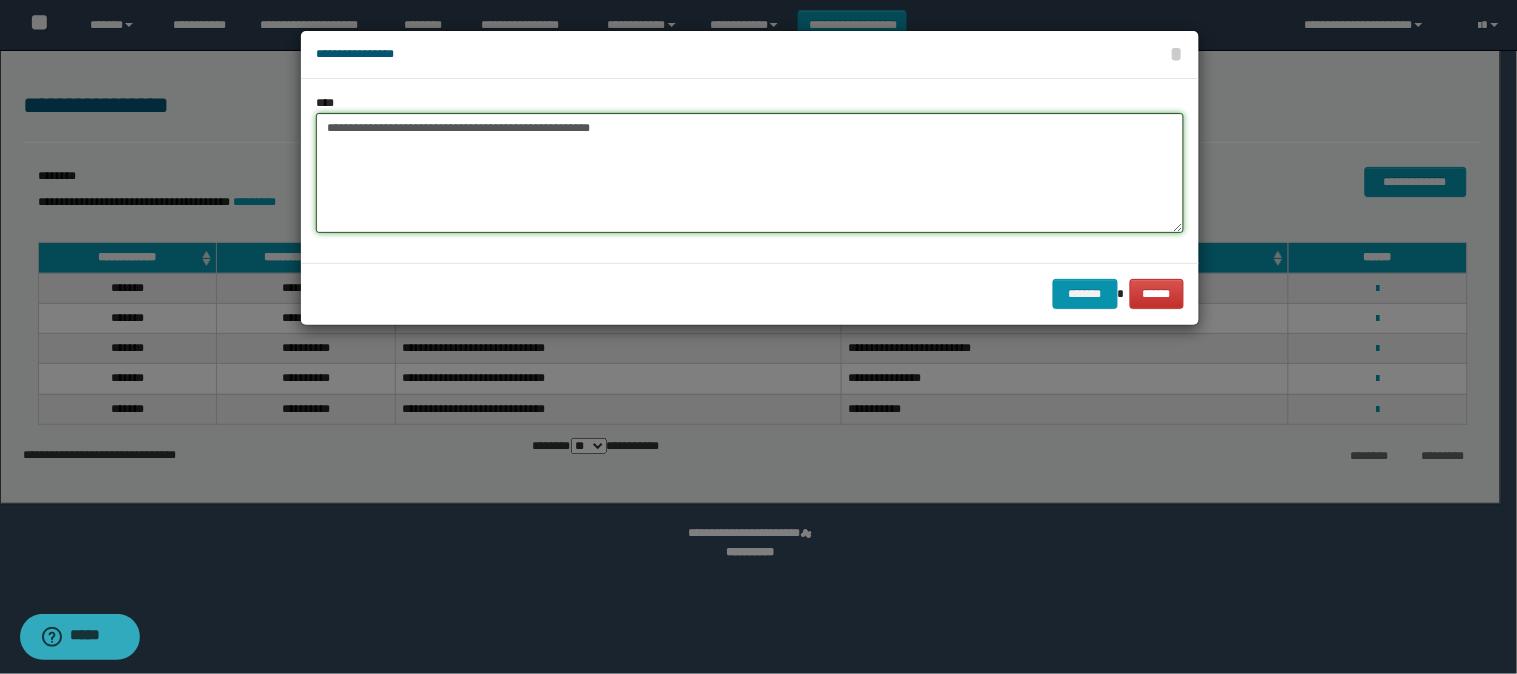 drag, startPoint x: 668, startPoint y: 113, endPoint x: 678, endPoint y: 120, distance: 12.206555 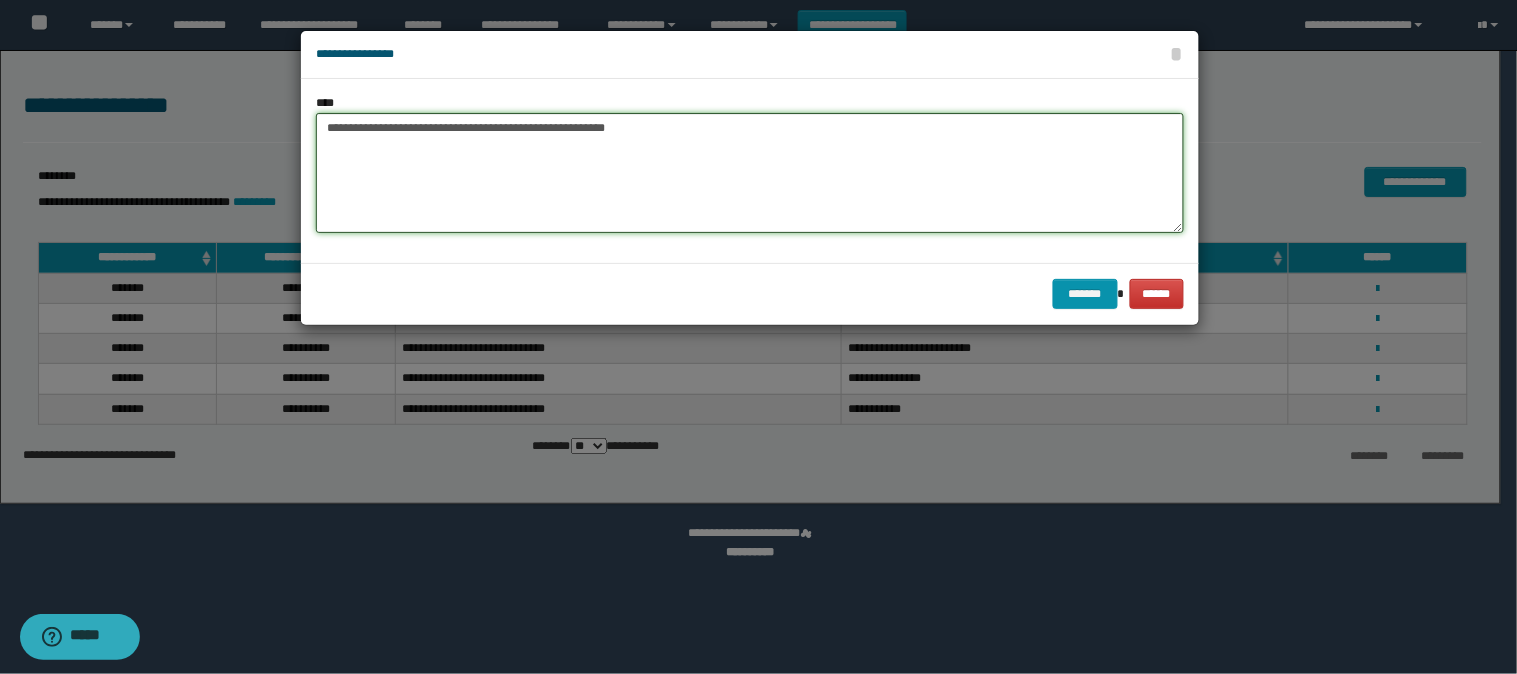 paste on "**********" 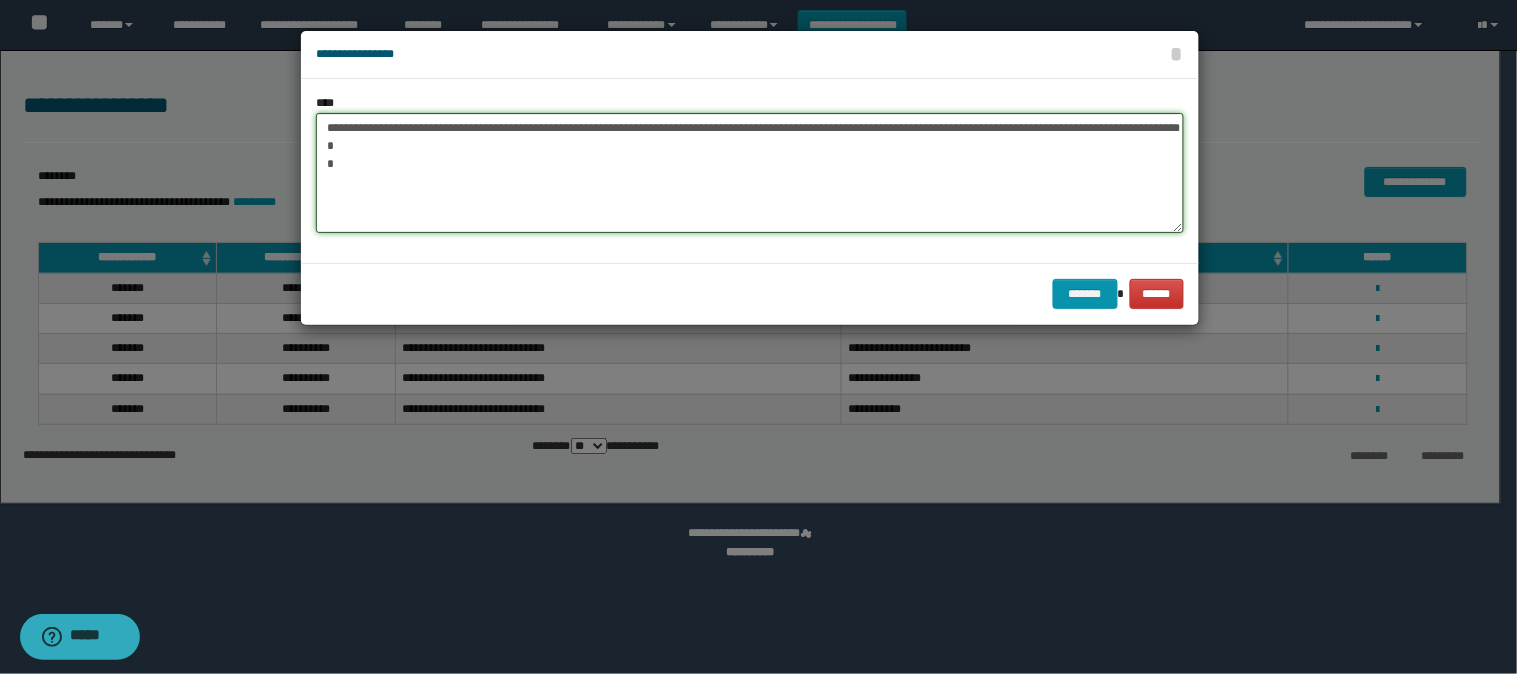 click on "**********" at bounding box center [750, 173] 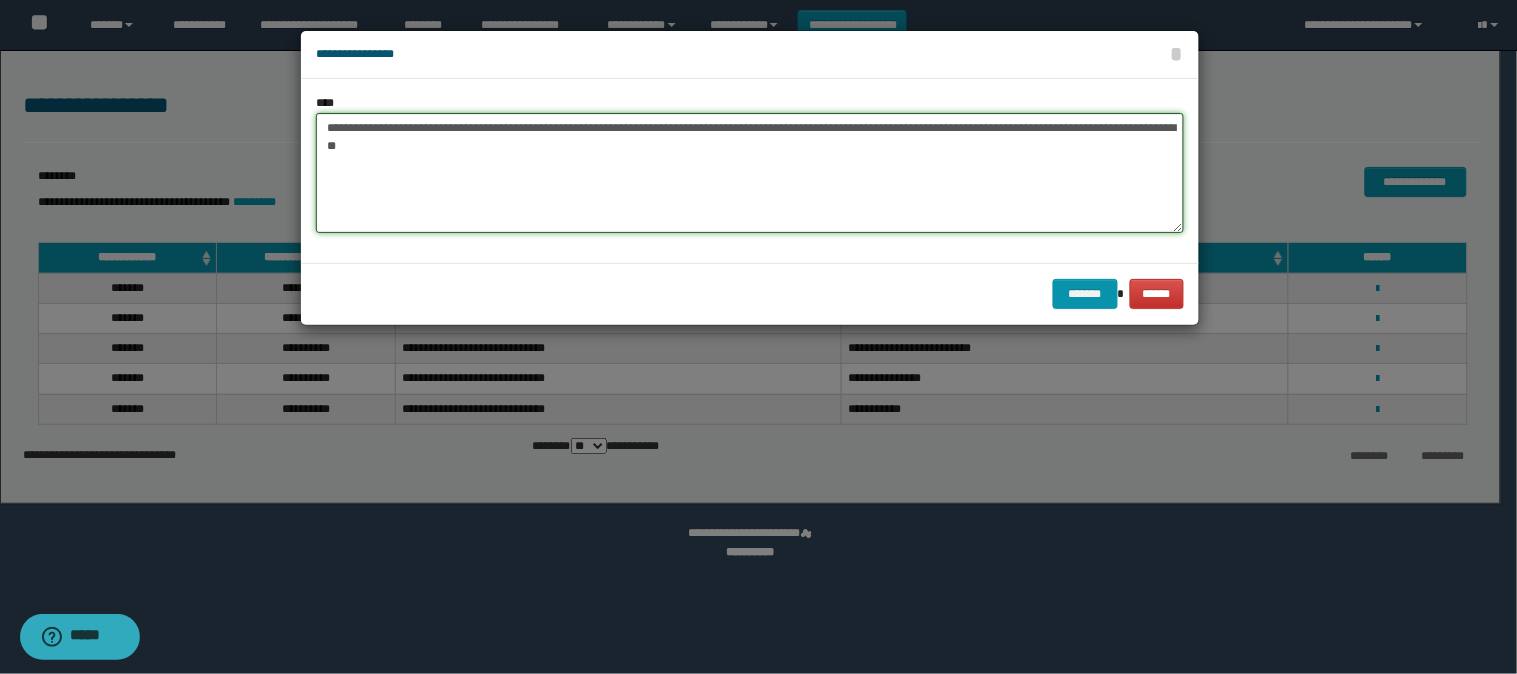 click on "**********" at bounding box center (750, 173) 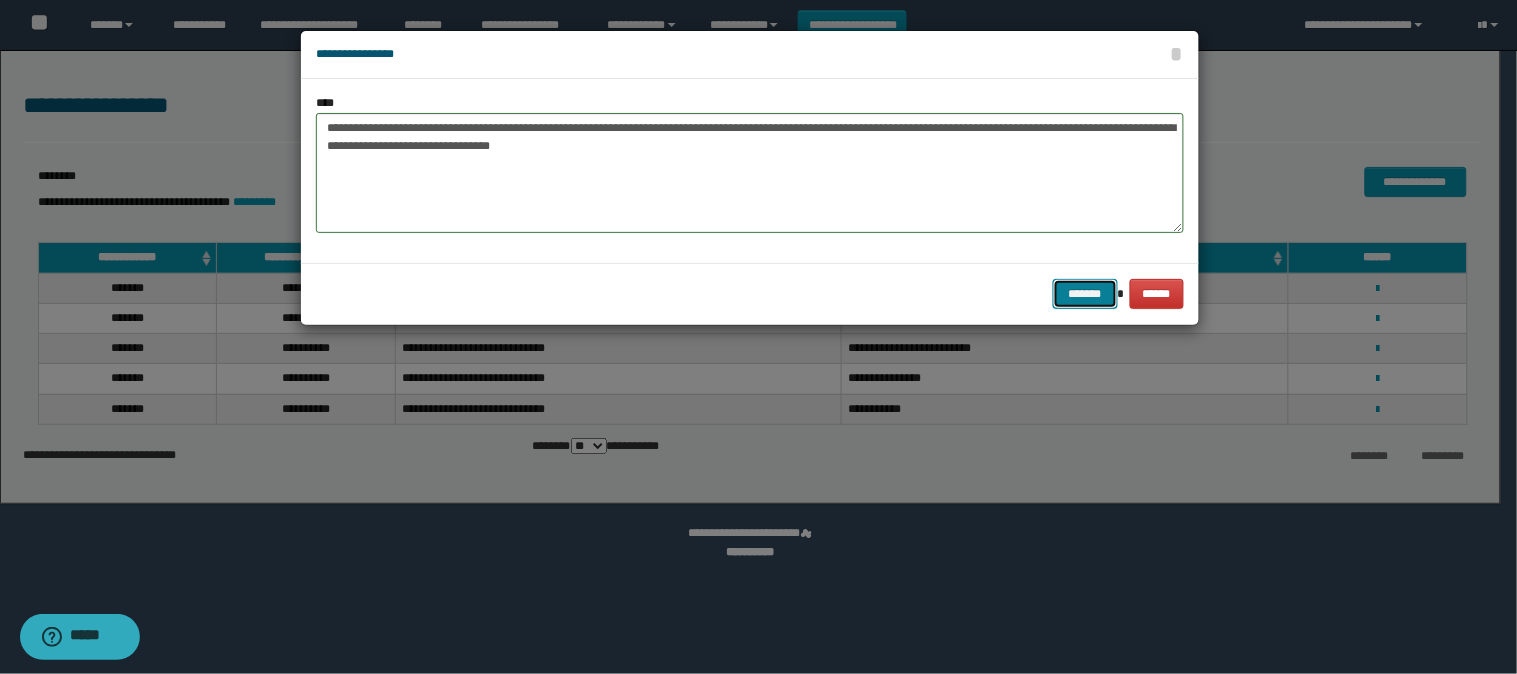 click on "*******" at bounding box center [1085, 294] 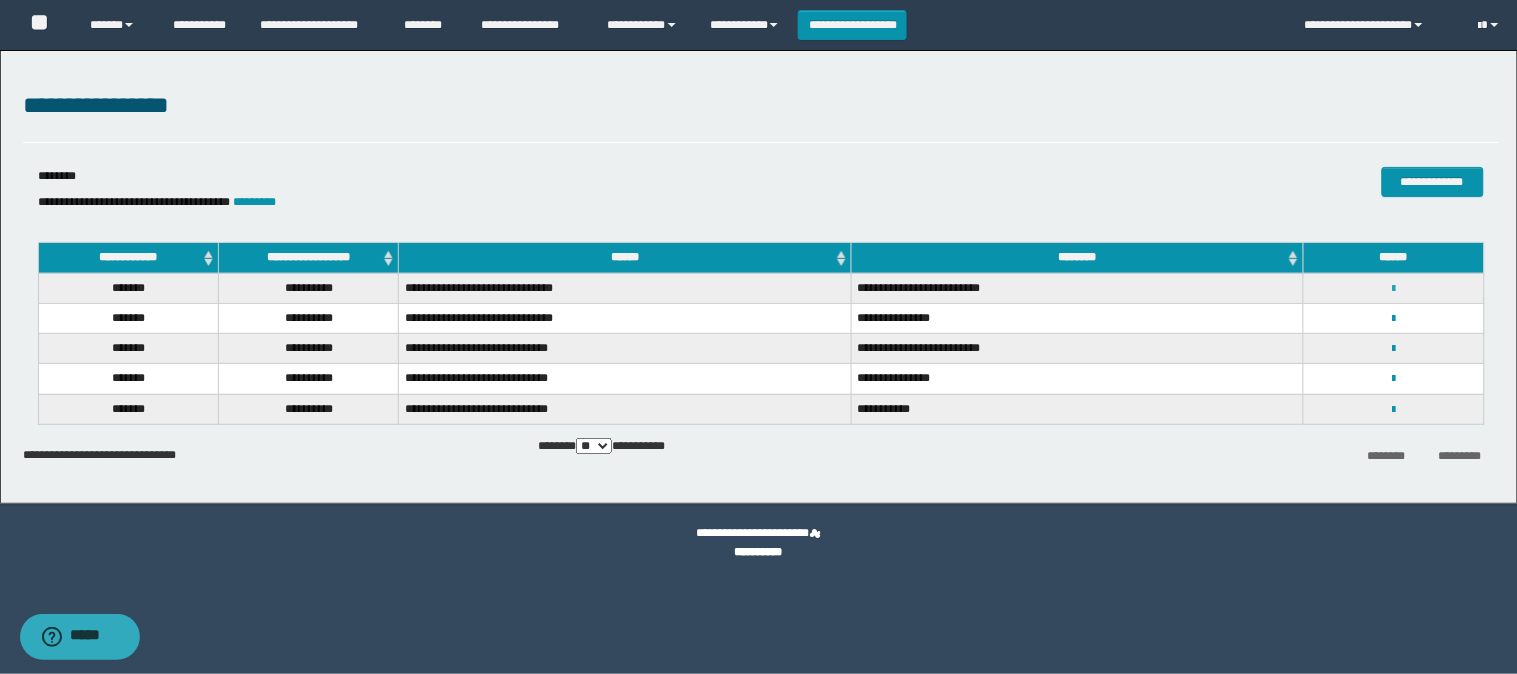 click at bounding box center [1393, 289] 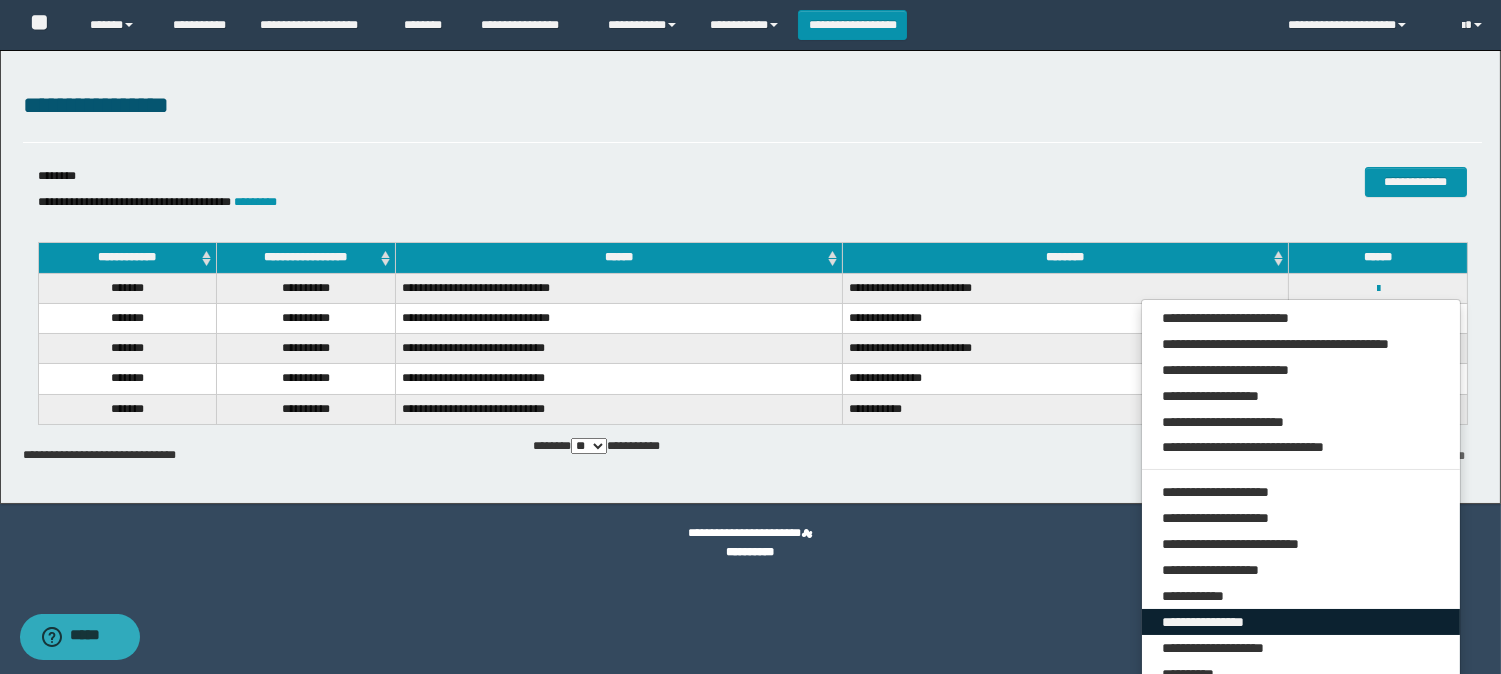 click on "**********" at bounding box center [1301, 622] 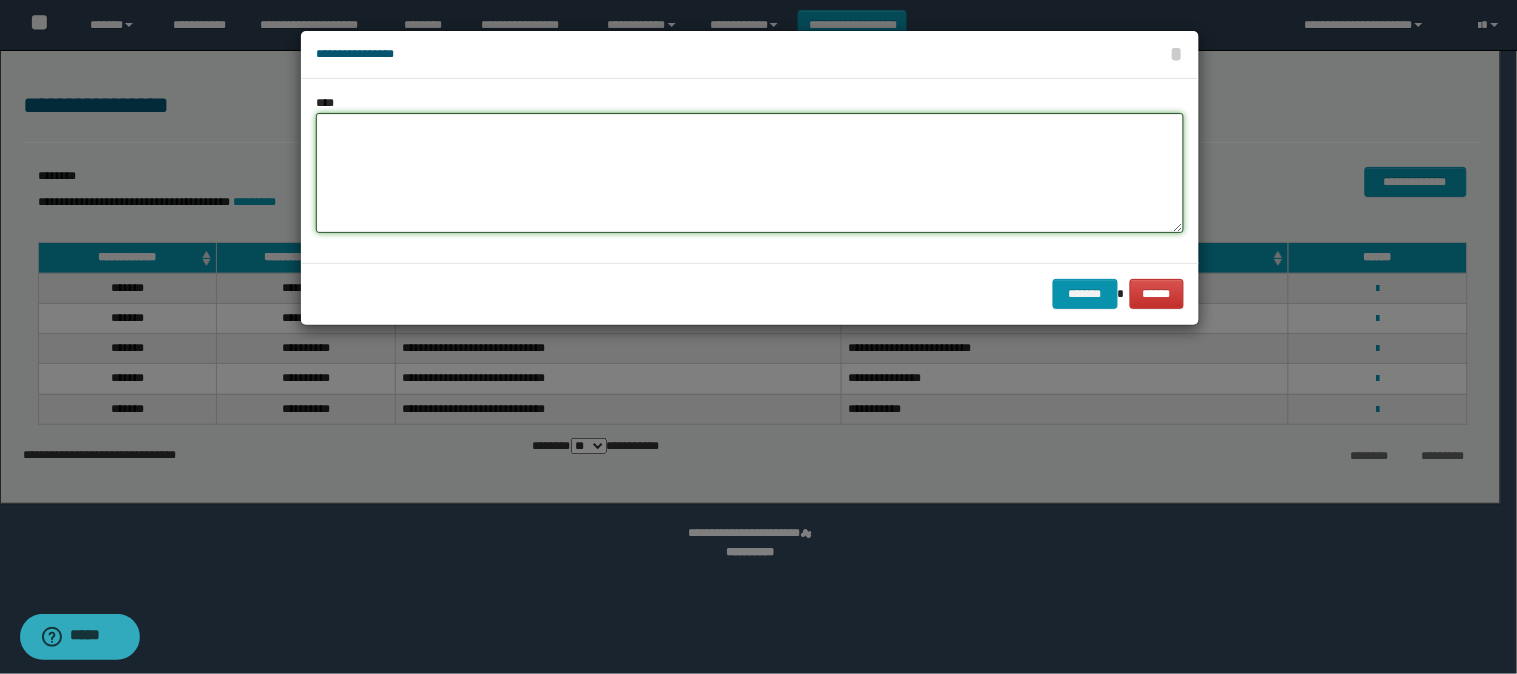 click at bounding box center (750, 173) 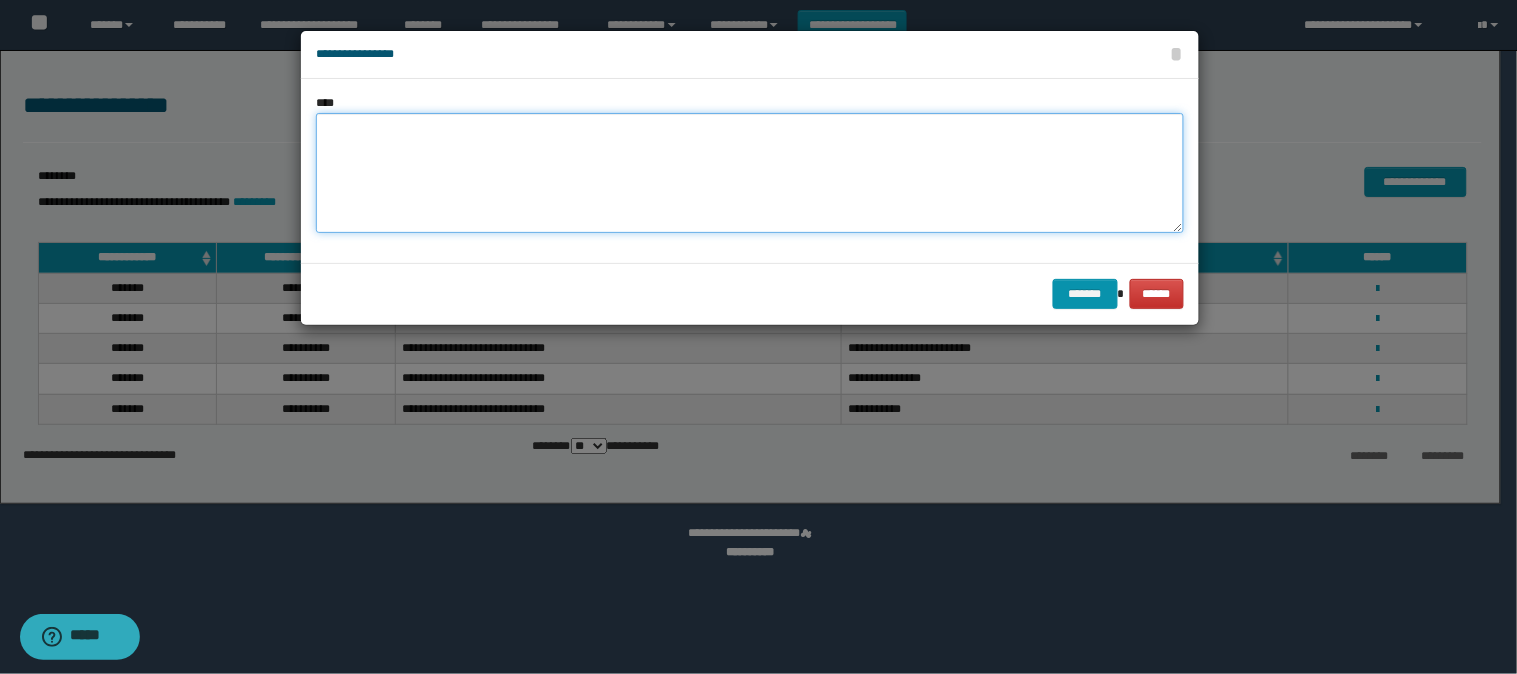 click at bounding box center [750, 173] 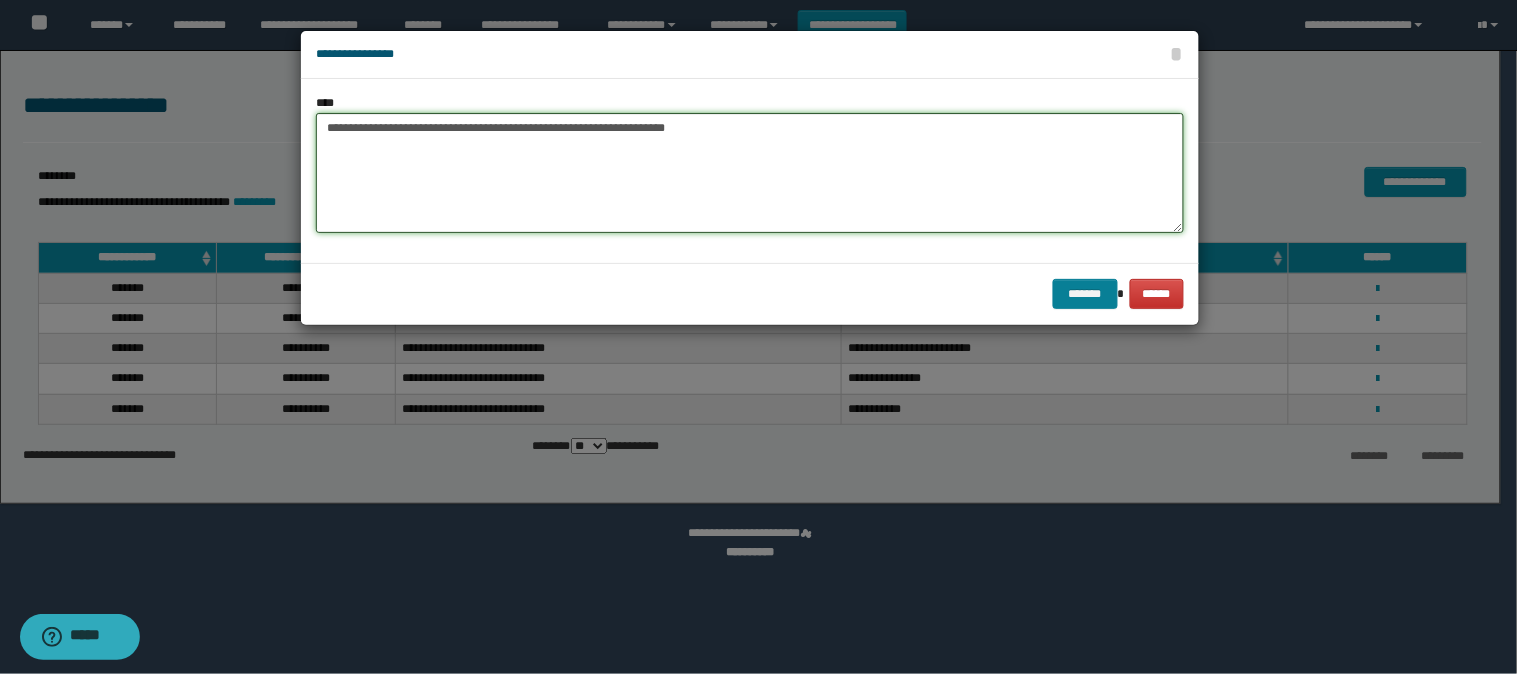 type on "**********" 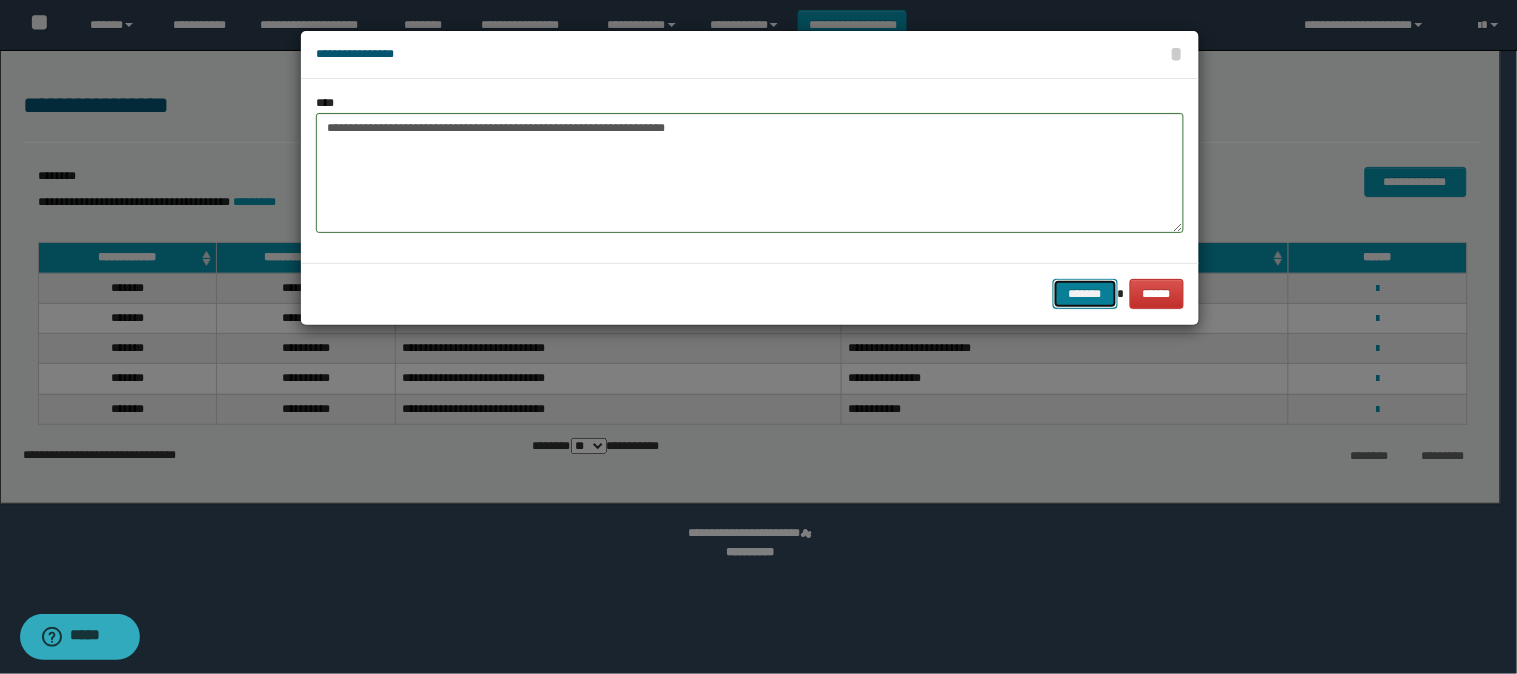 click on "*******" at bounding box center [1085, 294] 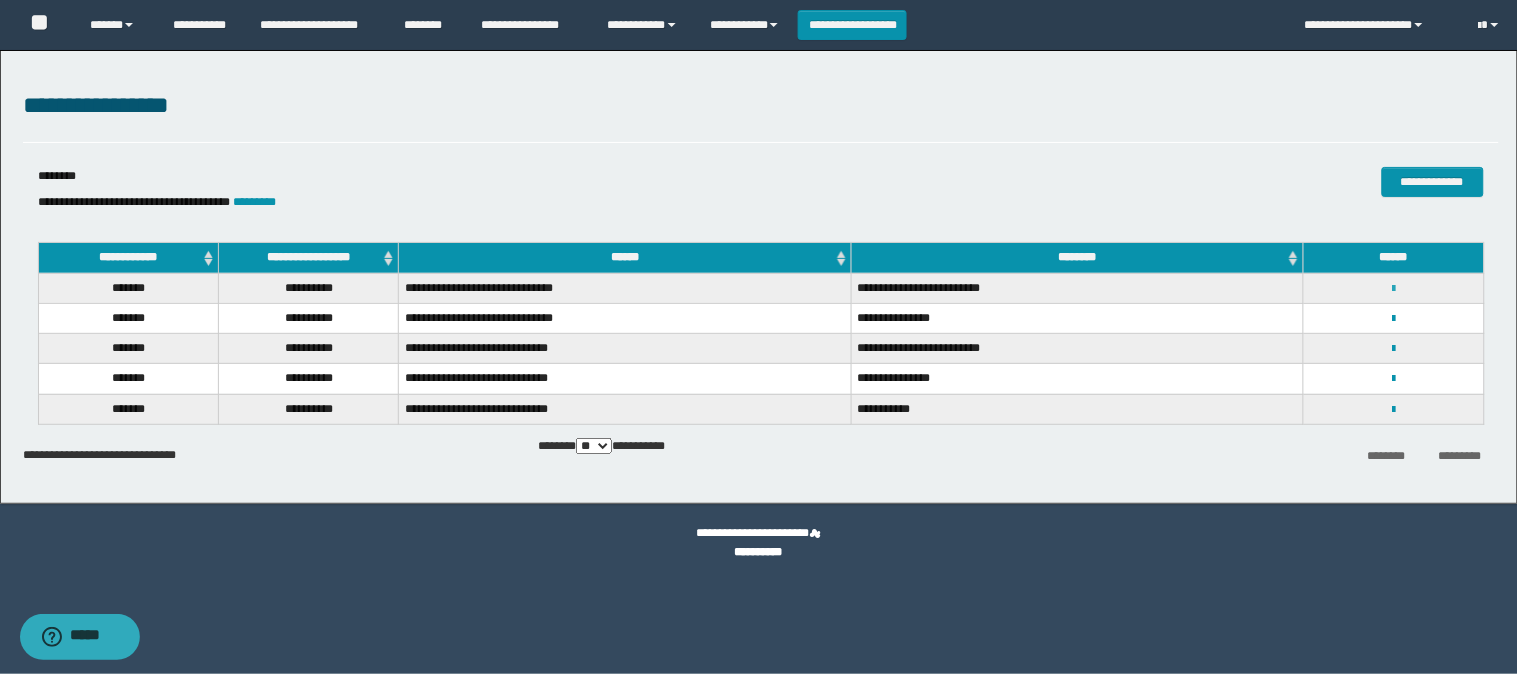 click at bounding box center (1393, 289) 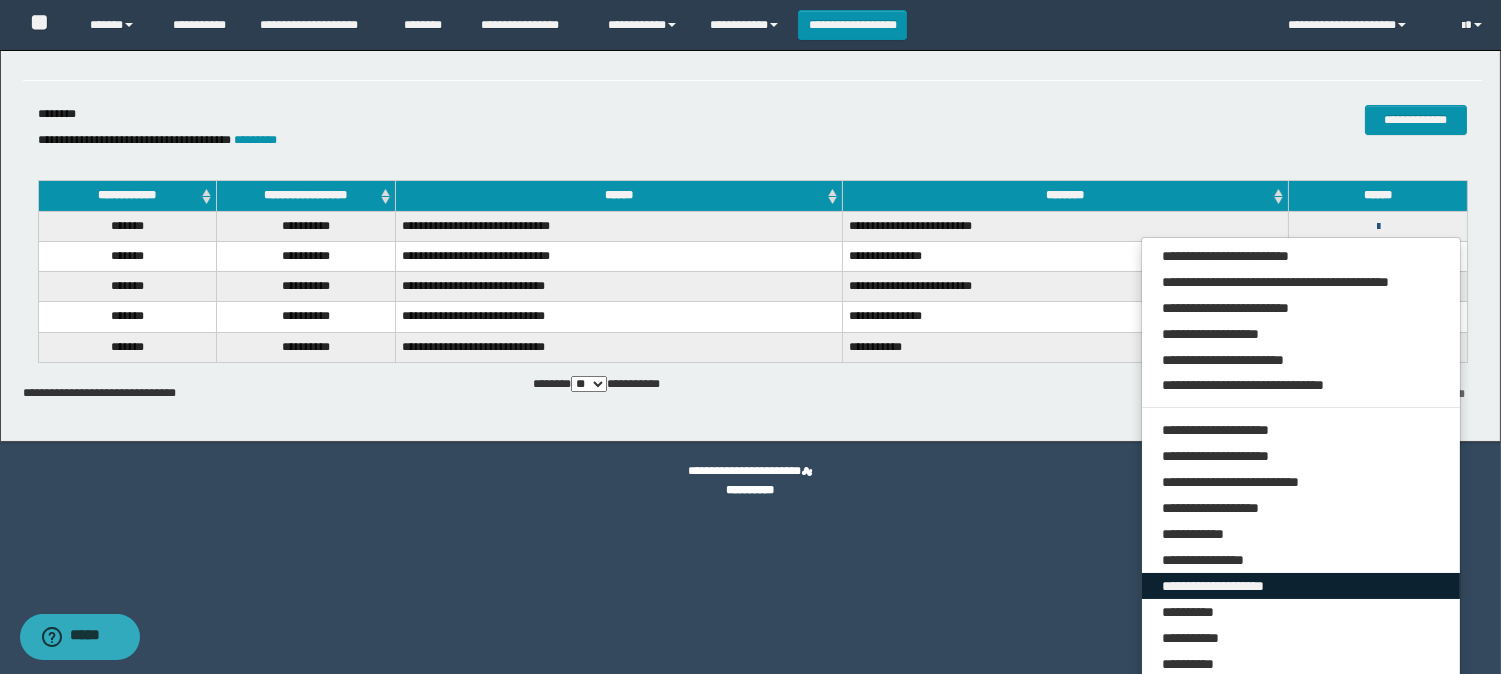 scroll, scrollTop: 96, scrollLeft: 0, axis: vertical 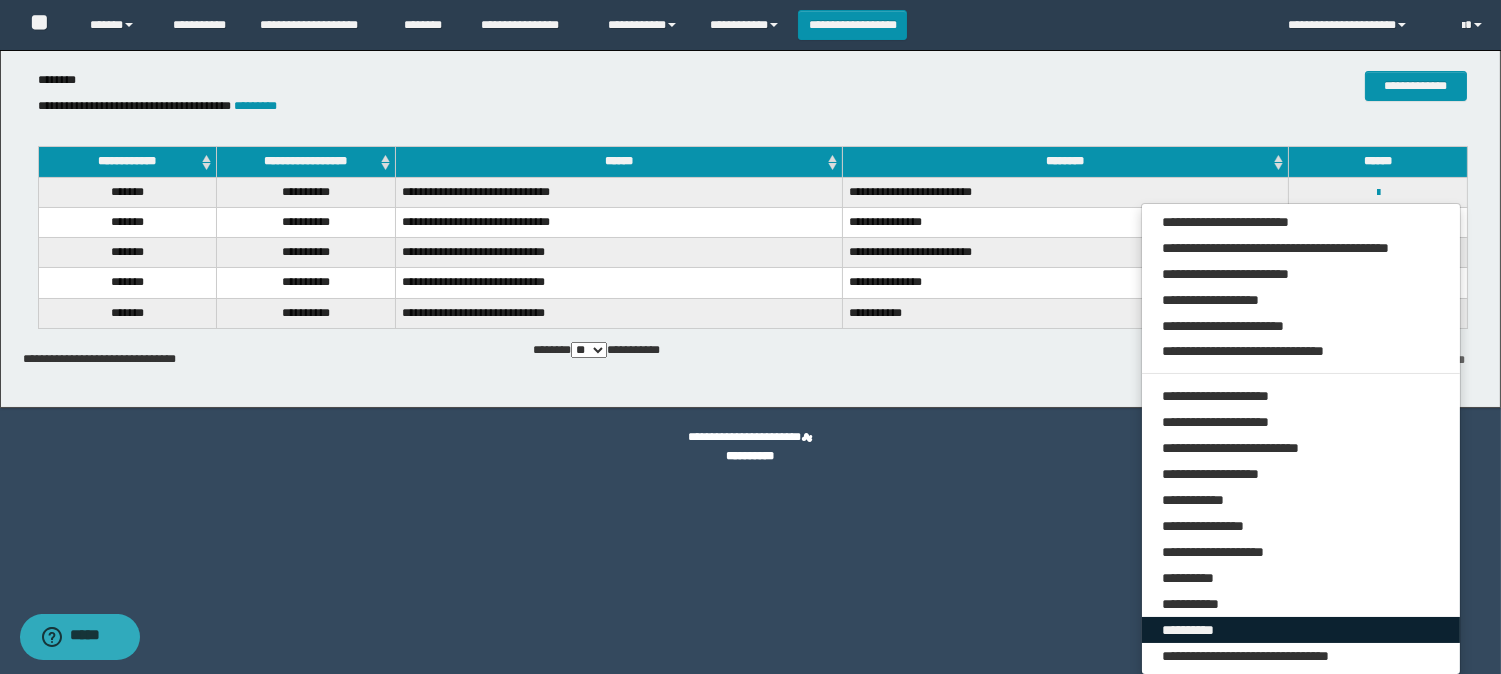 click on "**********" at bounding box center (1301, 630) 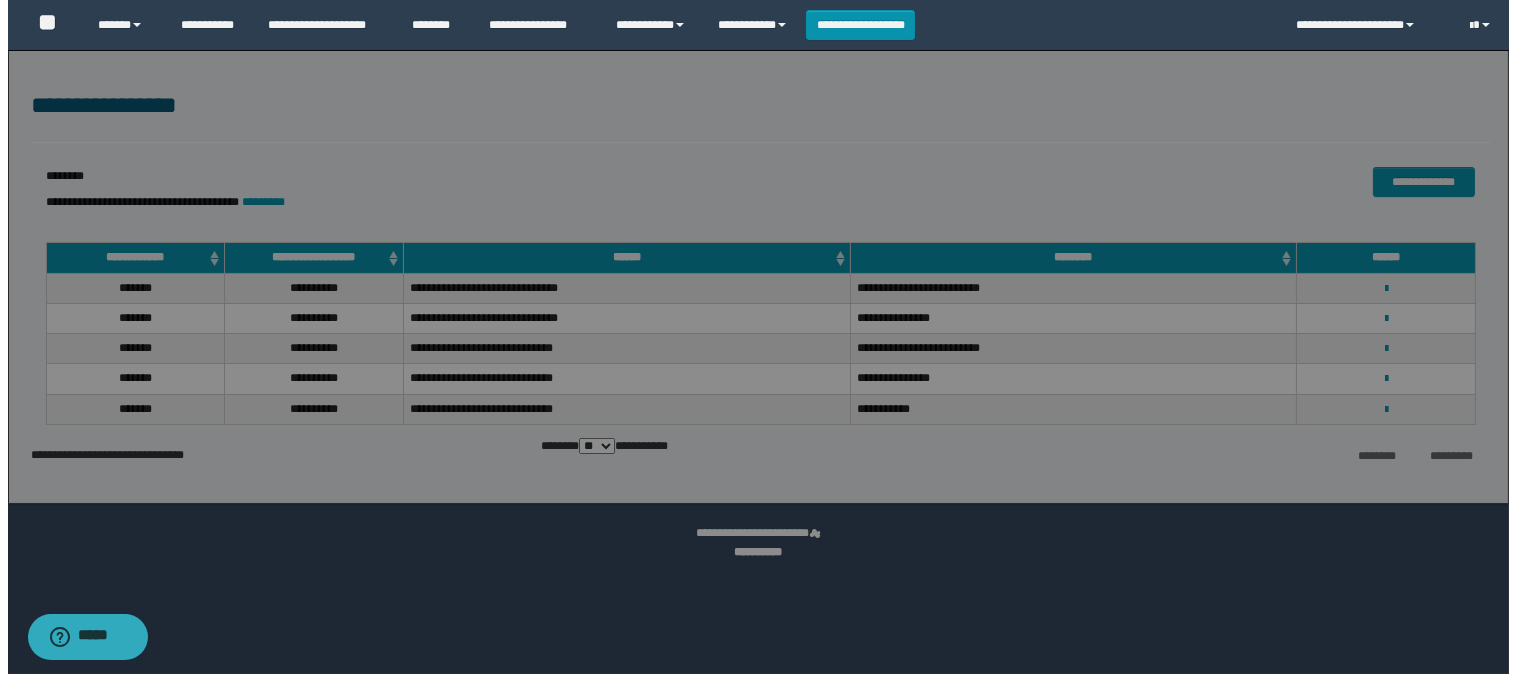 scroll, scrollTop: 0, scrollLeft: 0, axis: both 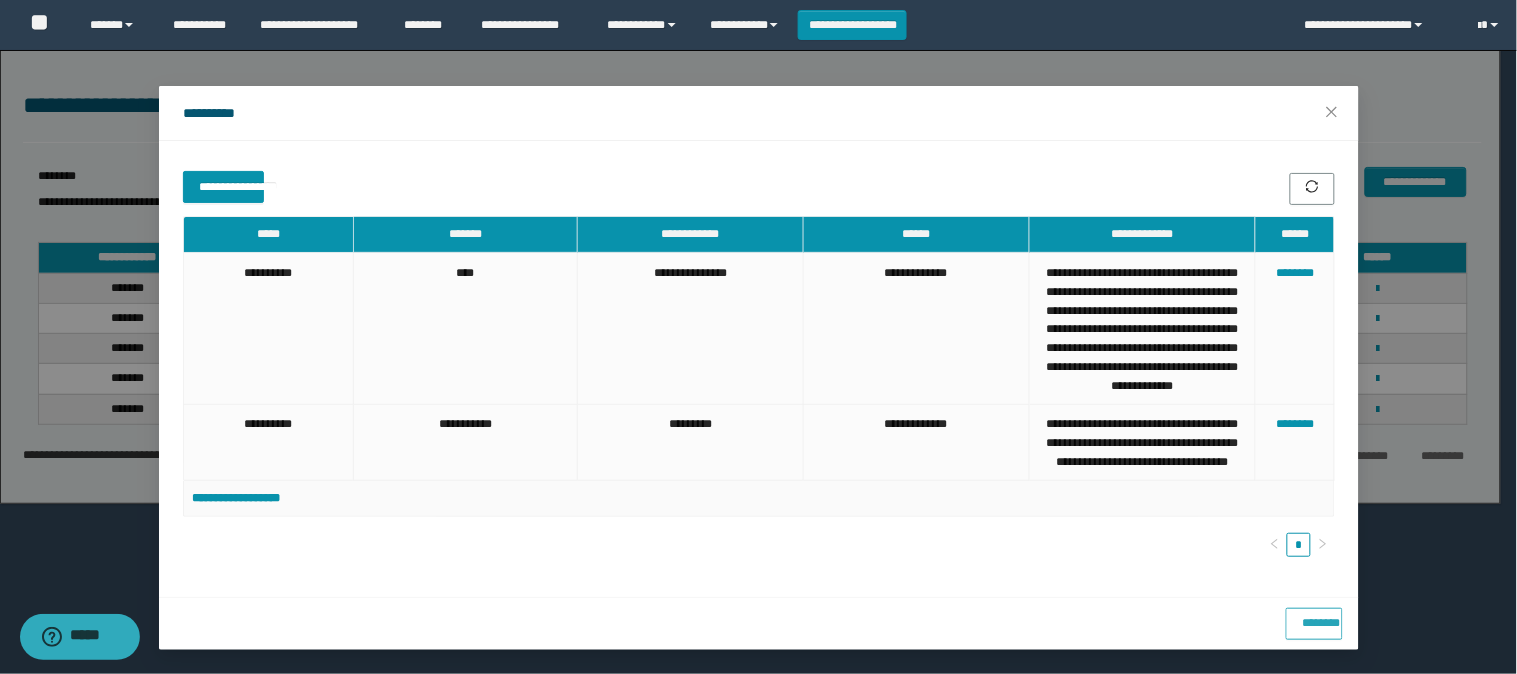 click on "********" at bounding box center [1314, 619] 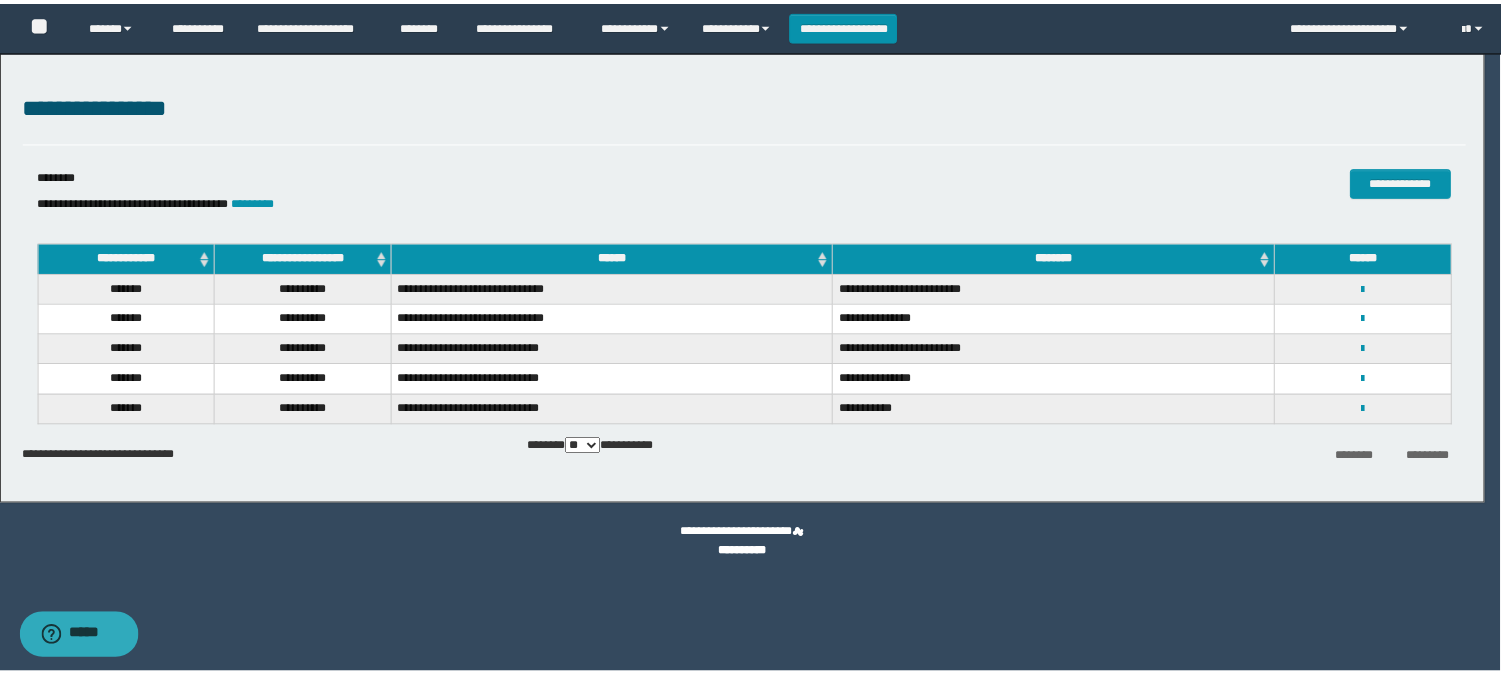 scroll, scrollTop: 0, scrollLeft: 0, axis: both 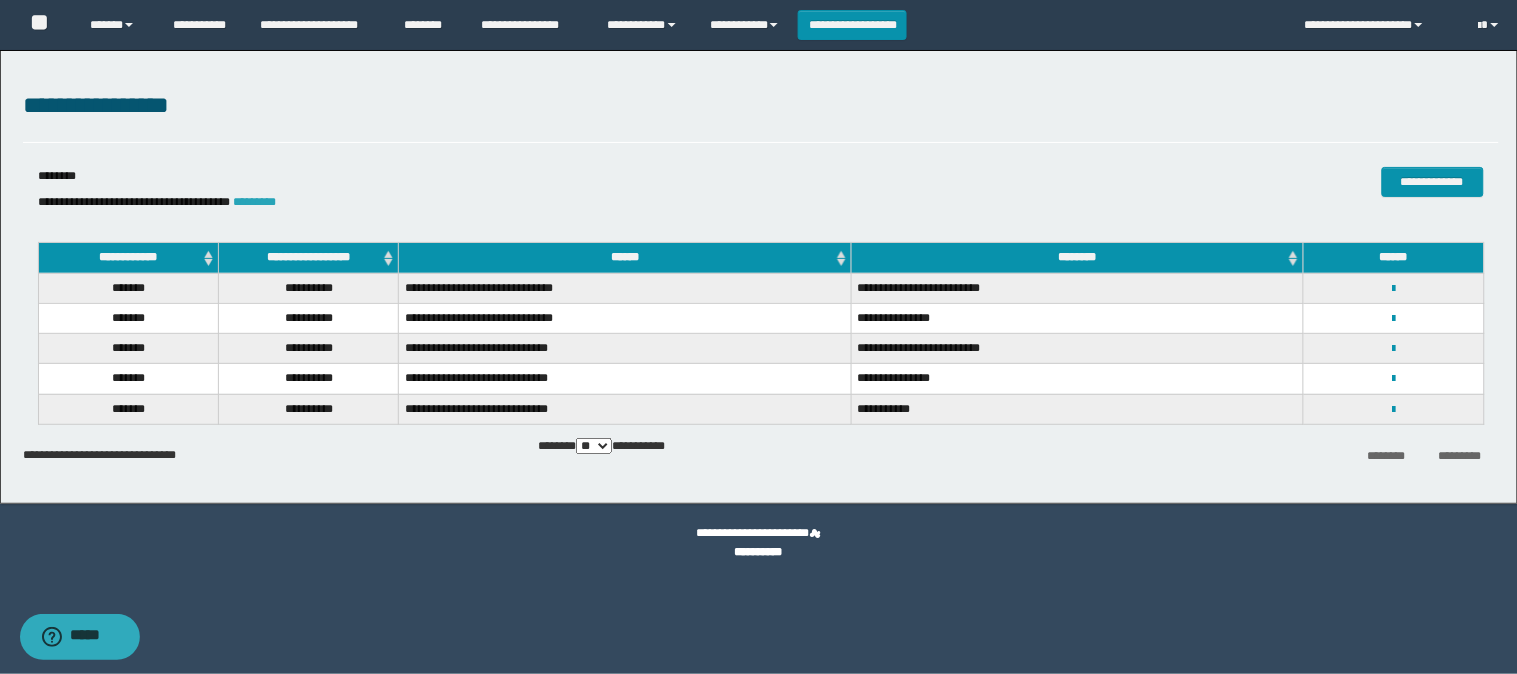 click on "*********" at bounding box center (255, 202) 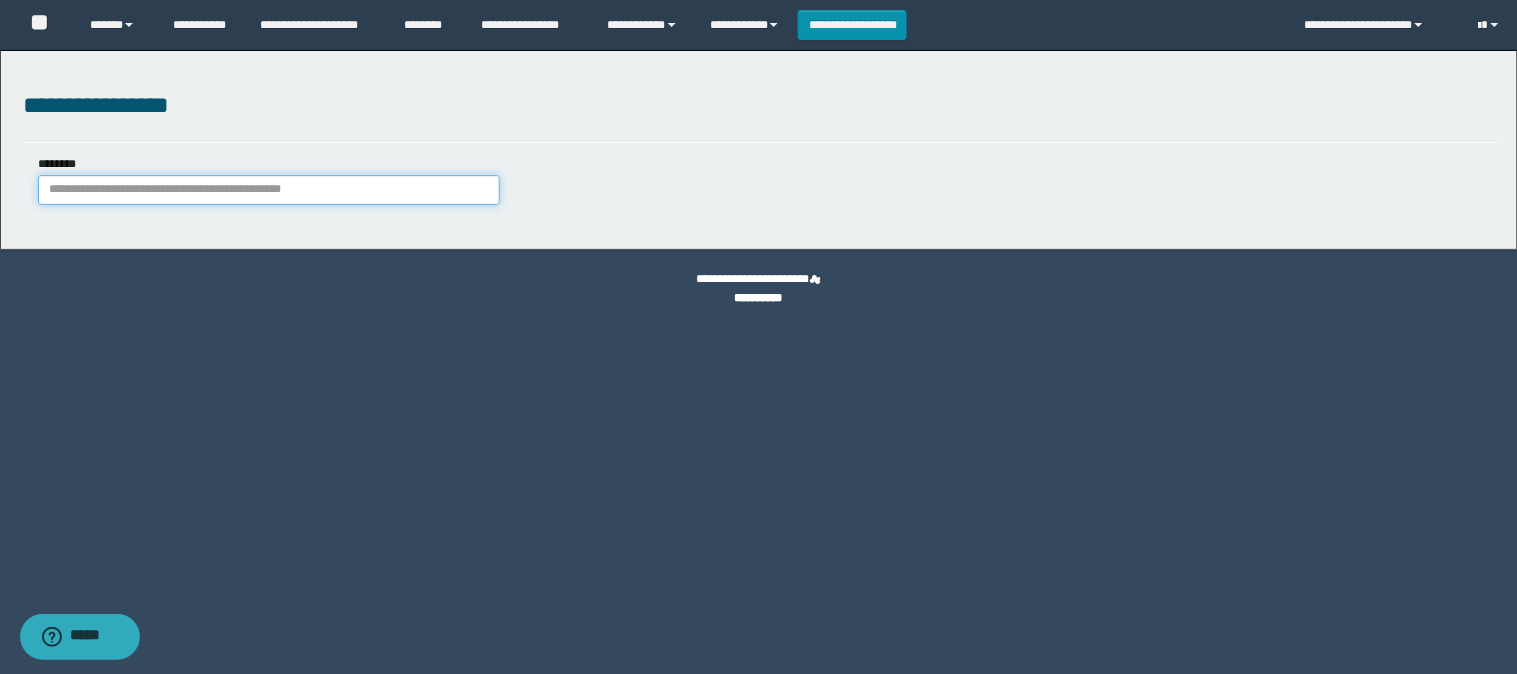 click on "********" at bounding box center (269, 190) 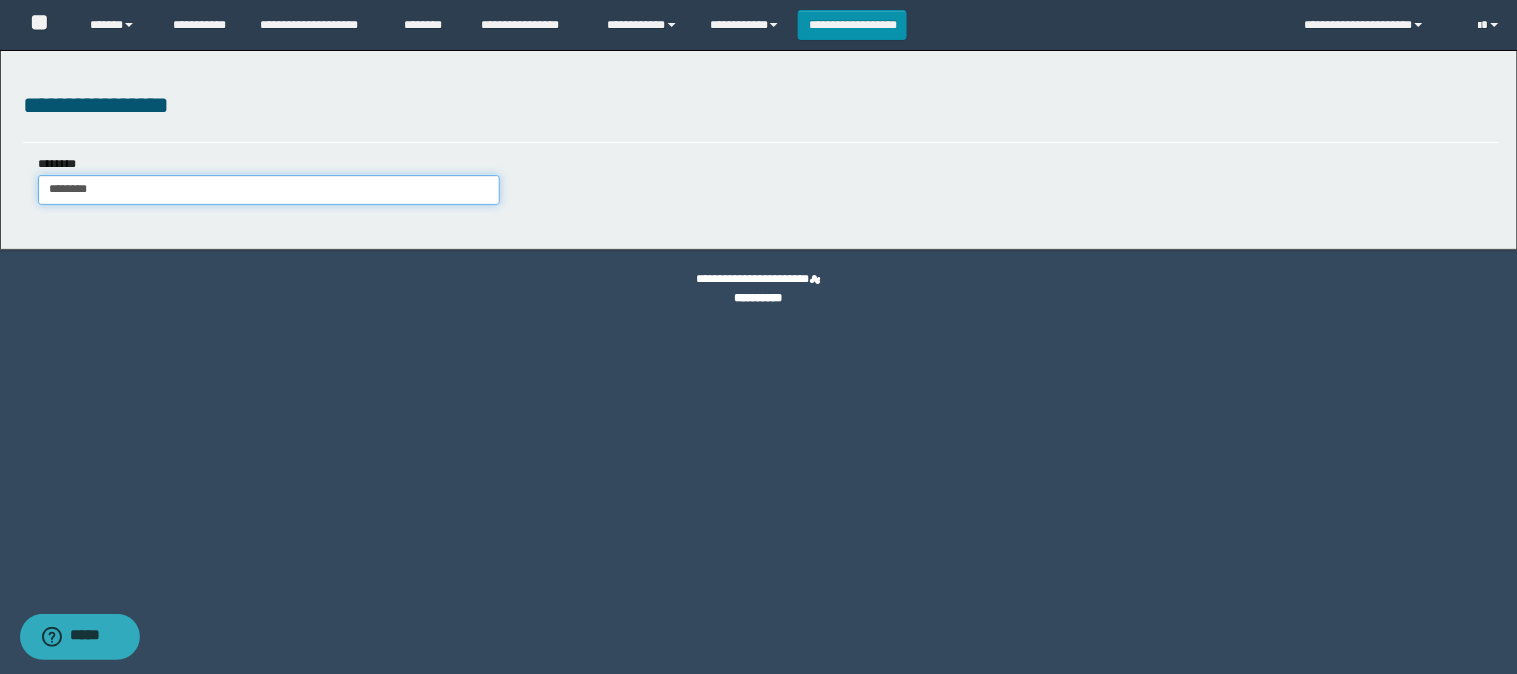 type on "********" 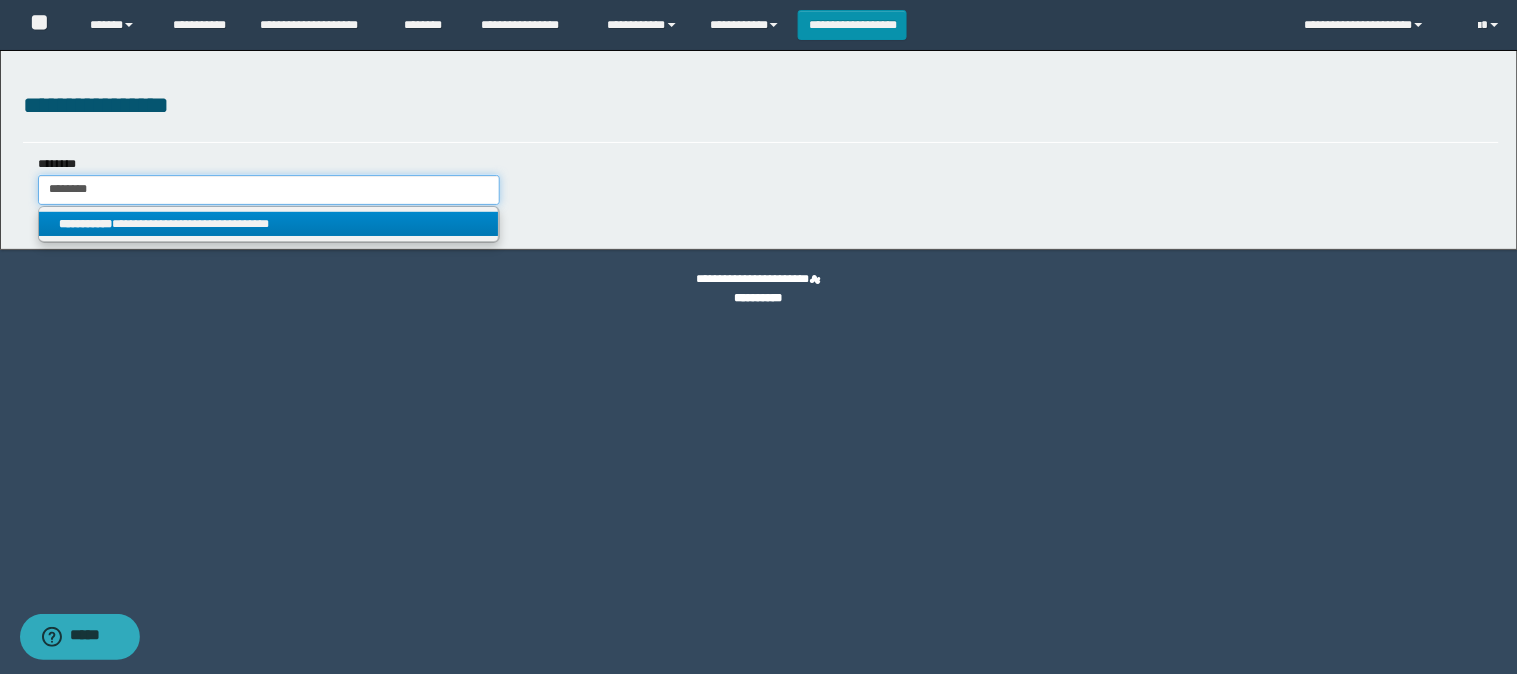 type on "********" 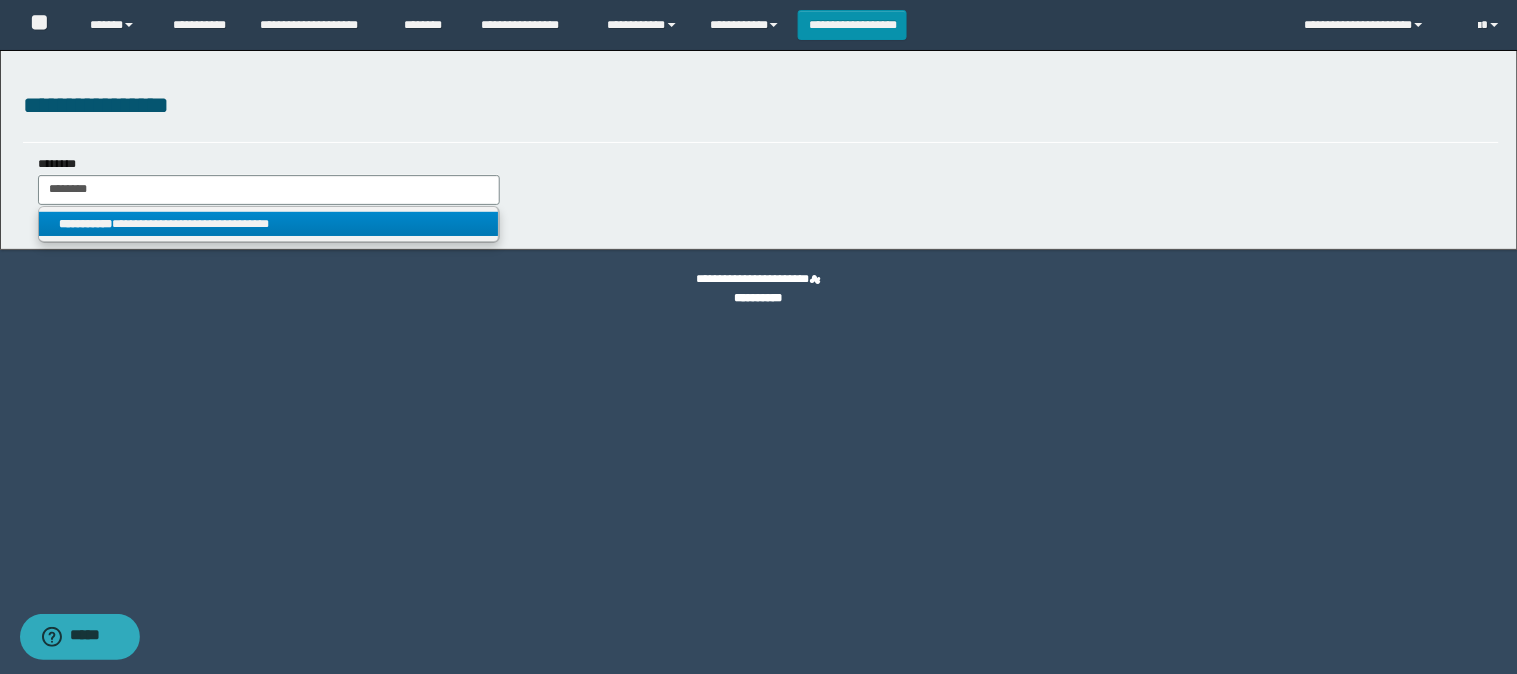 click on "**********" at bounding box center (269, 224) 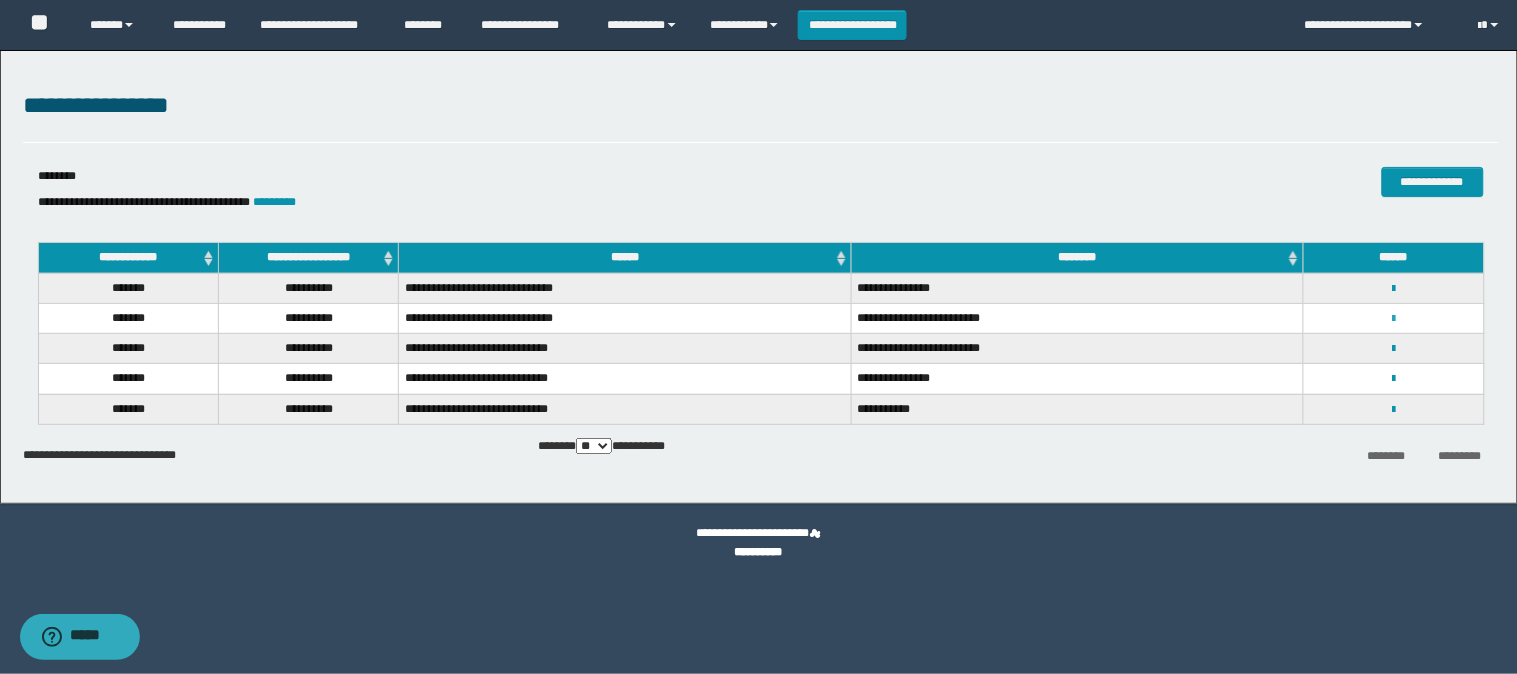 click at bounding box center (1393, 319) 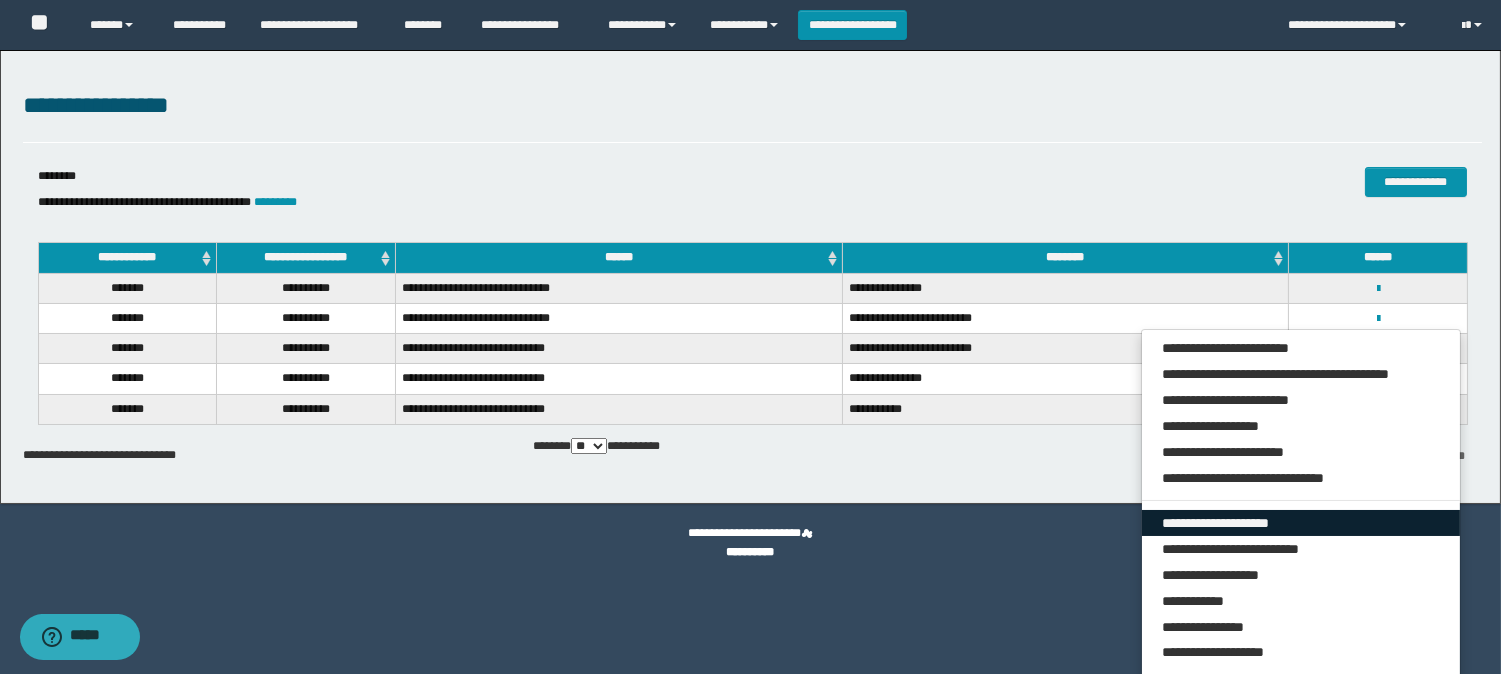 click on "**********" at bounding box center [1301, 523] 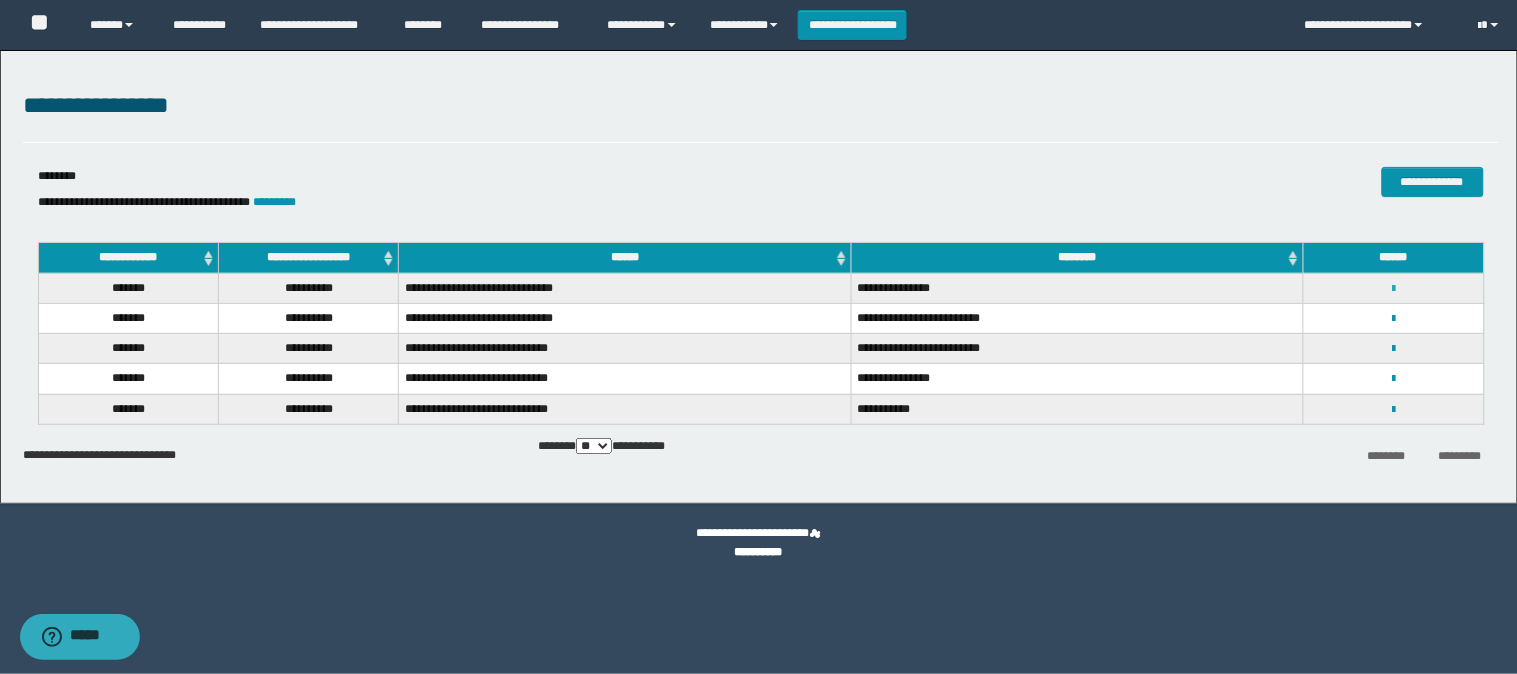 click at bounding box center [1393, 289] 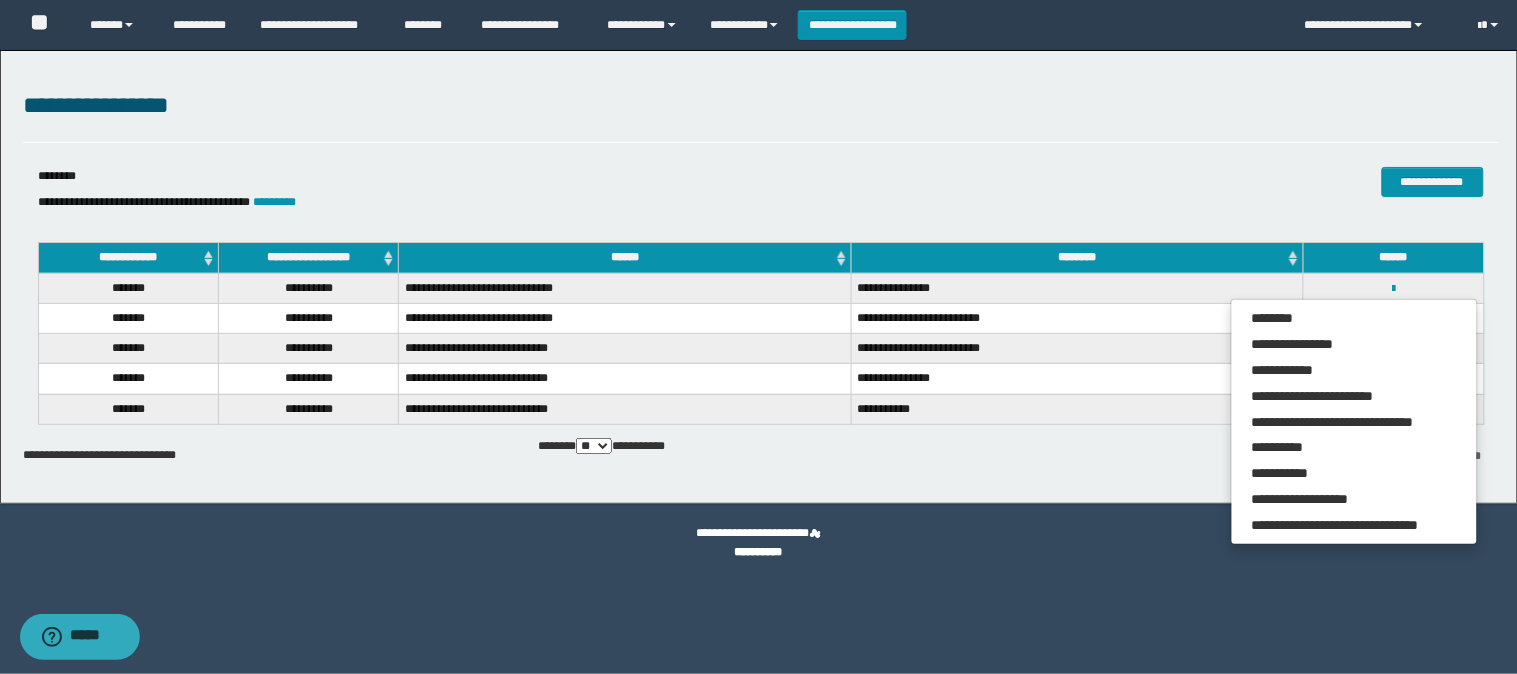 drag, startPoint x: 1117, startPoint y: 464, endPoint x: 1135, endPoint y: 373, distance: 92.76314 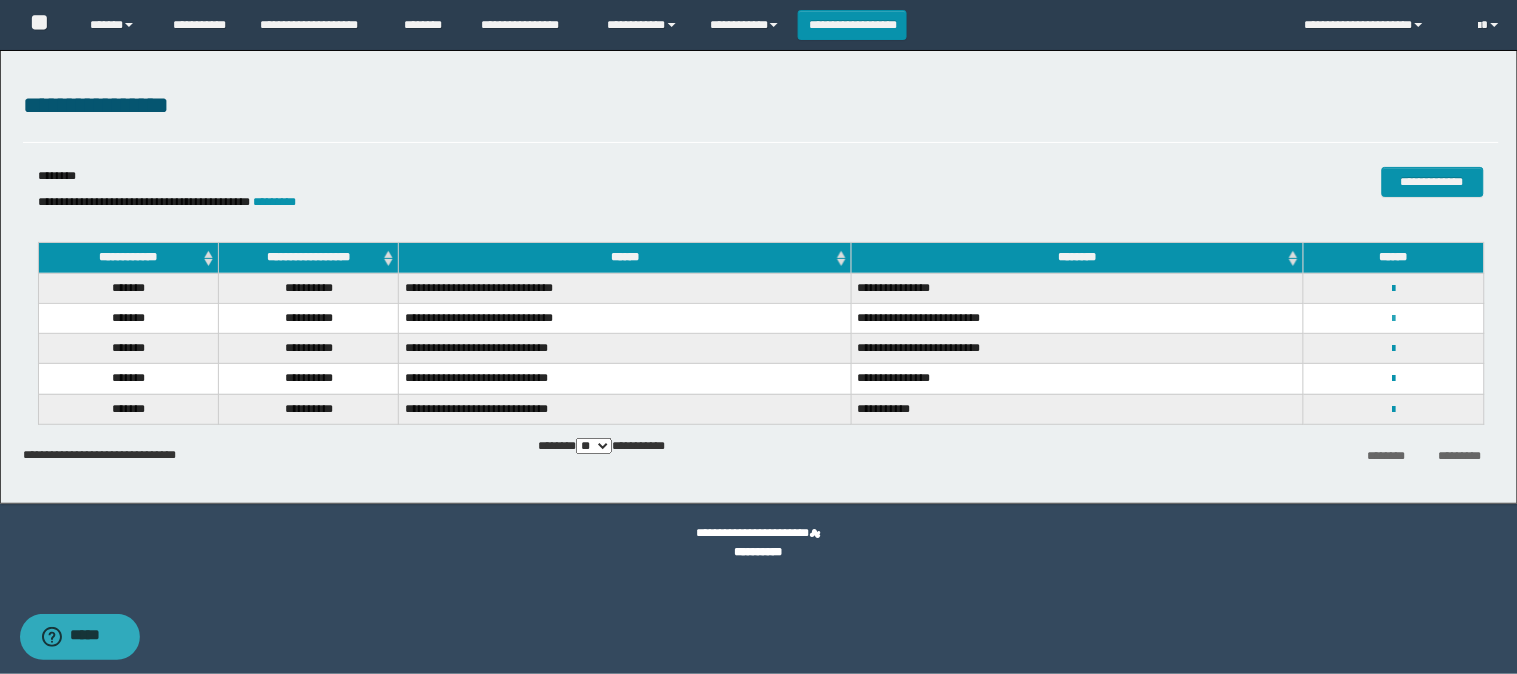 click at bounding box center (1393, 319) 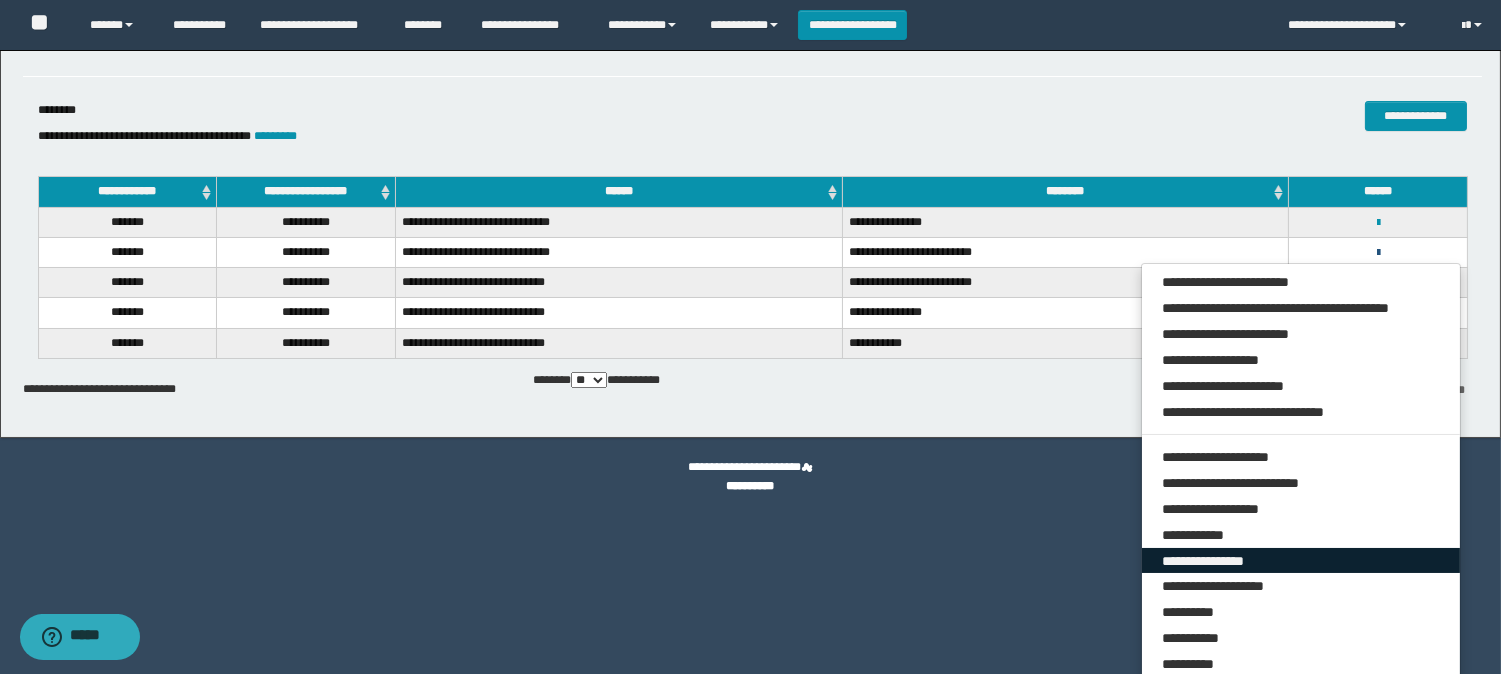 scroll, scrollTop: 101, scrollLeft: 0, axis: vertical 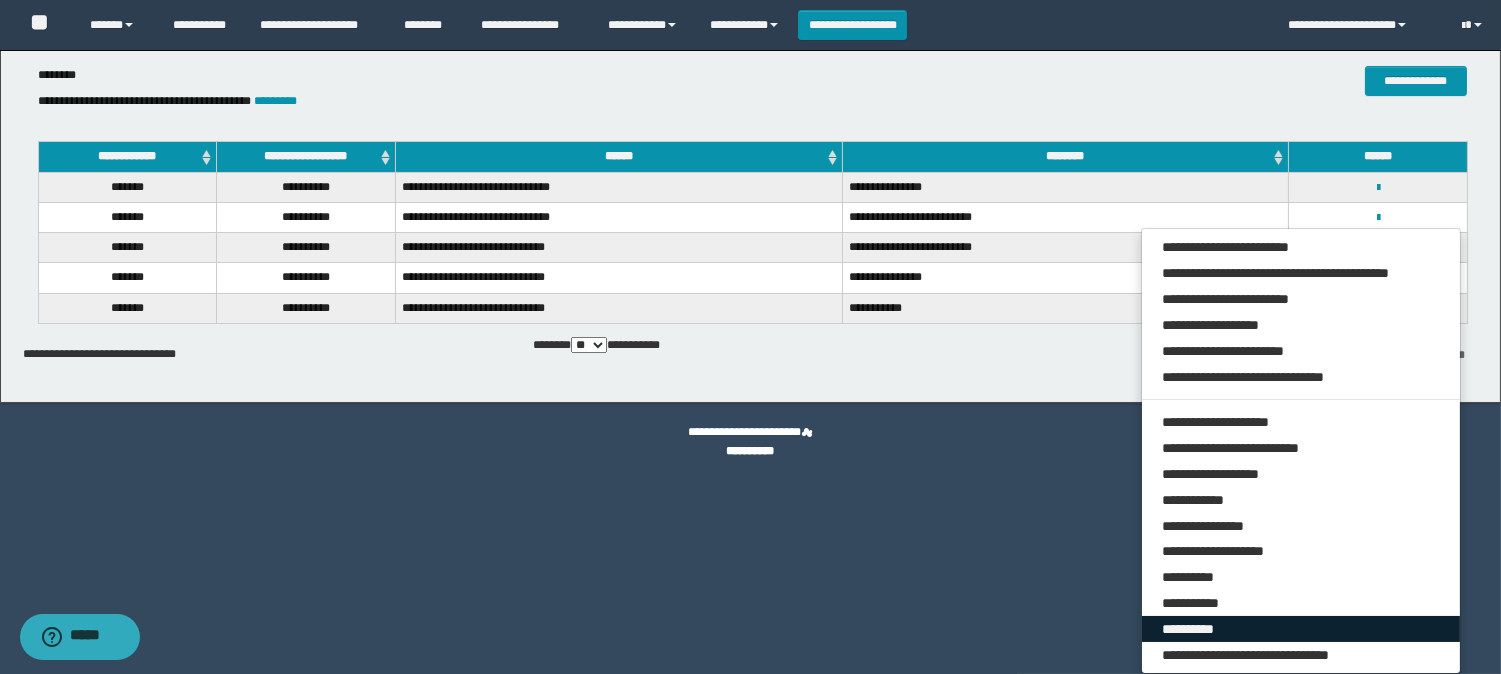 click on "**********" at bounding box center [1301, 629] 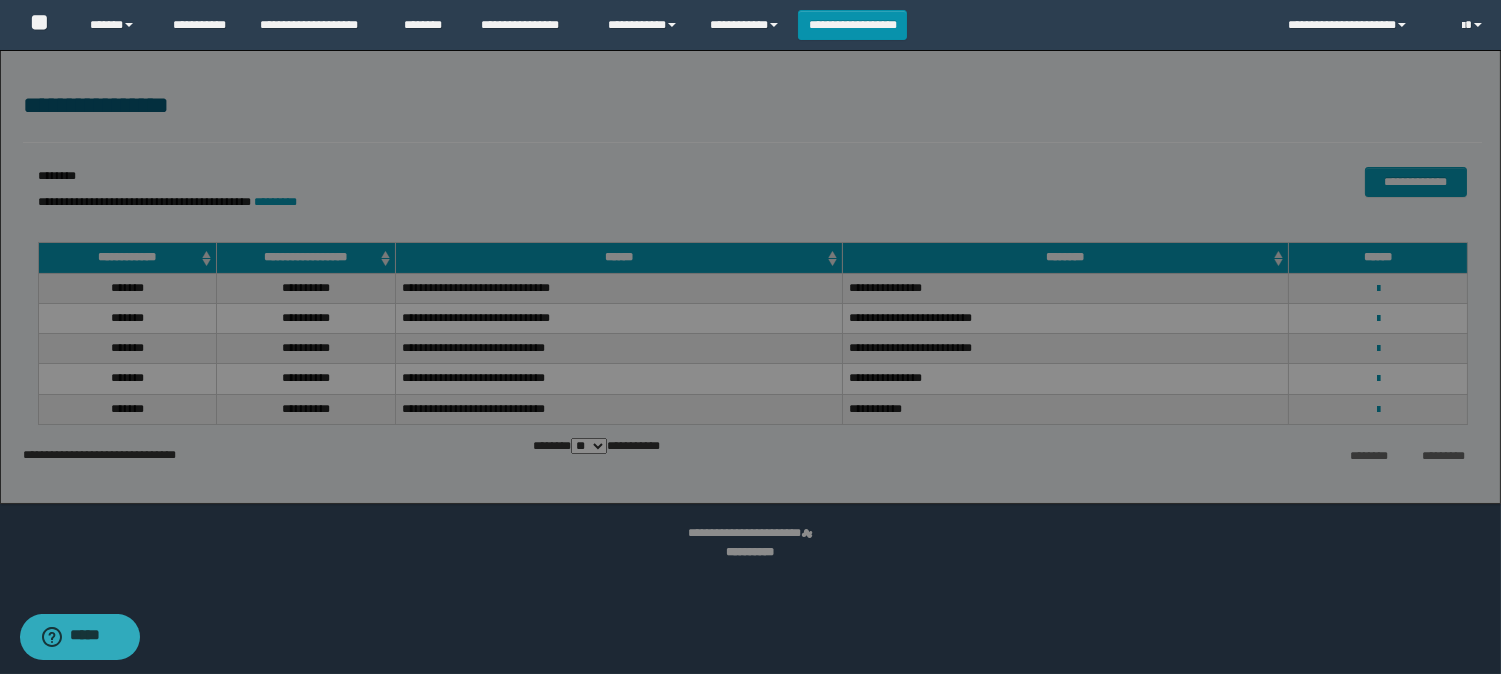 scroll, scrollTop: 0, scrollLeft: 0, axis: both 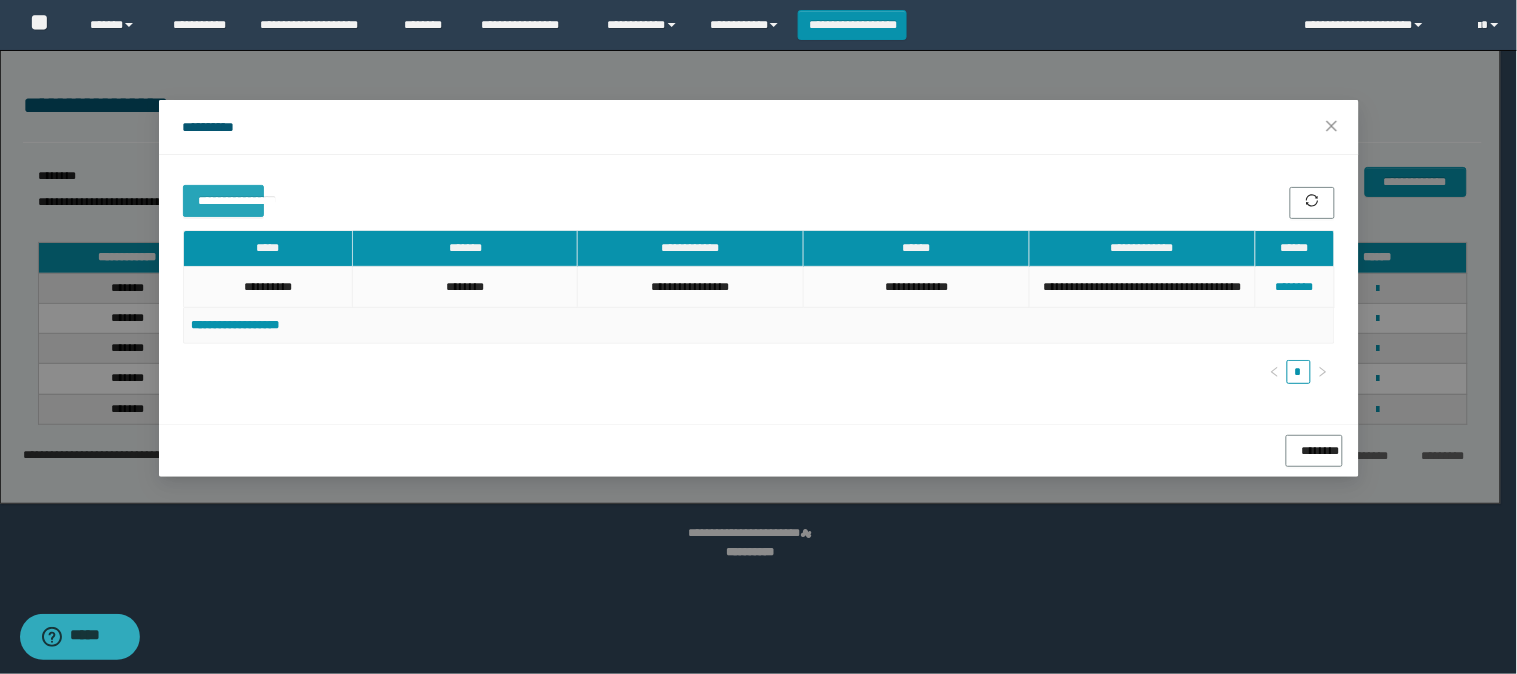 click on "**********" at bounding box center (223, 197) 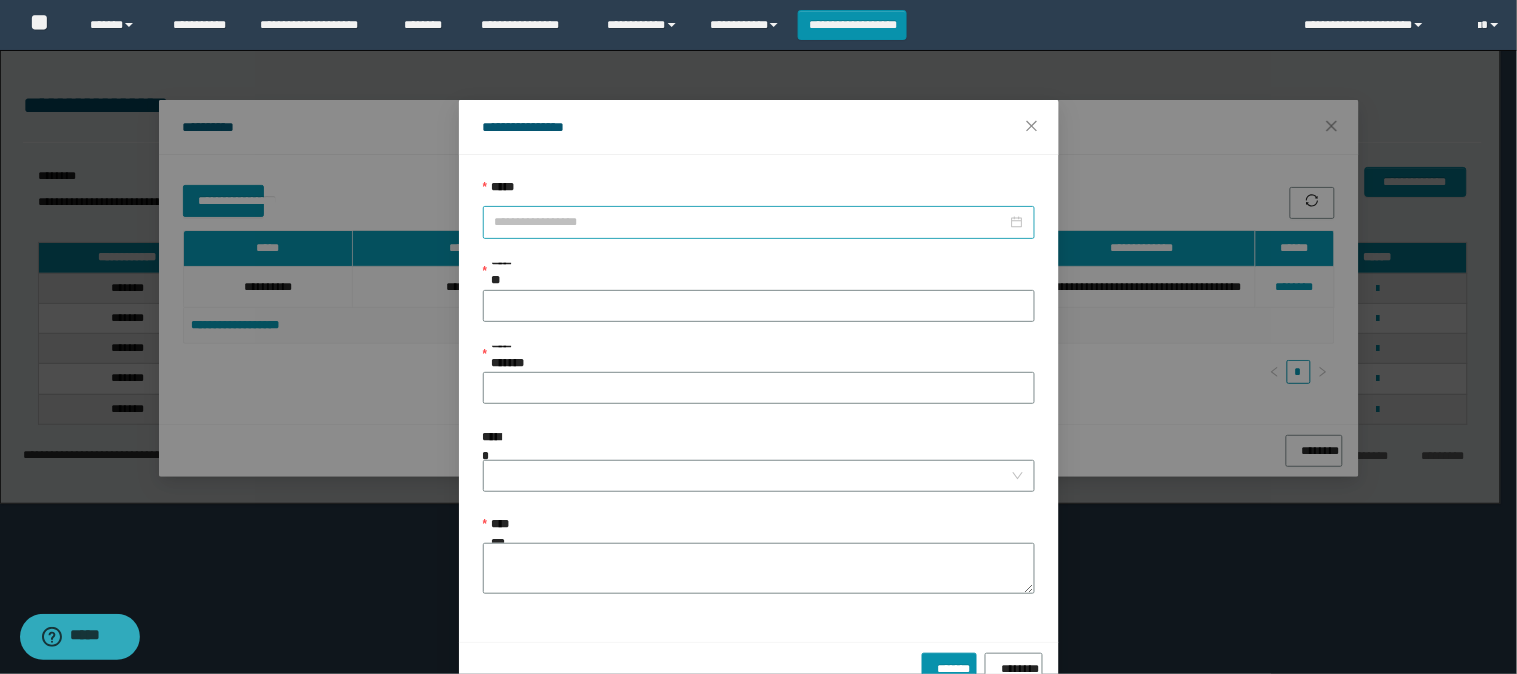 click on "*****" at bounding box center (751, 222) 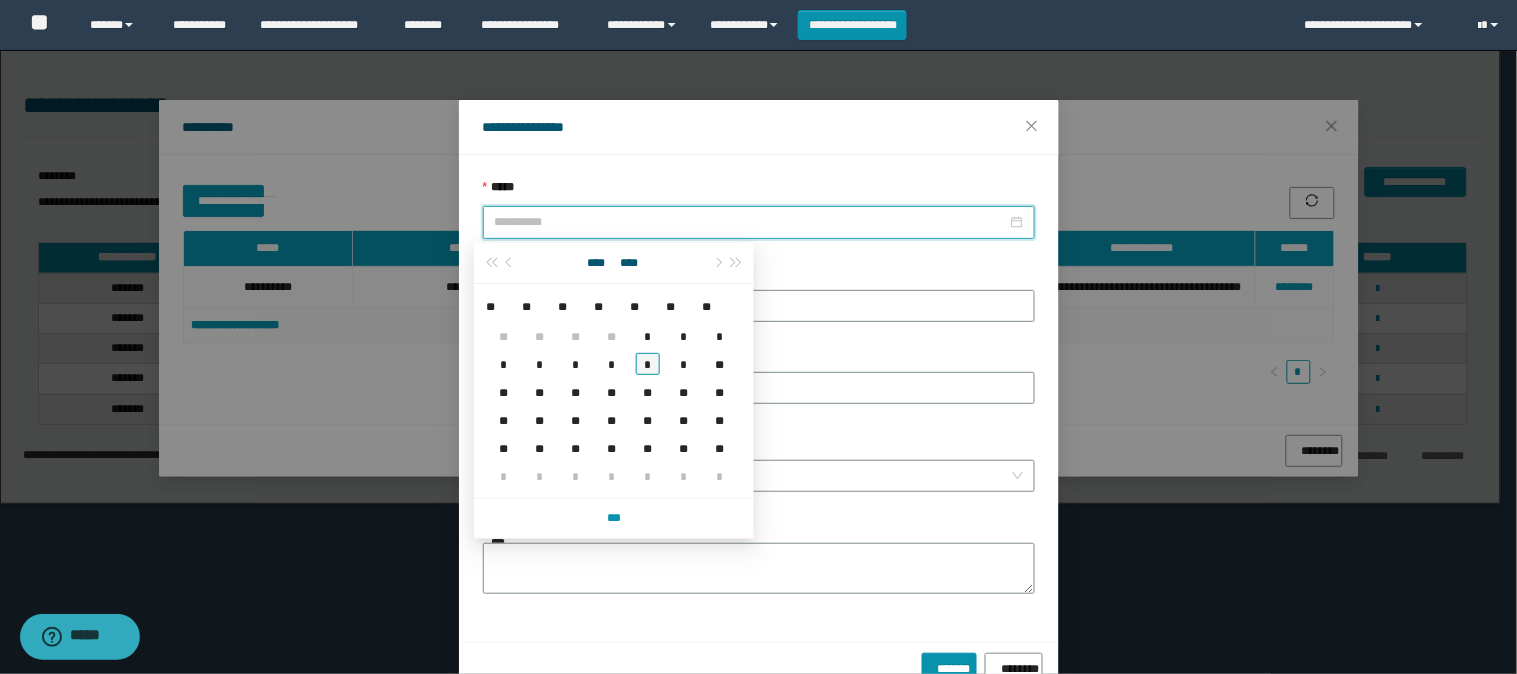 type on "**********" 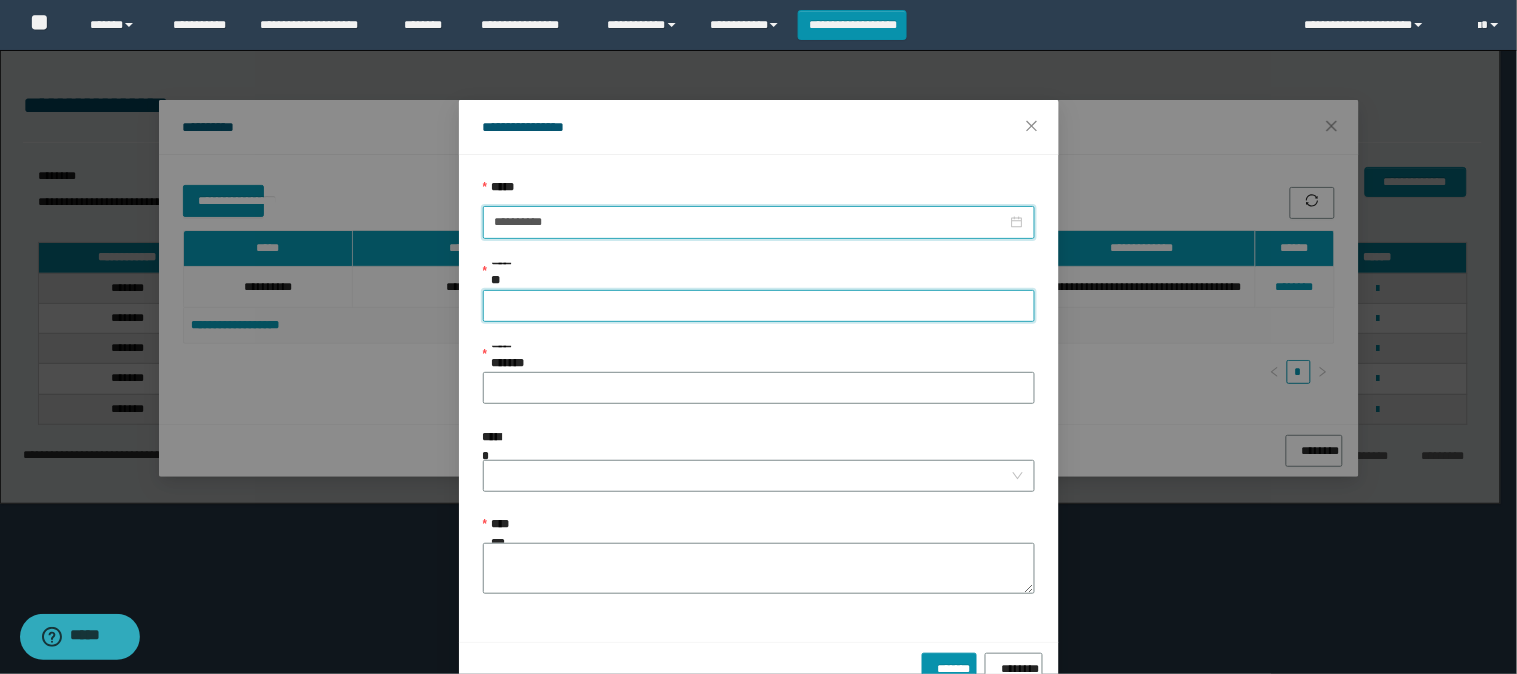 click on "*******" at bounding box center [759, 306] 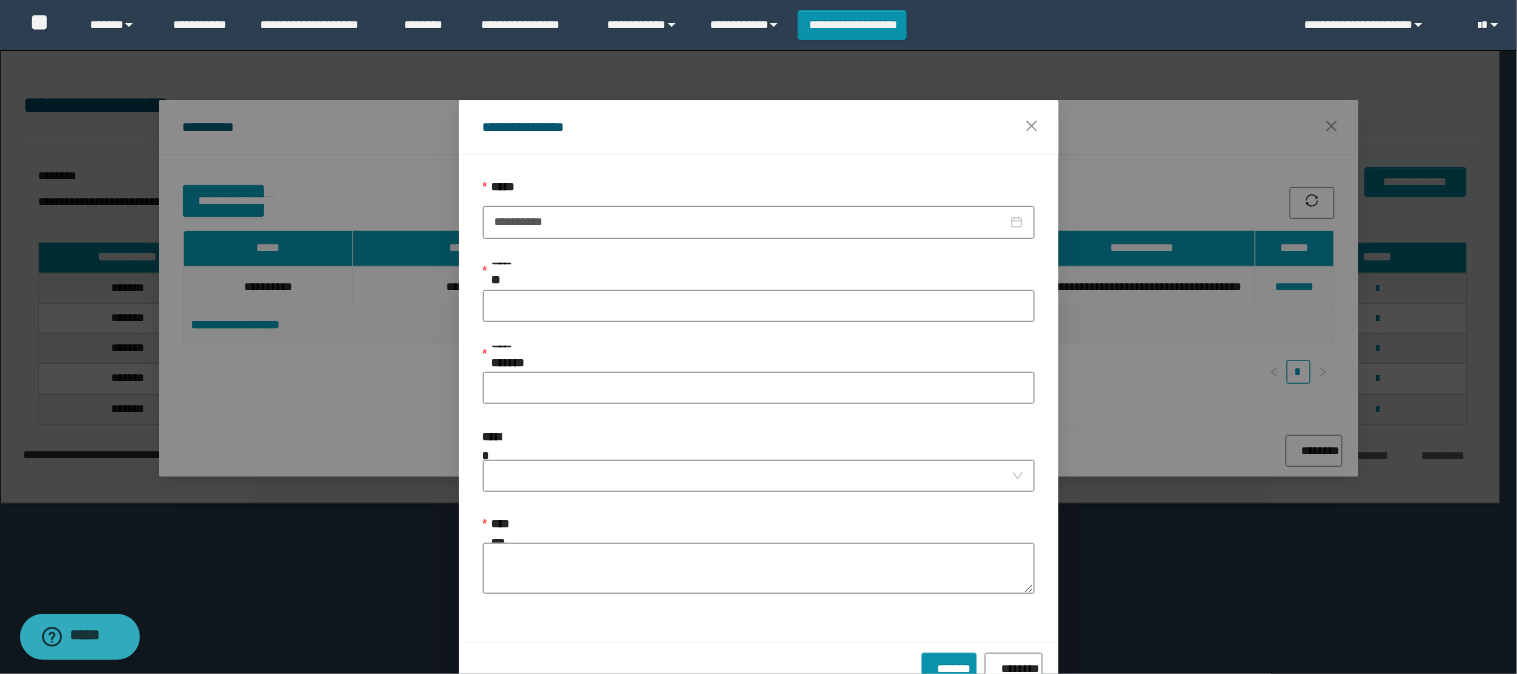 click on "**********" at bounding box center [758, 337] 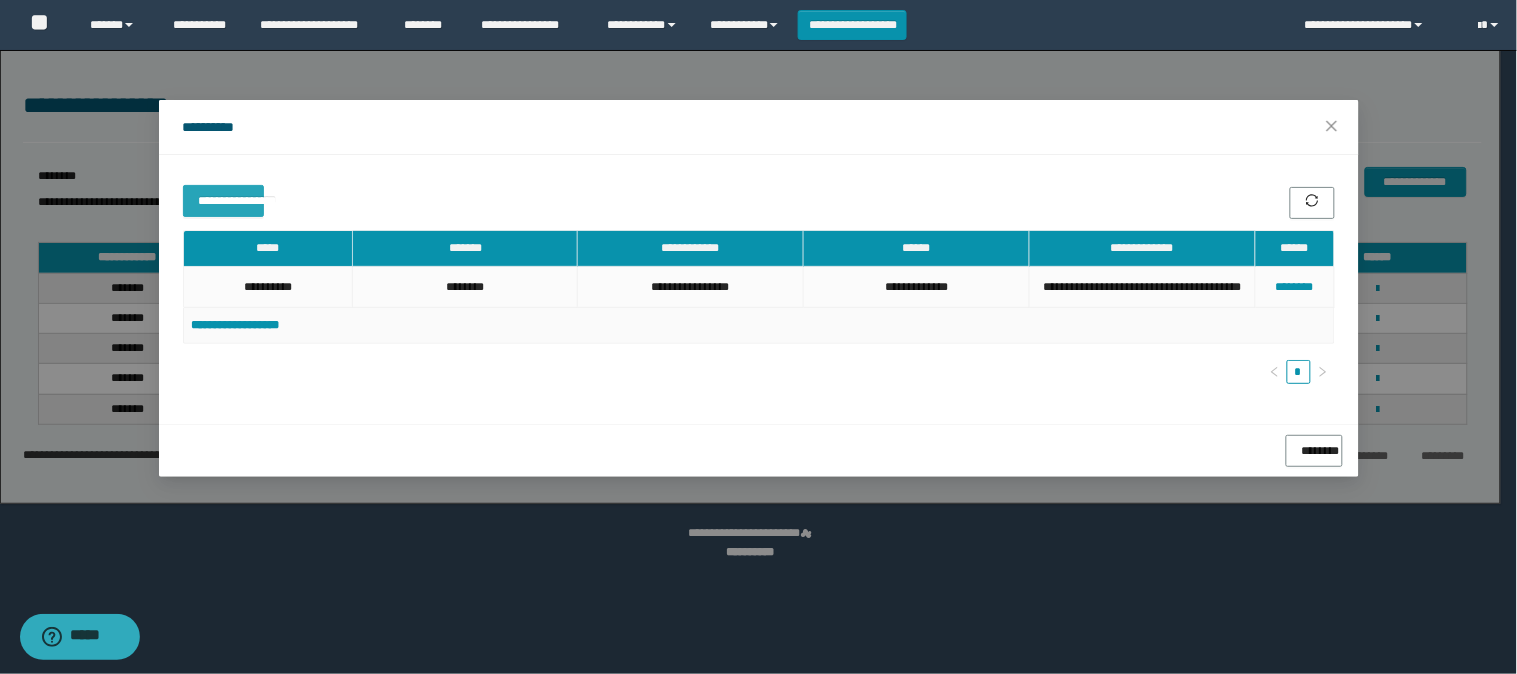 type 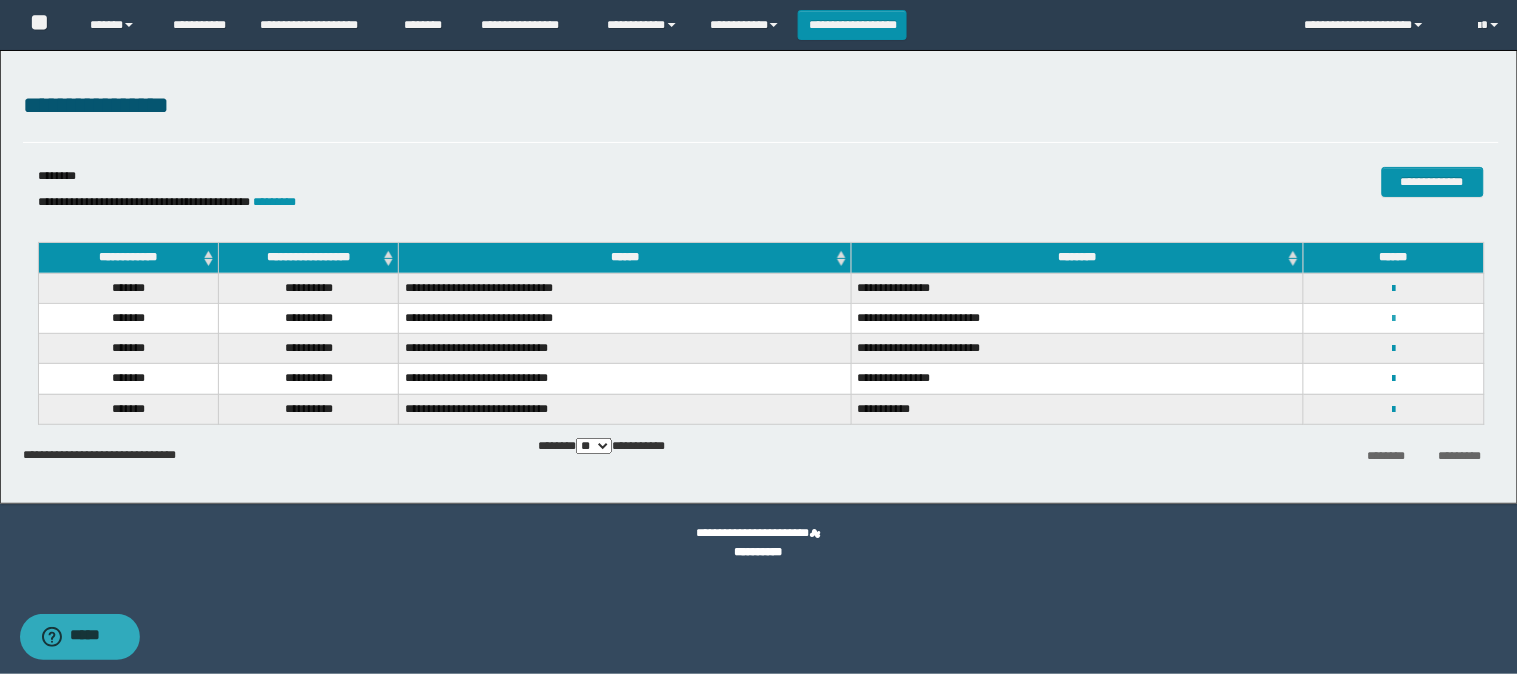 click at bounding box center (1393, 319) 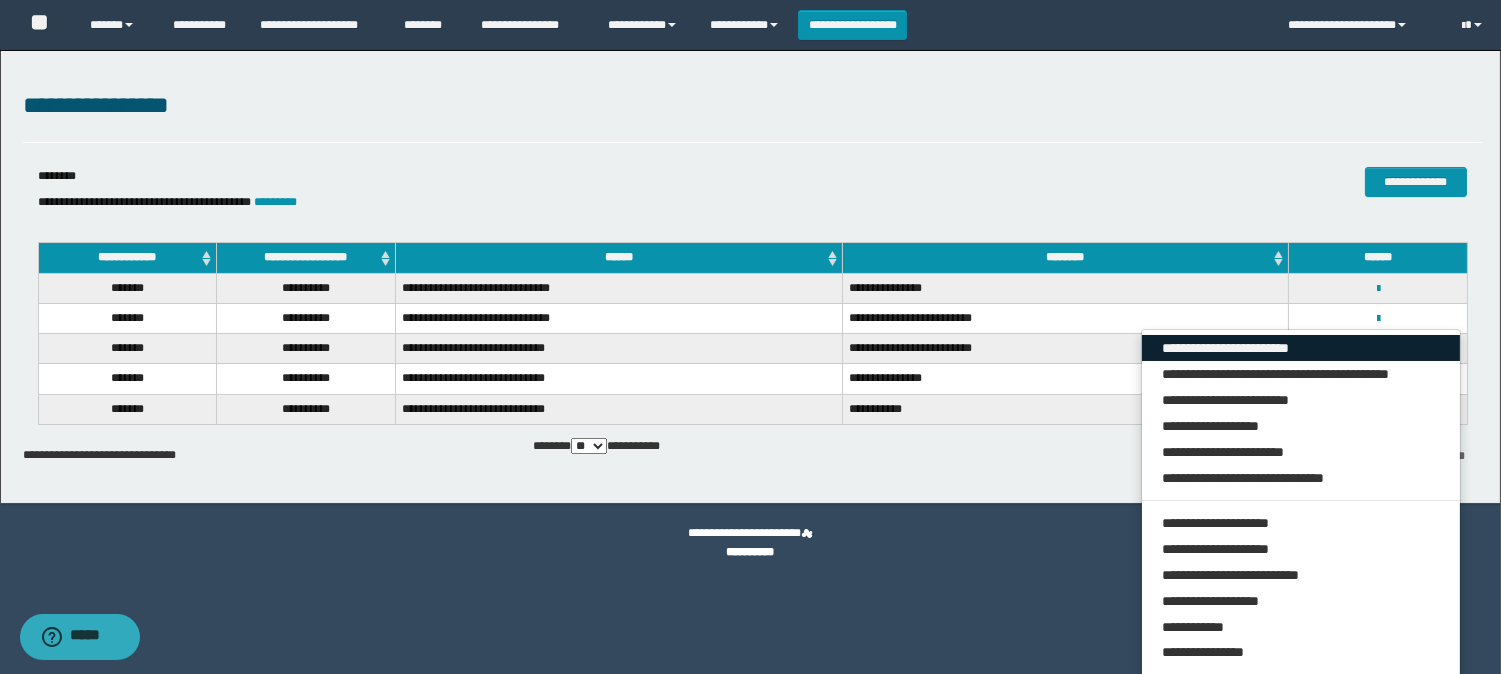 click on "**********" at bounding box center (1301, 348) 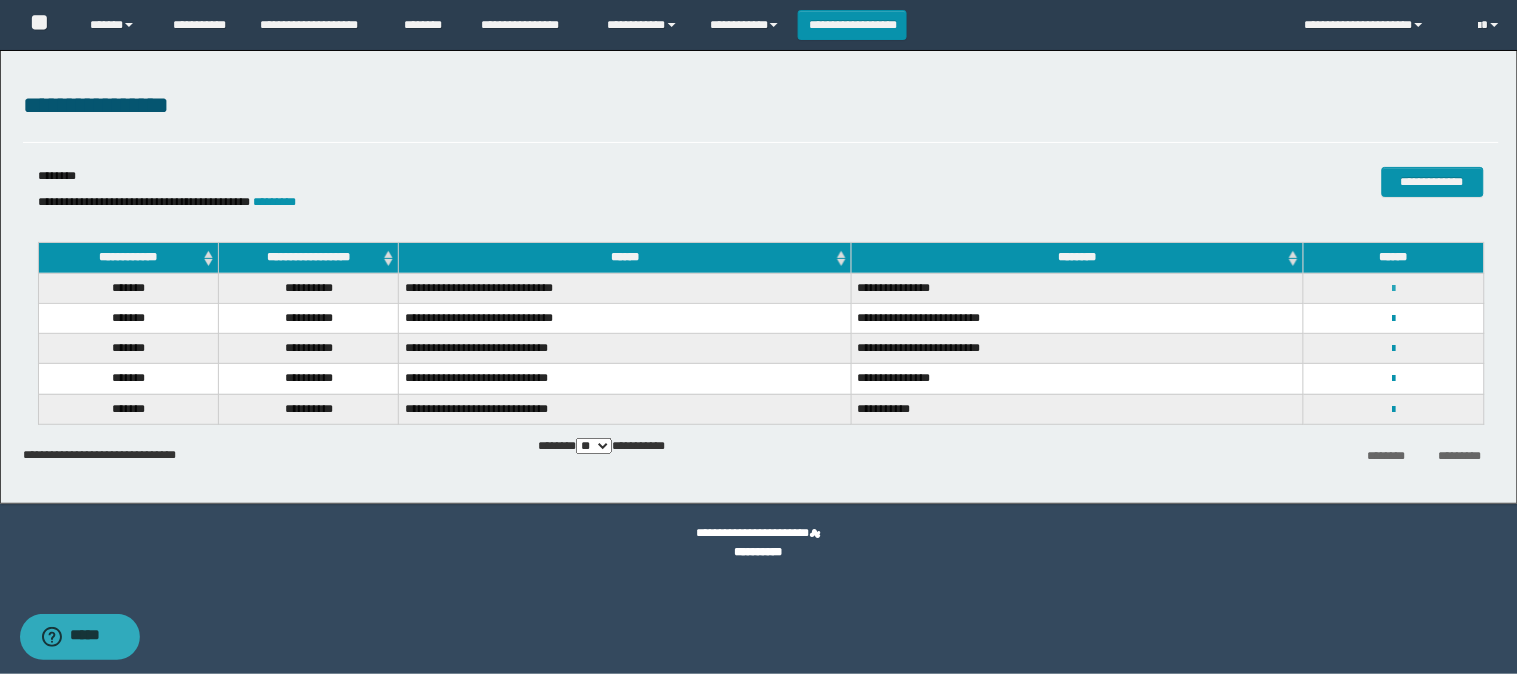 click at bounding box center [1393, 289] 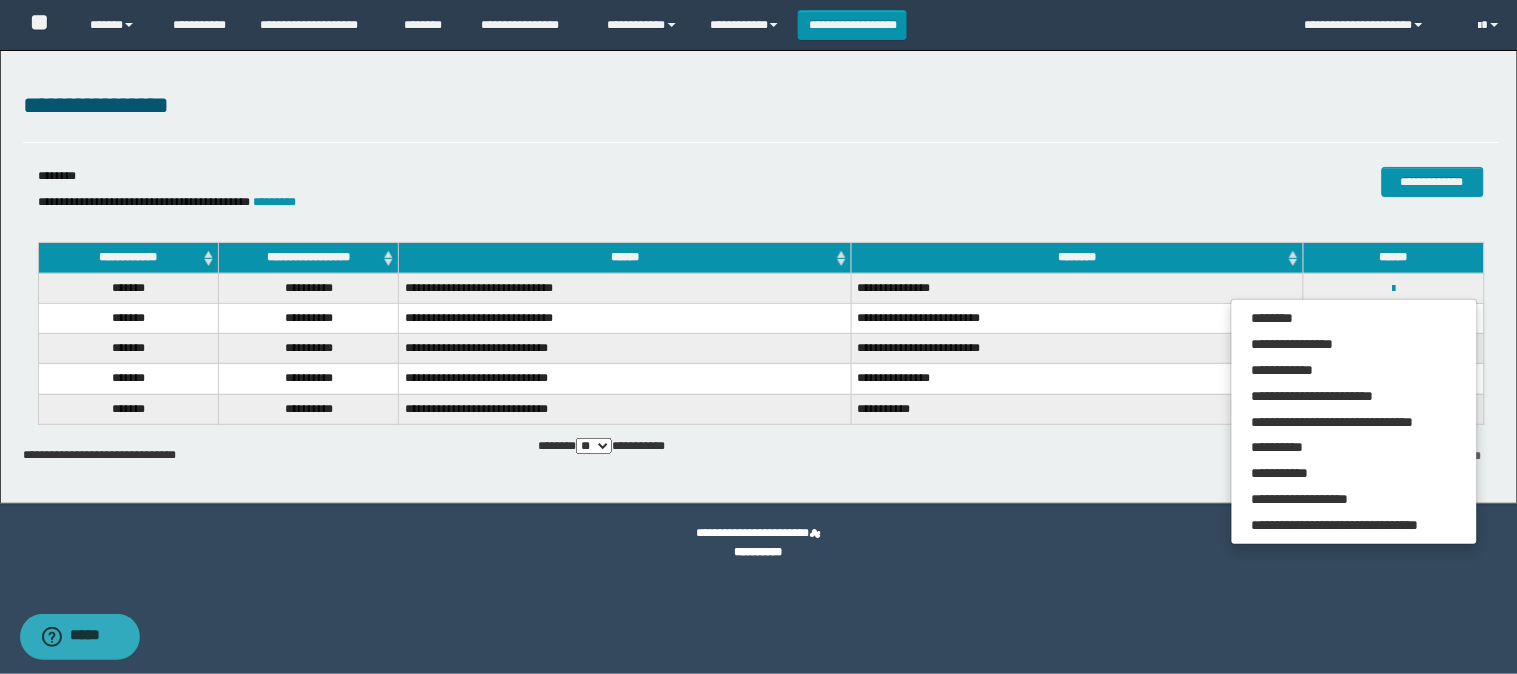 click on "**********" at bounding box center (1077, 288) 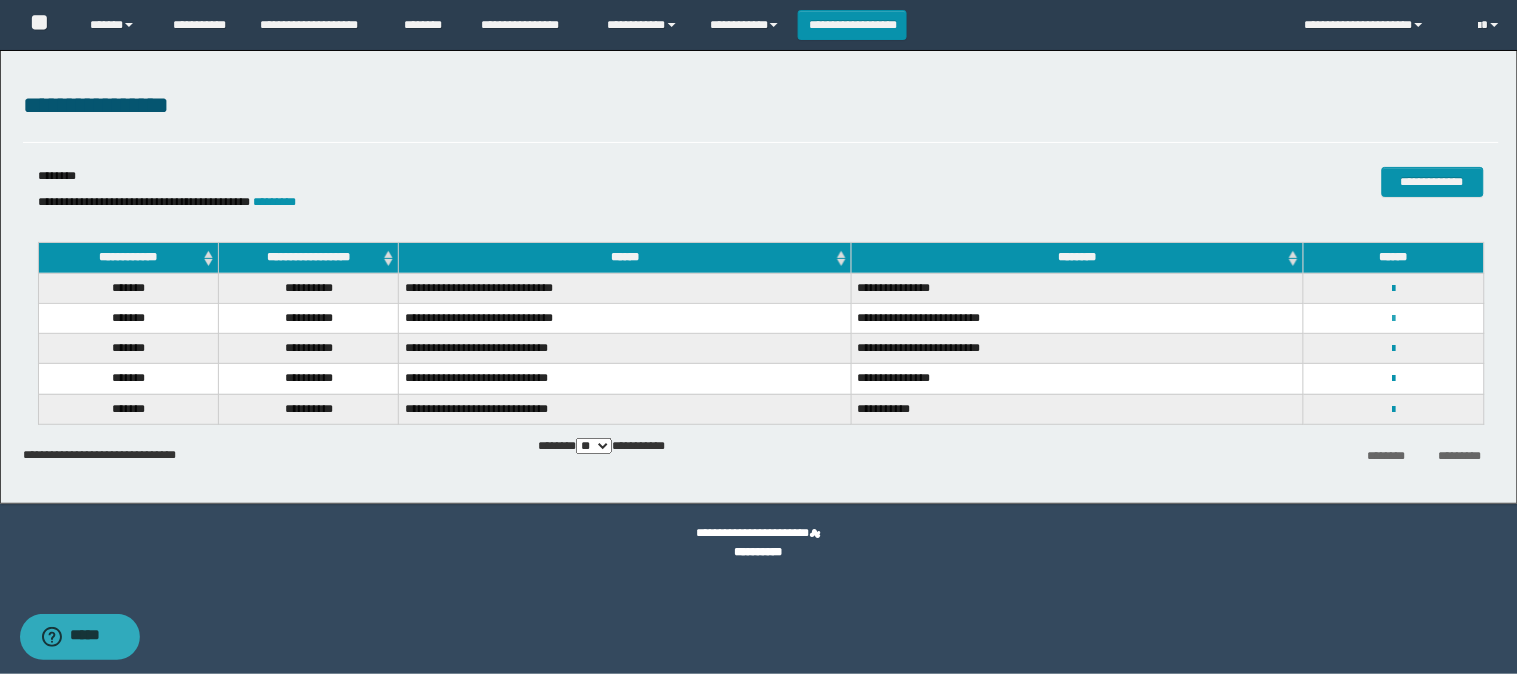 click at bounding box center [1393, 319] 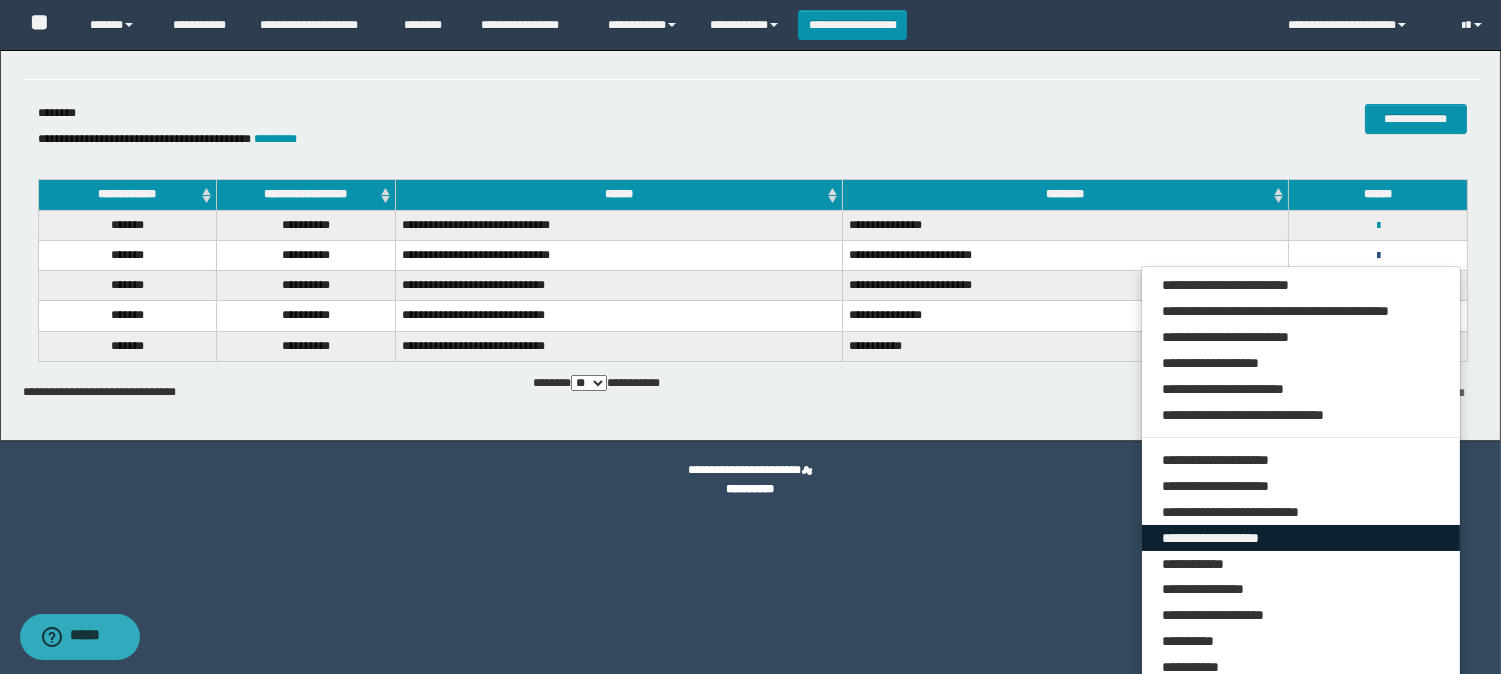 scroll, scrollTop: 126, scrollLeft: 0, axis: vertical 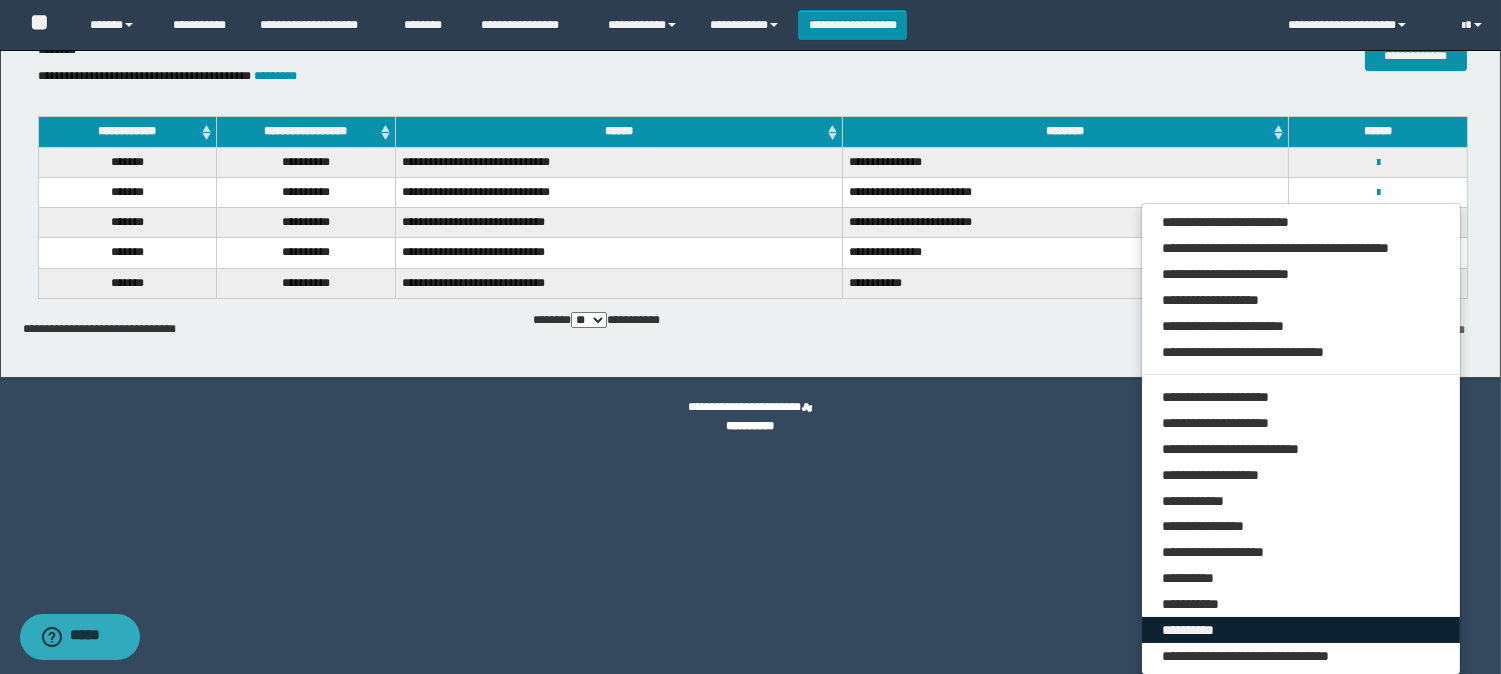 click on "**********" at bounding box center [1301, 630] 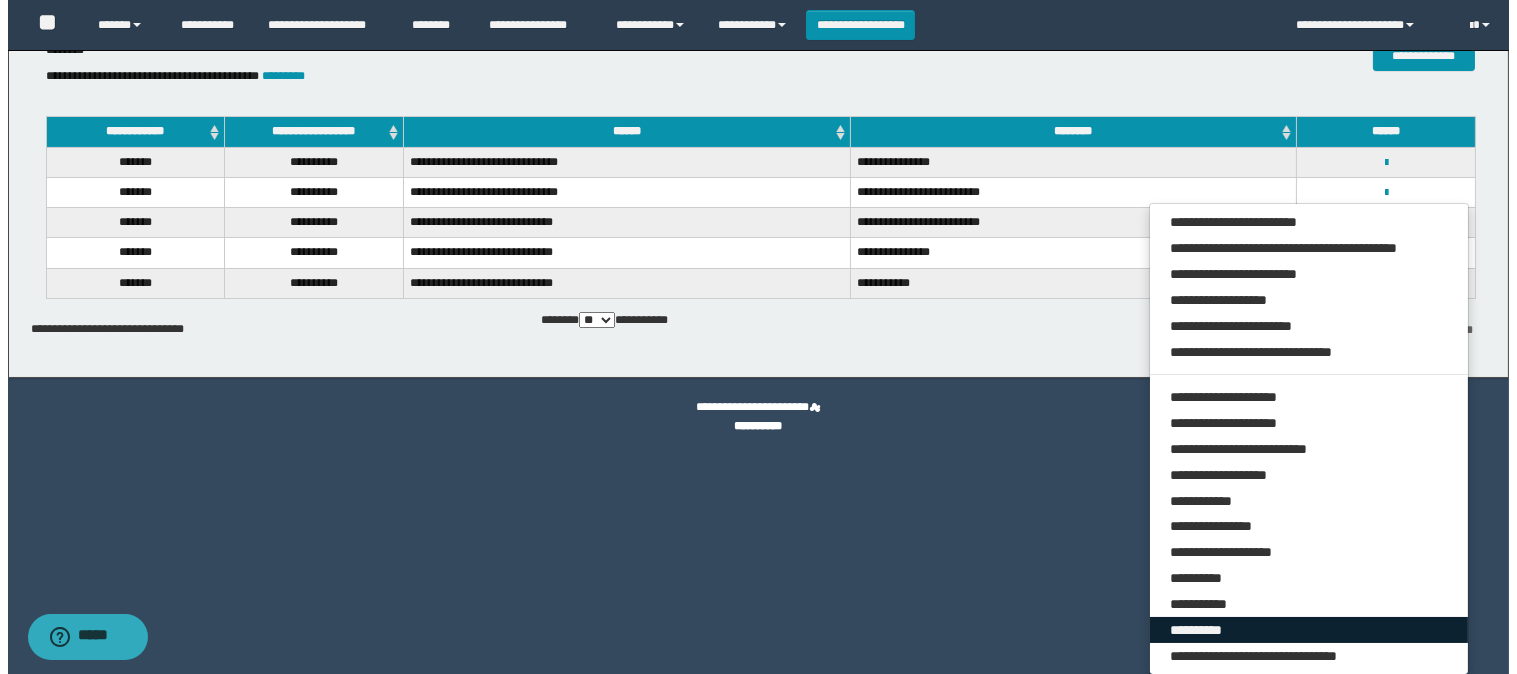 scroll, scrollTop: 0, scrollLeft: 0, axis: both 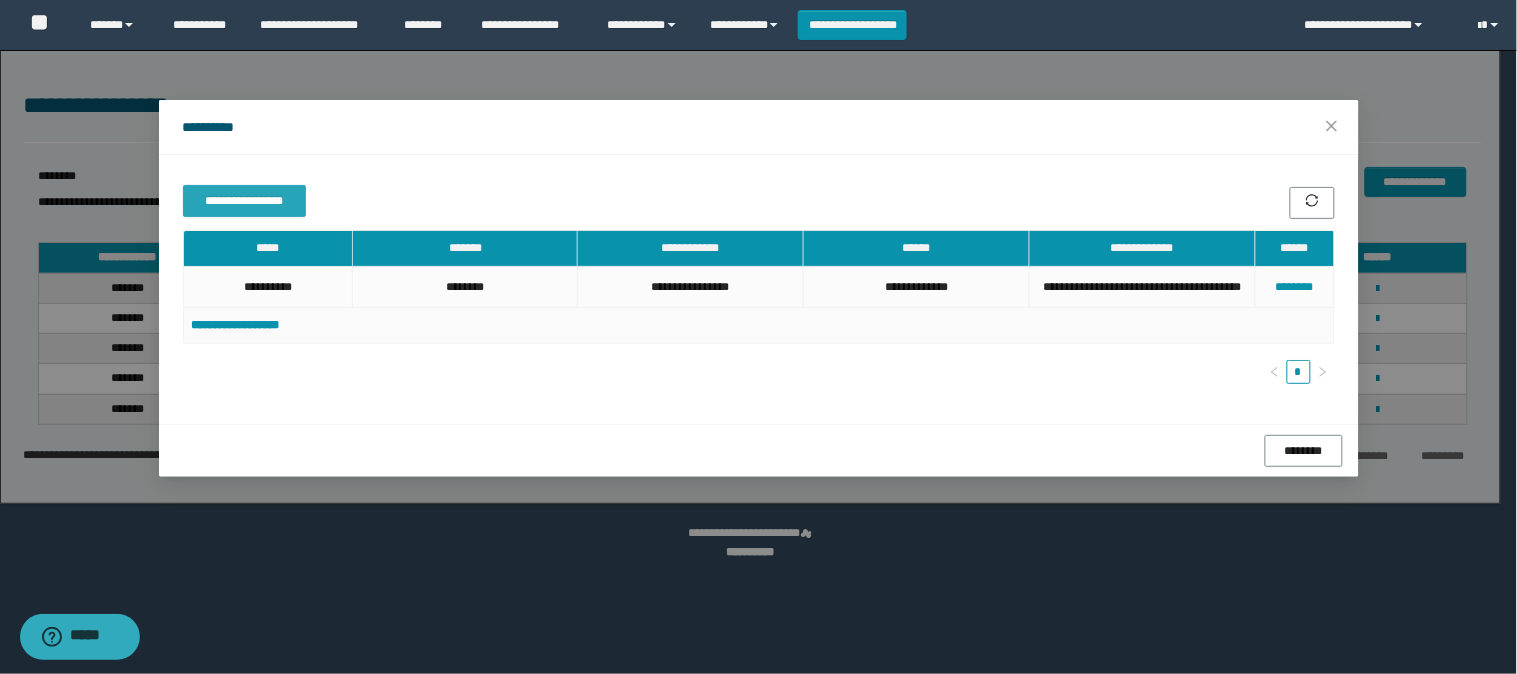 click on "**********" at bounding box center (244, 201) 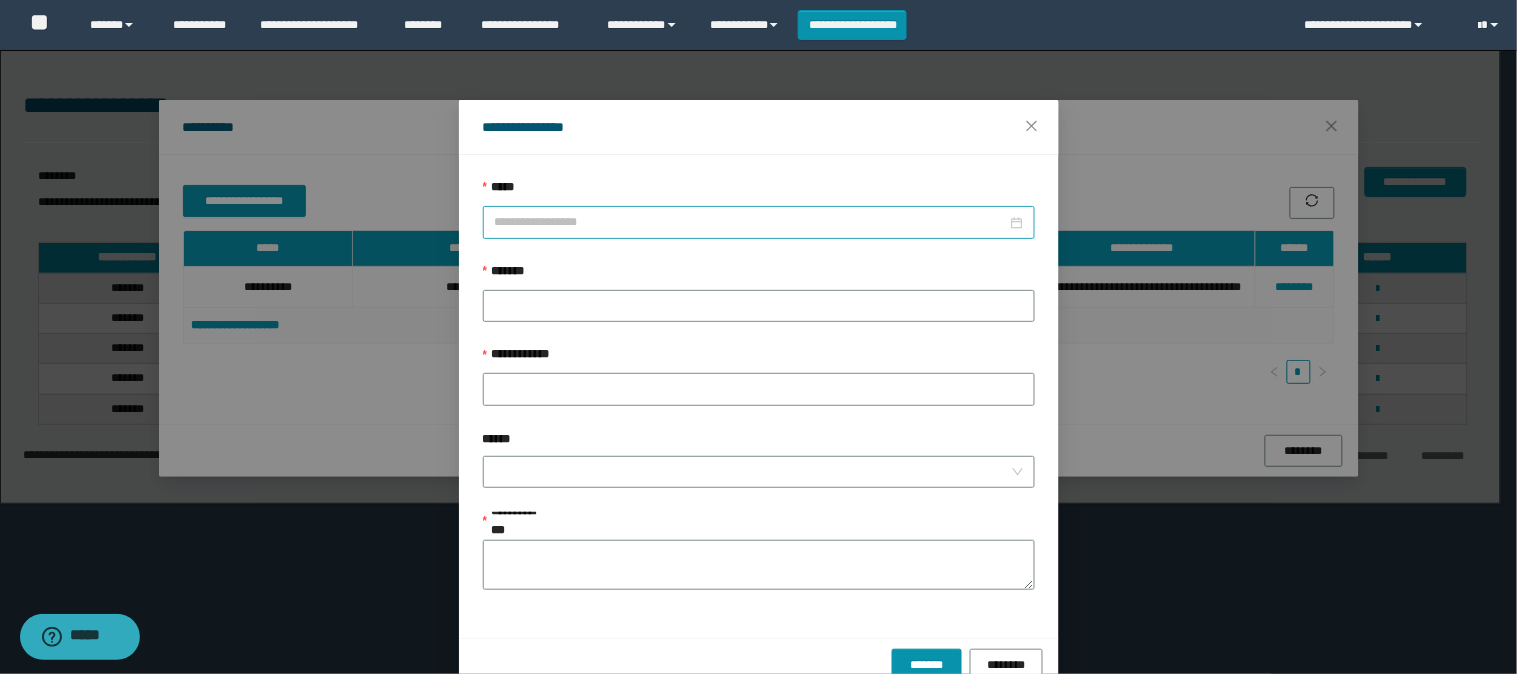 click on "*****" at bounding box center (751, 222) 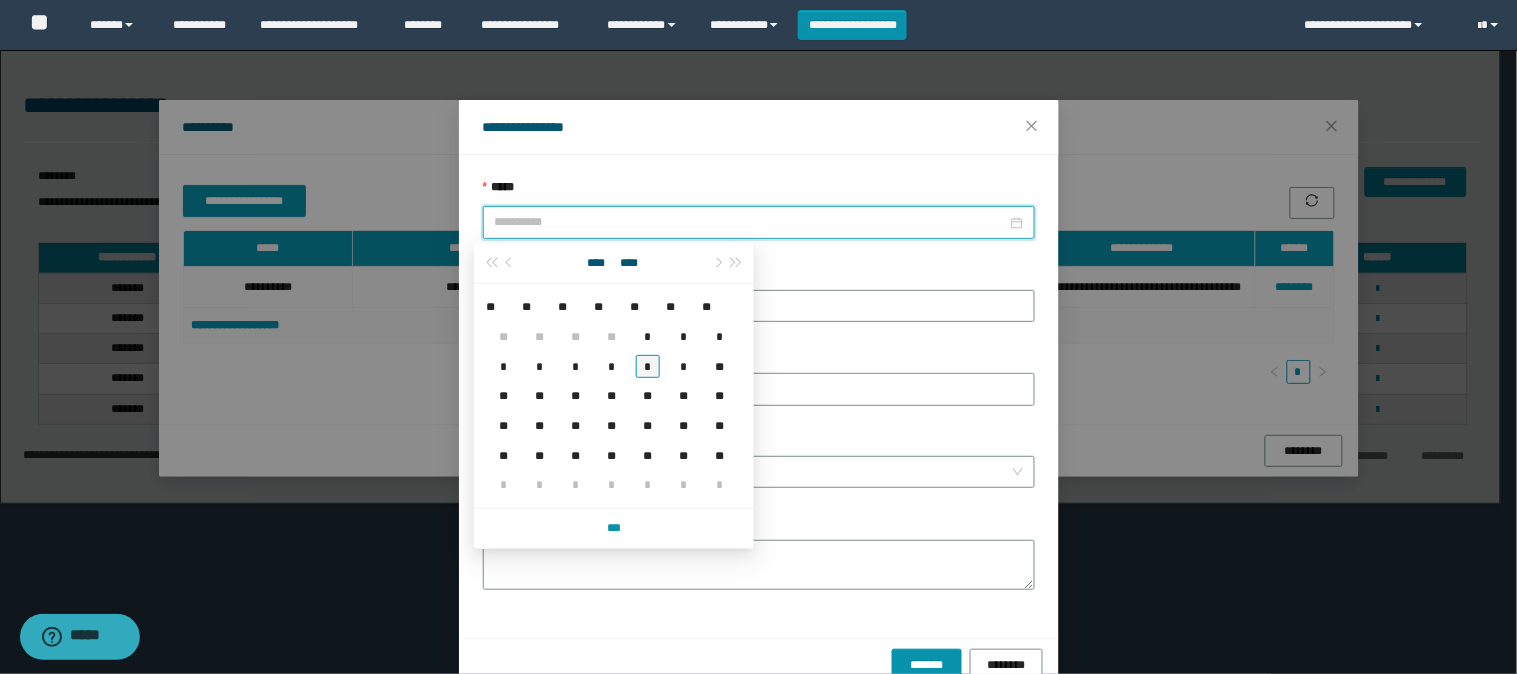 type on "**********" 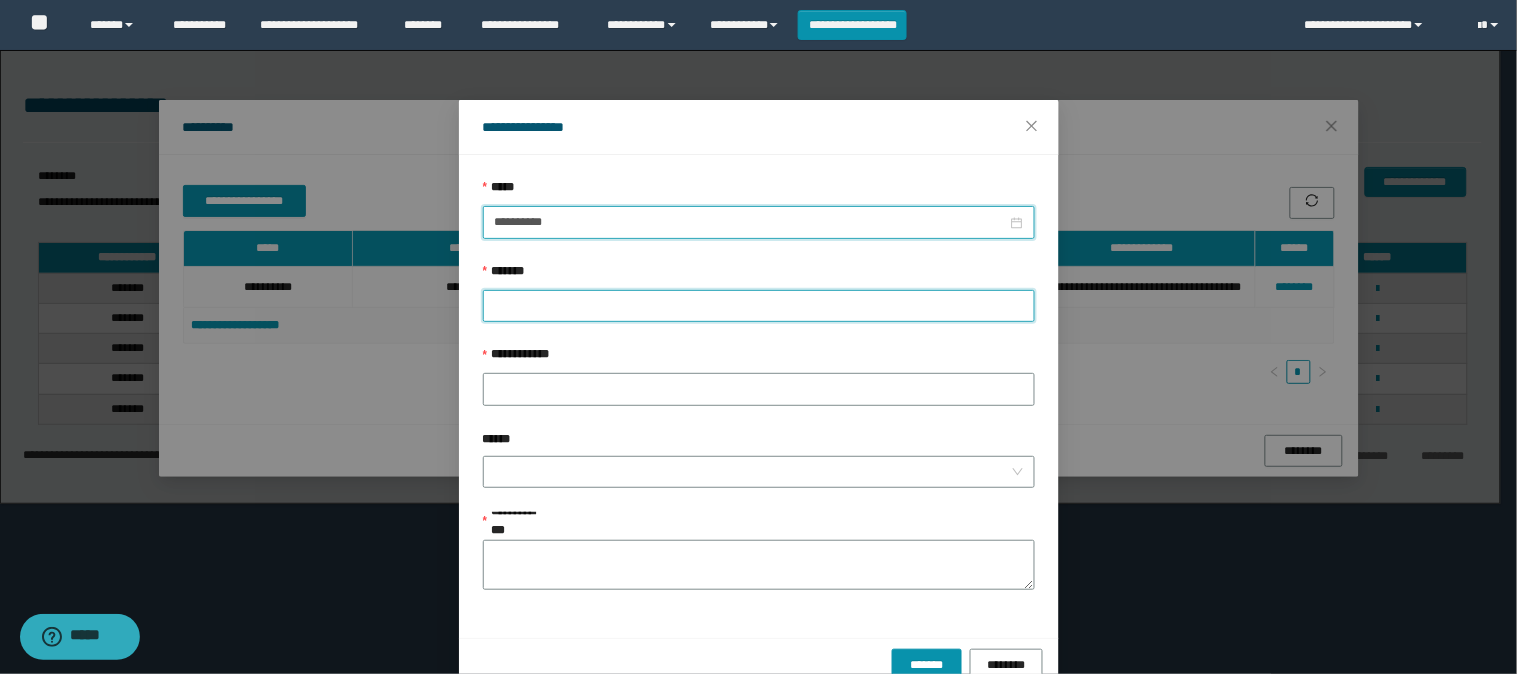 click on "*******" at bounding box center [759, 306] 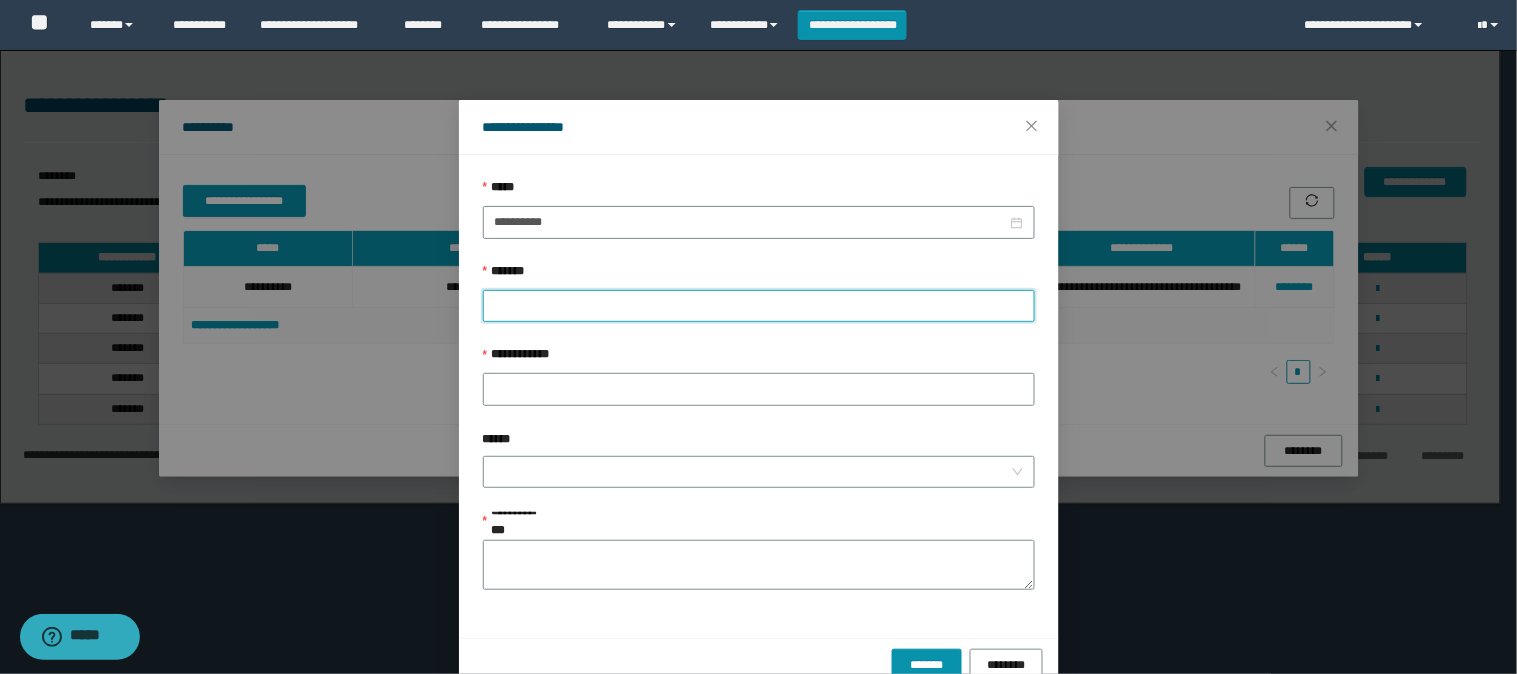 type on "****" 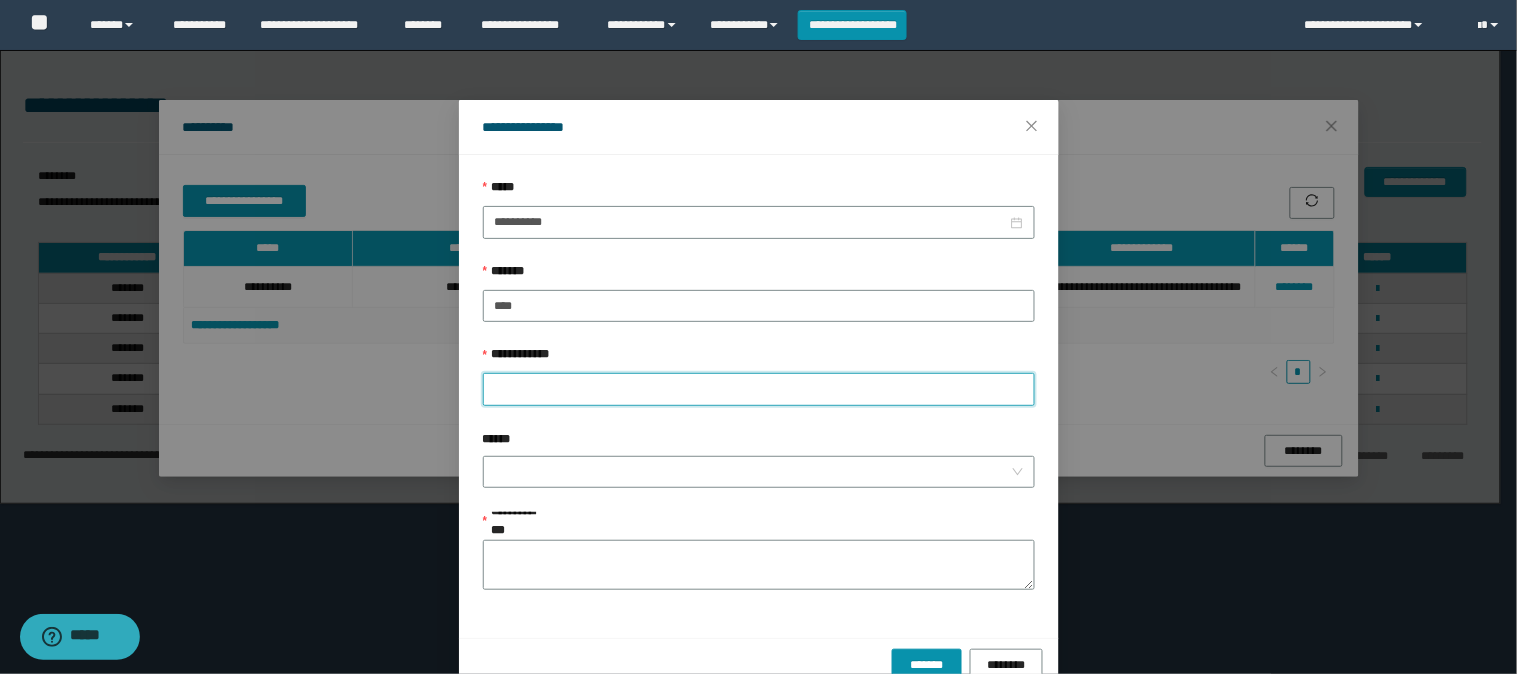 click on "**********" at bounding box center [759, 389] 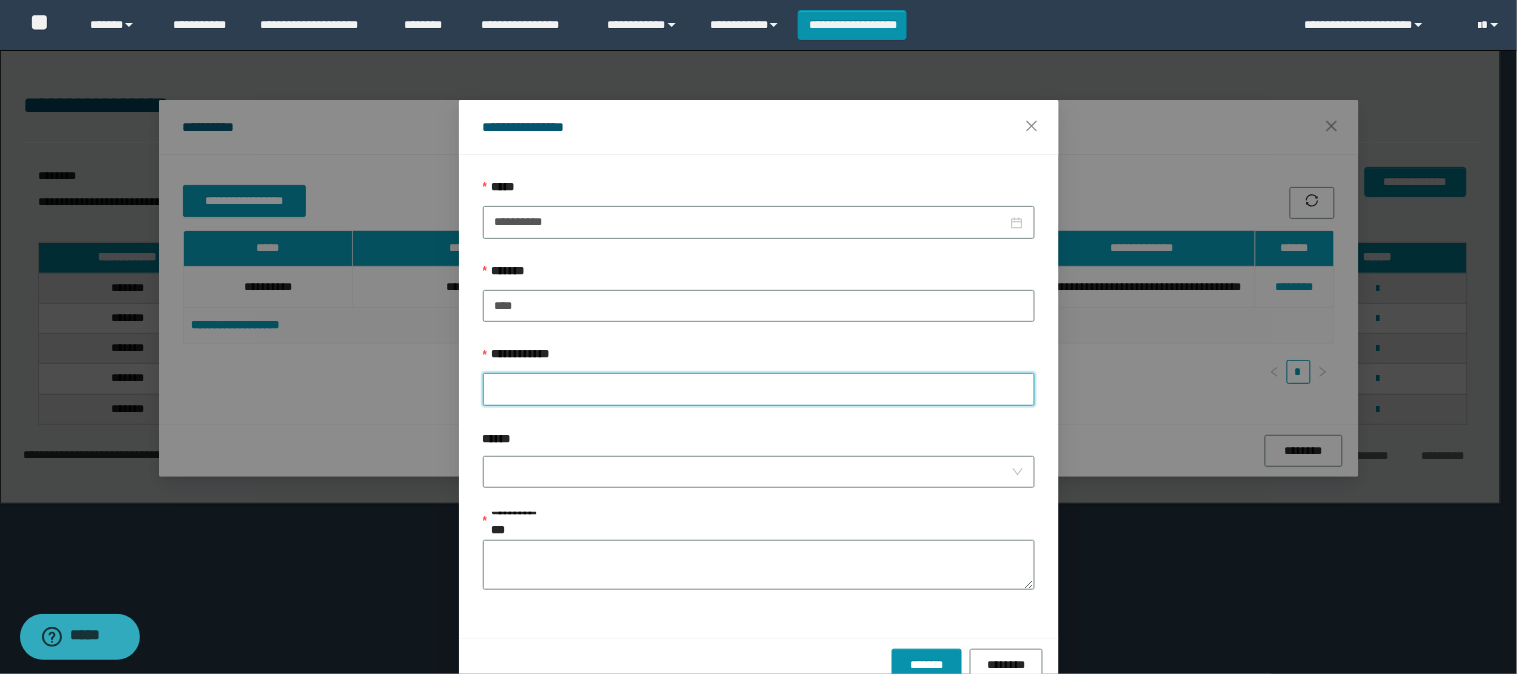 type on "**********" 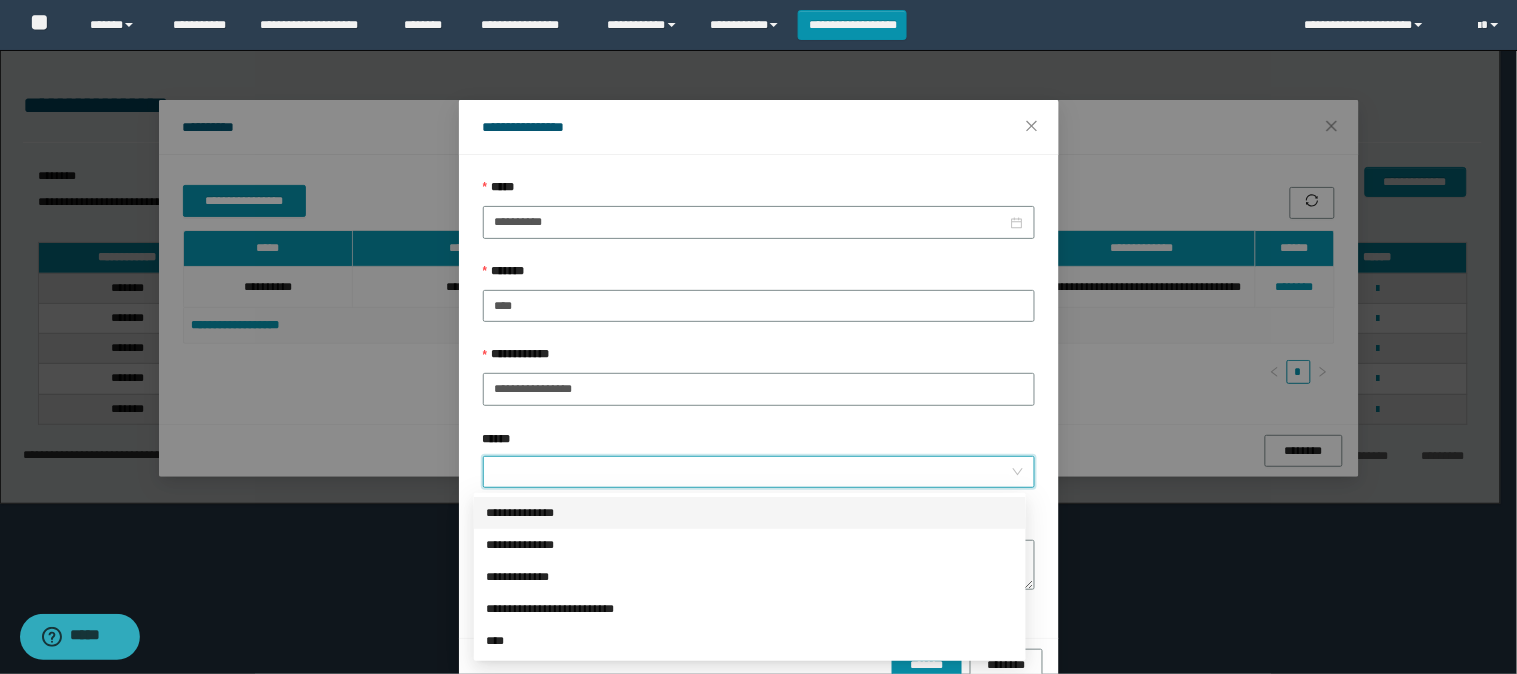 click on "******" at bounding box center (753, 472) 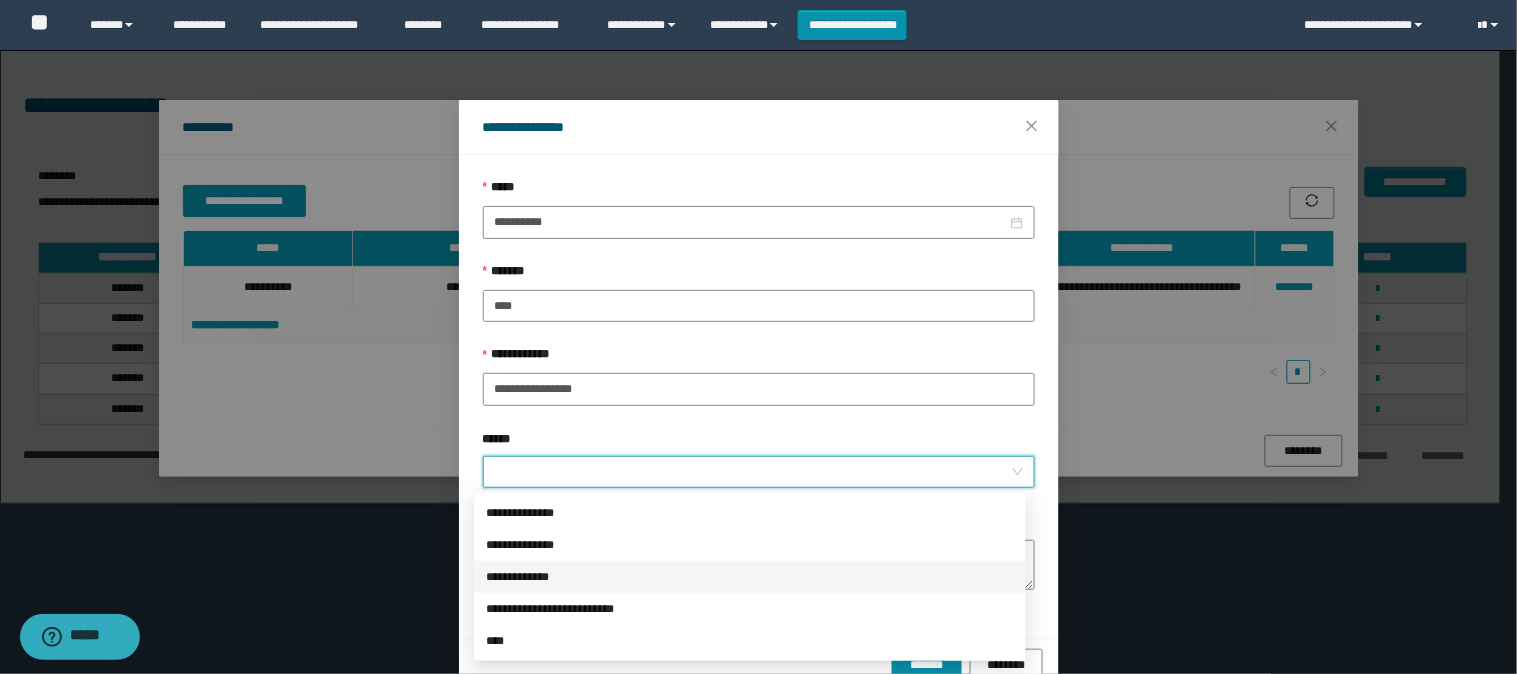click on "**********" at bounding box center [750, 577] 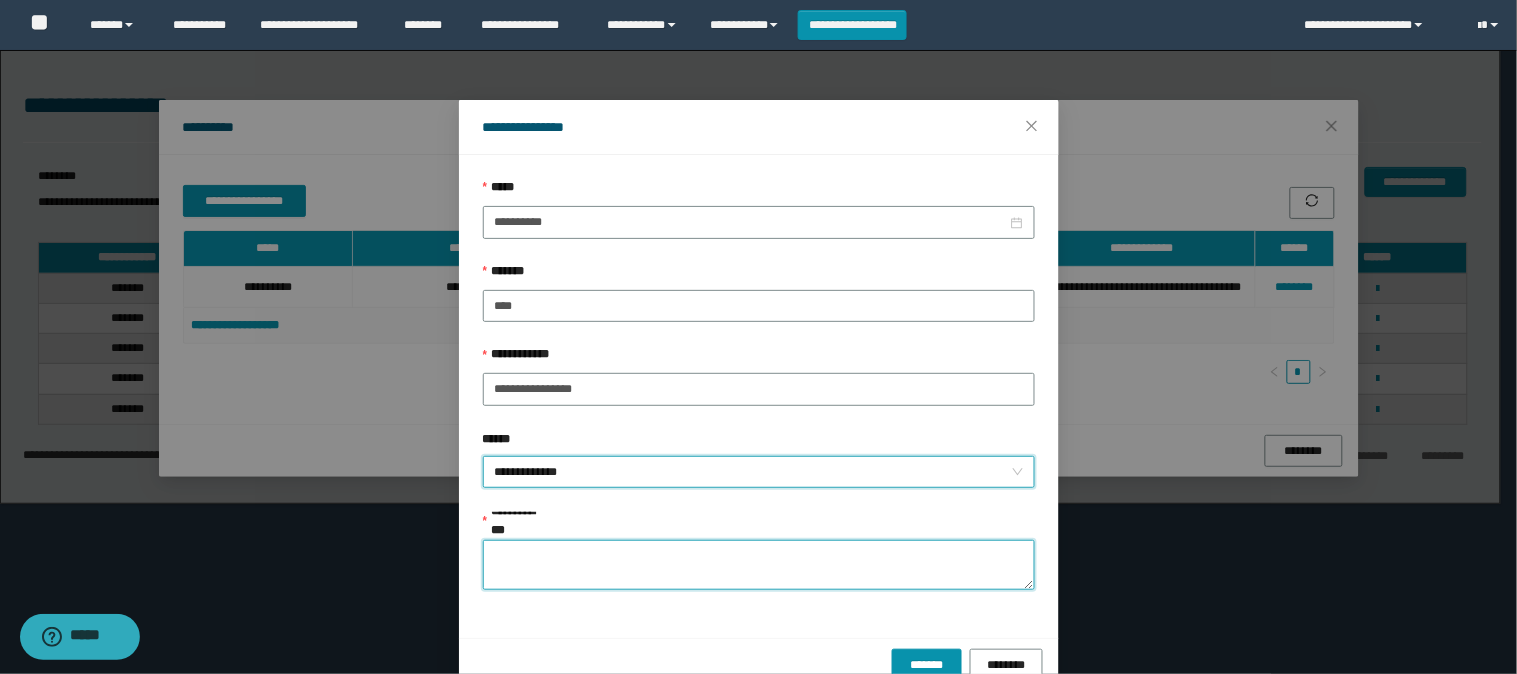 click on "**********" at bounding box center [759, 565] 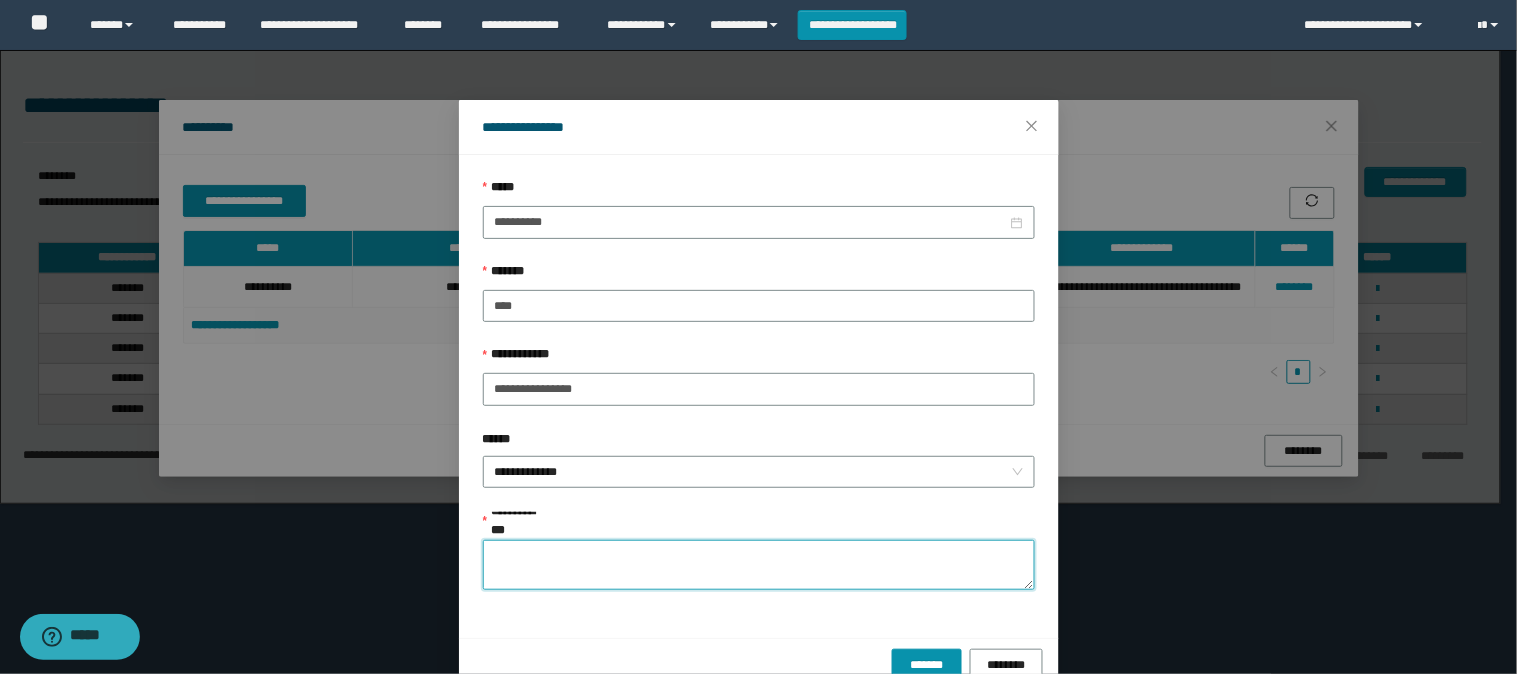 paste on "**********" 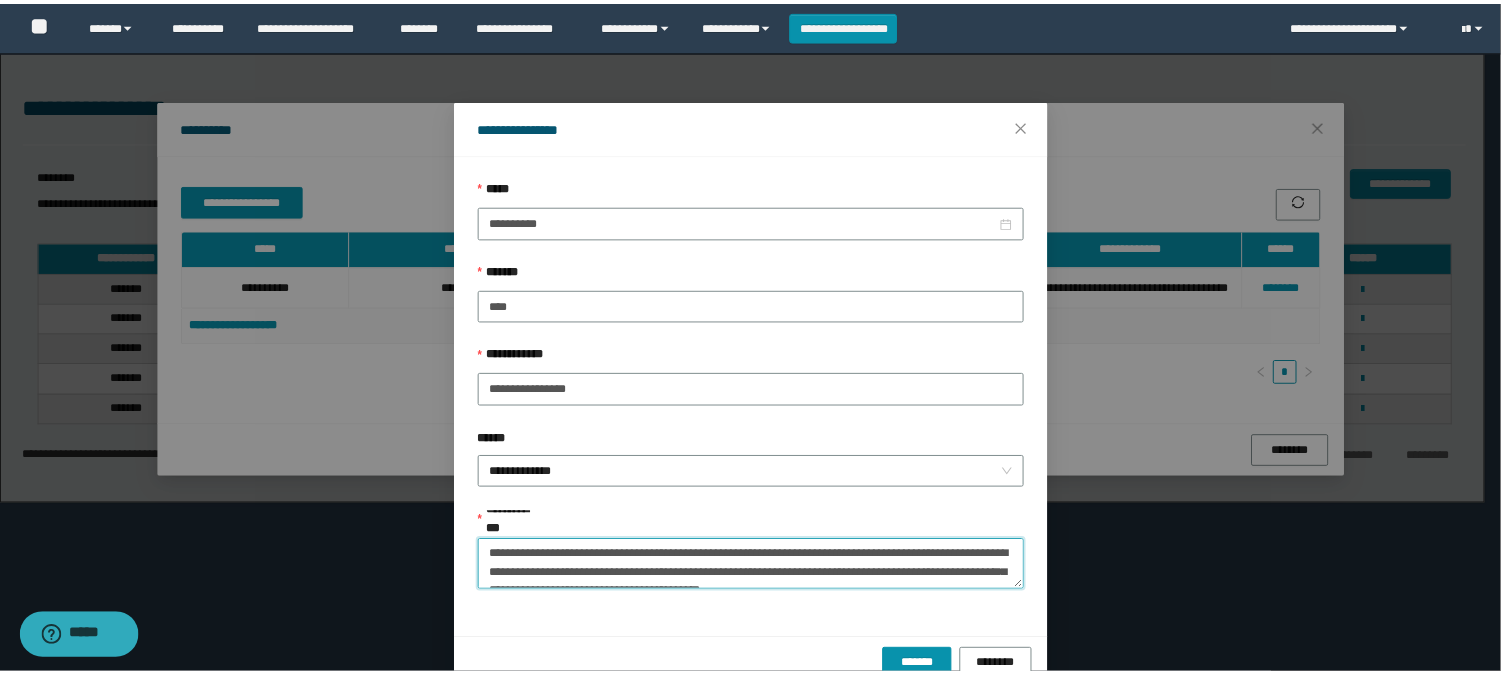 scroll, scrollTop: 31, scrollLeft: 0, axis: vertical 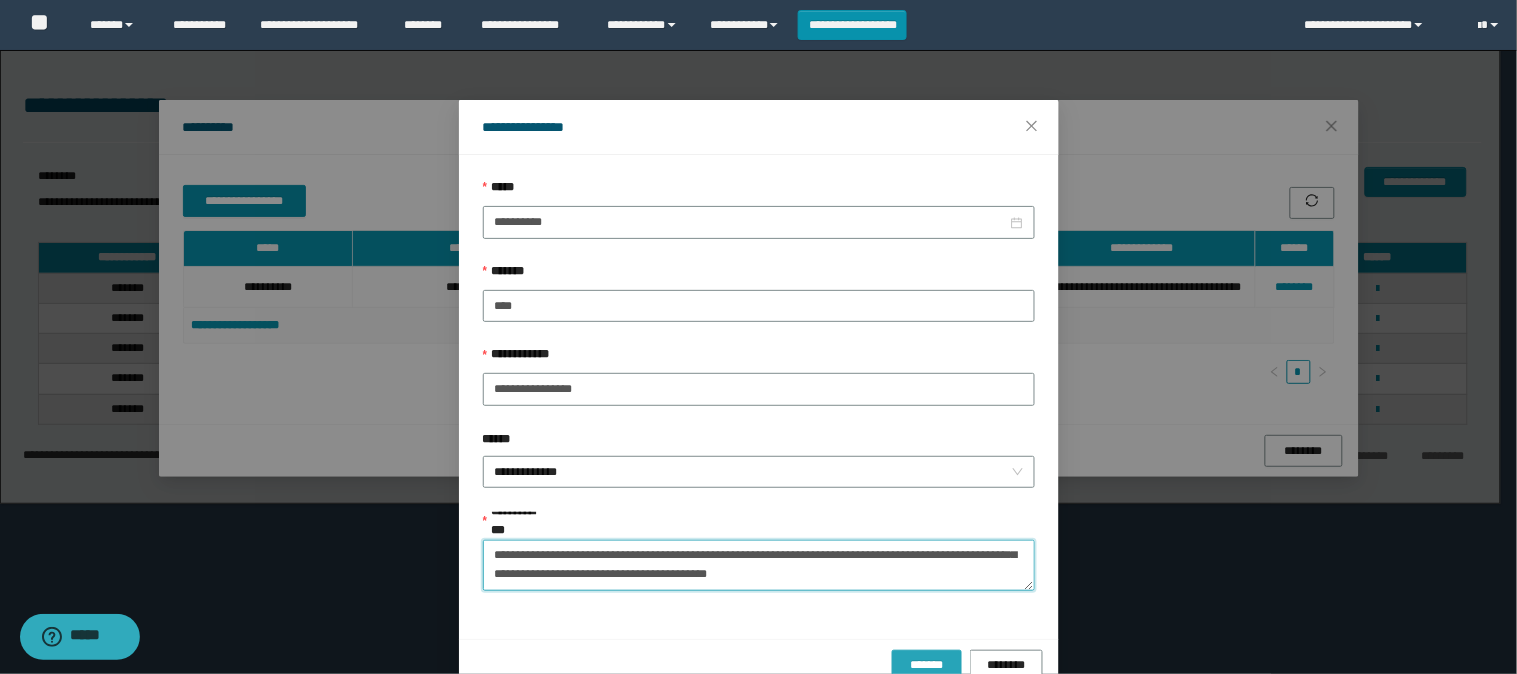 type on "**********" 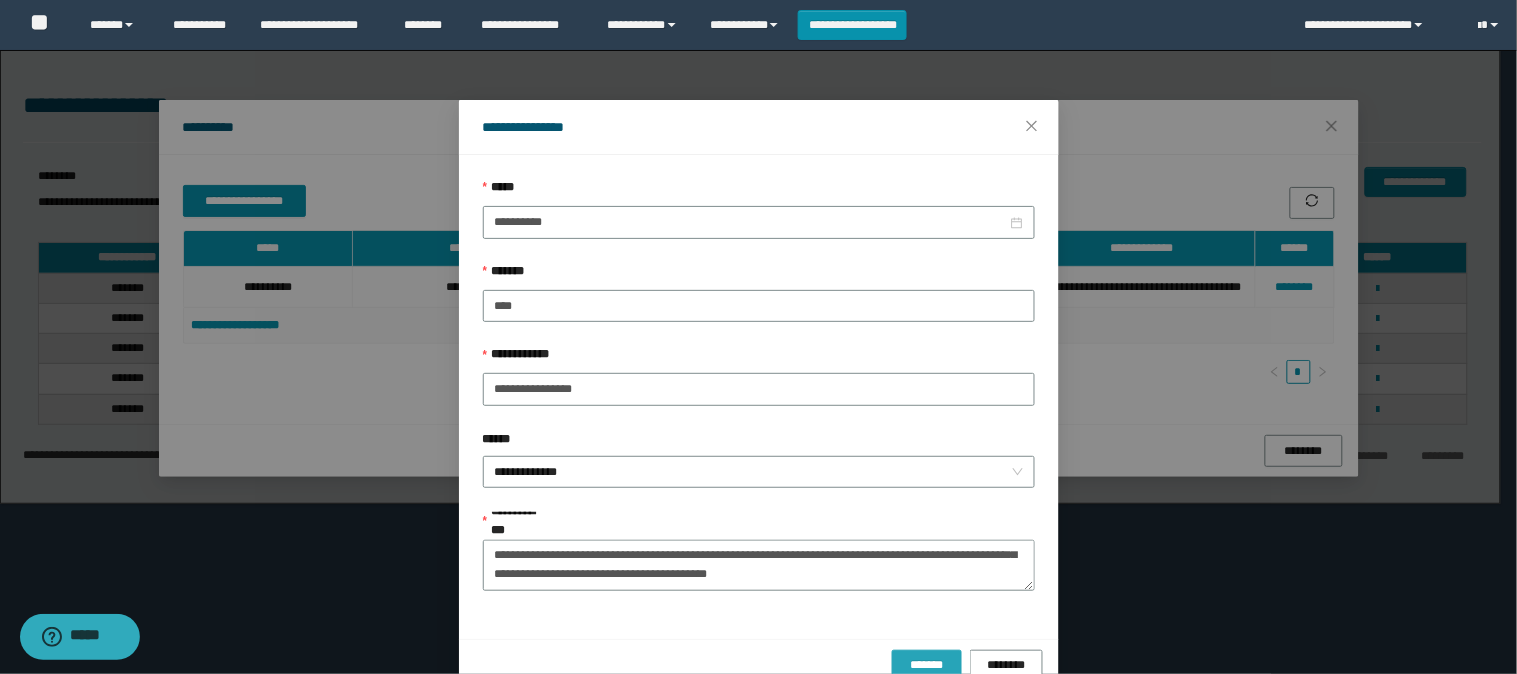 click on "*******" at bounding box center (927, 664) 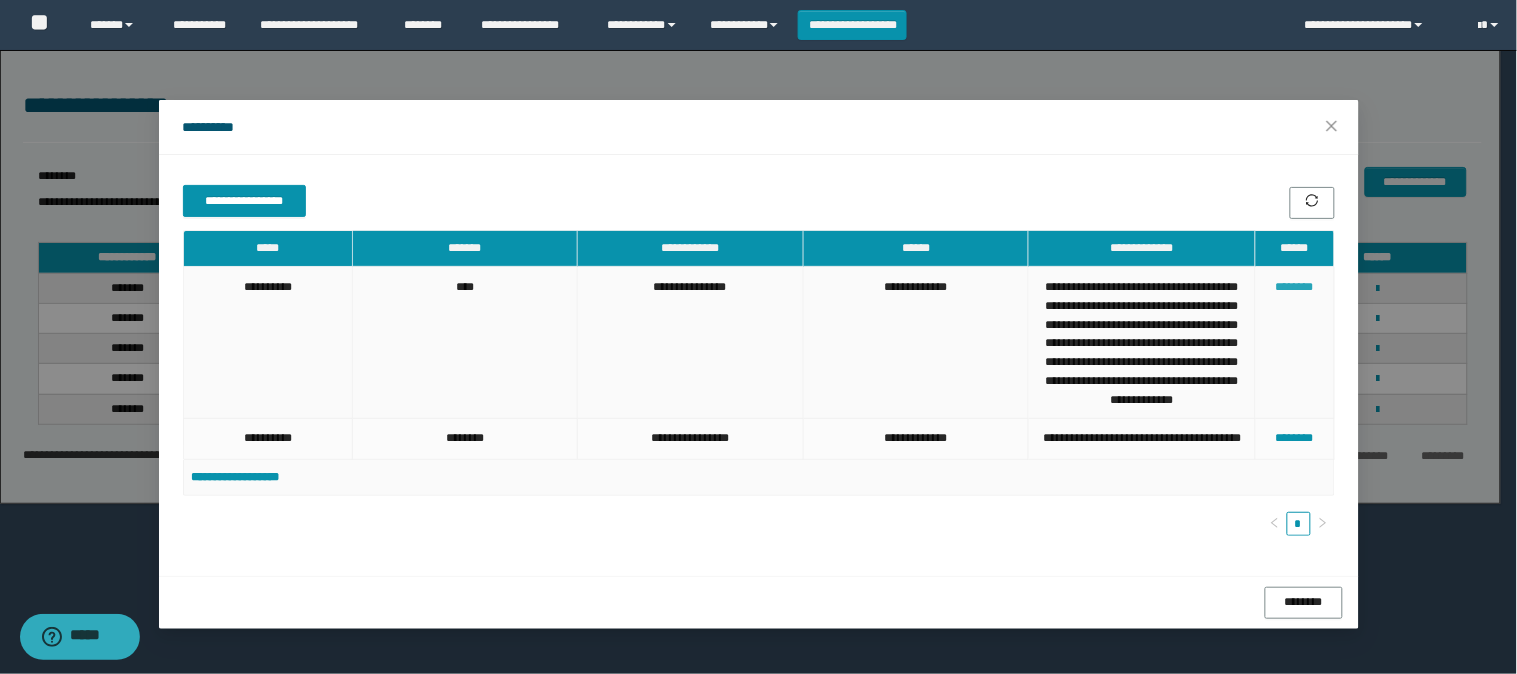 click on "********" at bounding box center [1294, 287] 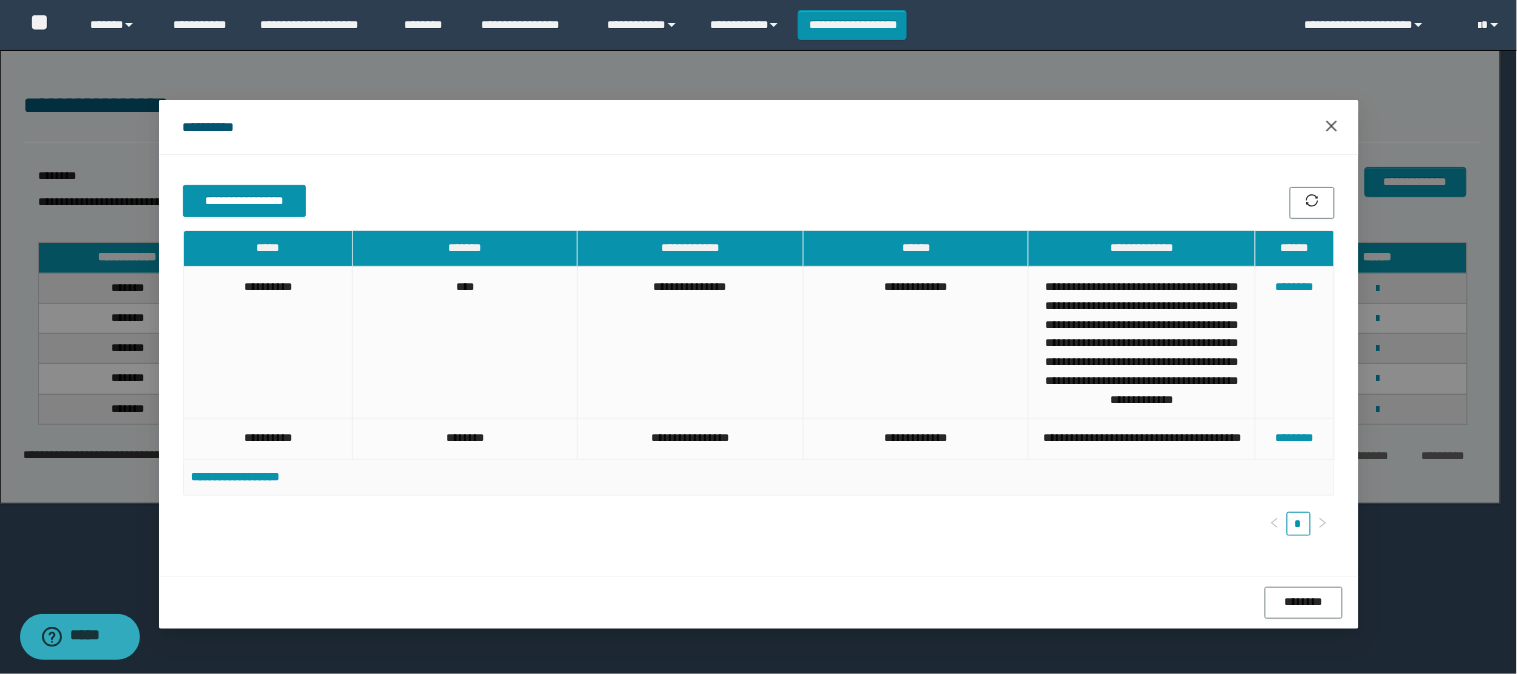 click 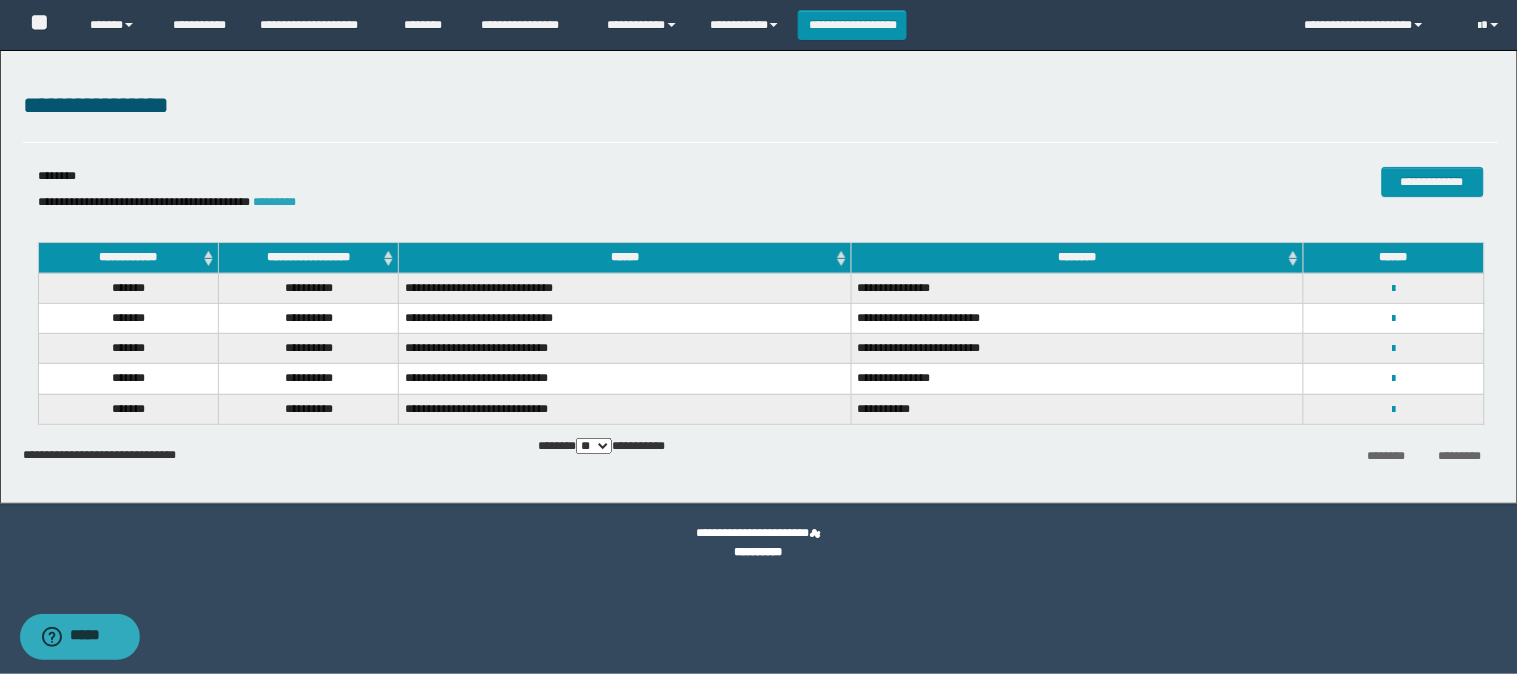 click on "*********" at bounding box center (275, 202) 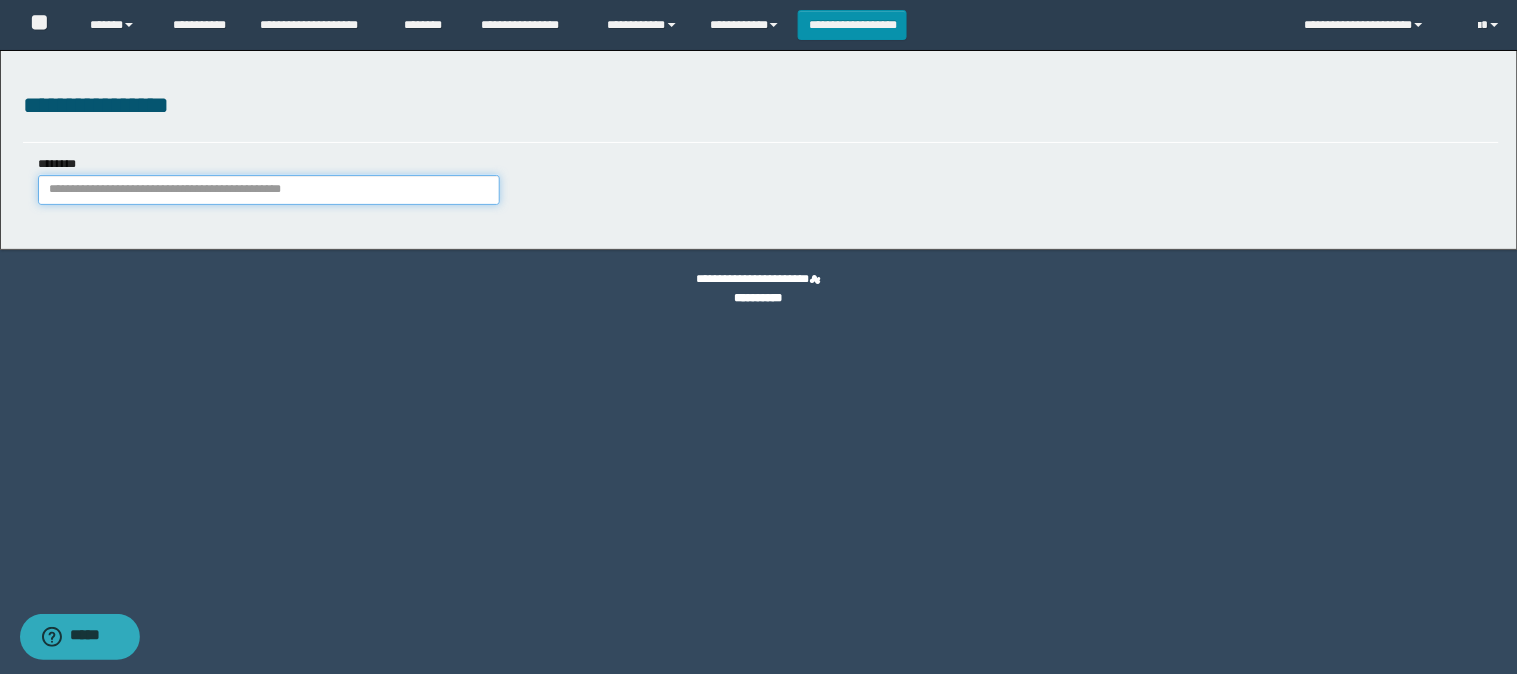 click on "********" at bounding box center (269, 190) 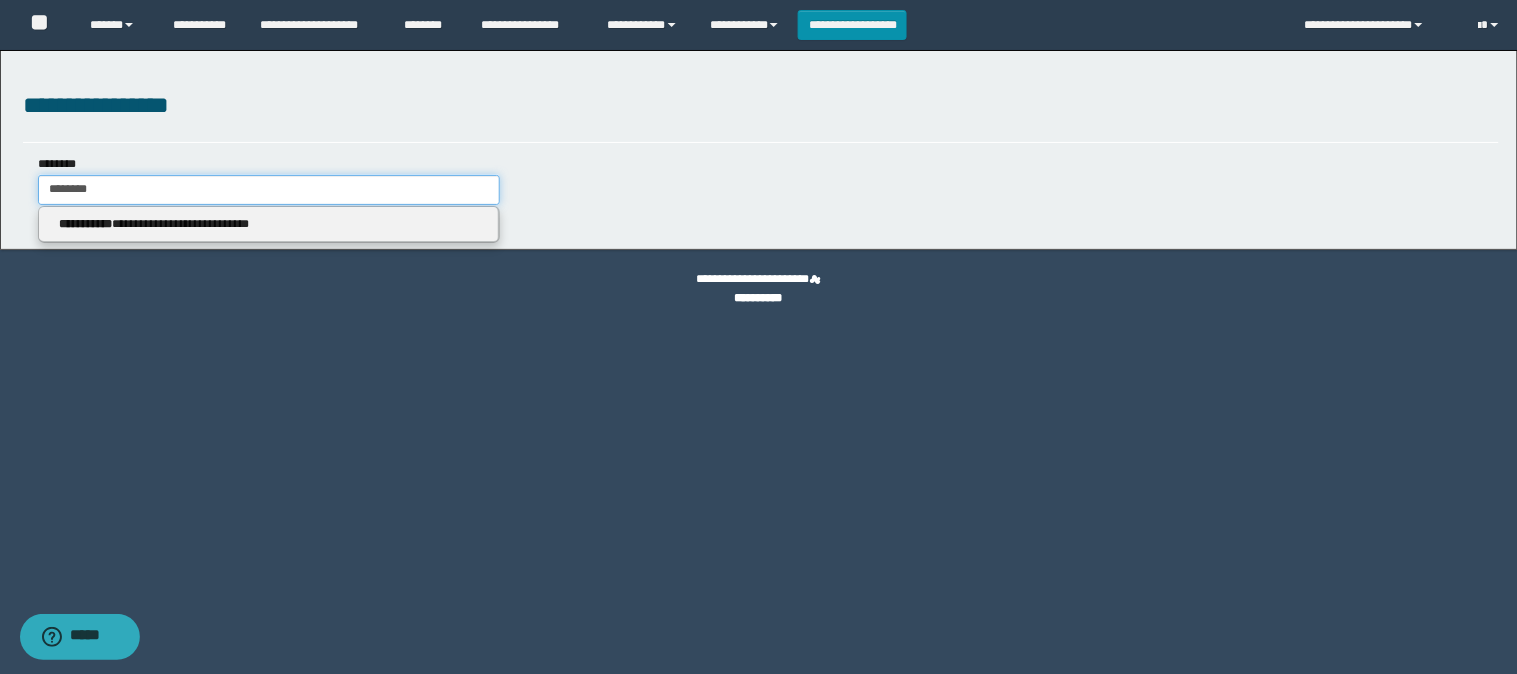 type on "********" 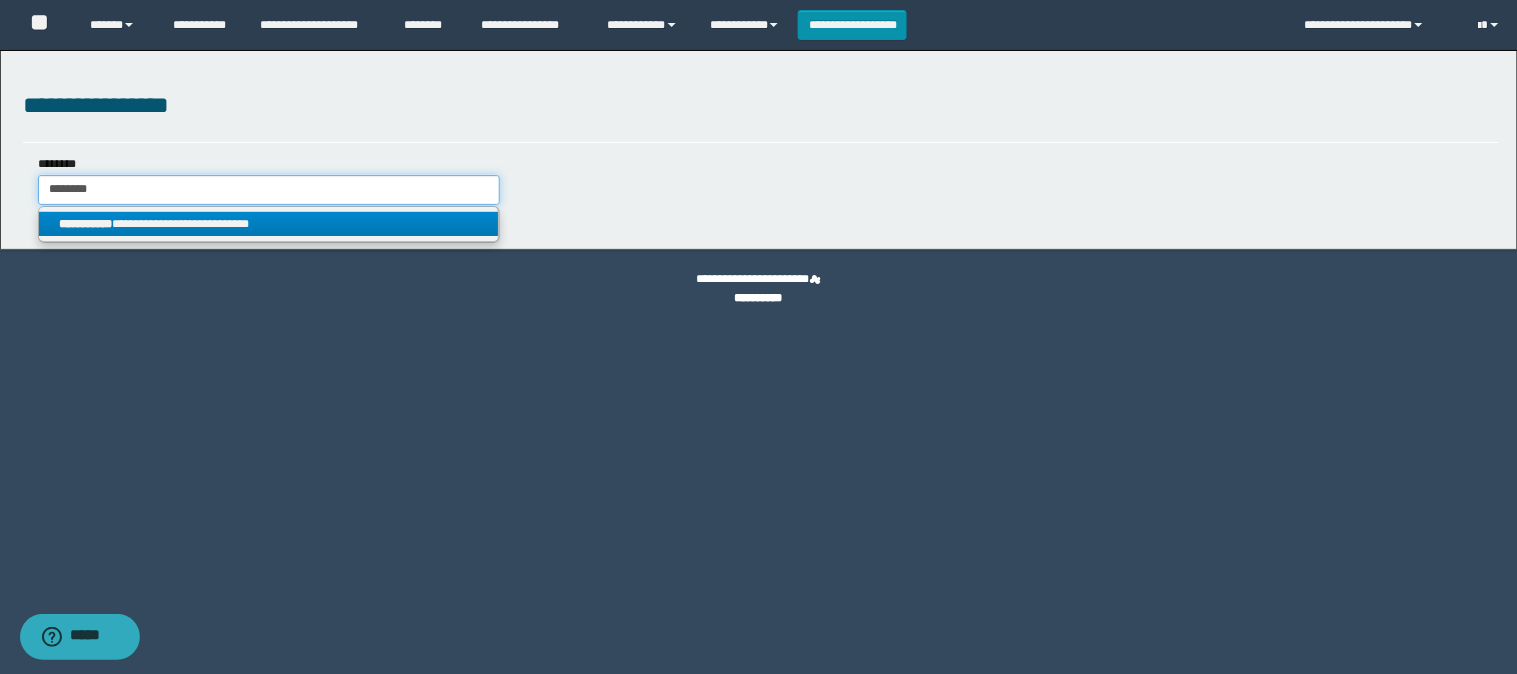 type on "********" 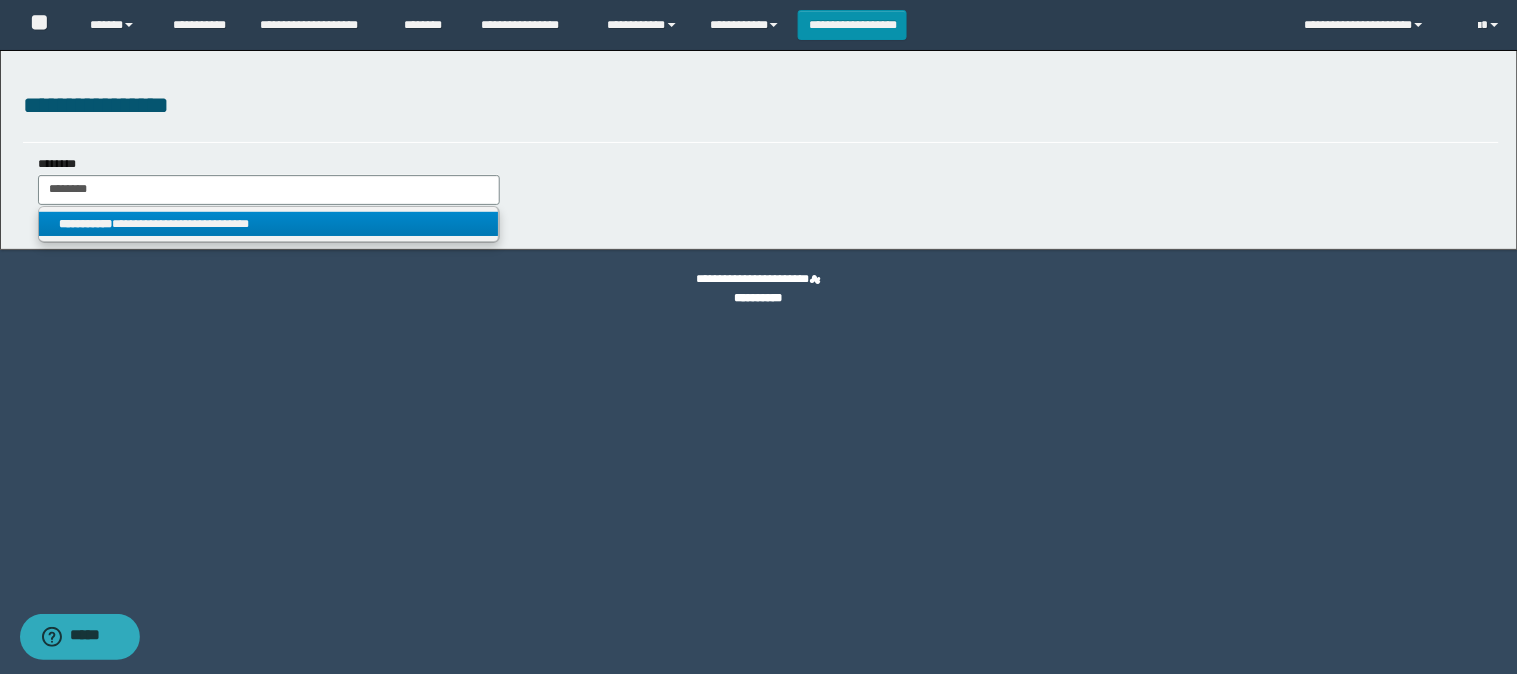 click on "**********" at bounding box center [269, 224] 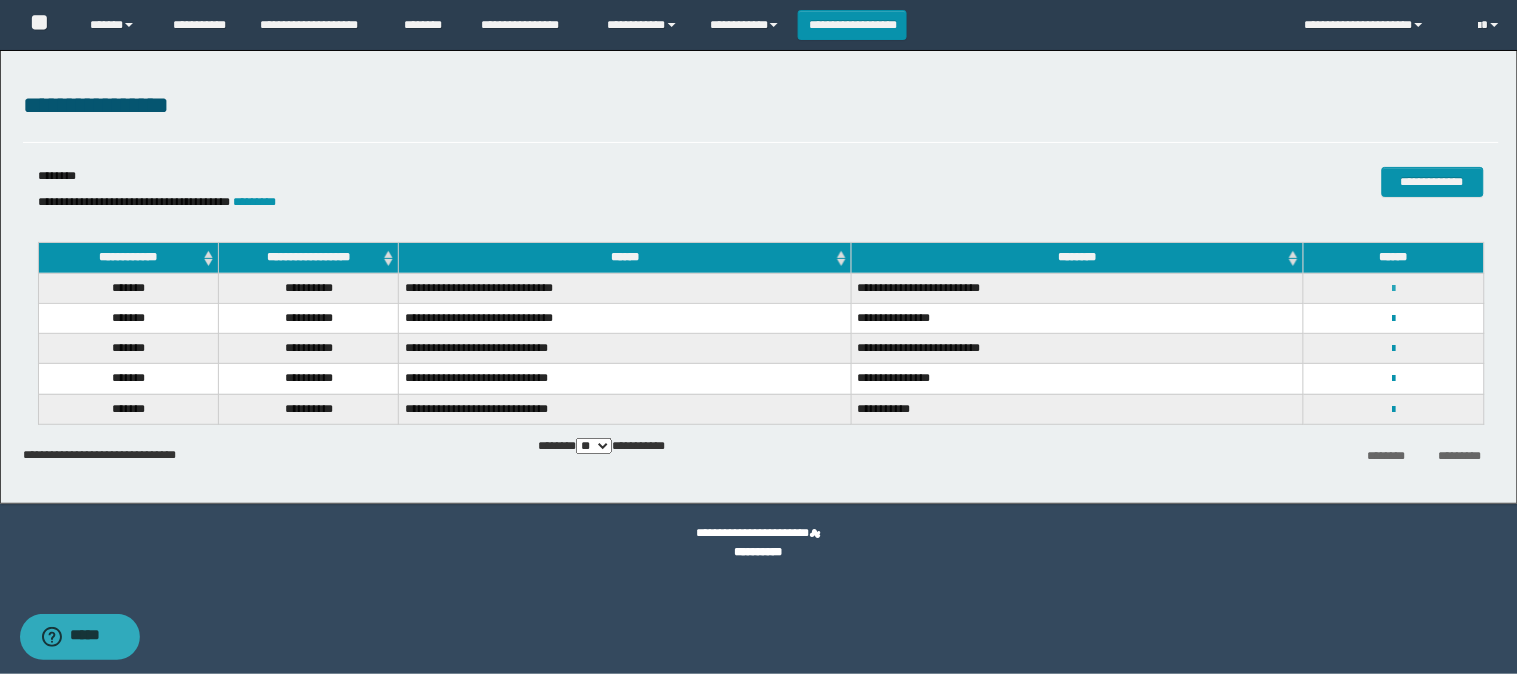 click at bounding box center [1393, 289] 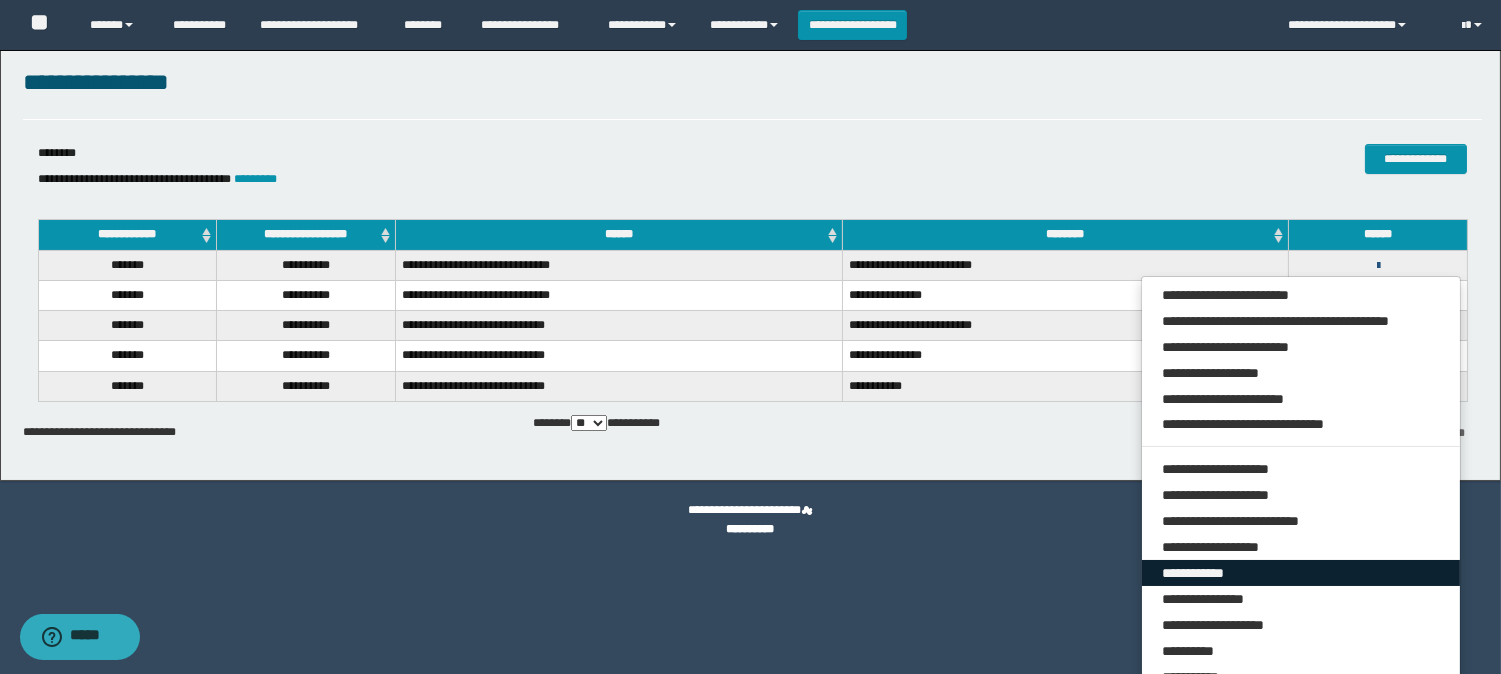 scroll, scrollTop: 96, scrollLeft: 0, axis: vertical 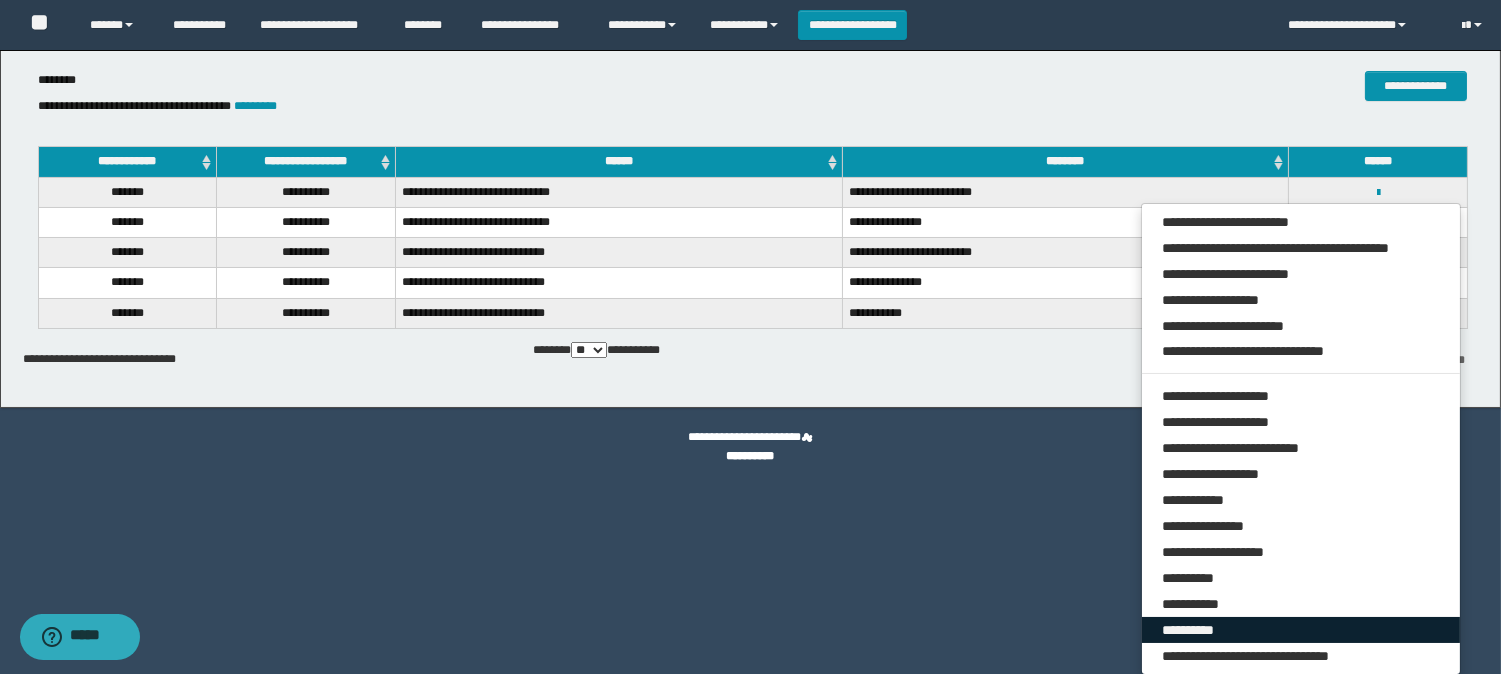 click on "**********" at bounding box center [1301, 630] 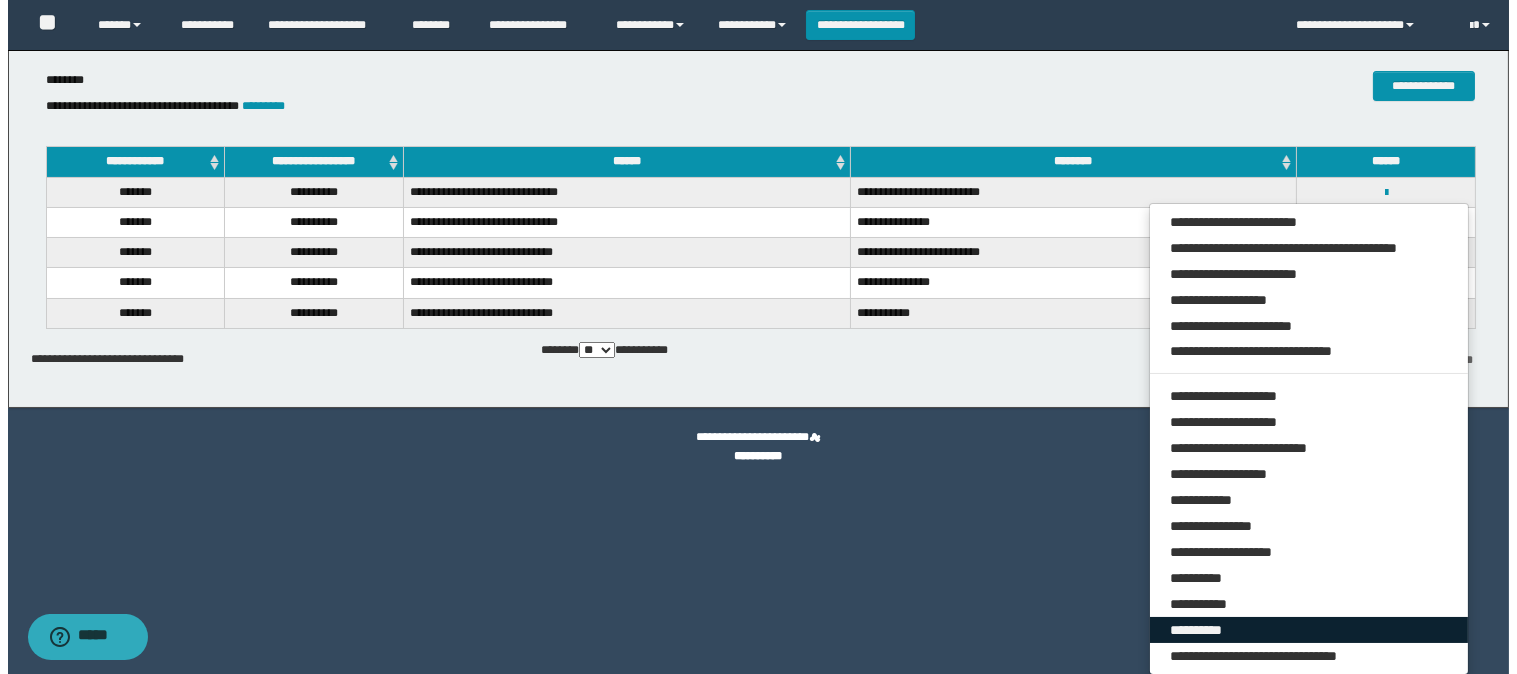 scroll, scrollTop: 0, scrollLeft: 0, axis: both 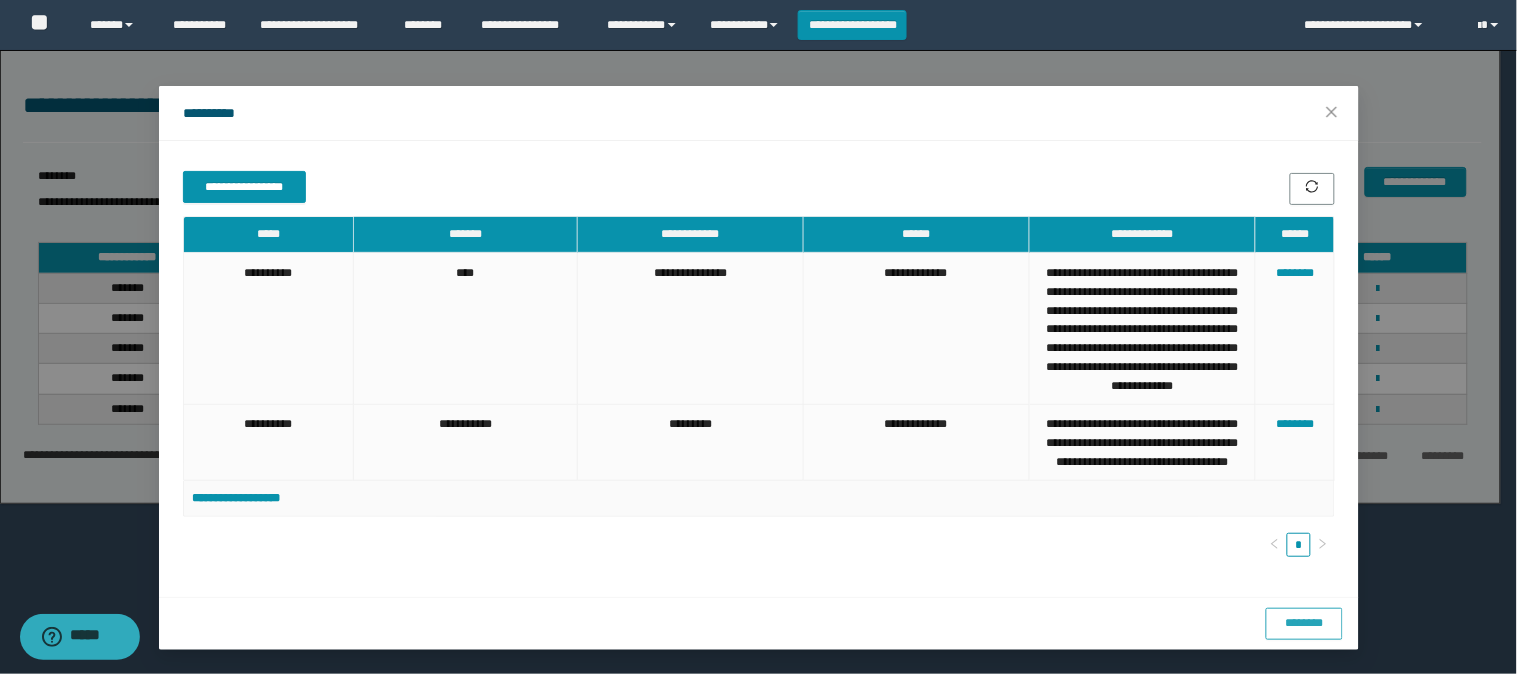 click on "********" at bounding box center [1304, 623] 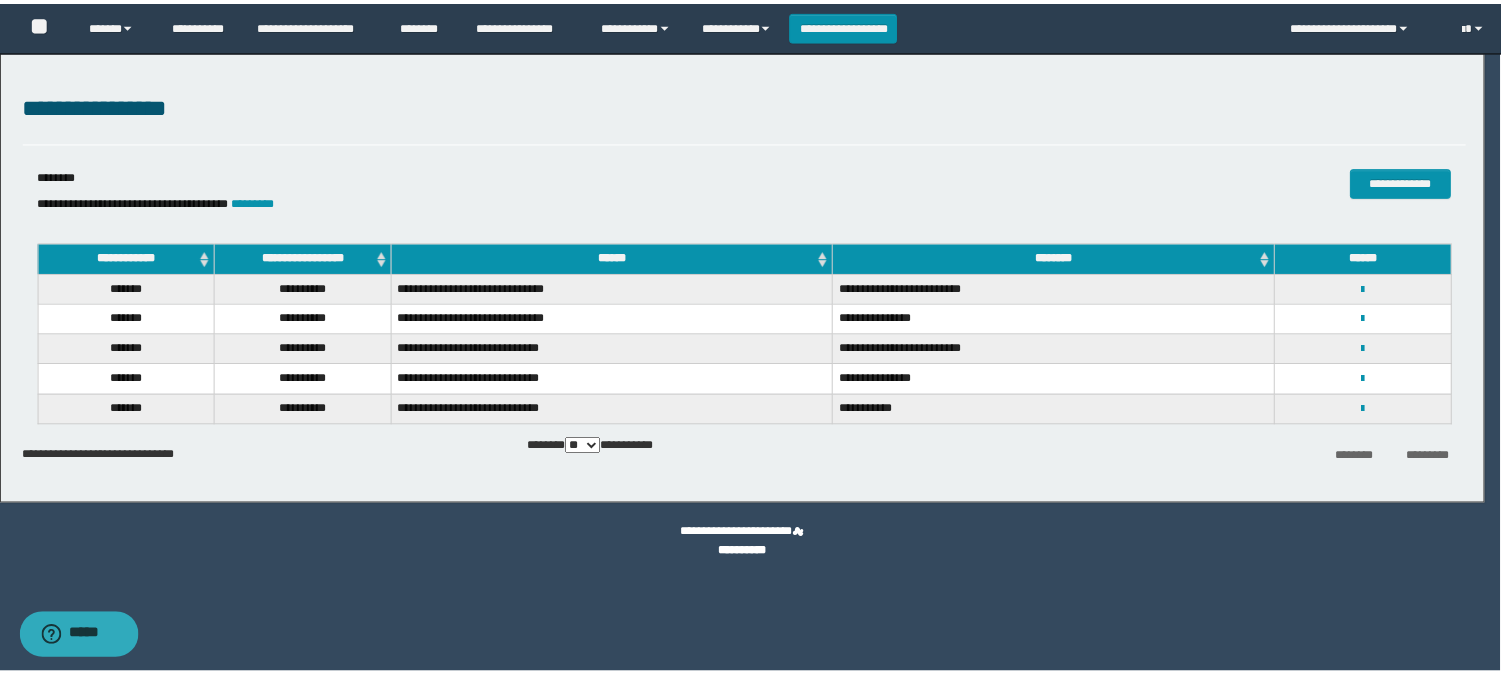 scroll, scrollTop: 0, scrollLeft: 0, axis: both 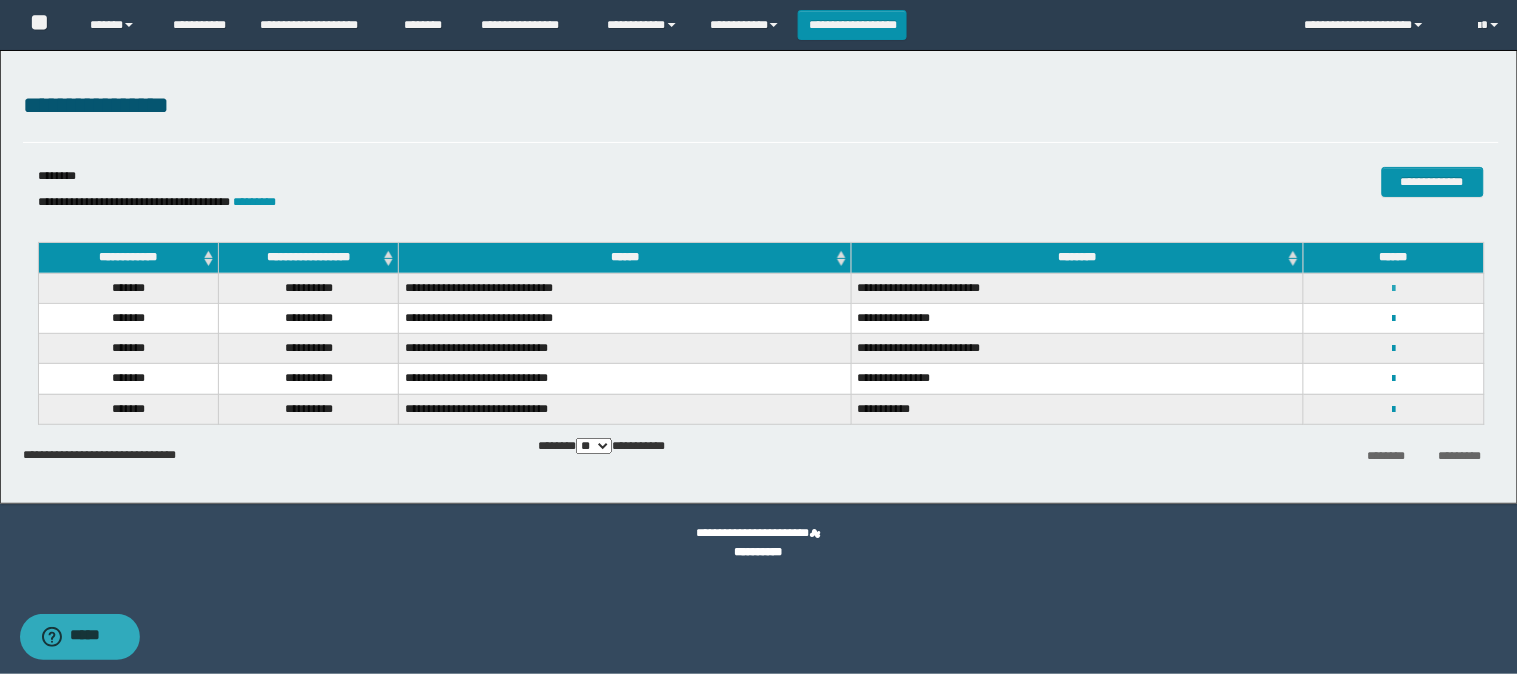 click at bounding box center (1393, 289) 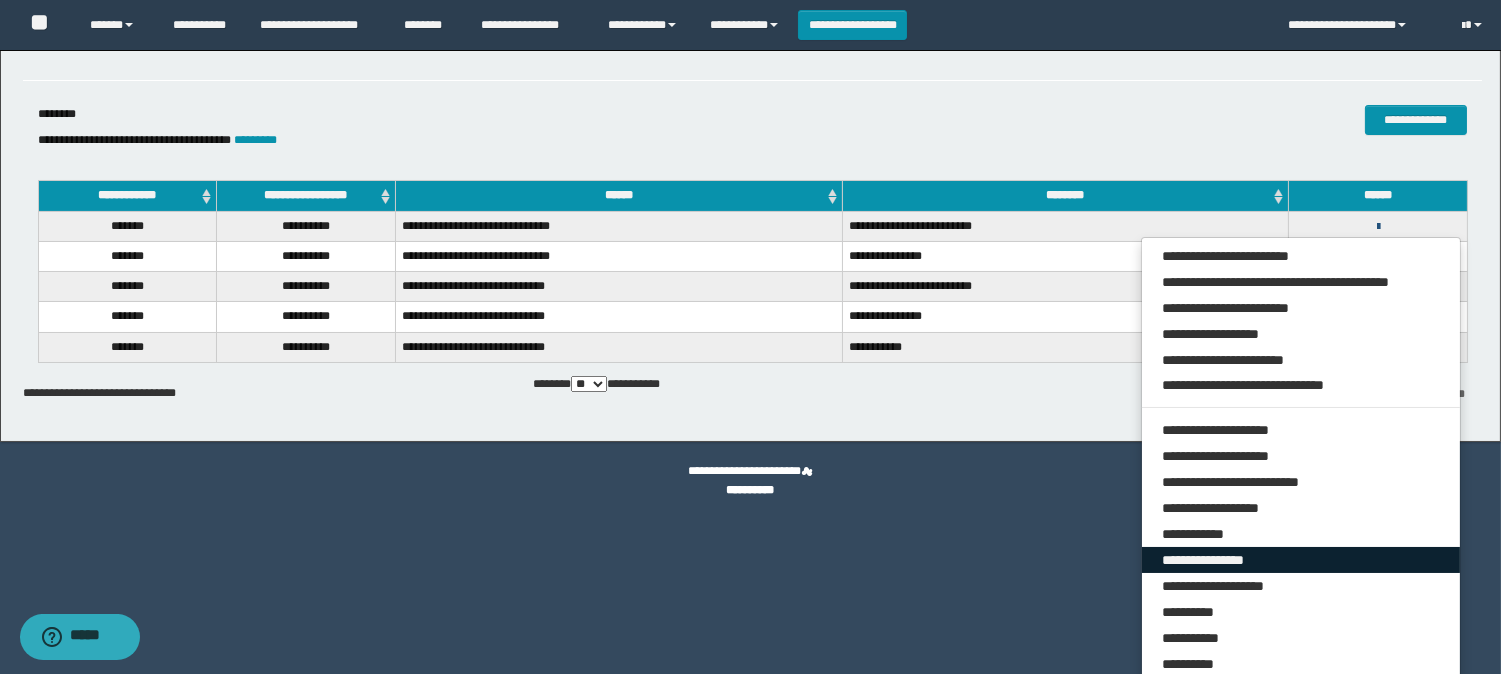 scroll, scrollTop: 96, scrollLeft: 0, axis: vertical 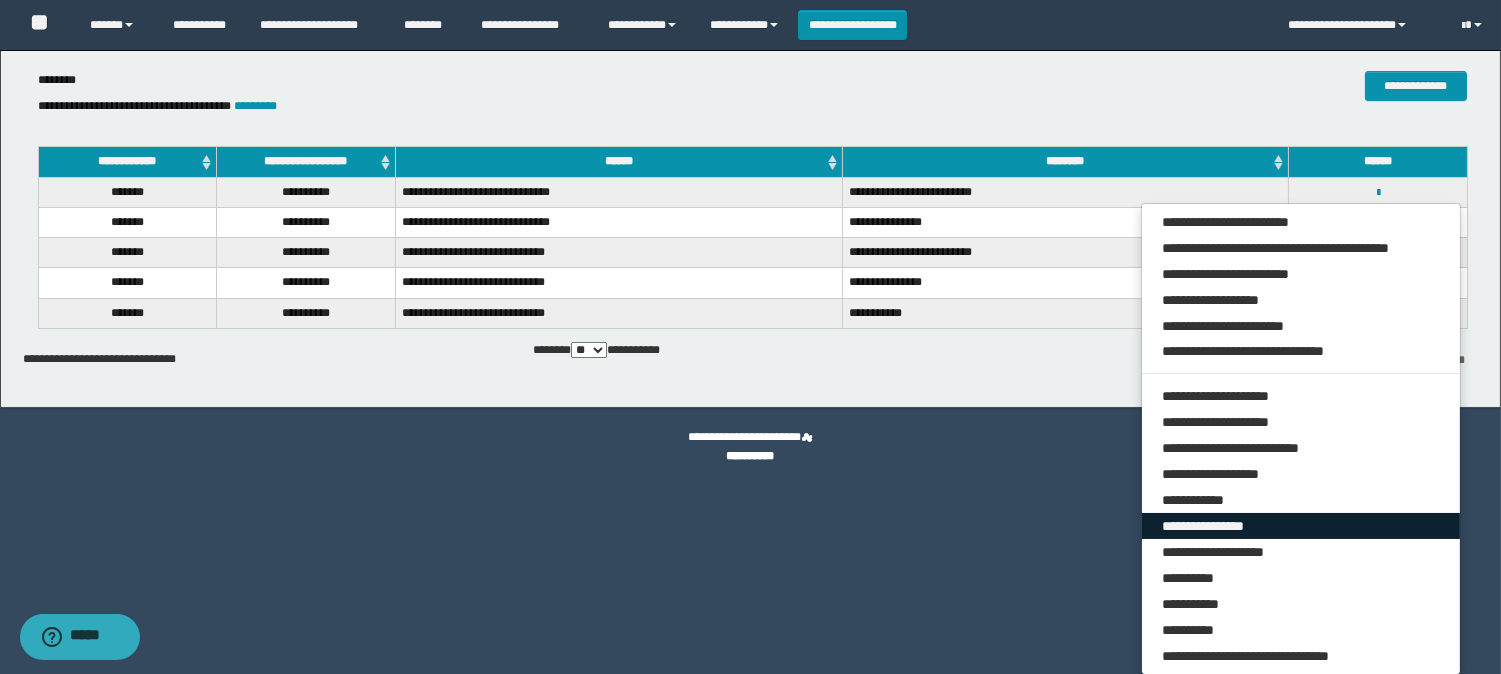 click on "**********" at bounding box center [1301, 526] 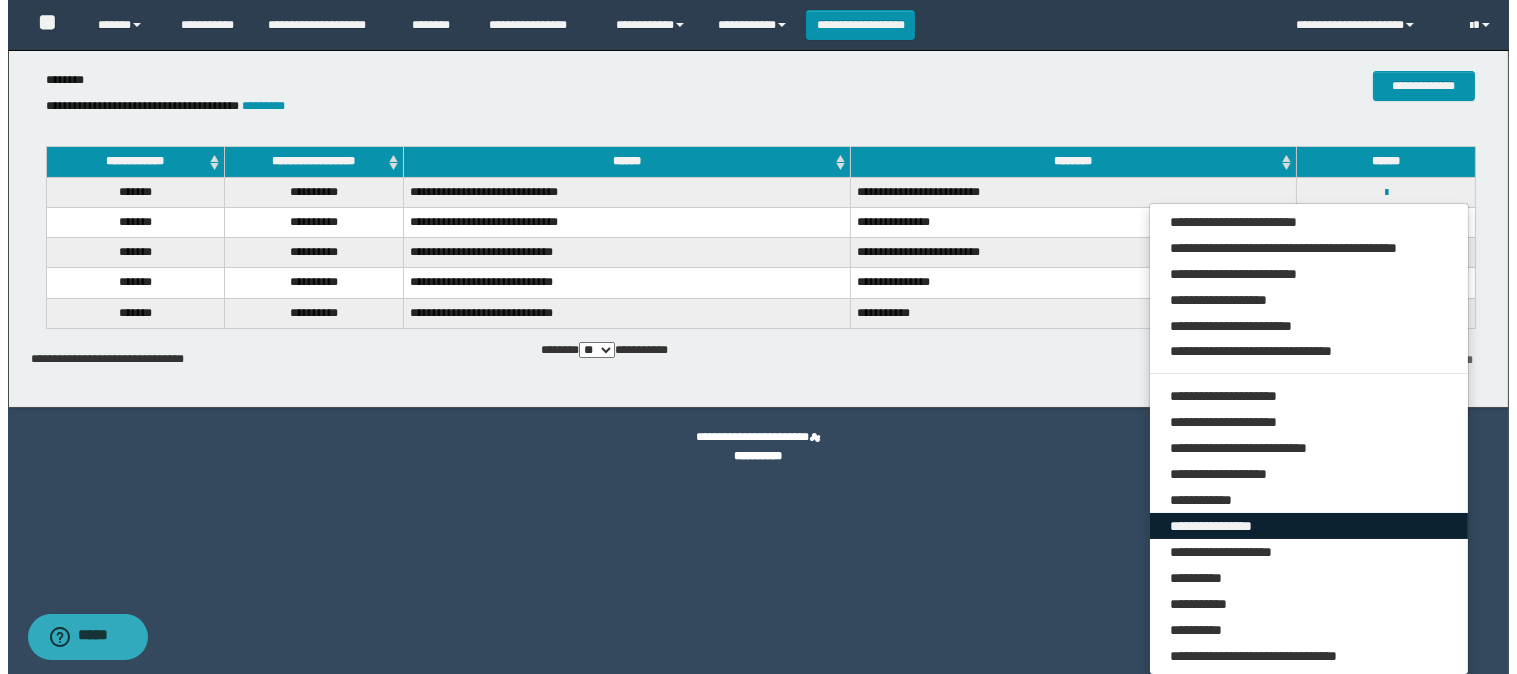 scroll, scrollTop: 0, scrollLeft: 0, axis: both 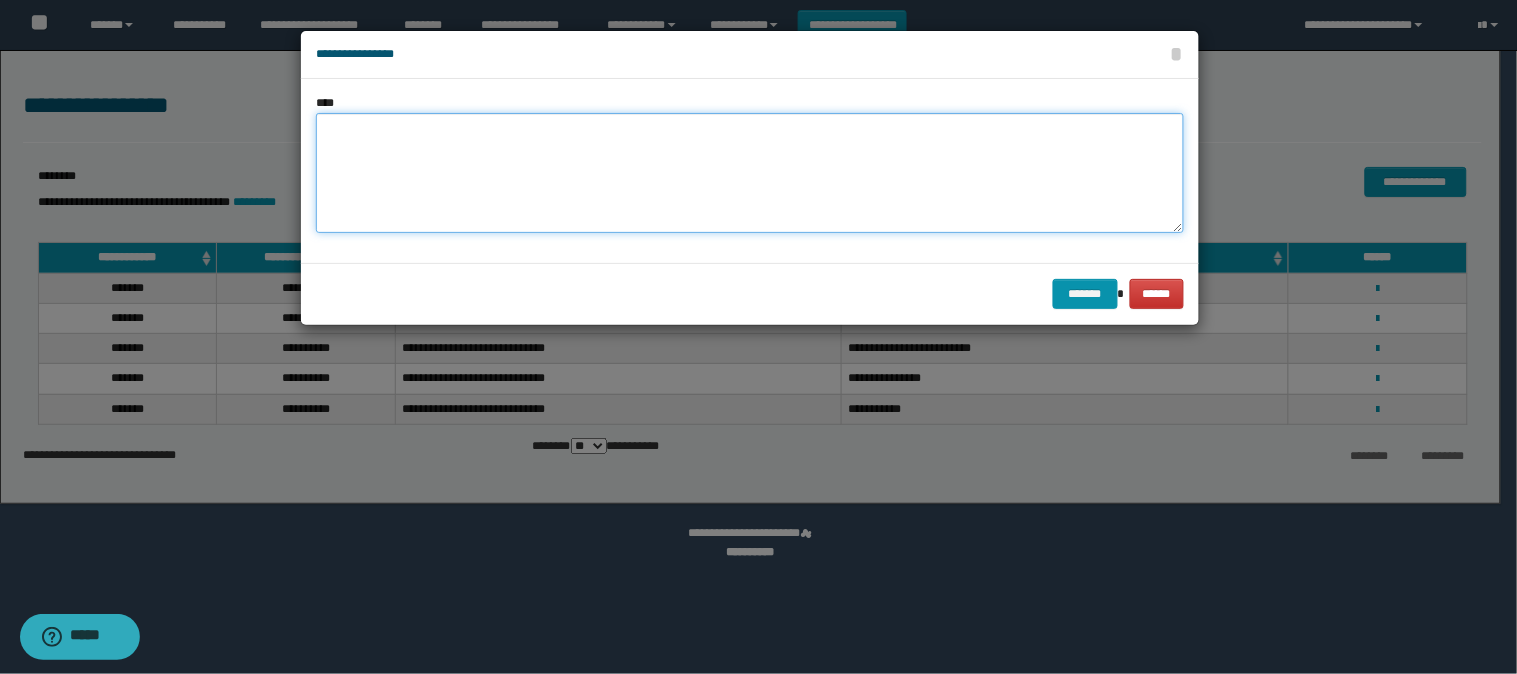 click at bounding box center (750, 173) 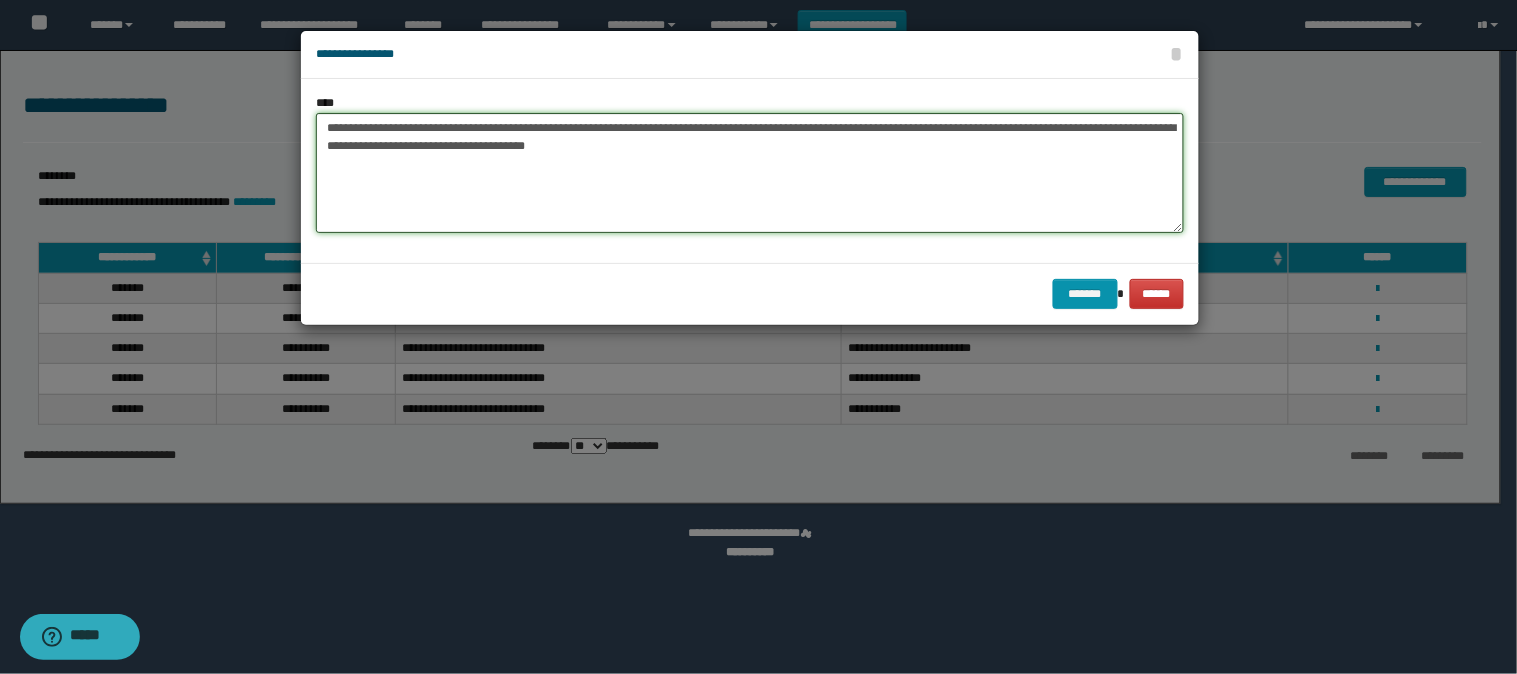 click on "**********" at bounding box center (750, 173) 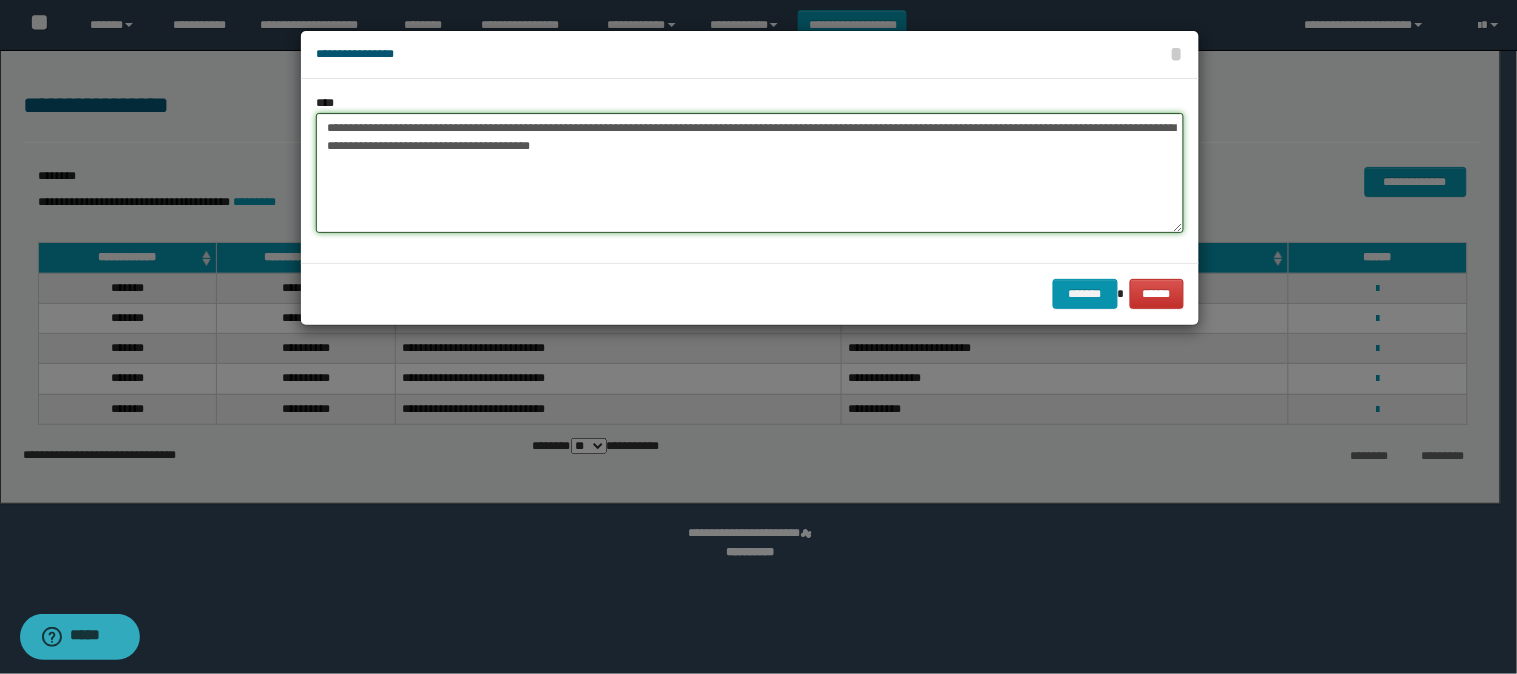 click on "**********" at bounding box center [750, 173] 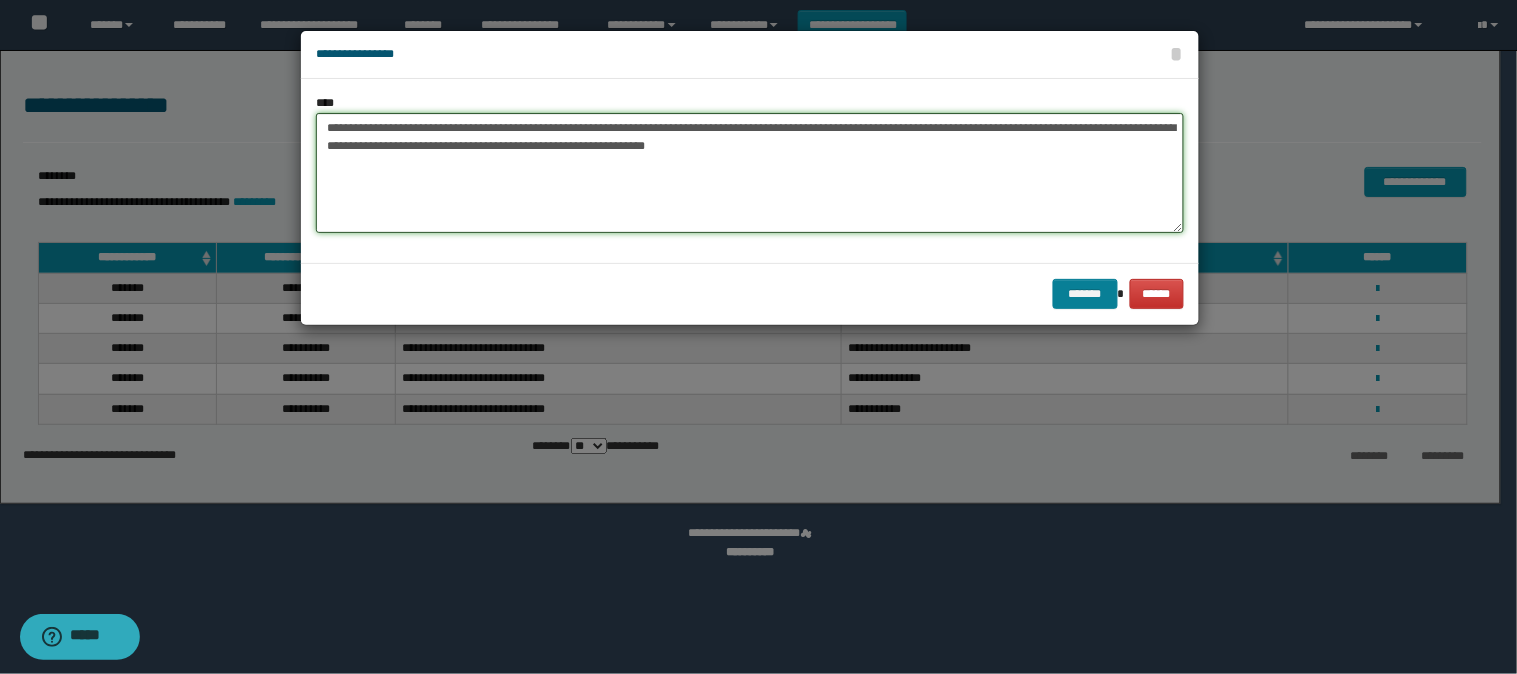 type on "**********" 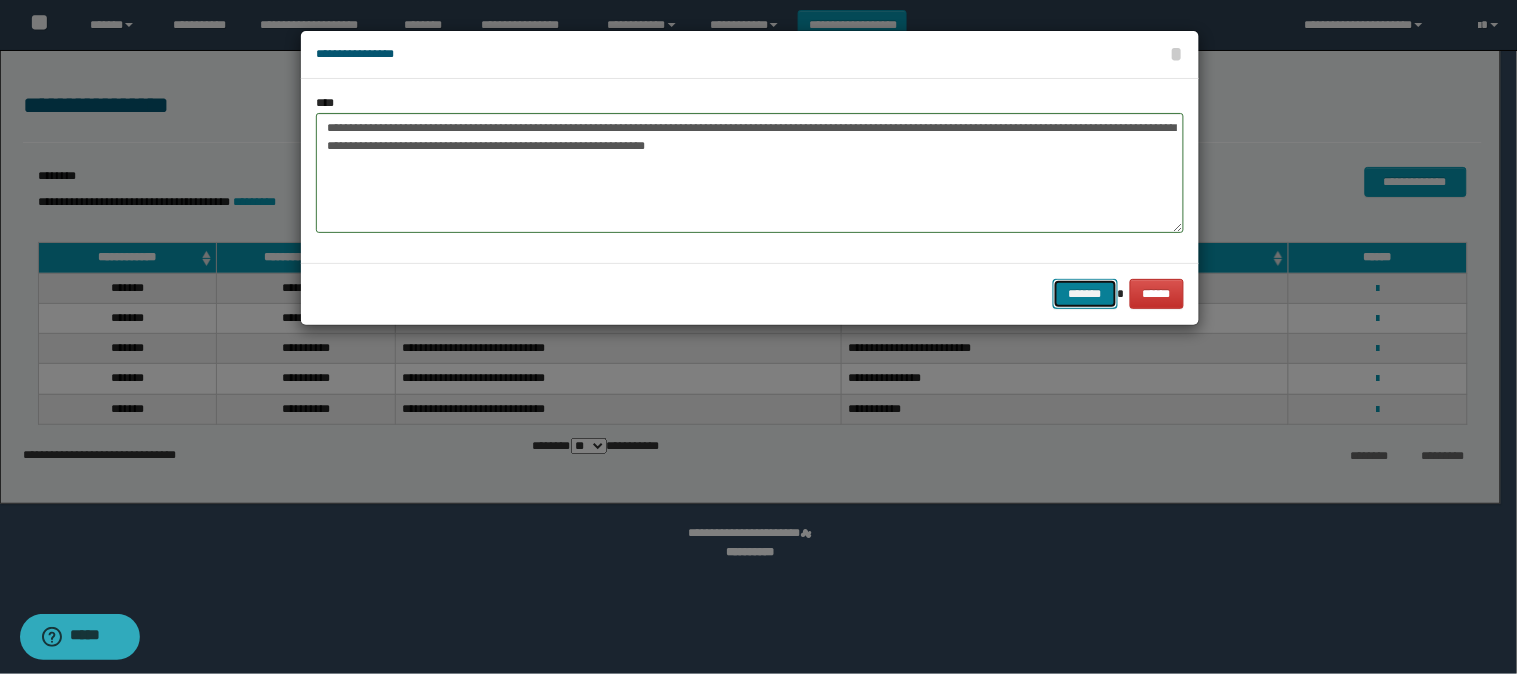 click on "*******" at bounding box center (1085, 294) 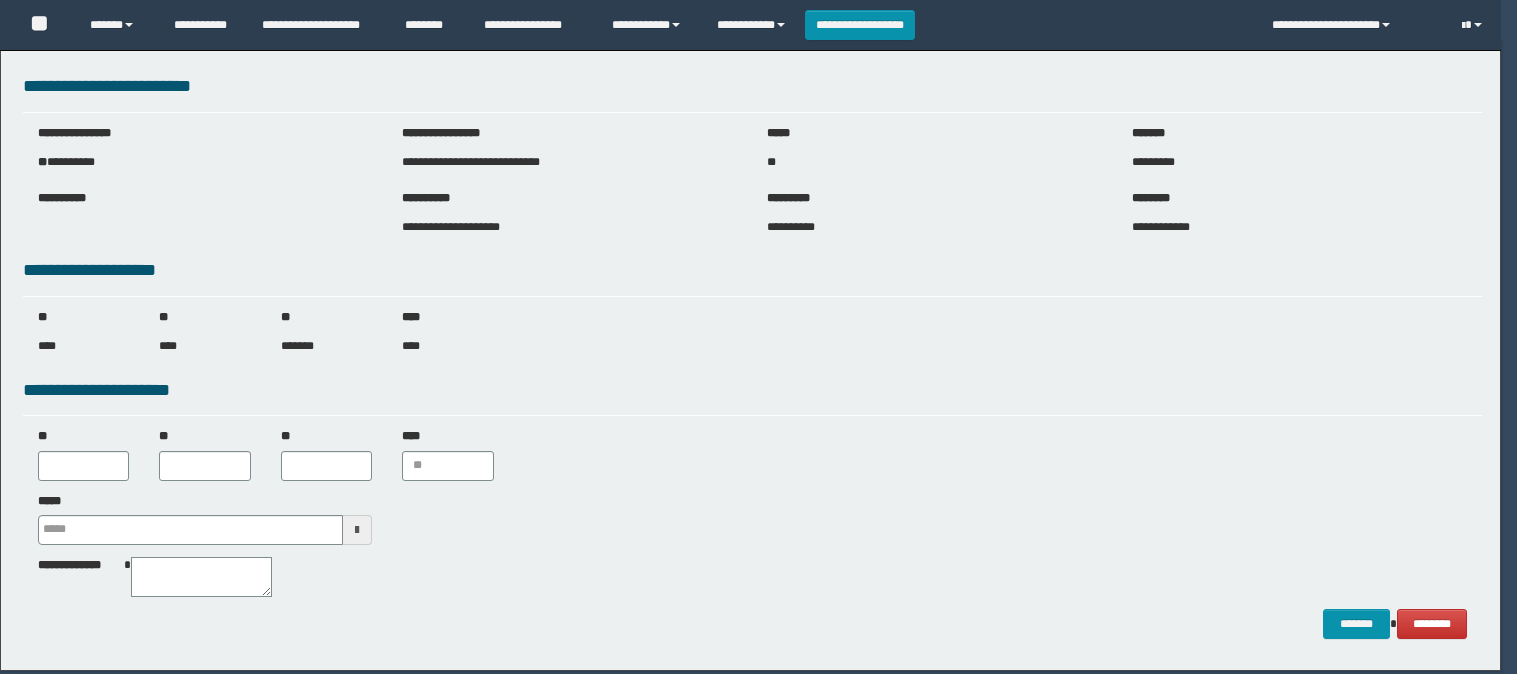 type 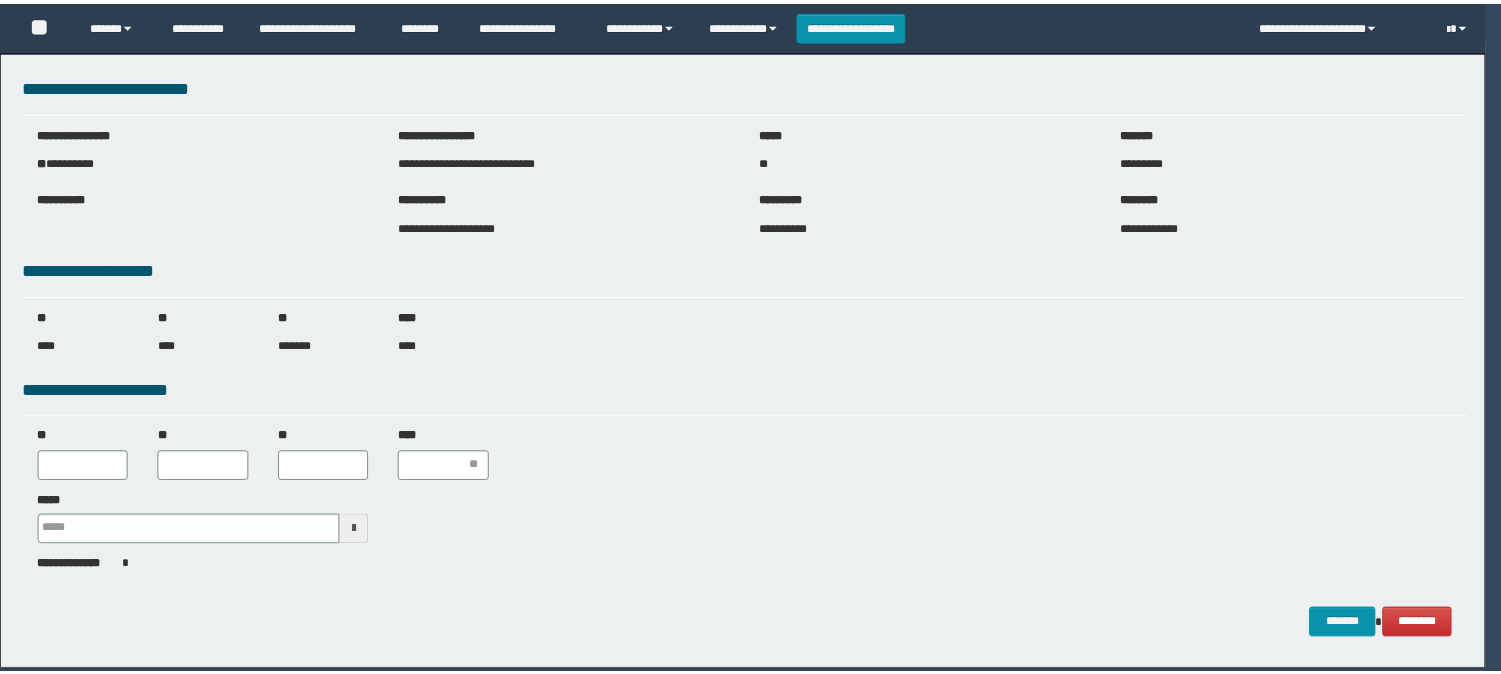 scroll, scrollTop: 0, scrollLeft: 0, axis: both 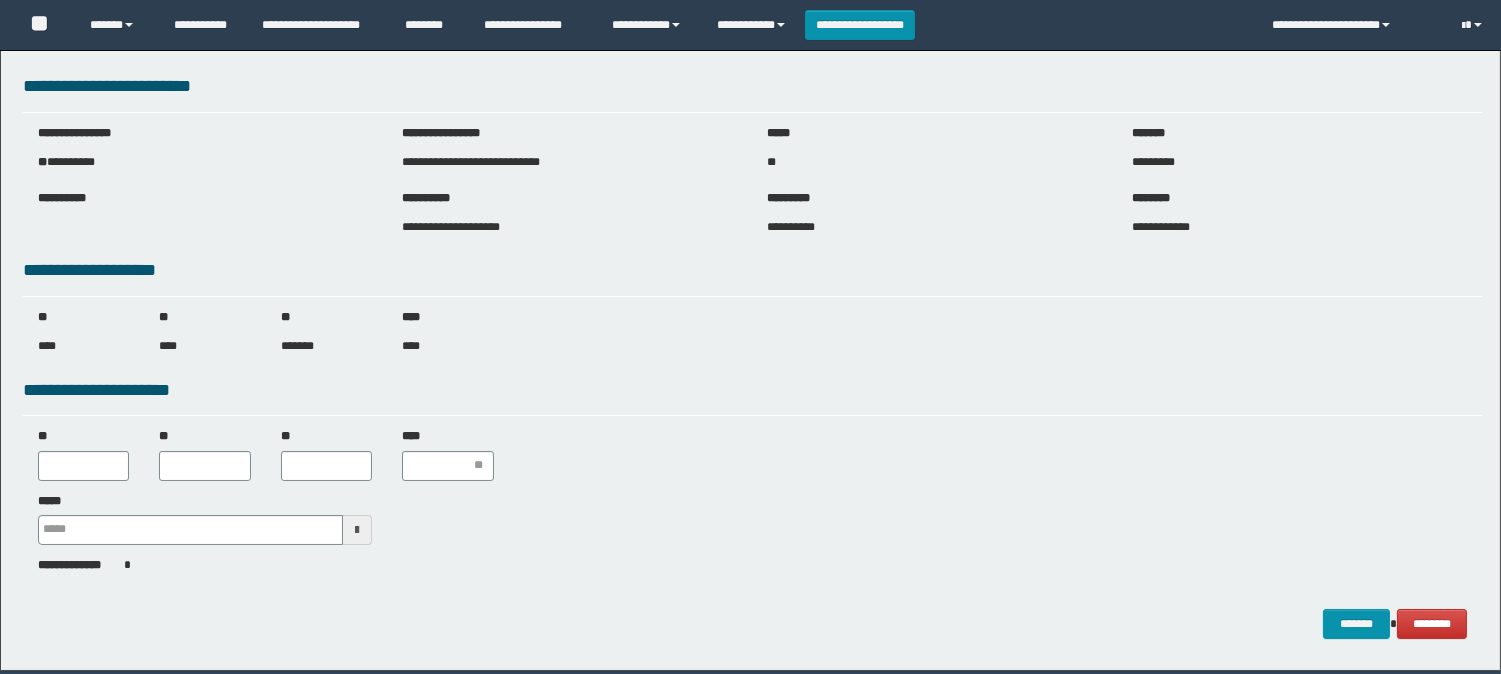 type 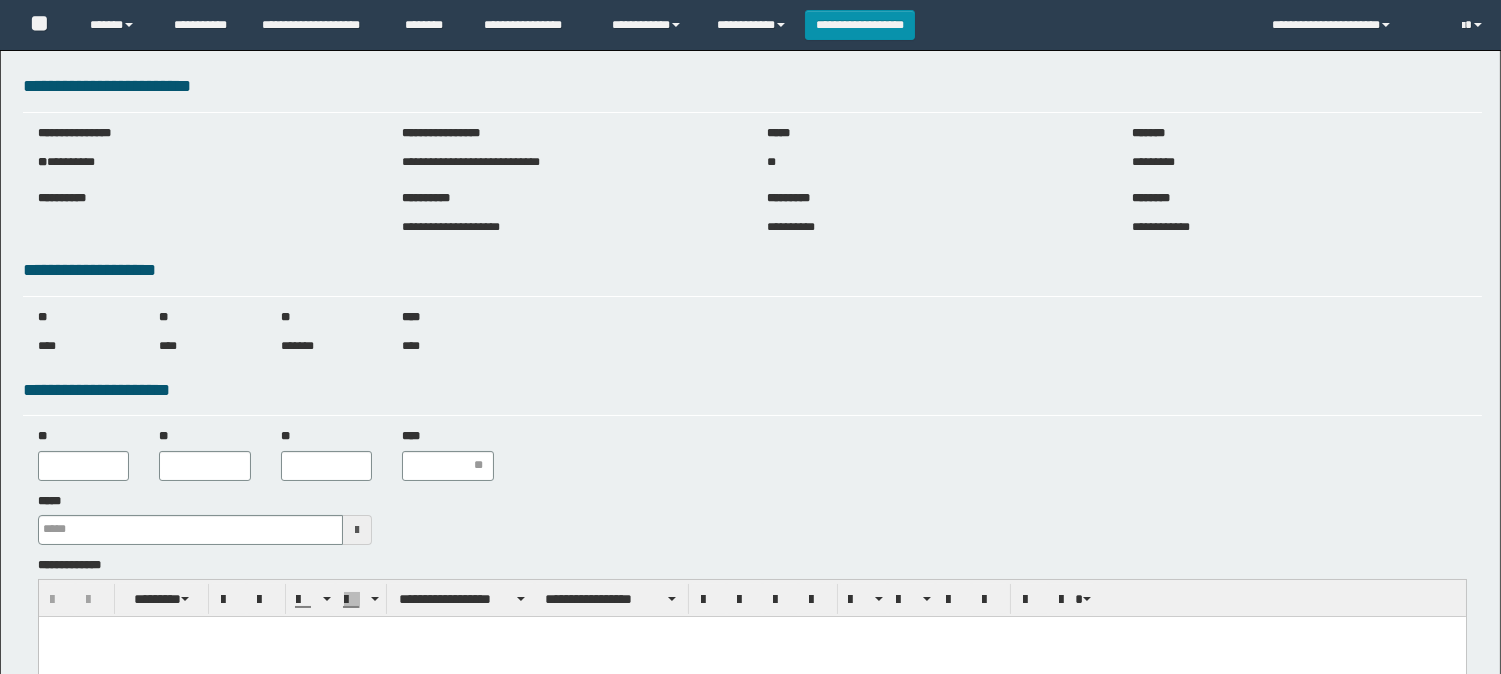 scroll, scrollTop: 0, scrollLeft: 0, axis: both 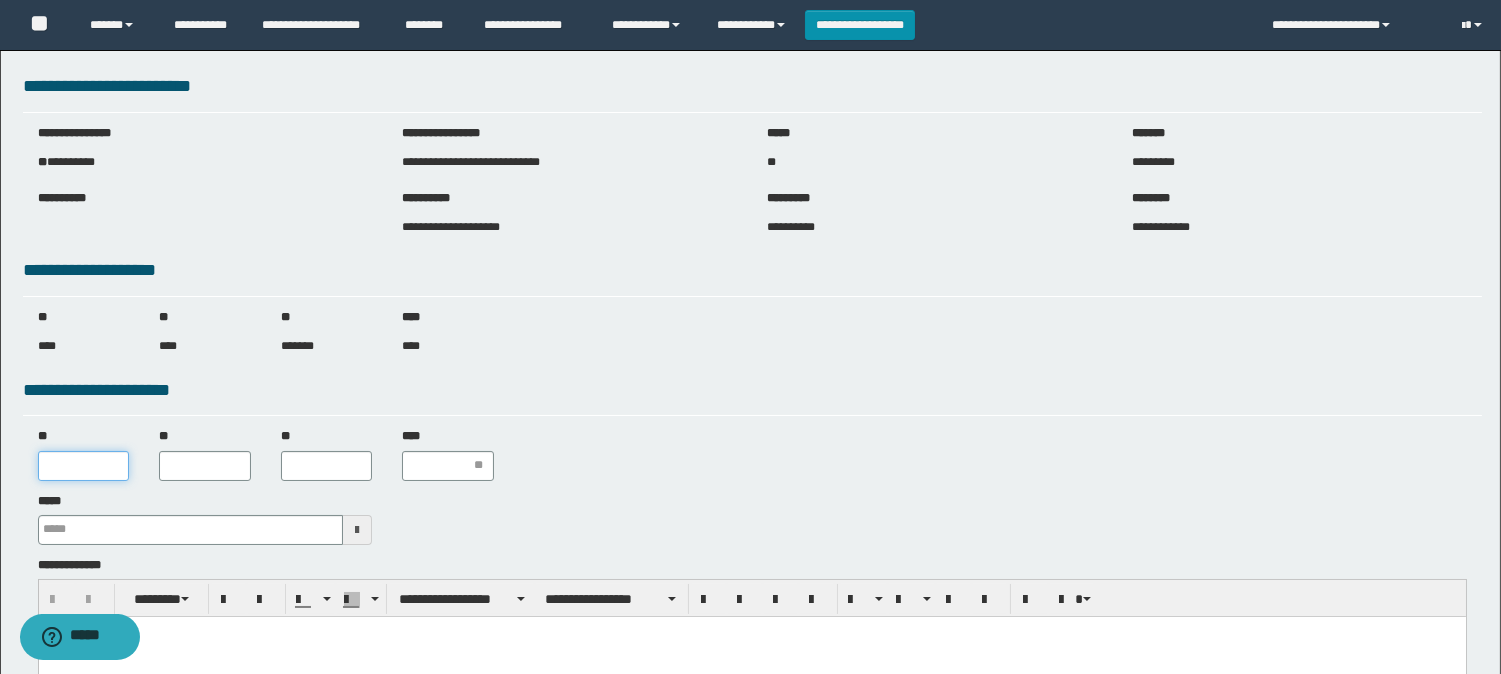 click on "**" at bounding box center (84, 466) 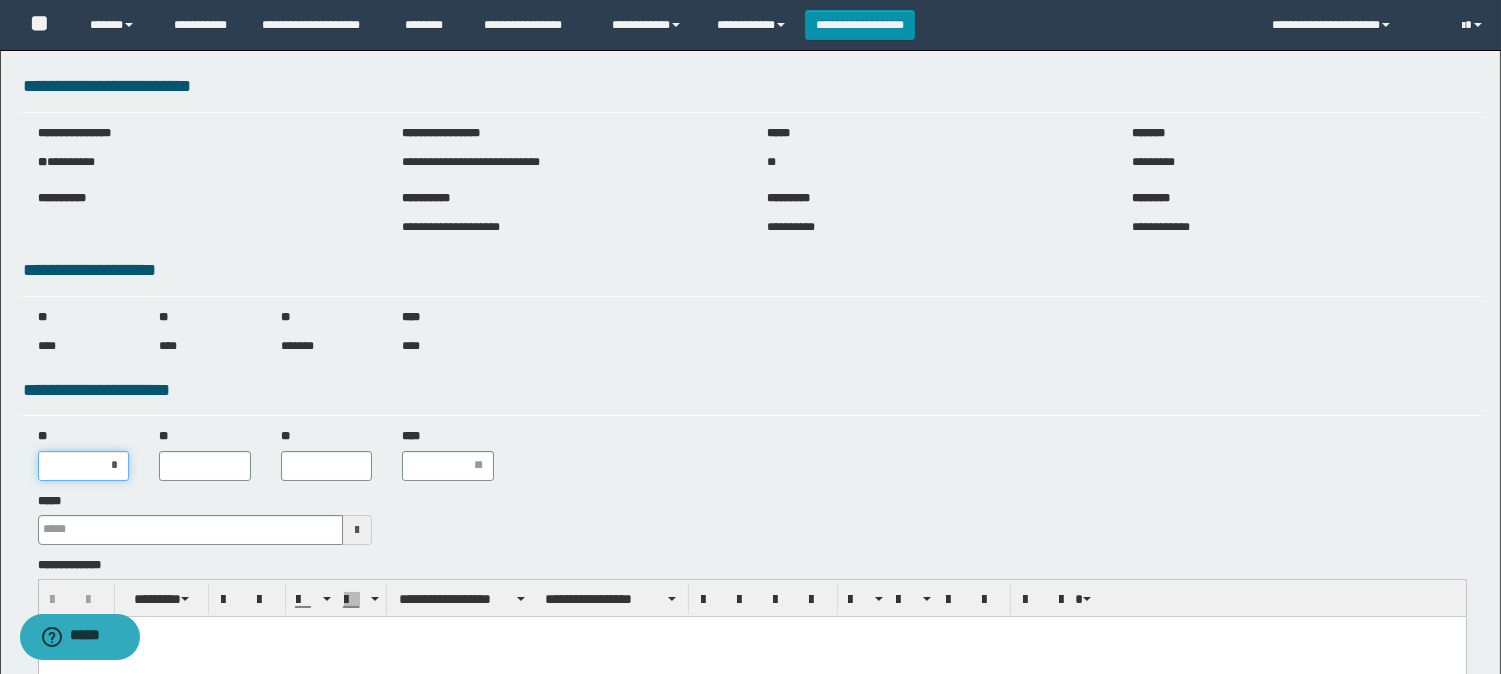 type on "**" 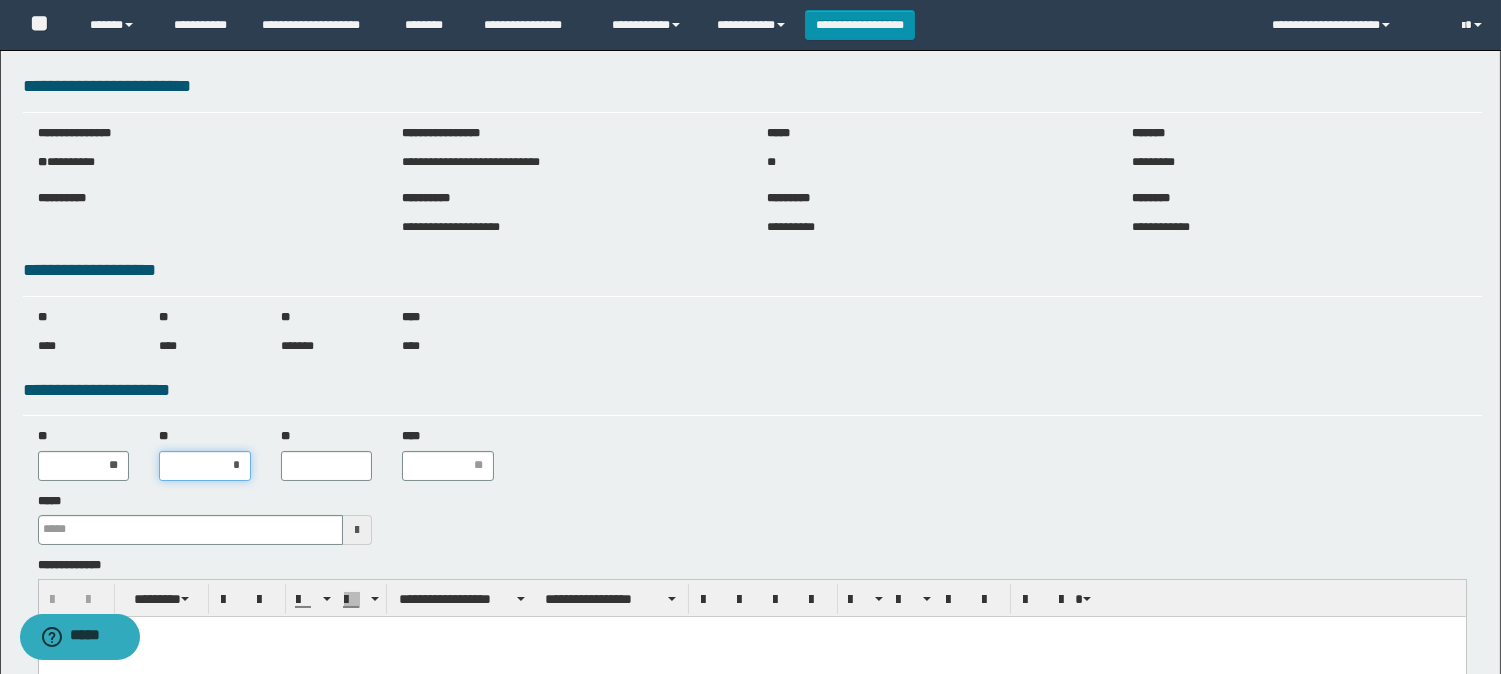 type on "**" 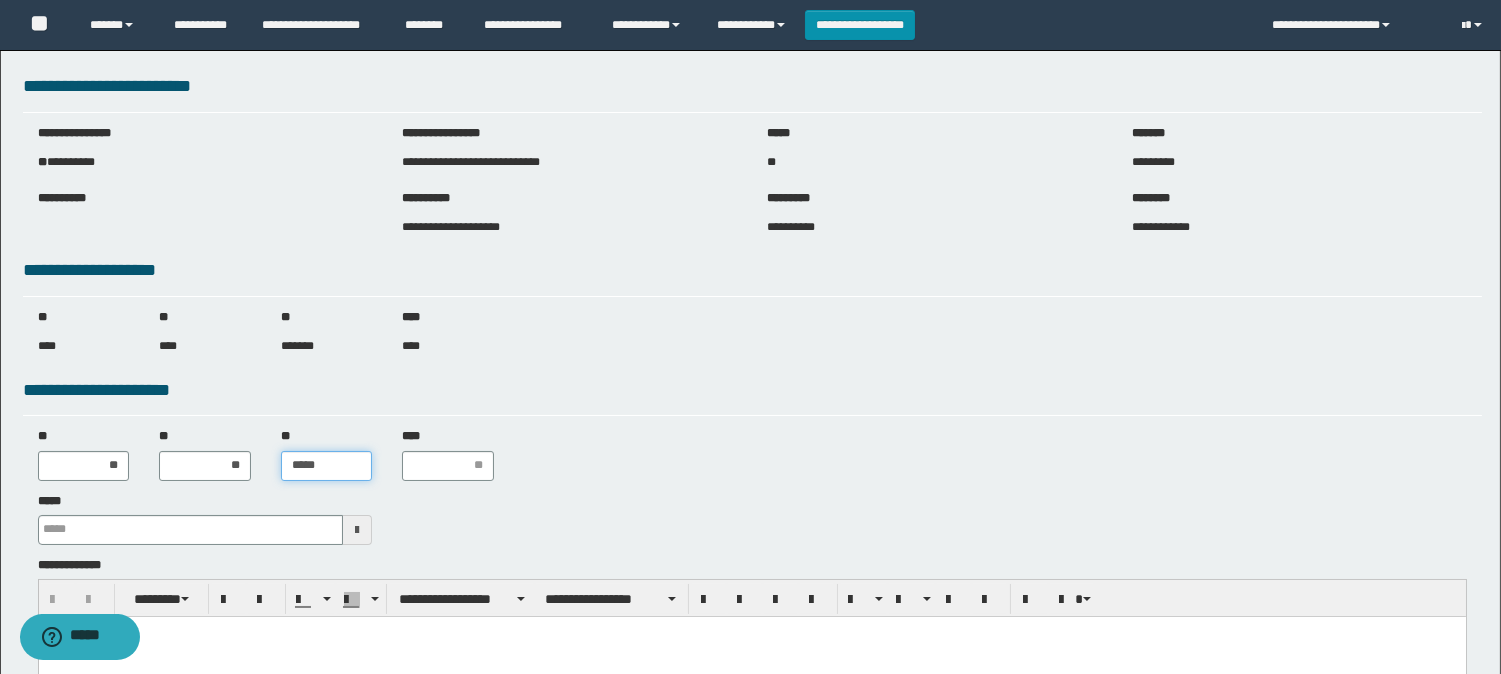 type on "******" 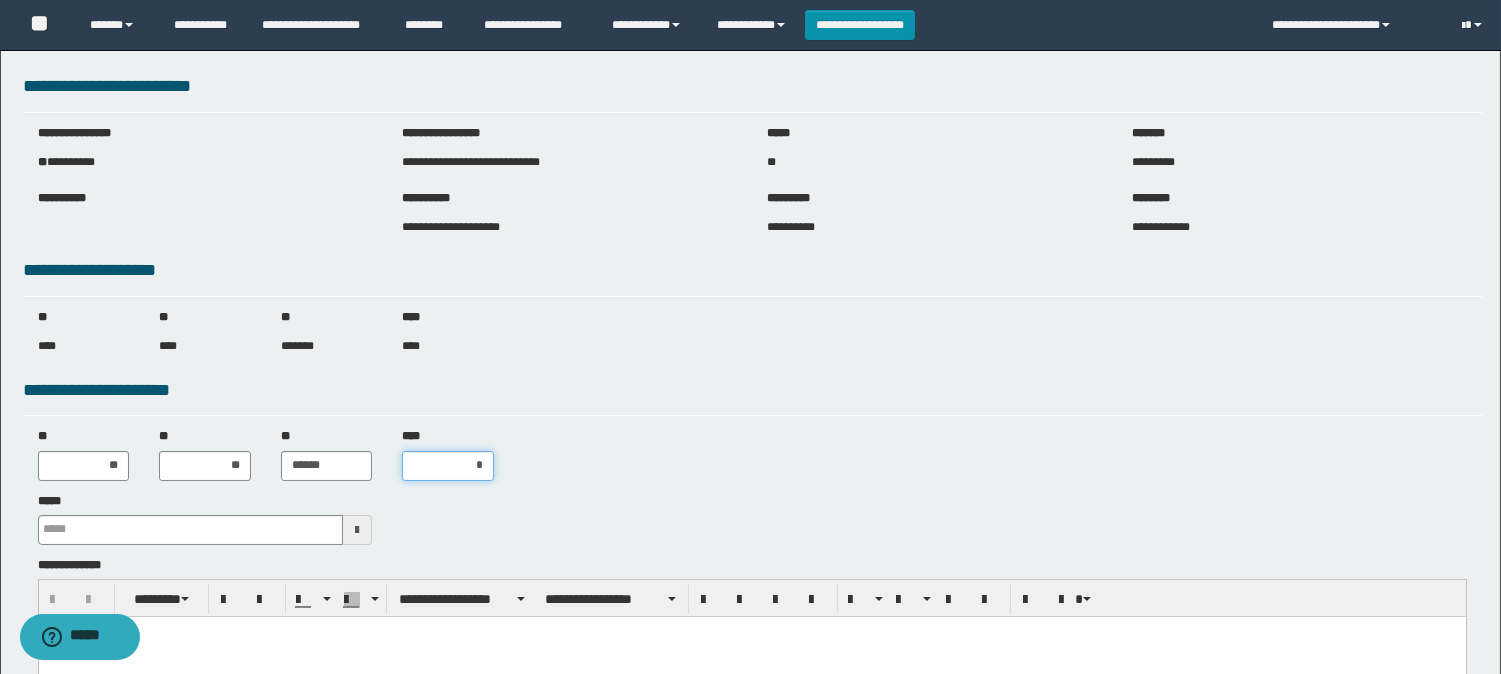 type on "**" 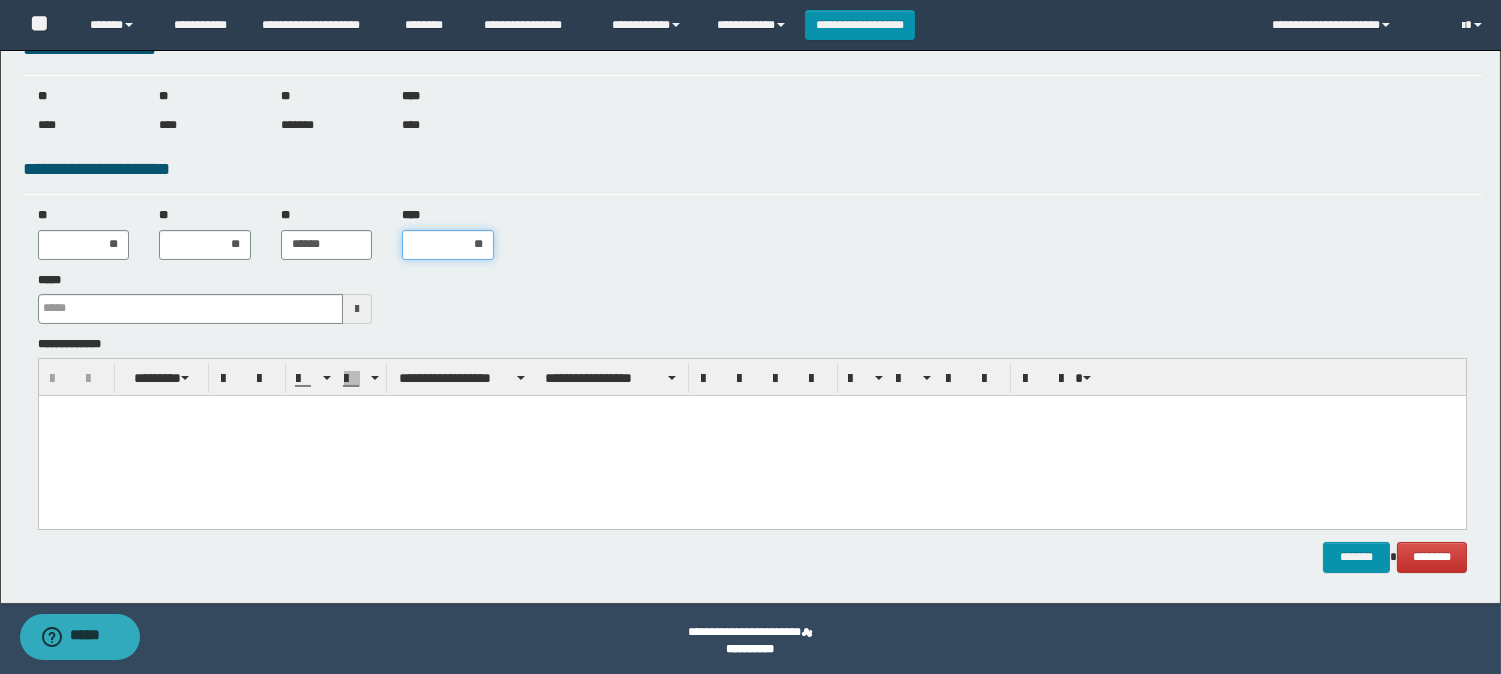 scroll, scrollTop: 222, scrollLeft: 0, axis: vertical 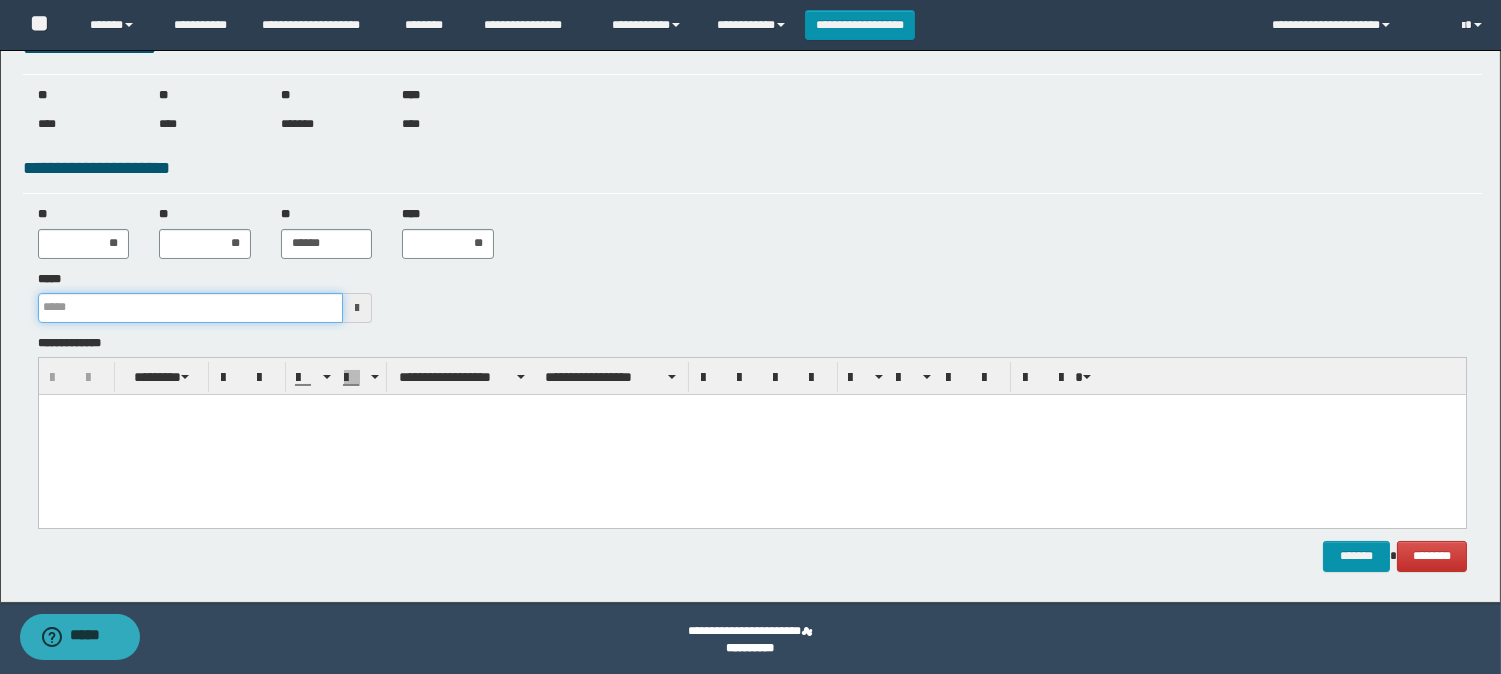 click on "*****" at bounding box center [191, 308] 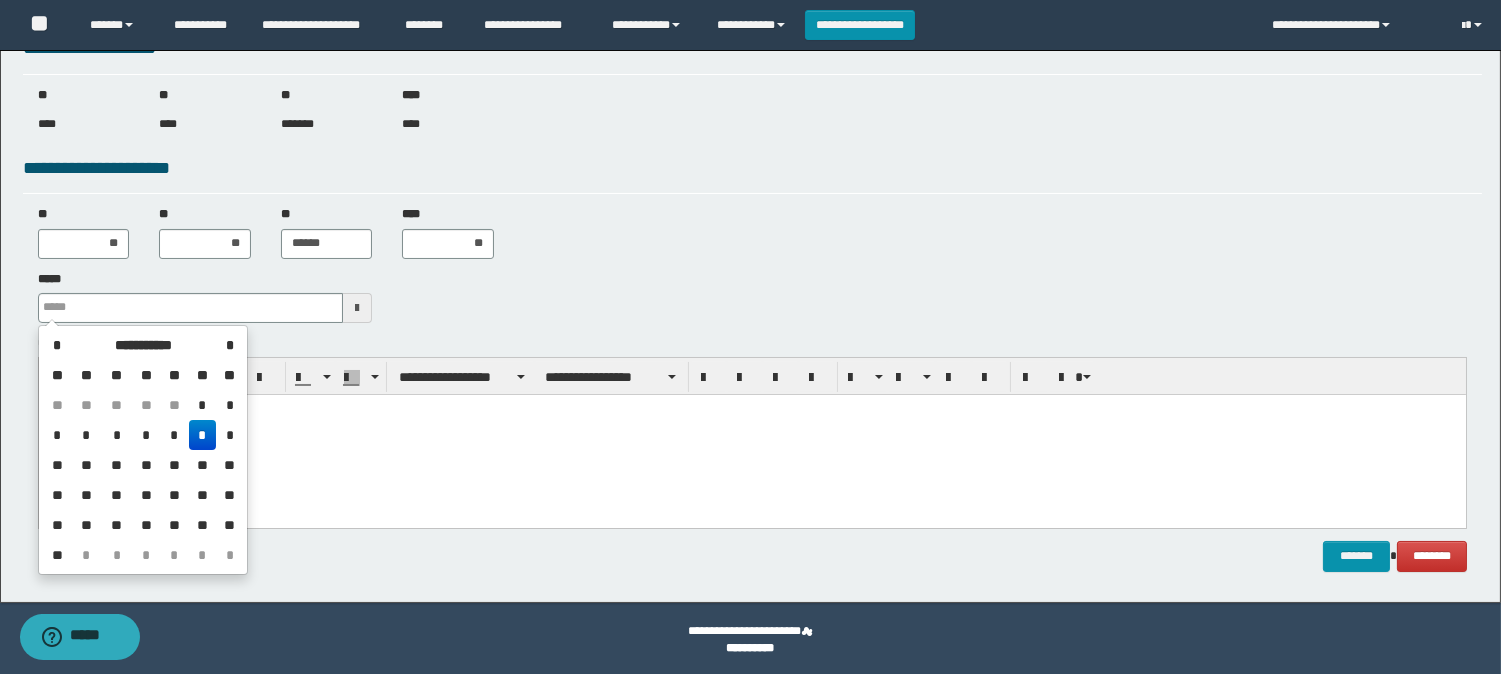 click on "*" at bounding box center [203, 435] 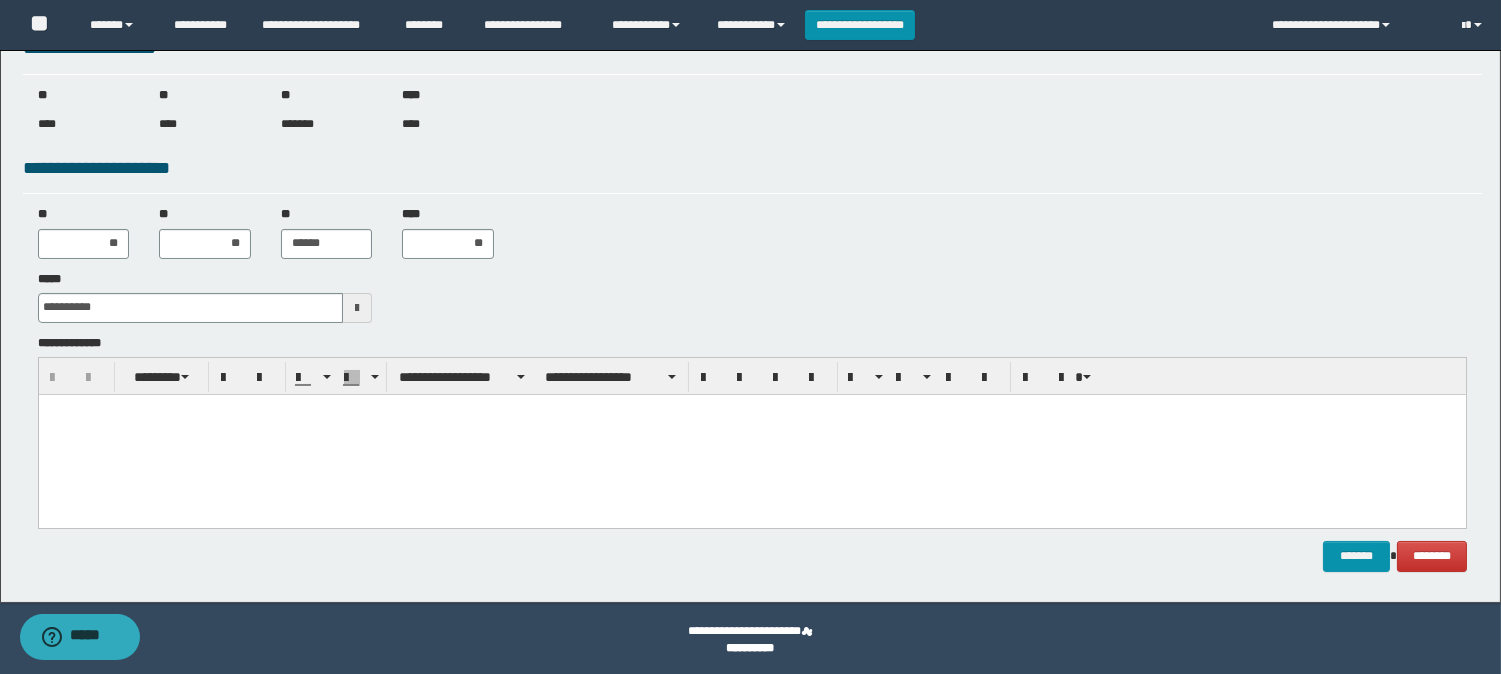 click at bounding box center (751, 434) 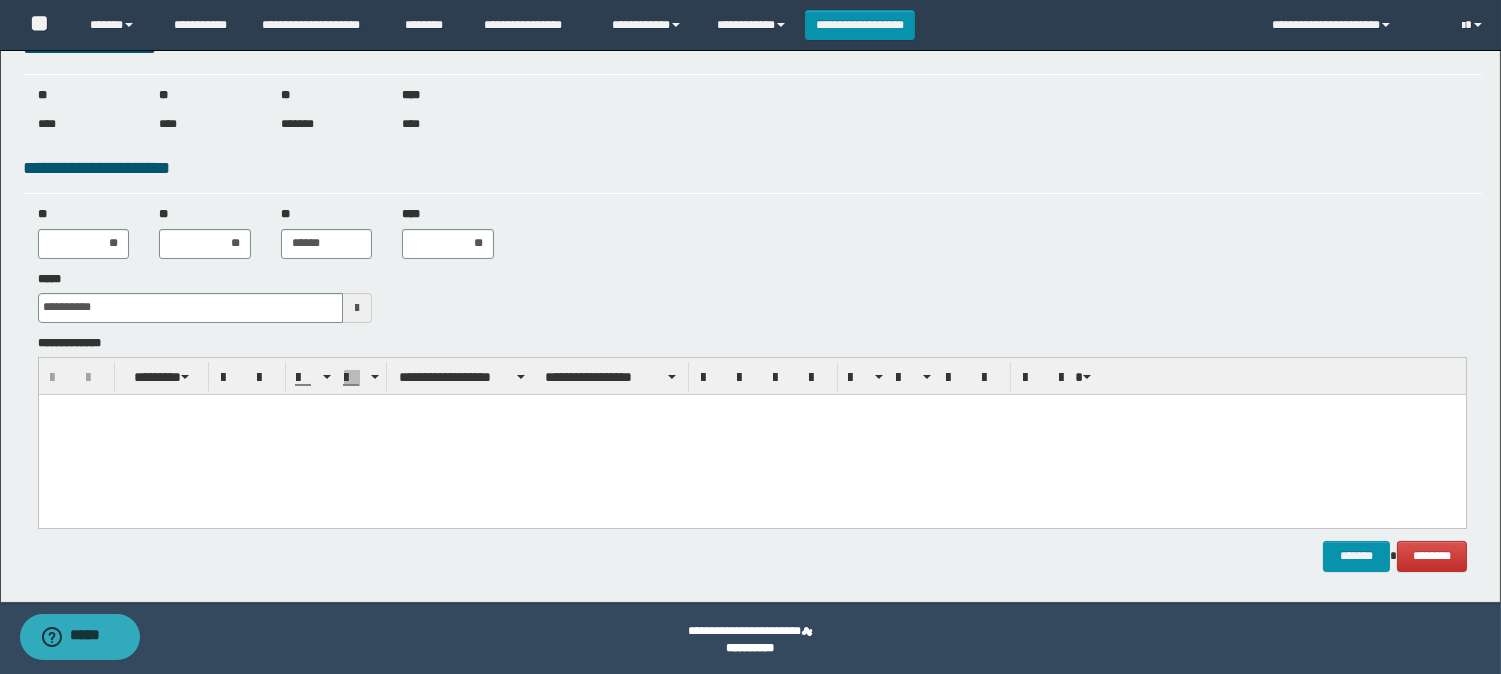 paste 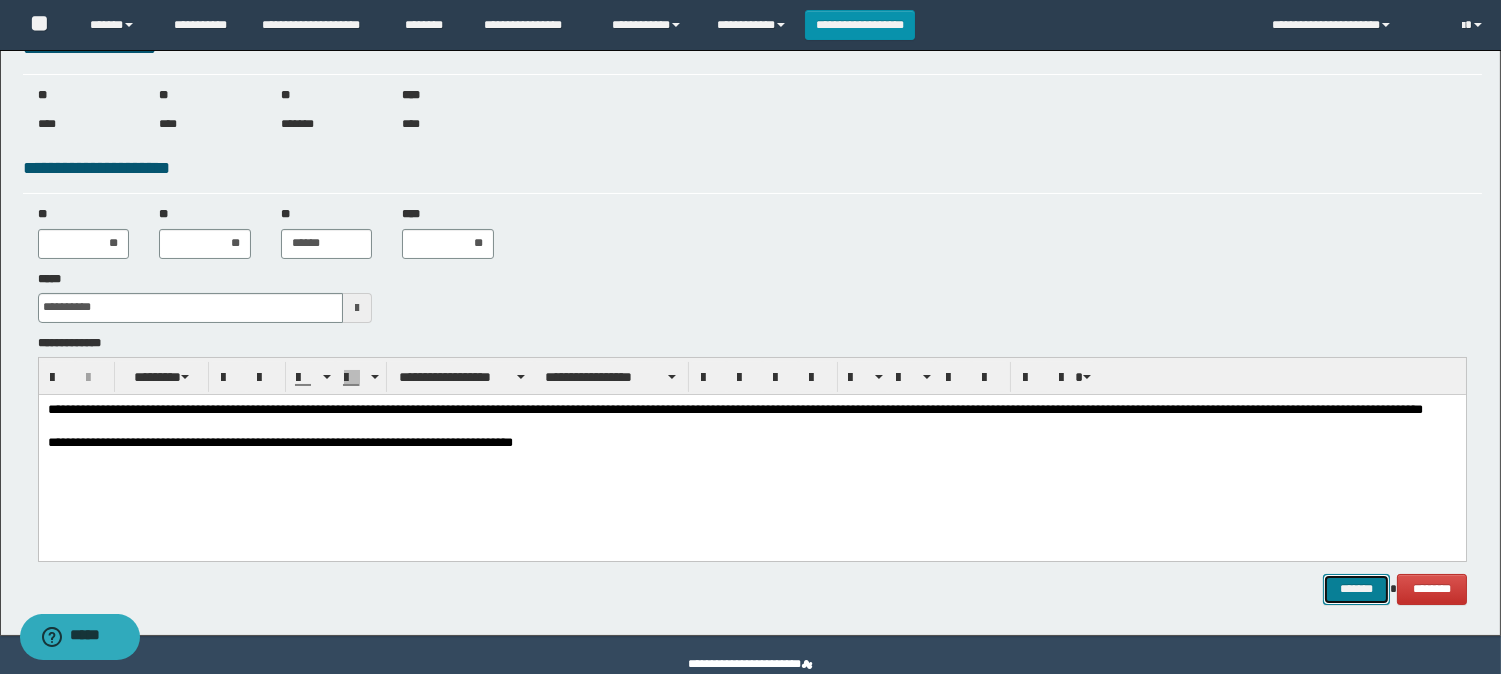 click on "*******" at bounding box center (1356, 589) 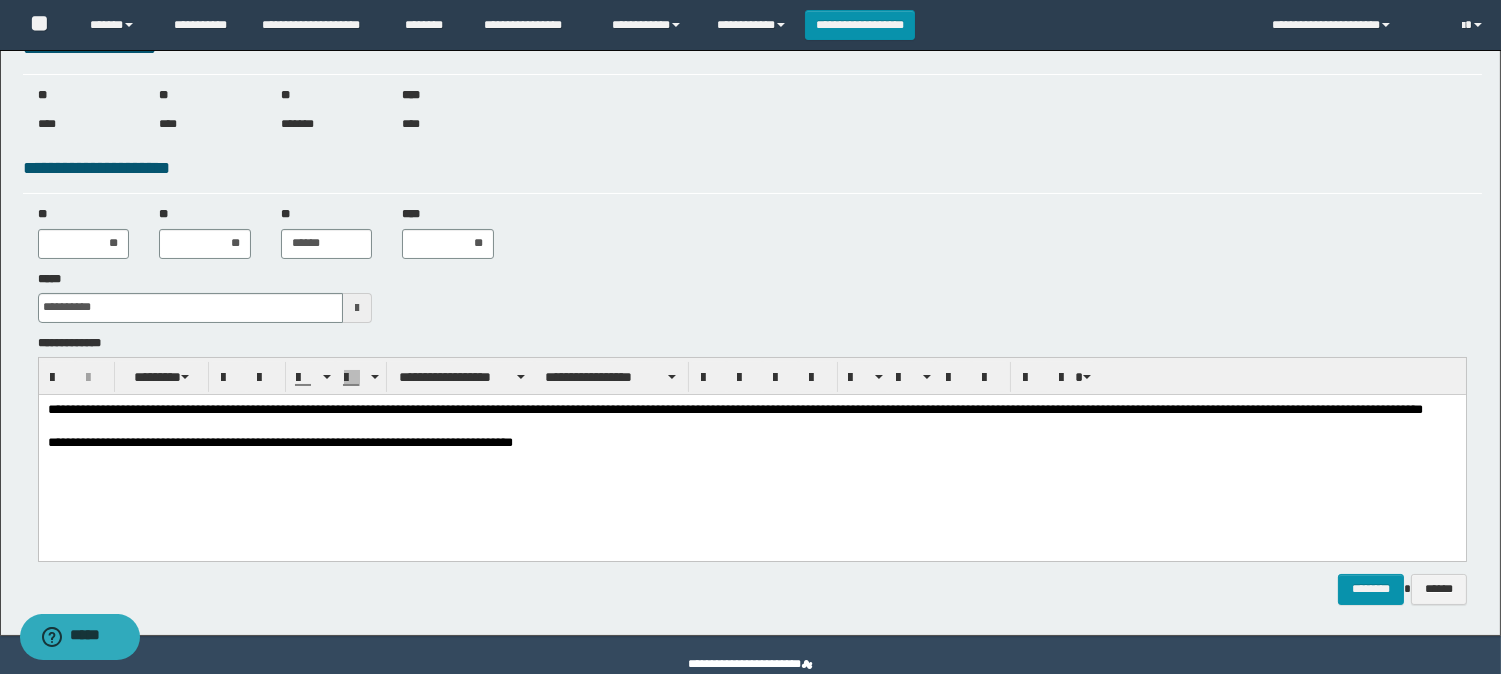 scroll, scrollTop: 257, scrollLeft: 0, axis: vertical 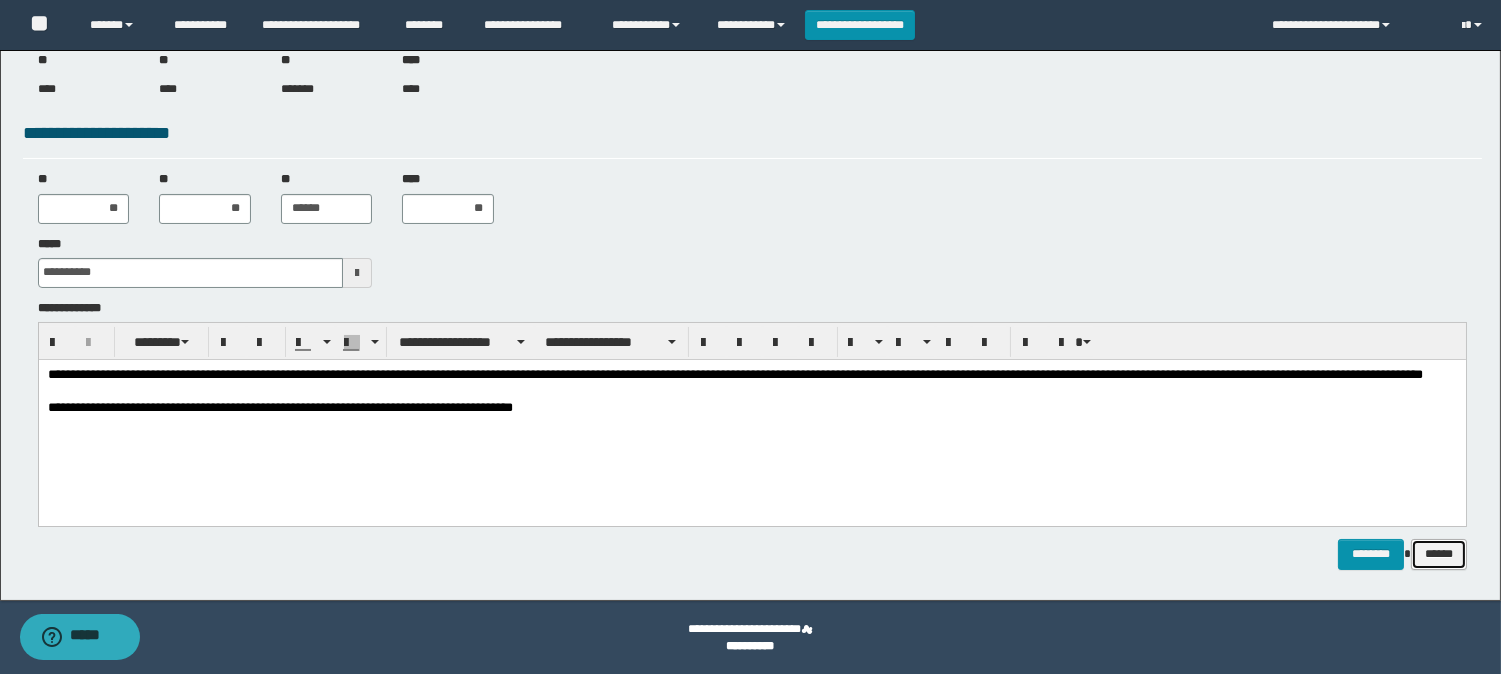 click on "******" at bounding box center [1439, 554] 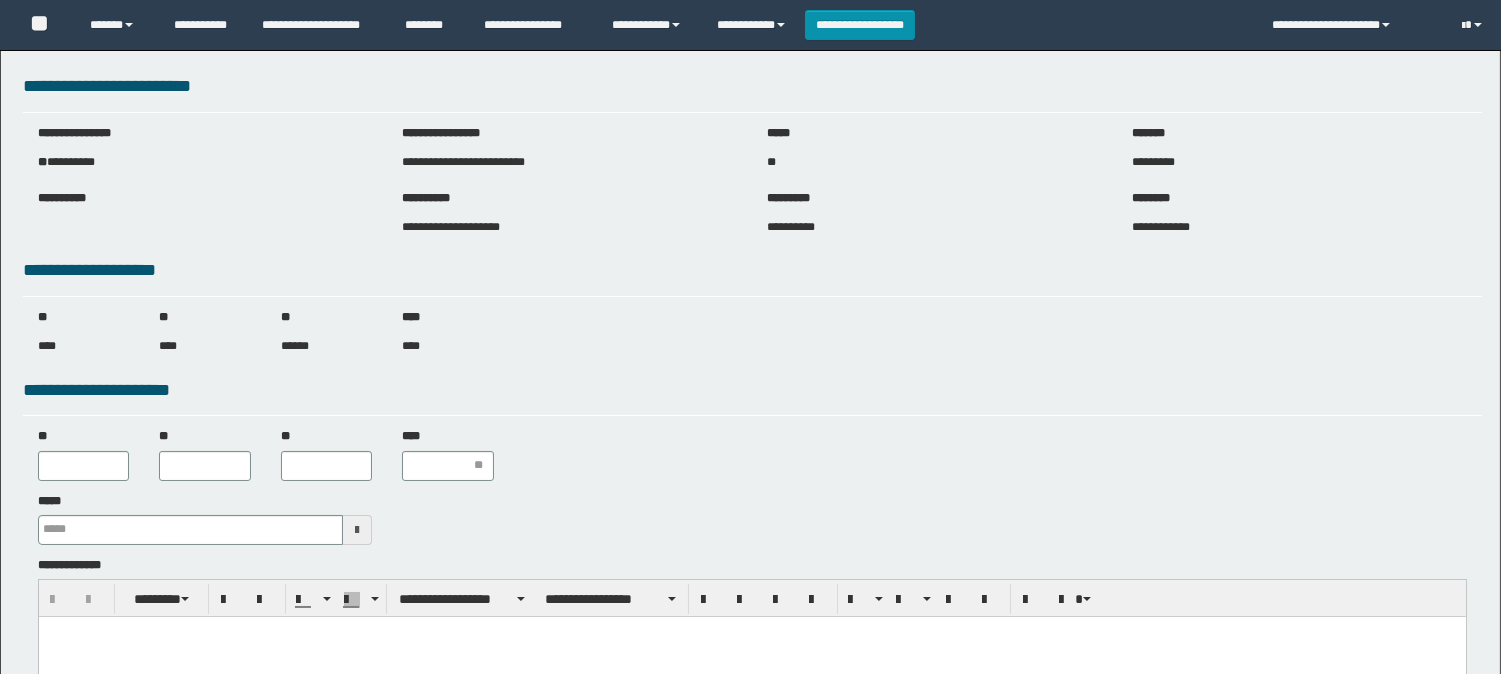 scroll, scrollTop: 0, scrollLeft: 0, axis: both 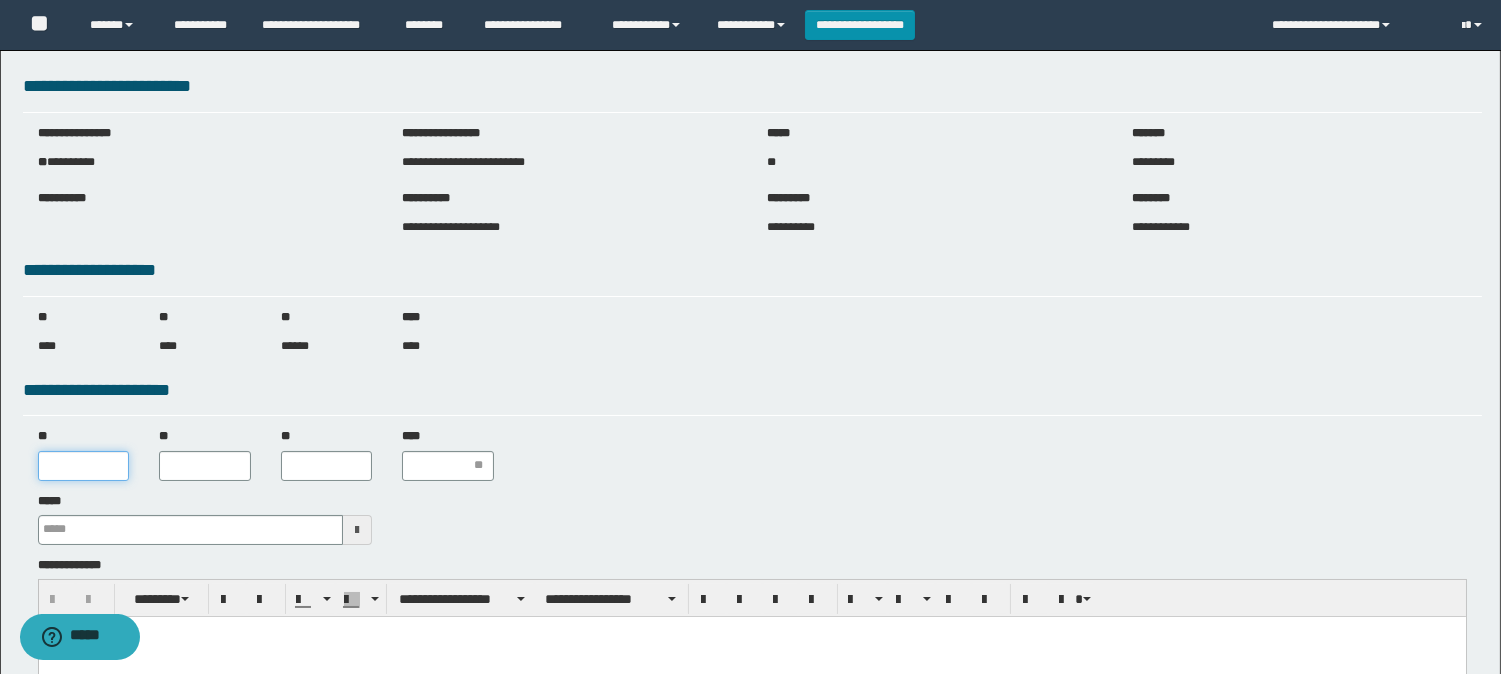 click on "**" at bounding box center [84, 466] 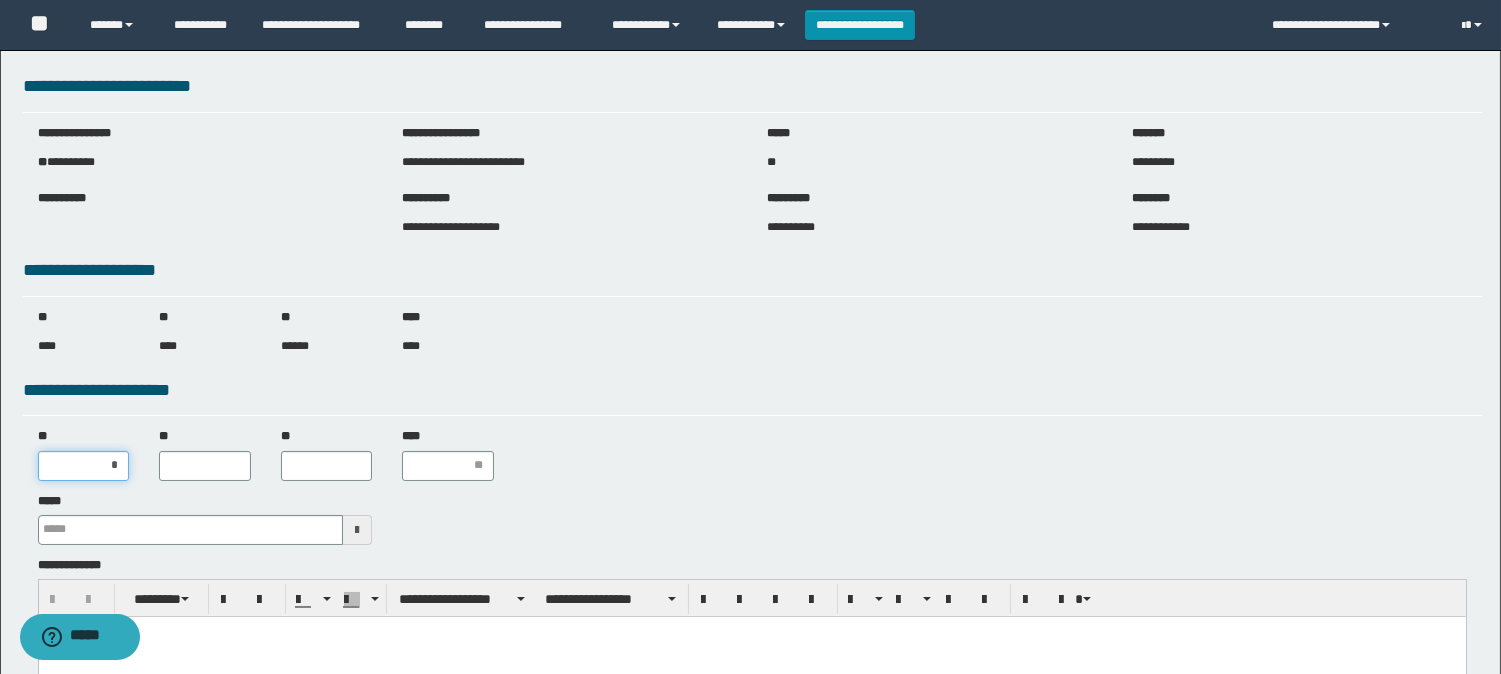 type on "**" 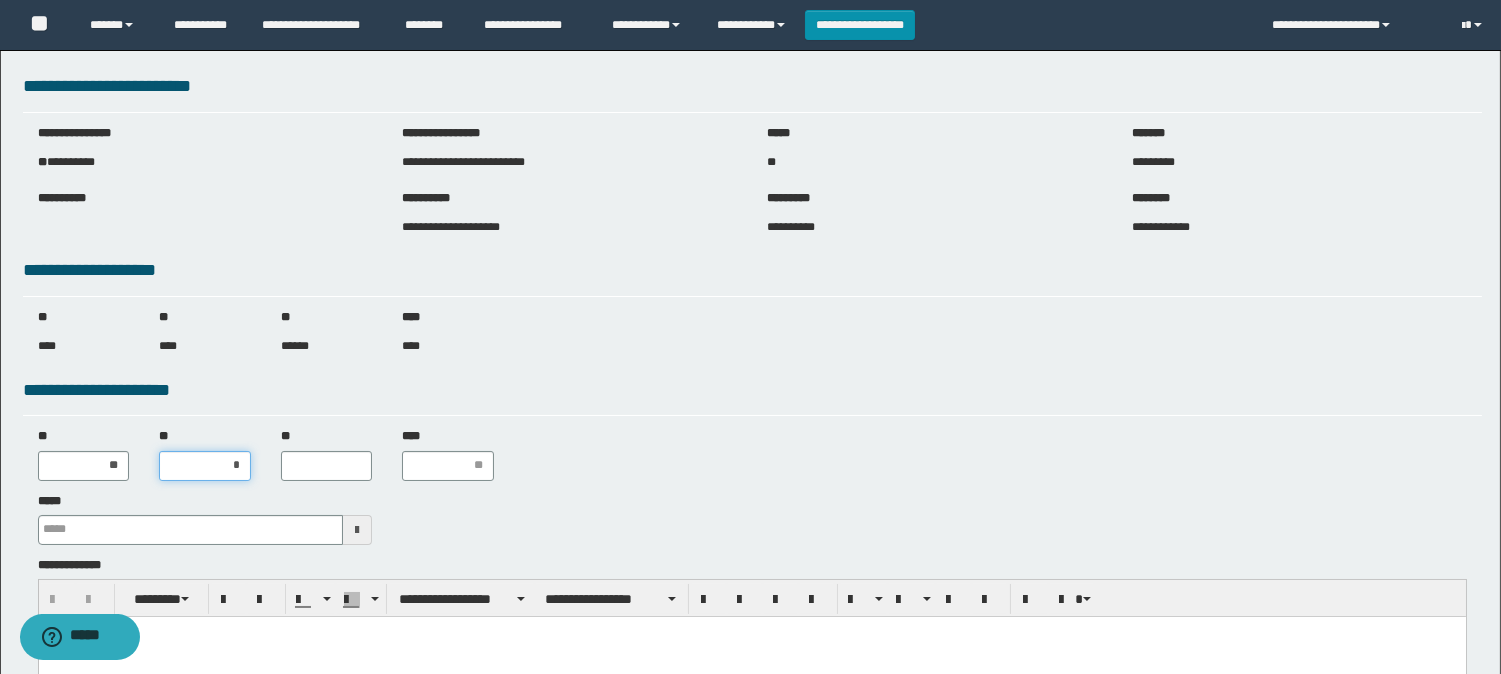 type on "**" 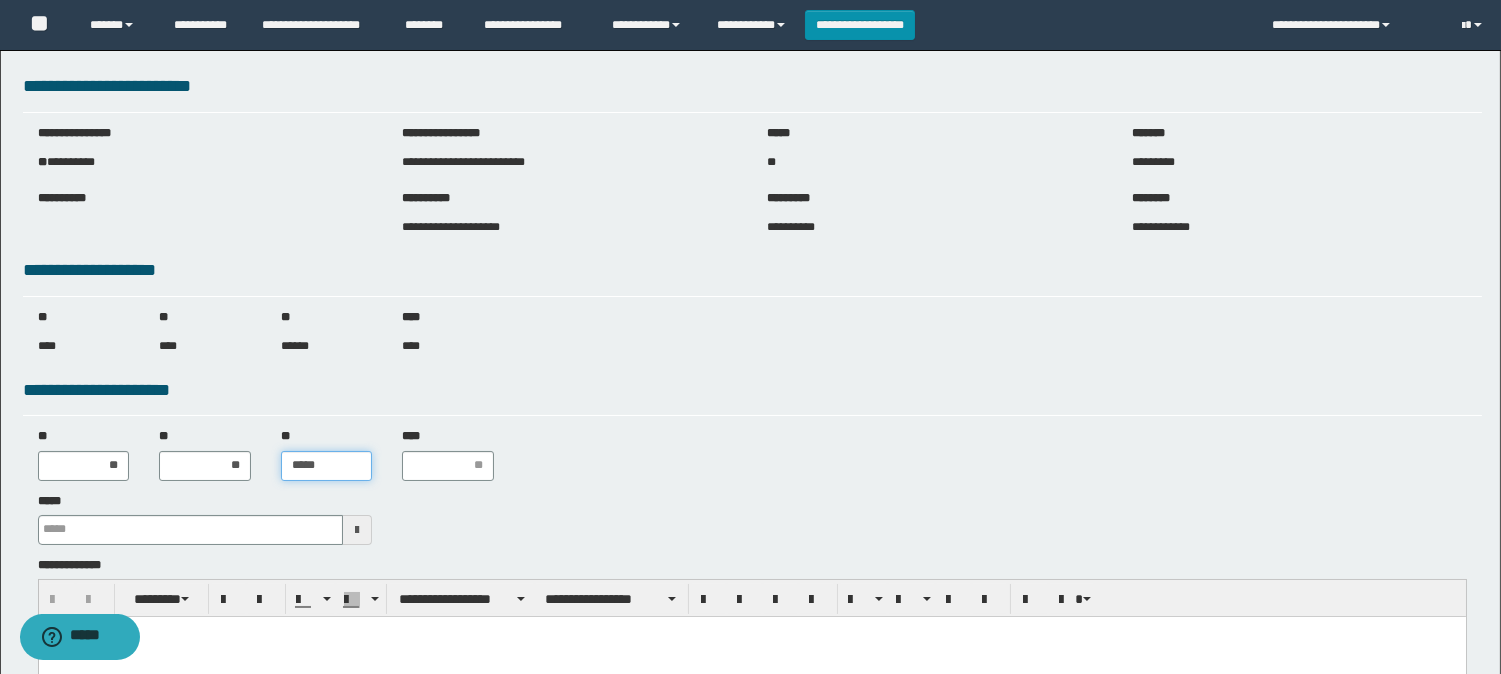type on "******" 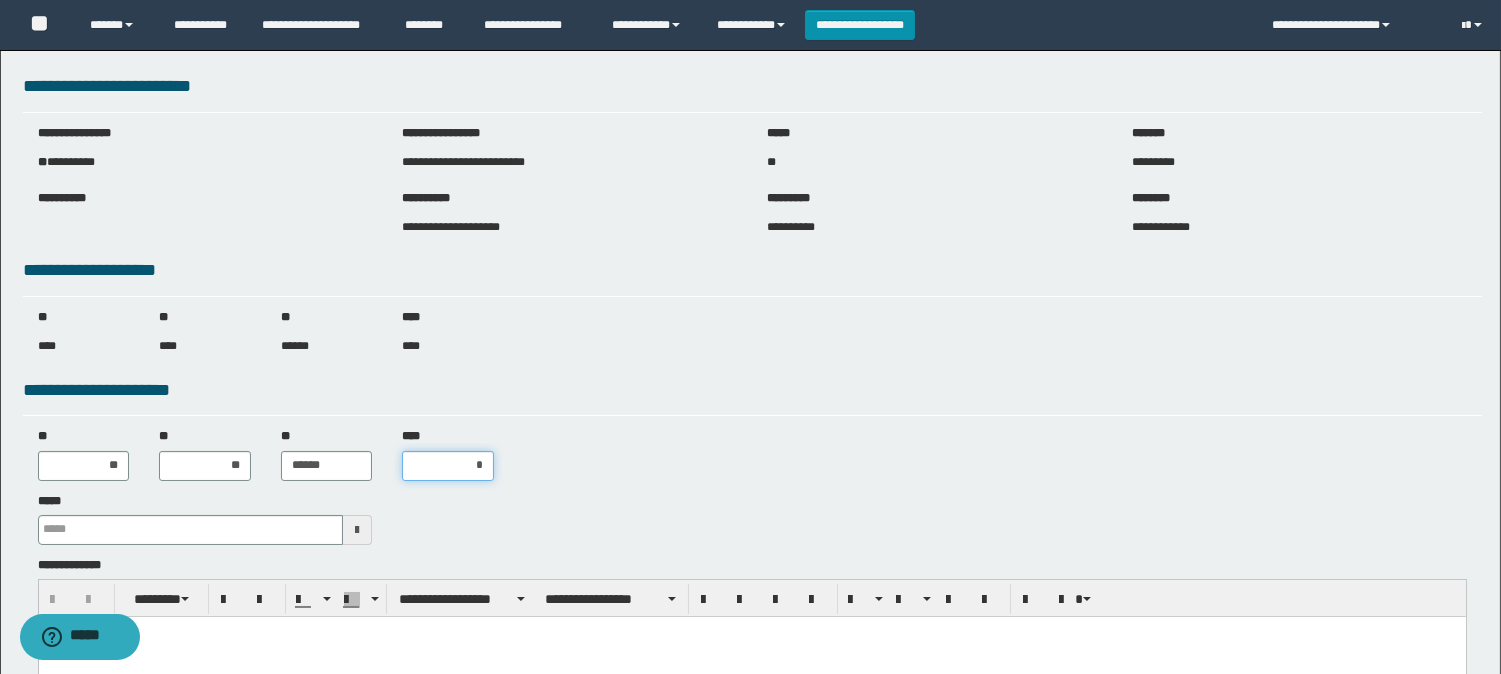 type on "**" 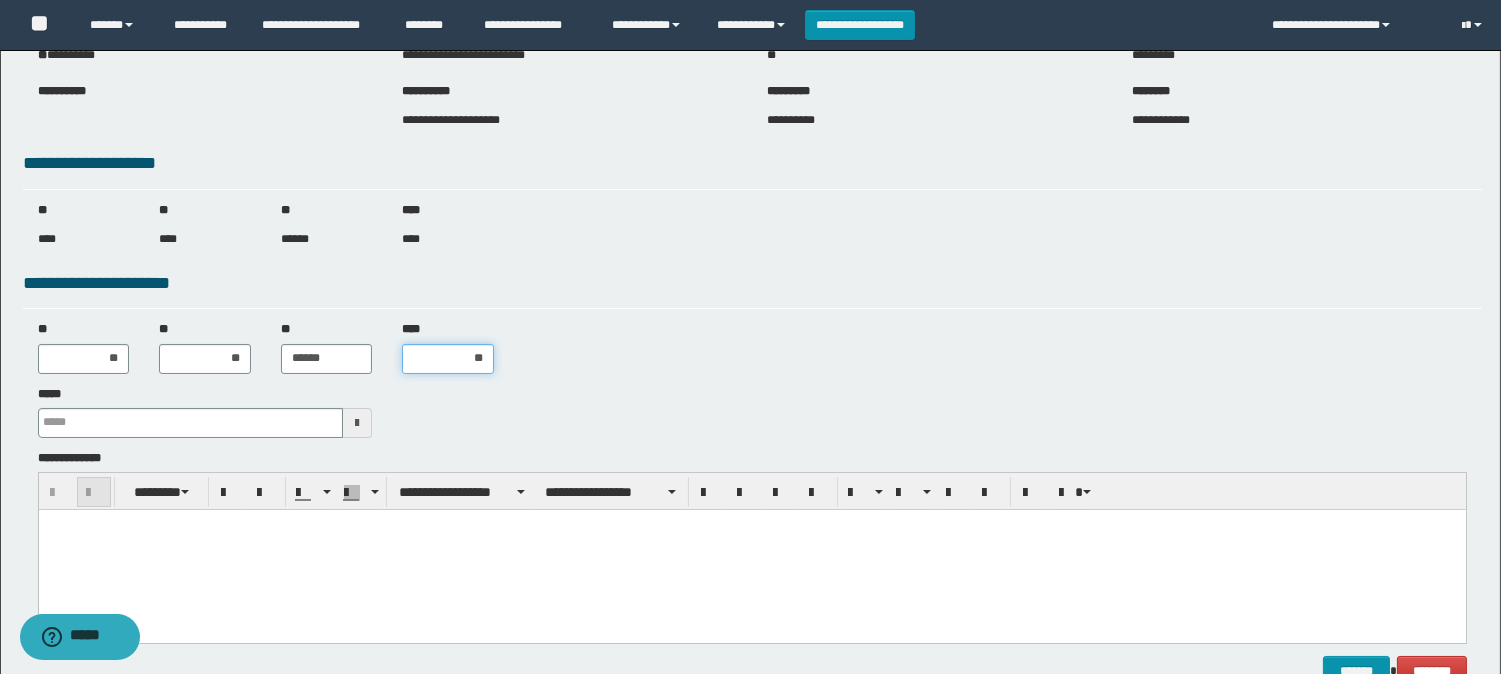 scroll, scrollTop: 224, scrollLeft: 0, axis: vertical 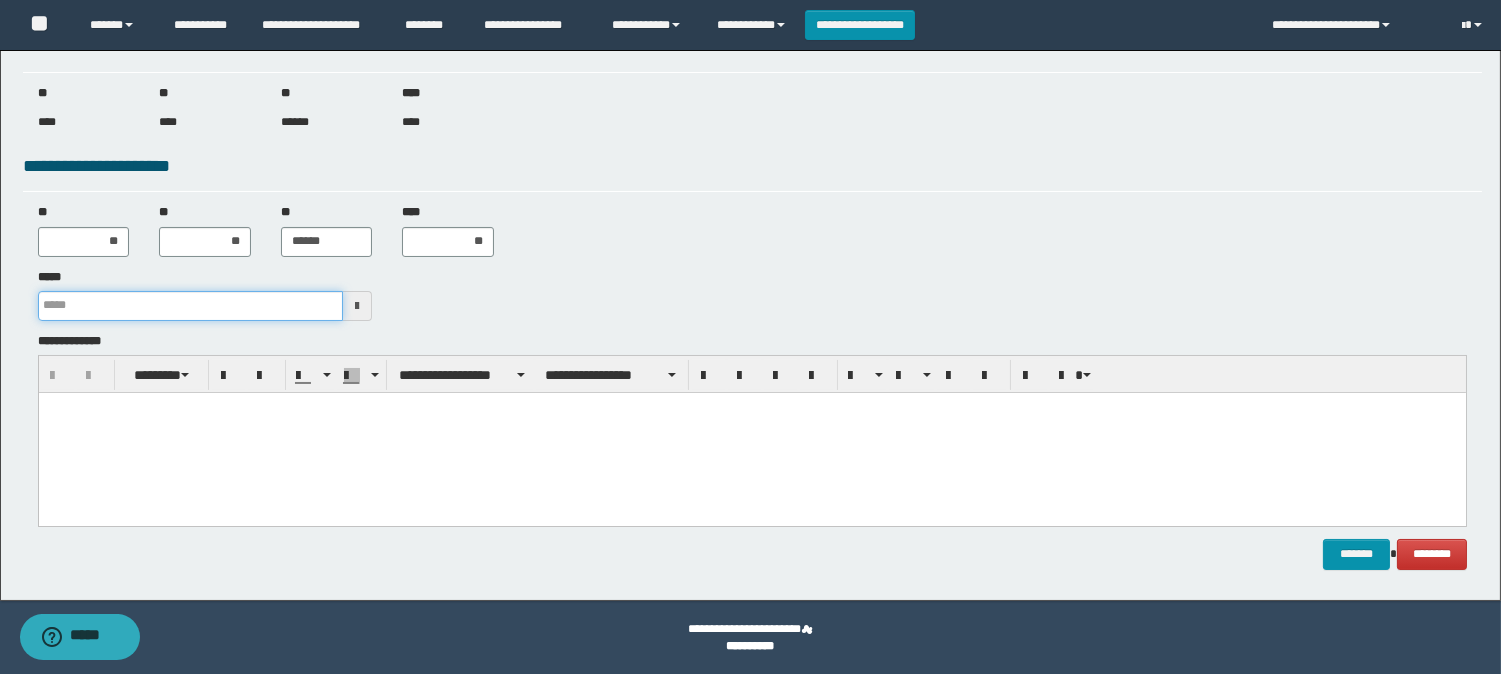 click on "*****" at bounding box center (191, 306) 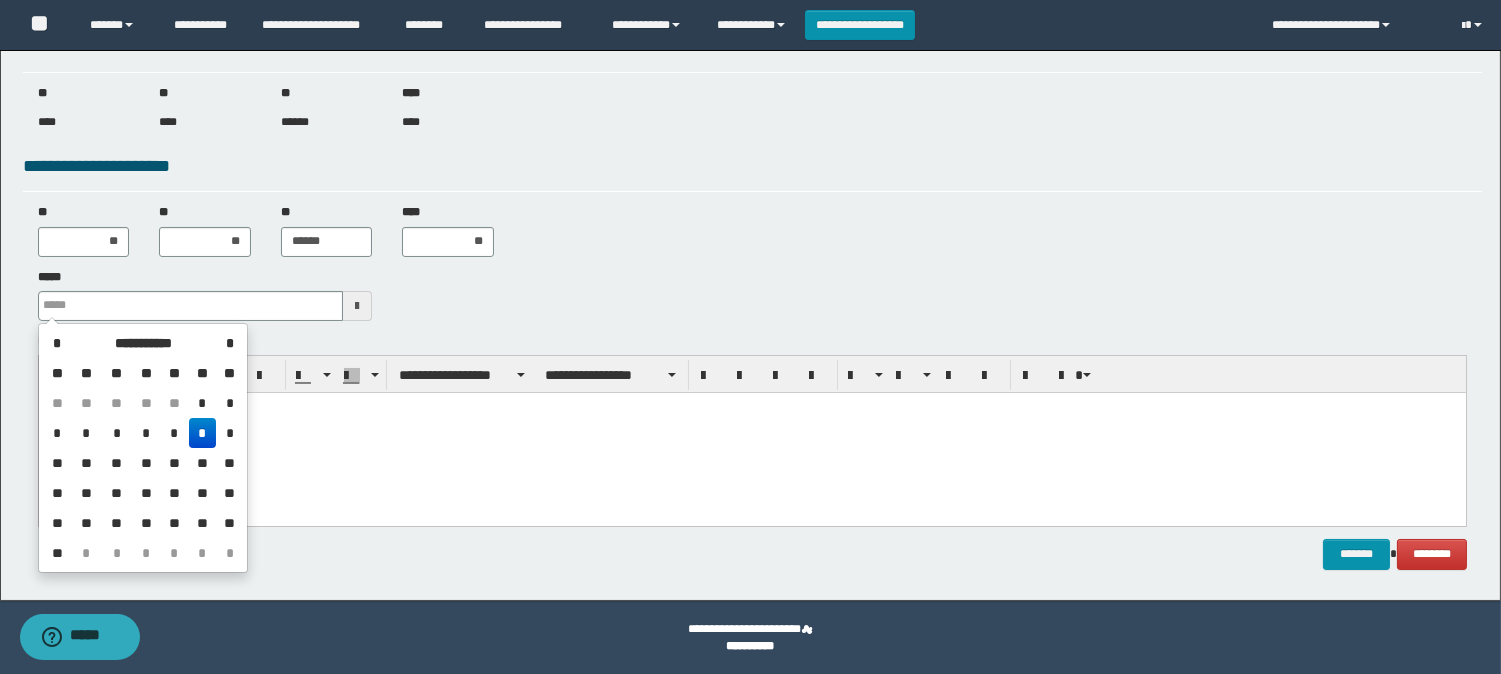 click on "*" at bounding box center [203, 433] 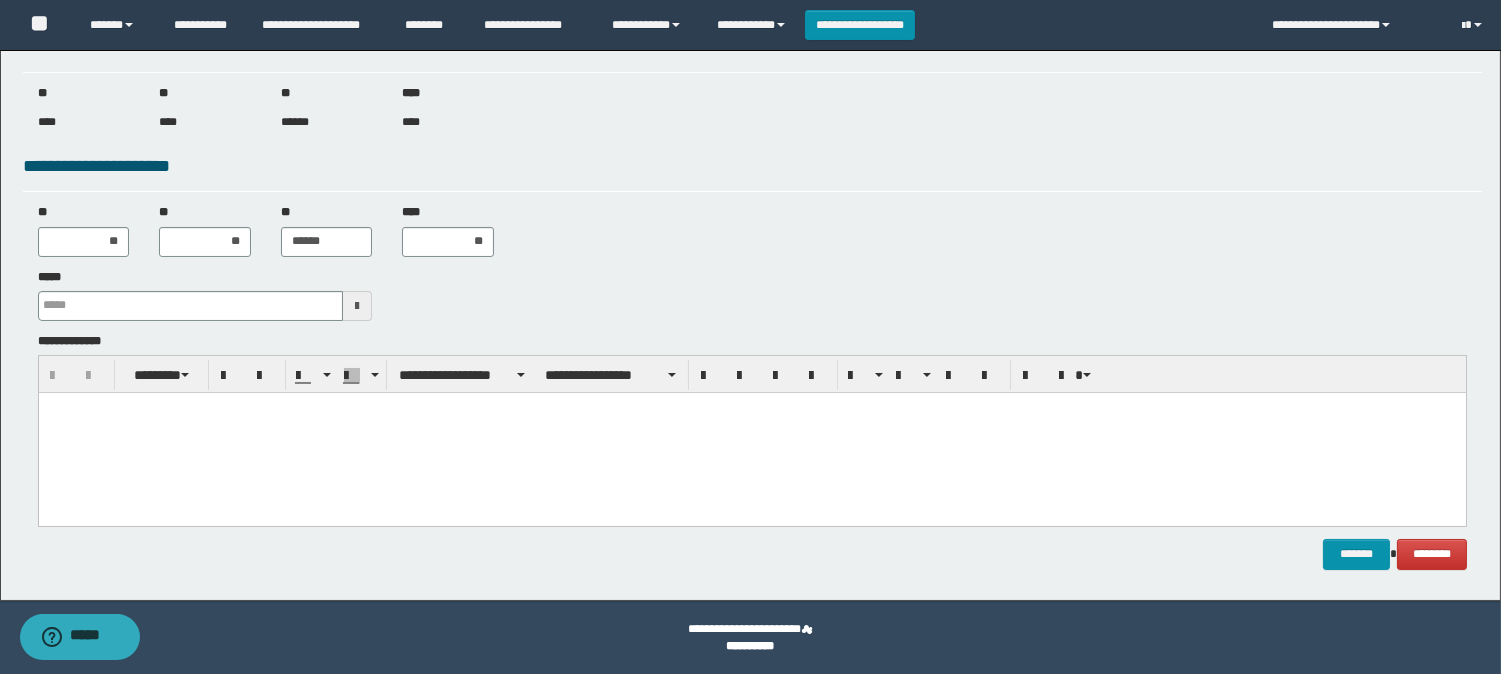 click at bounding box center (751, 432) 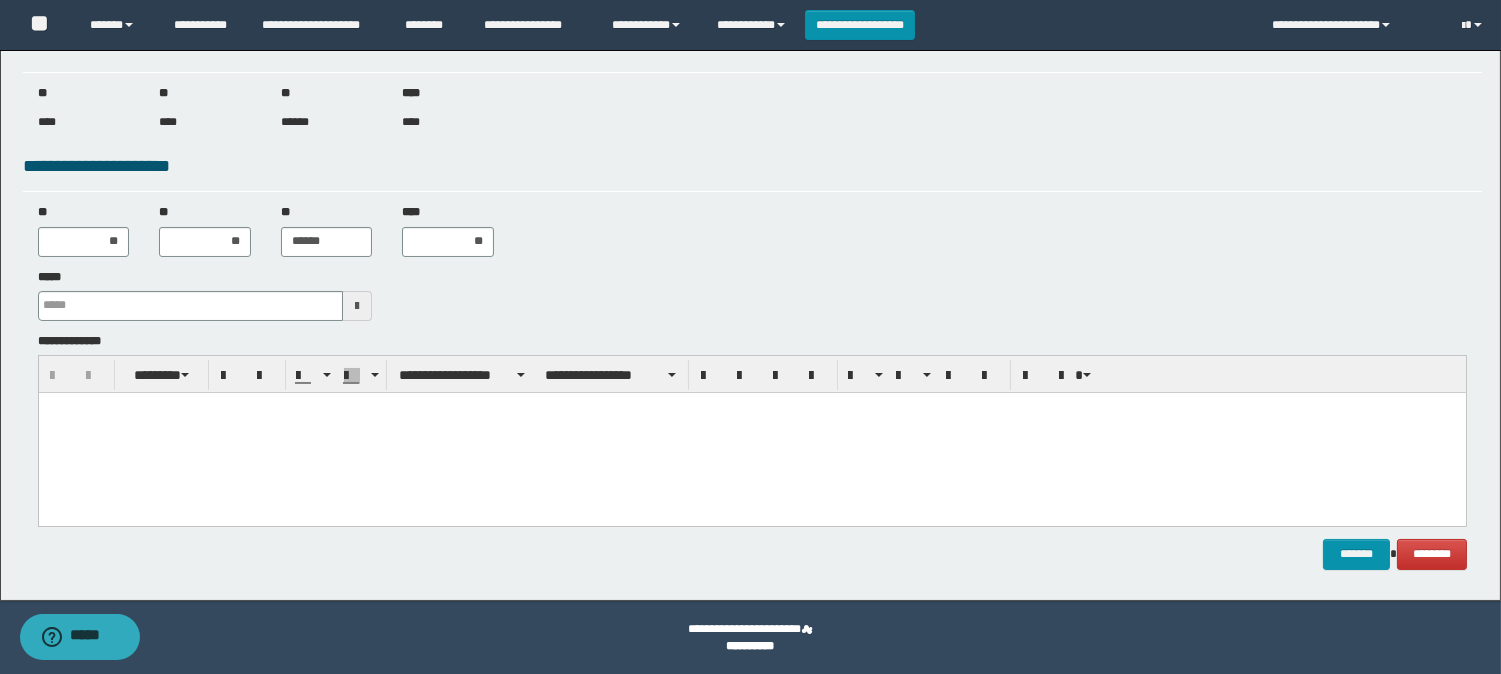 paste 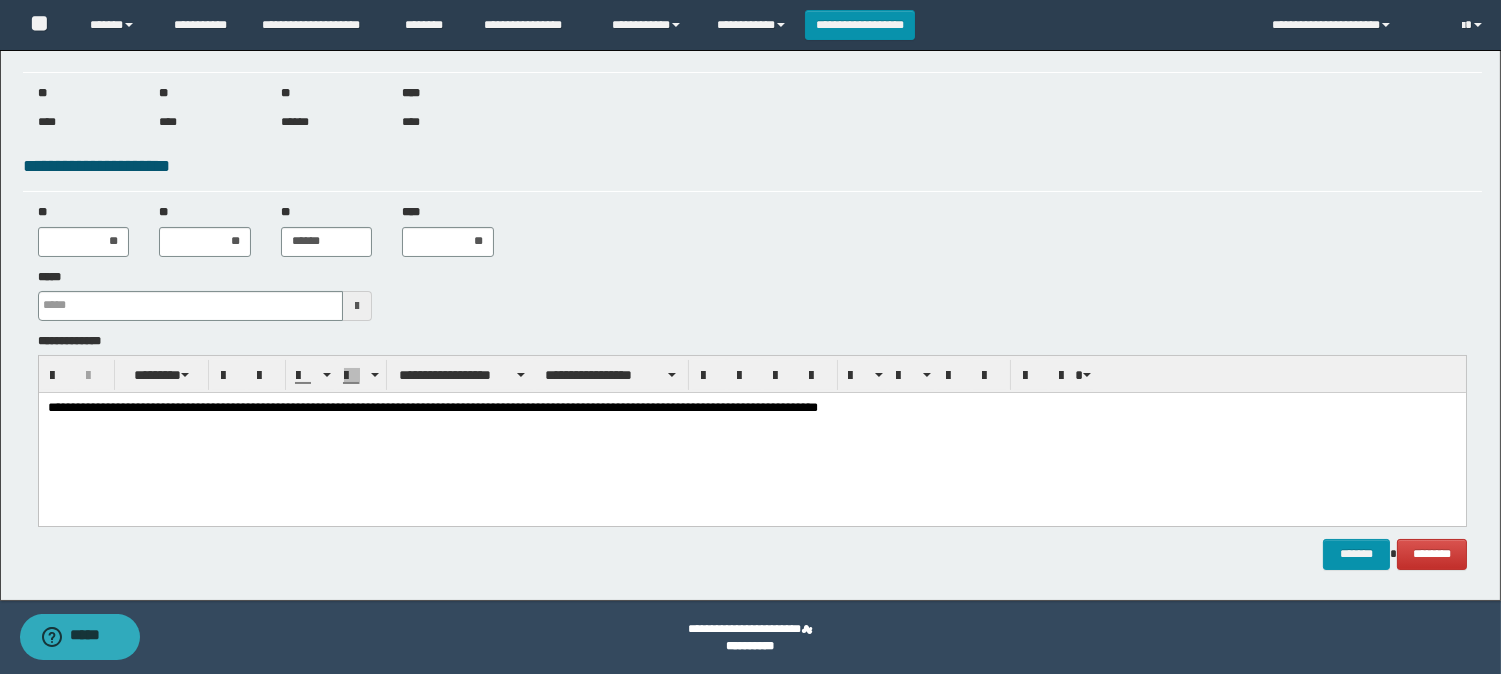 click on "**********" at bounding box center (751, 408) 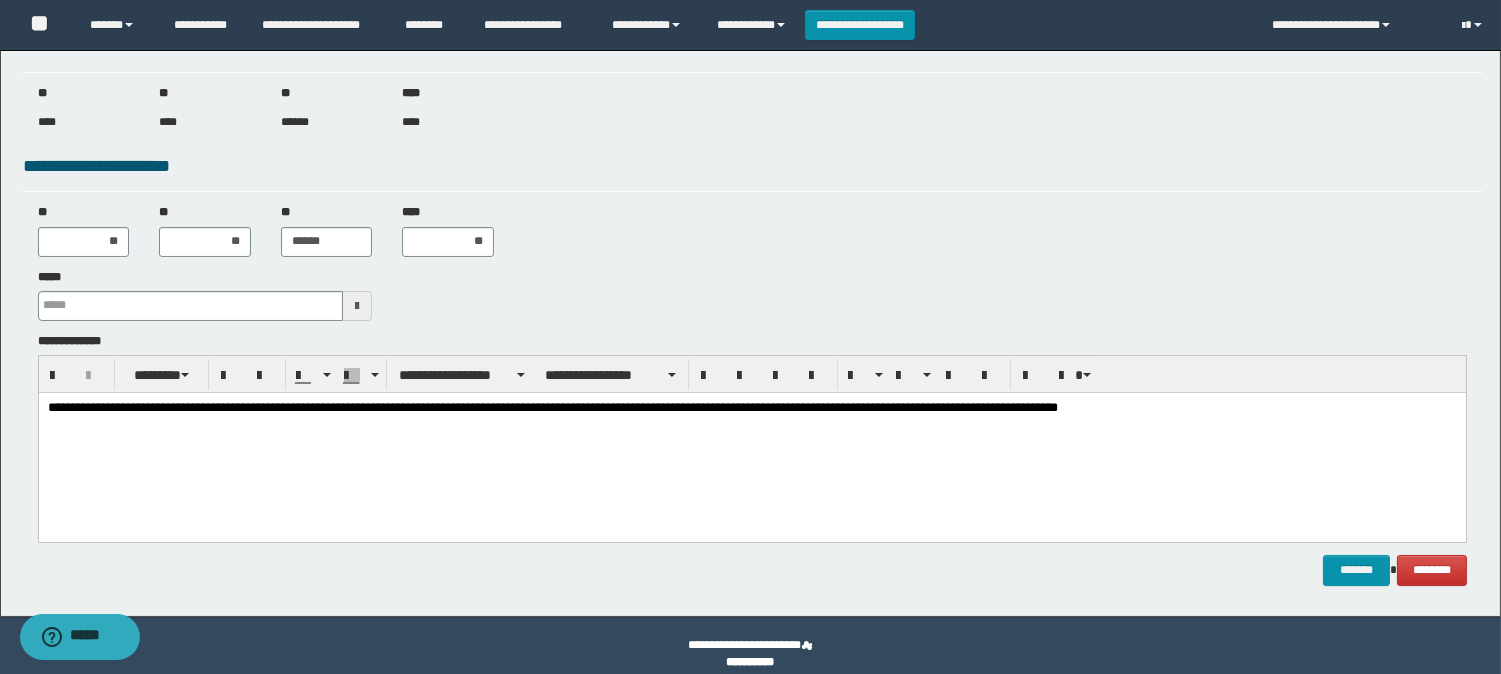 click on "**********" at bounding box center (751, 416) 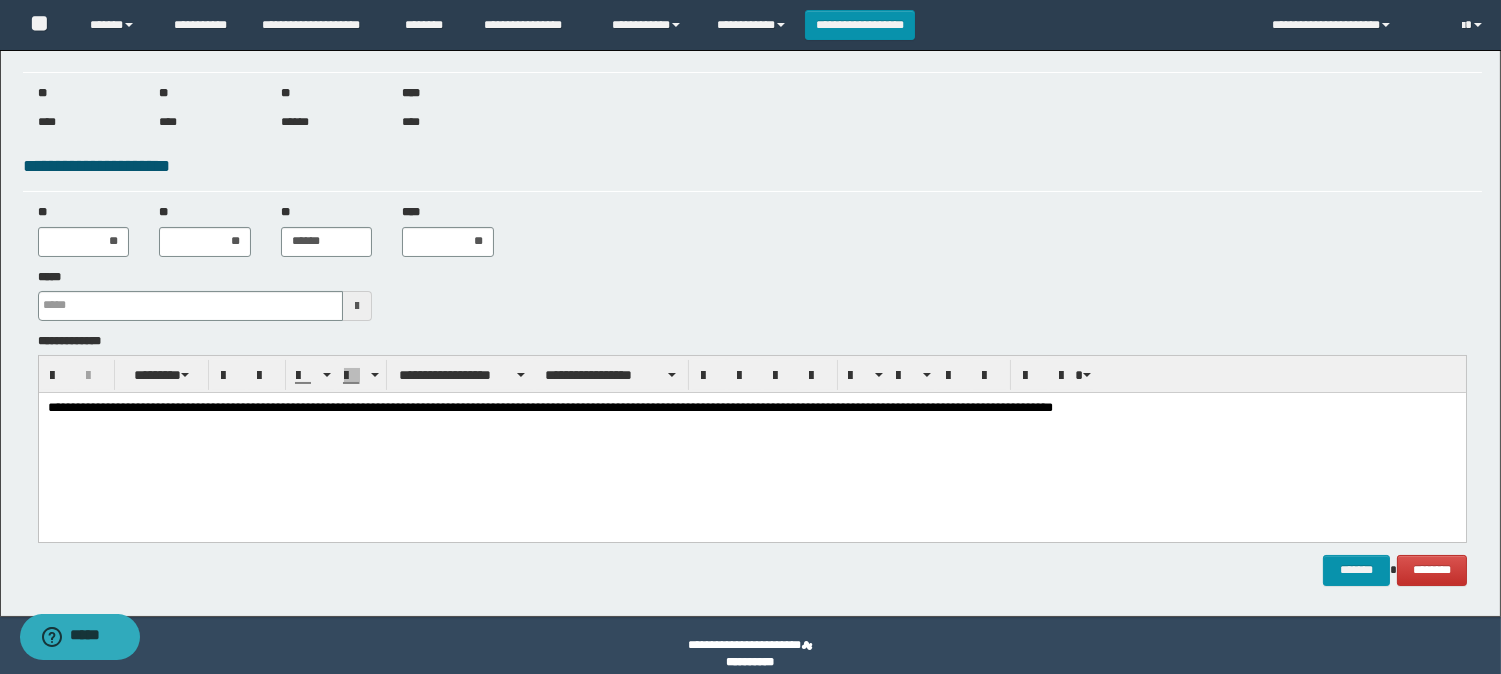 click on "**********" at bounding box center [751, 416] 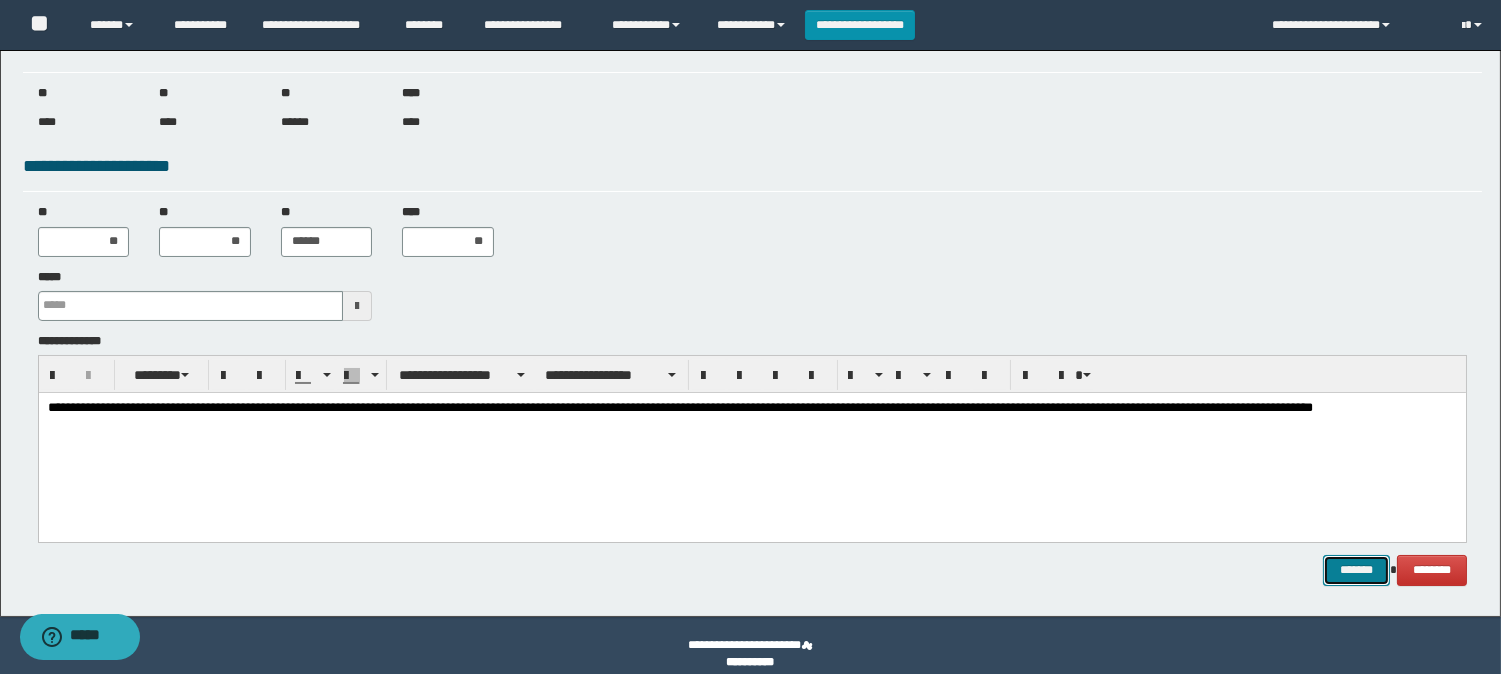 click on "*******" at bounding box center [1356, 570] 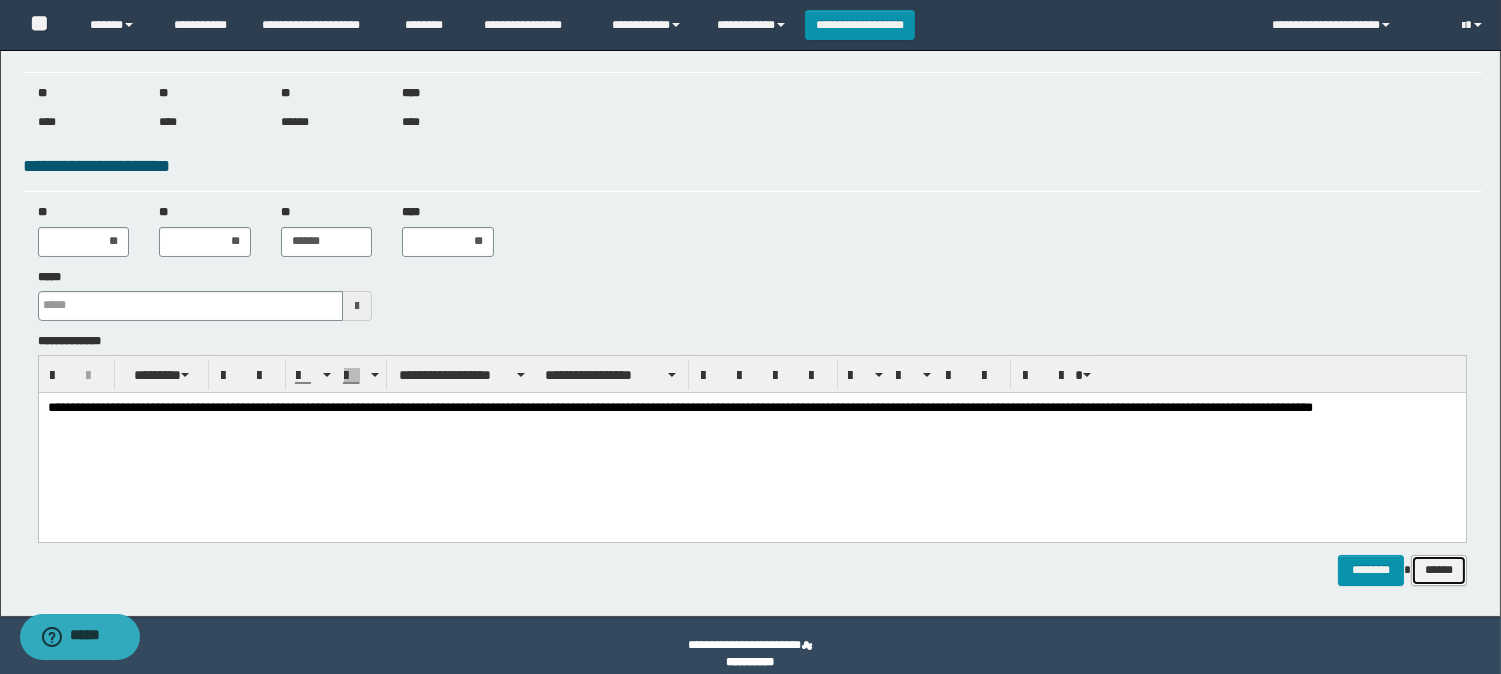 click on "******" at bounding box center (1439, 570) 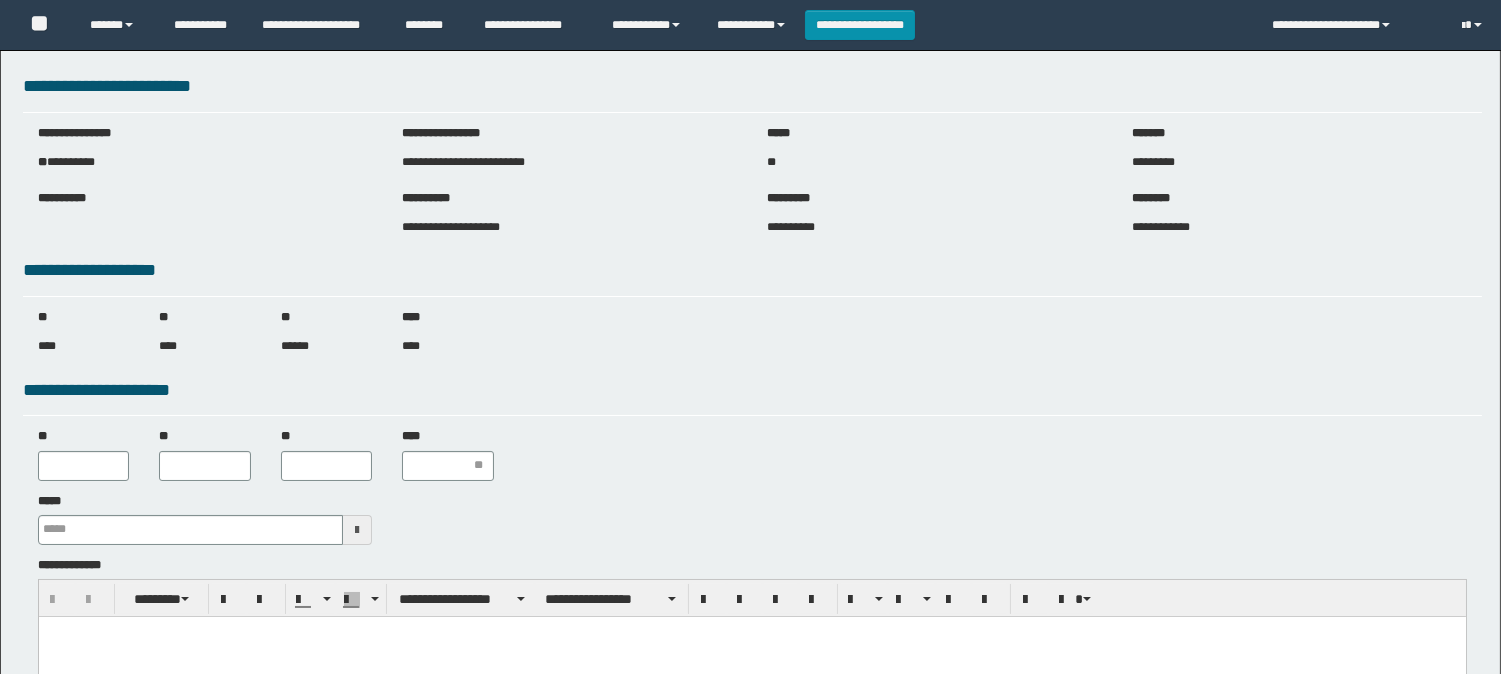 scroll, scrollTop: 0, scrollLeft: 0, axis: both 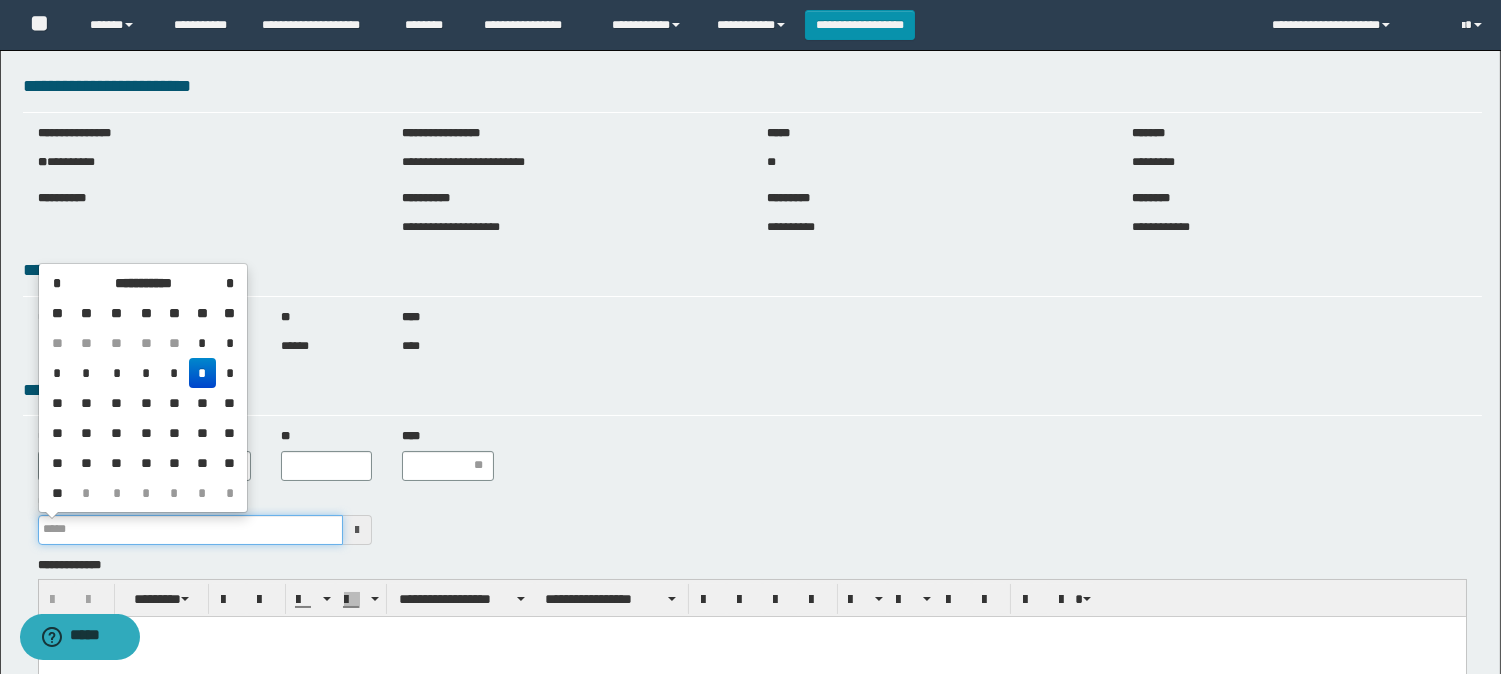 click on "*****" at bounding box center (191, 530) 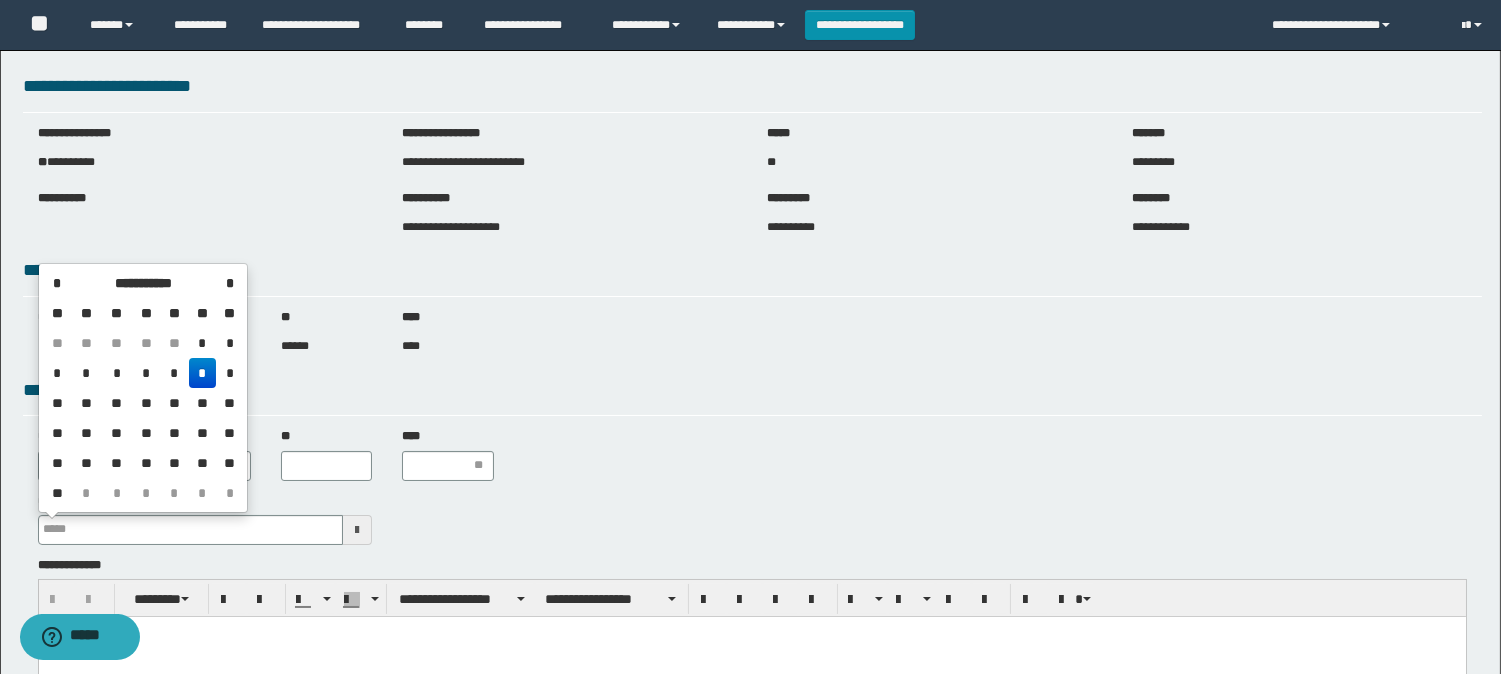 click on "*" at bounding box center (203, 373) 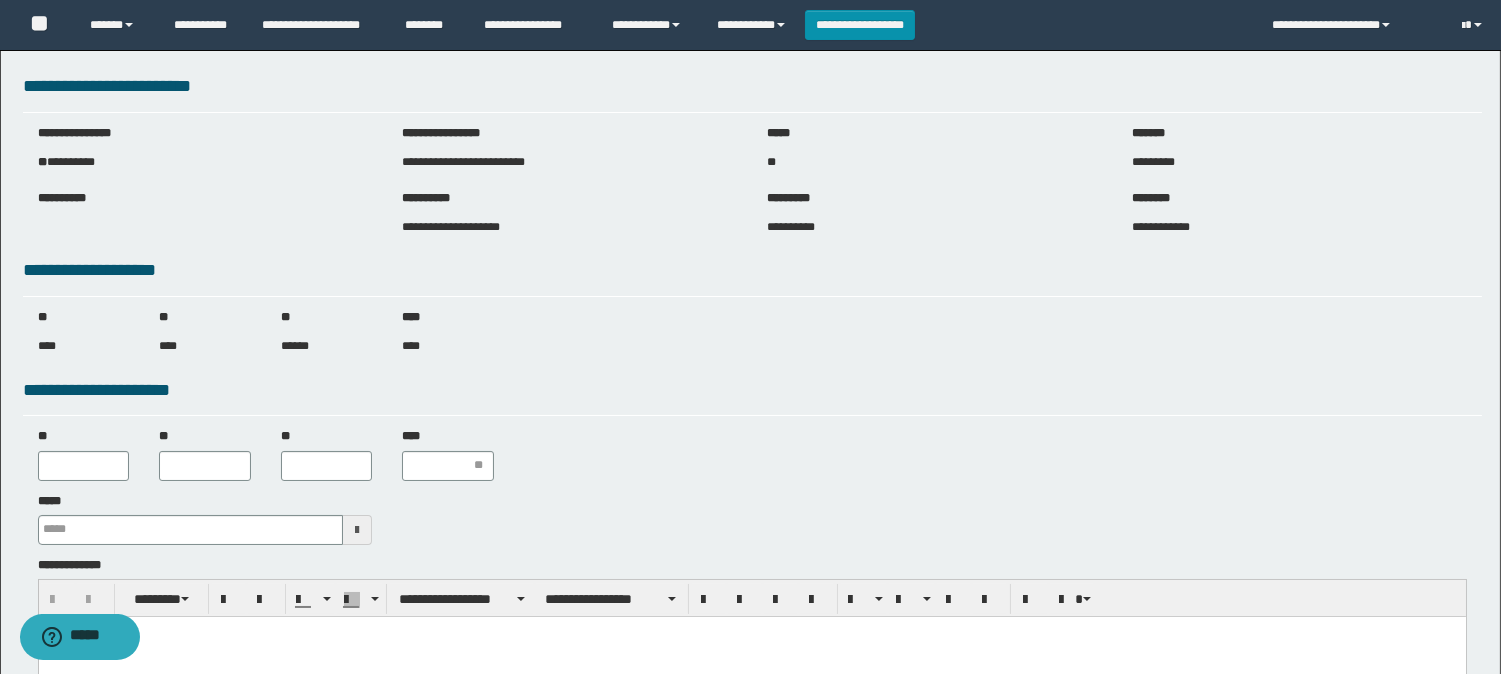 drag, startPoint x: 263, startPoint y: 640, endPoint x: 456, endPoint y: 998, distance: 406.70996 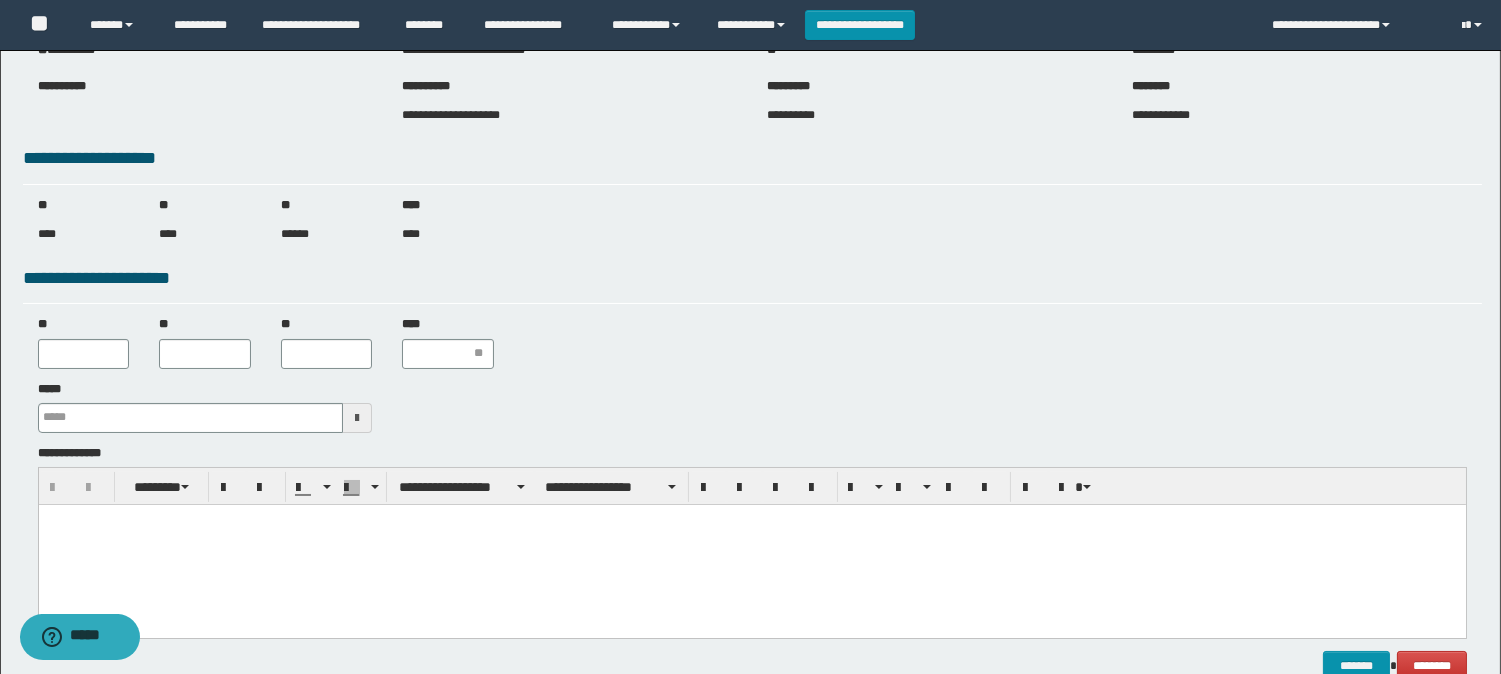 scroll, scrollTop: 222, scrollLeft: 0, axis: vertical 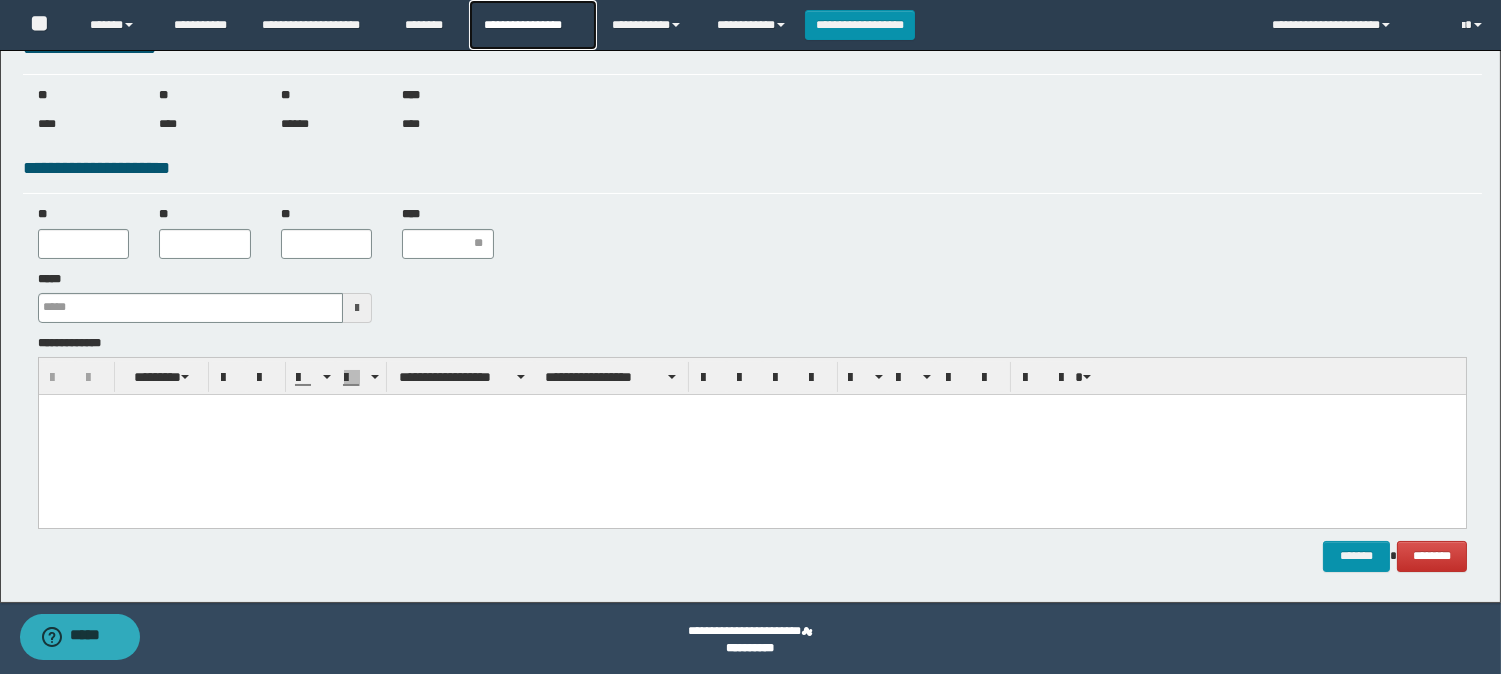 click on "**********" at bounding box center (533, 25) 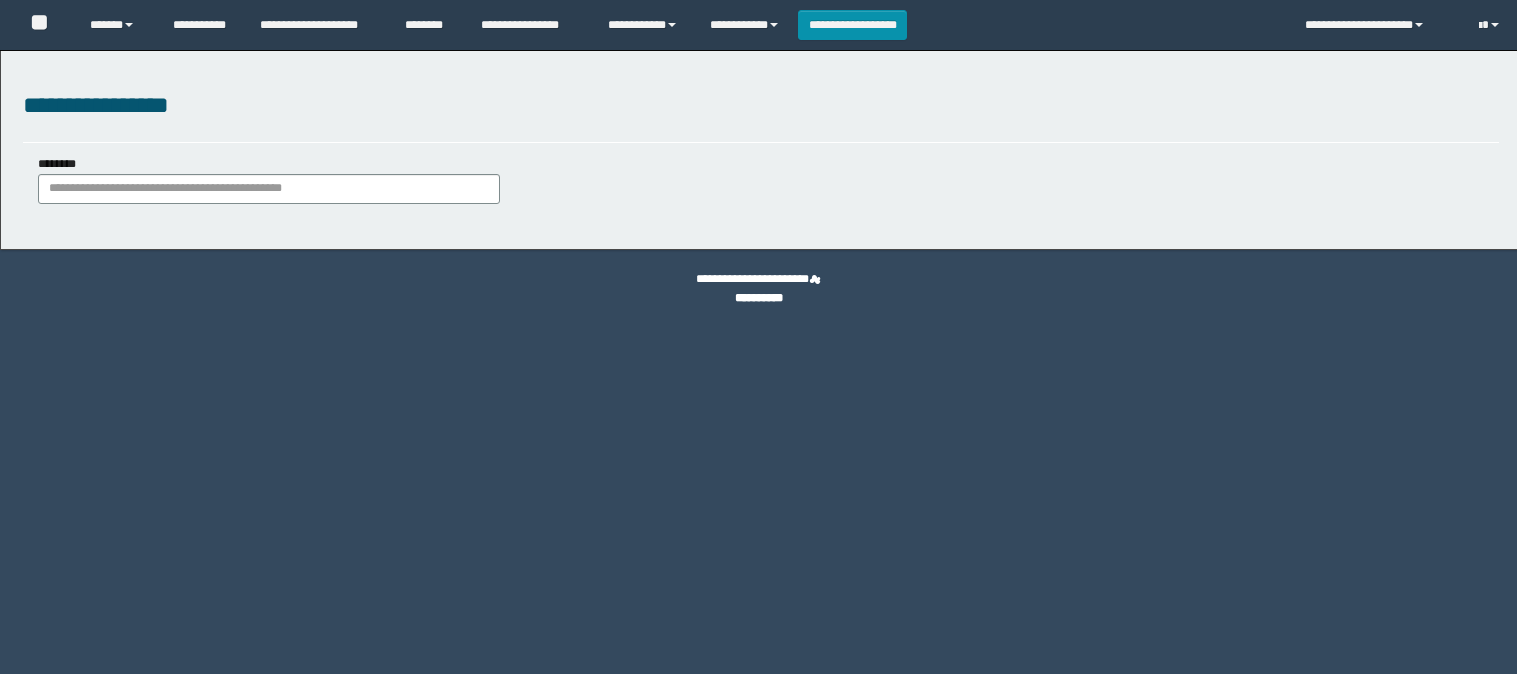 scroll, scrollTop: 0, scrollLeft: 0, axis: both 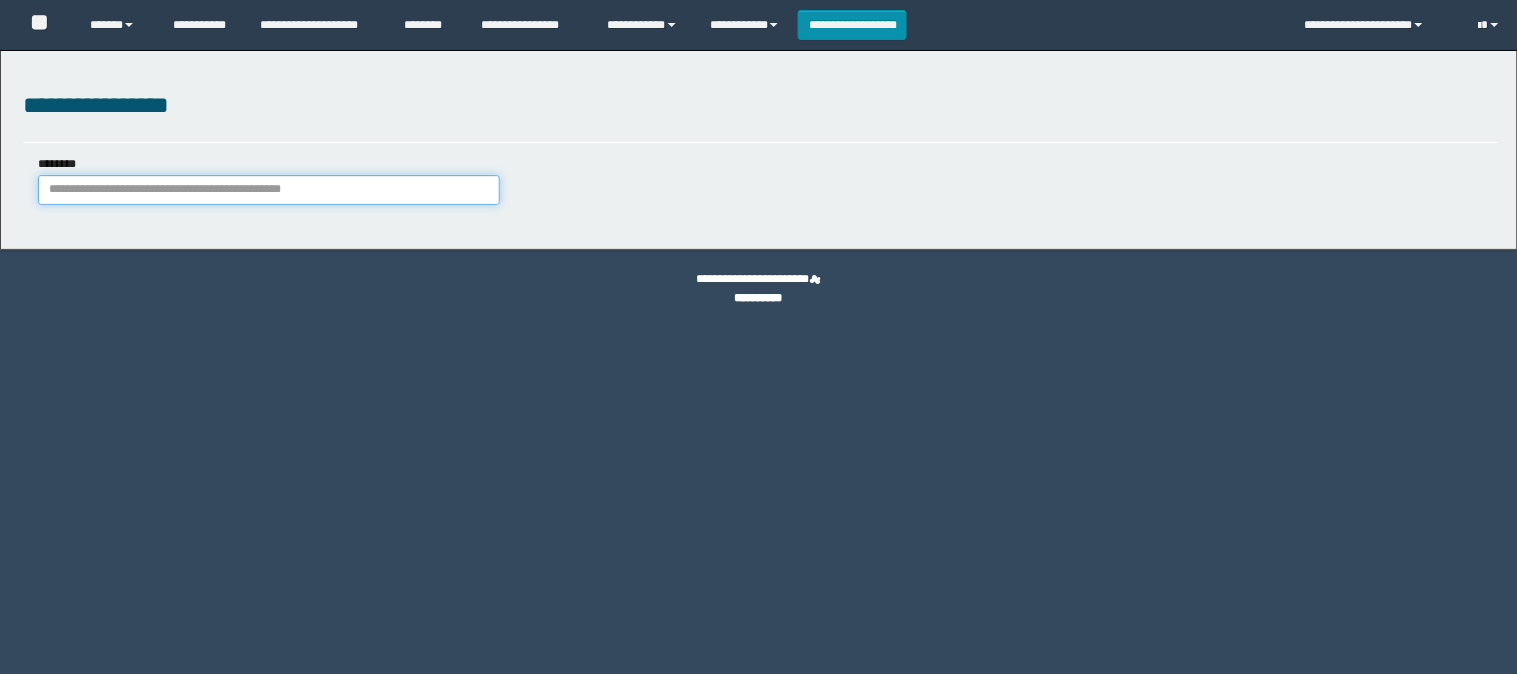 click on "********" at bounding box center [269, 190] 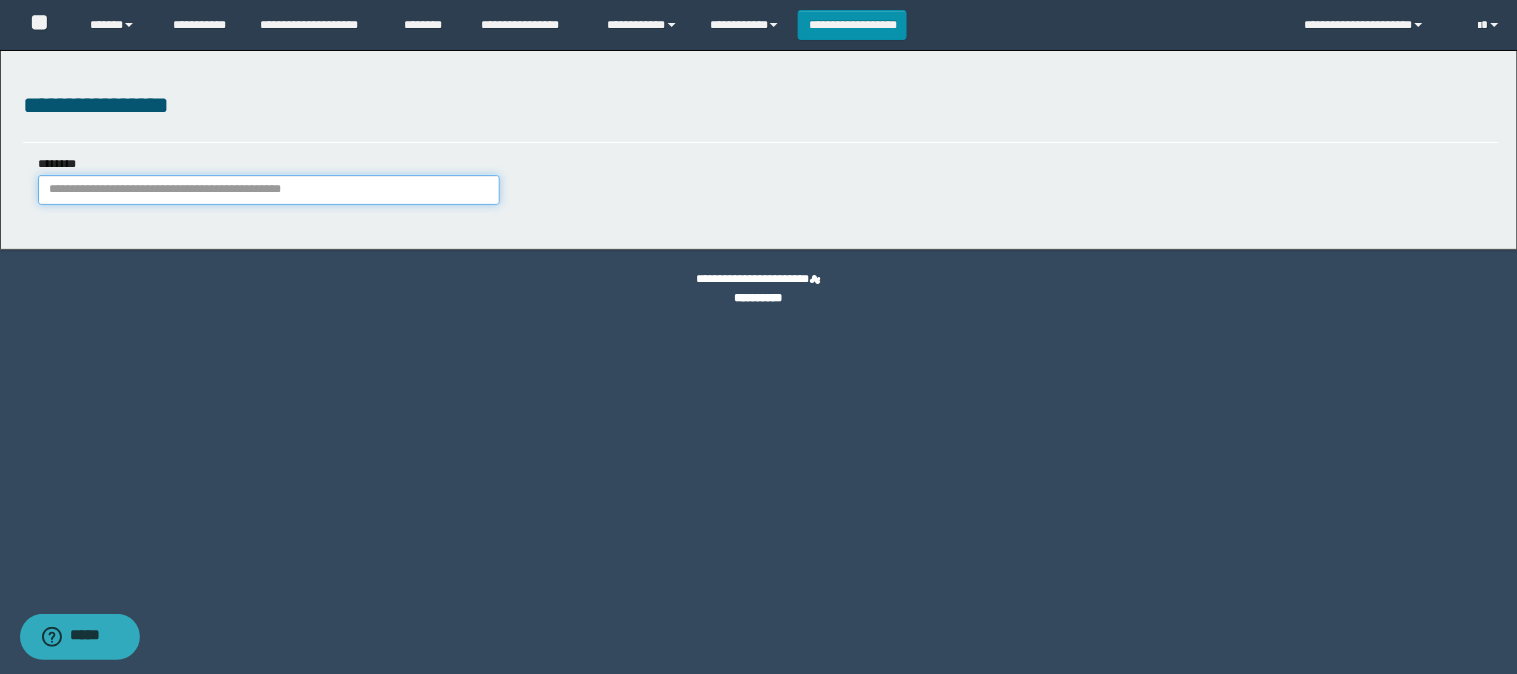 paste on "********" 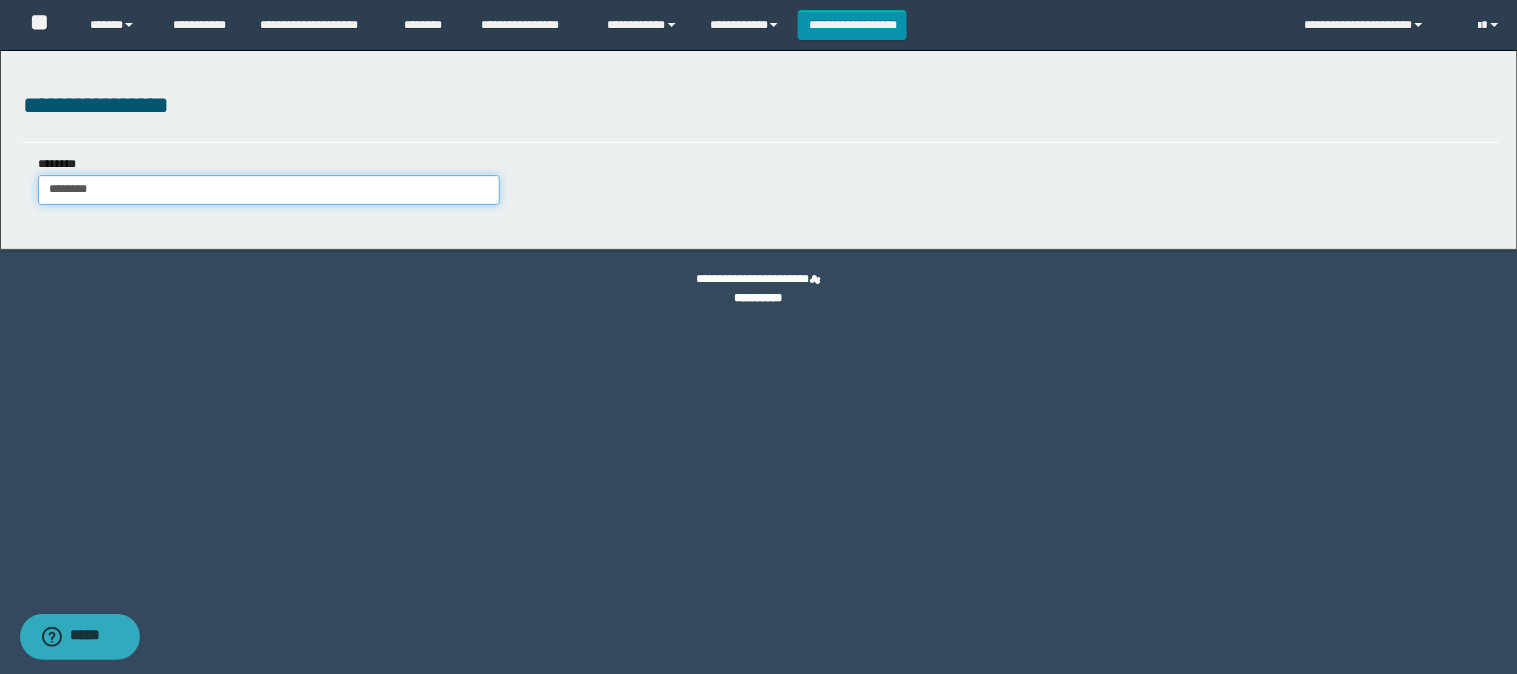 type on "********" 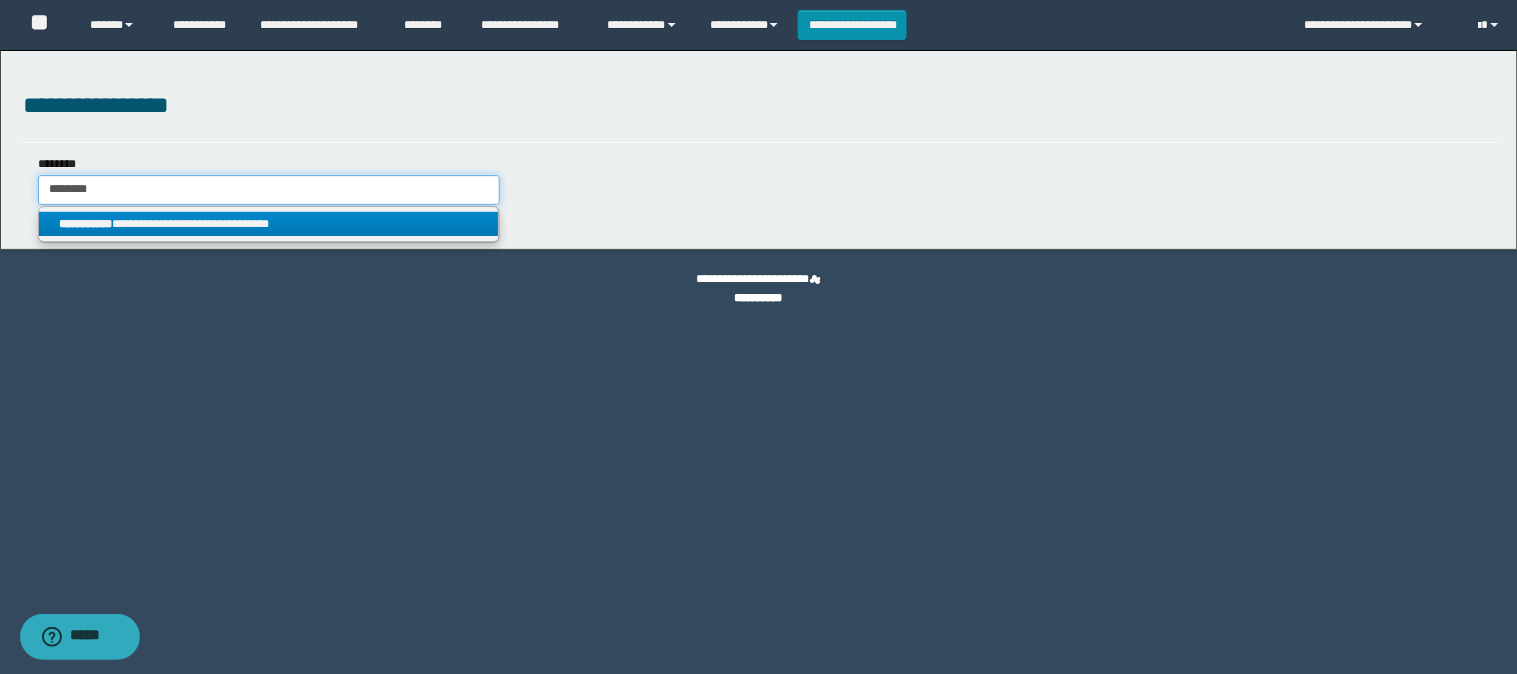 type on "********" 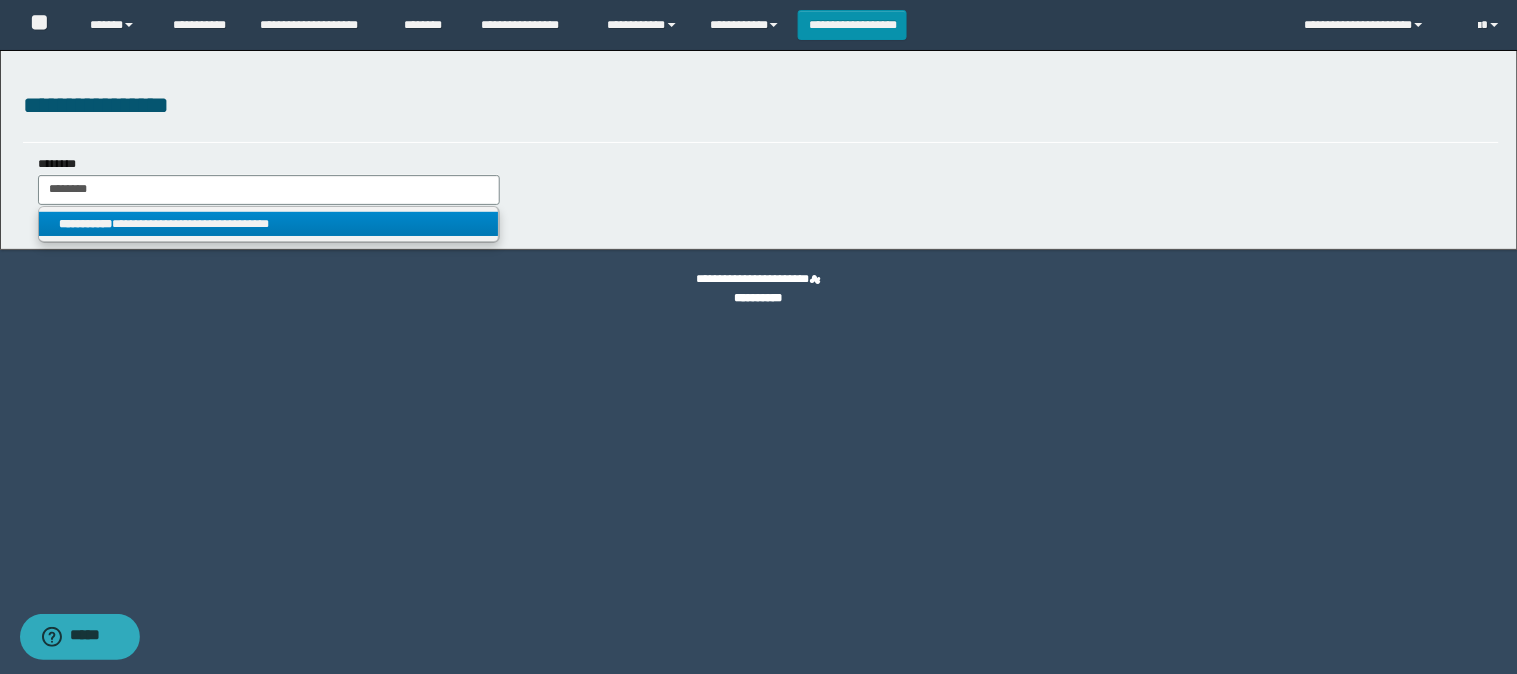 click on "**********" at bounding box center [269, 224] 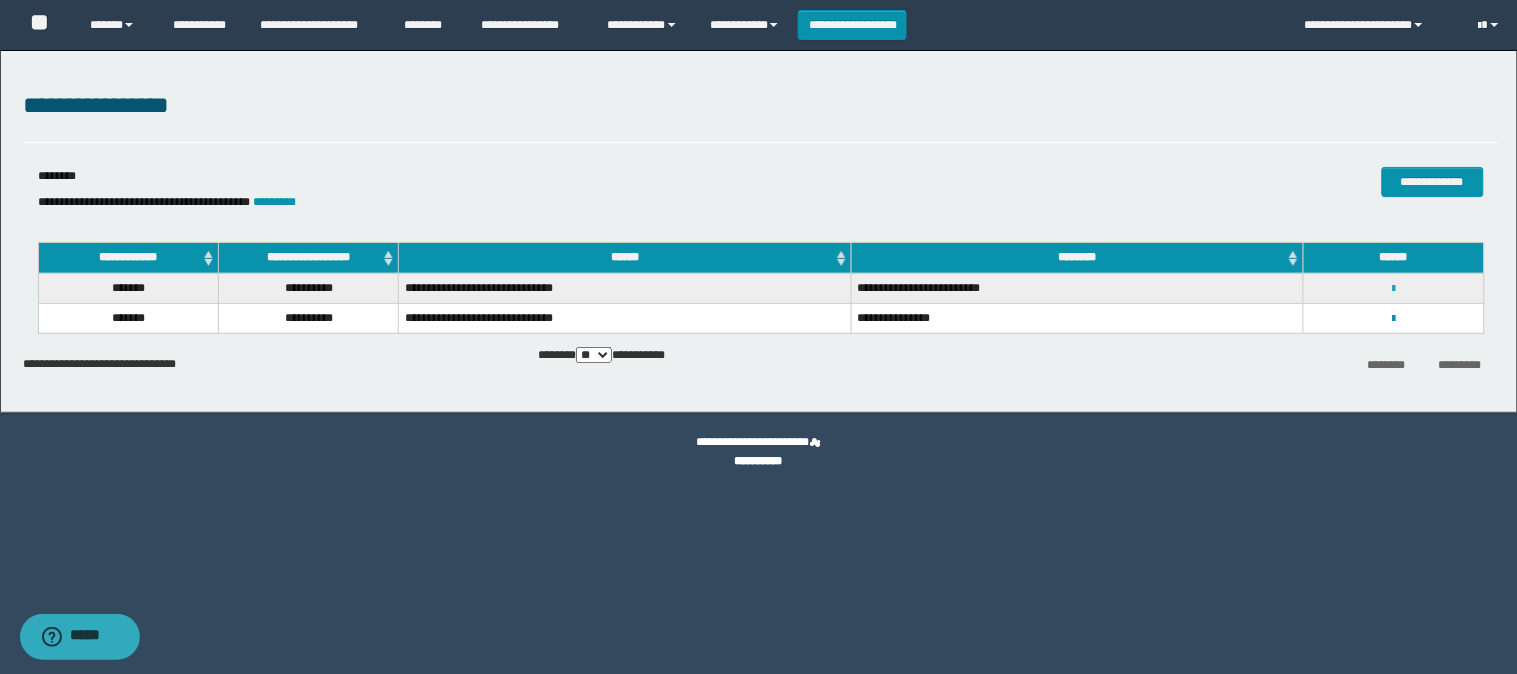 click at bounding box center (1393, 289) 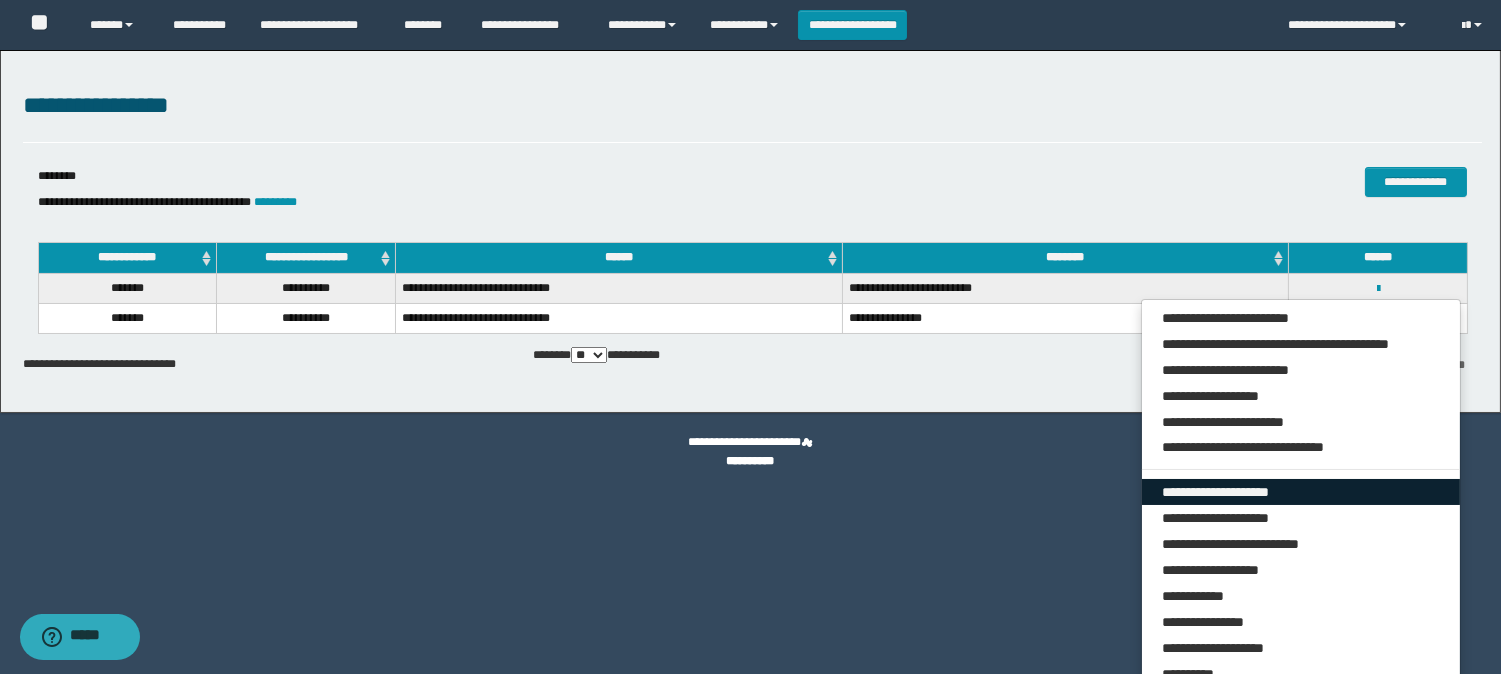 click on "**********" at bounding box center (1301, 492) 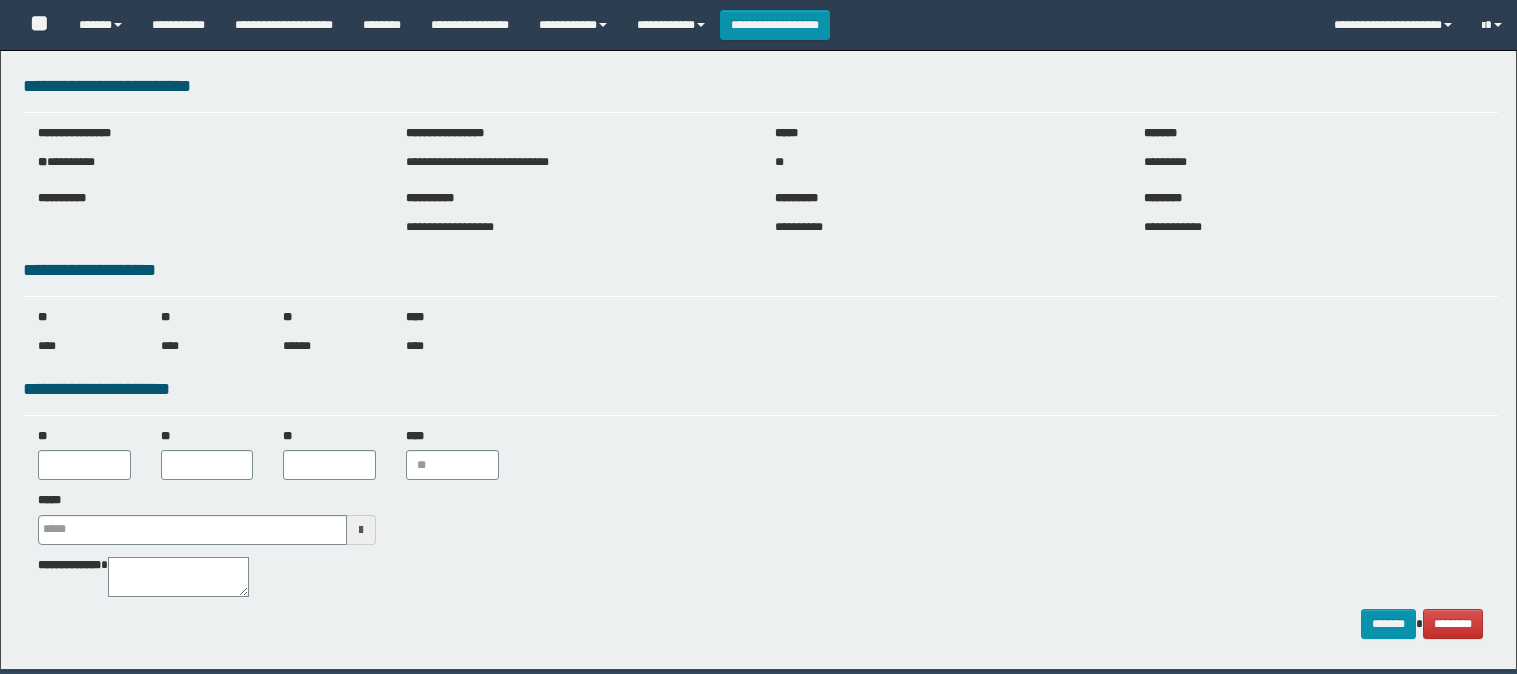 type 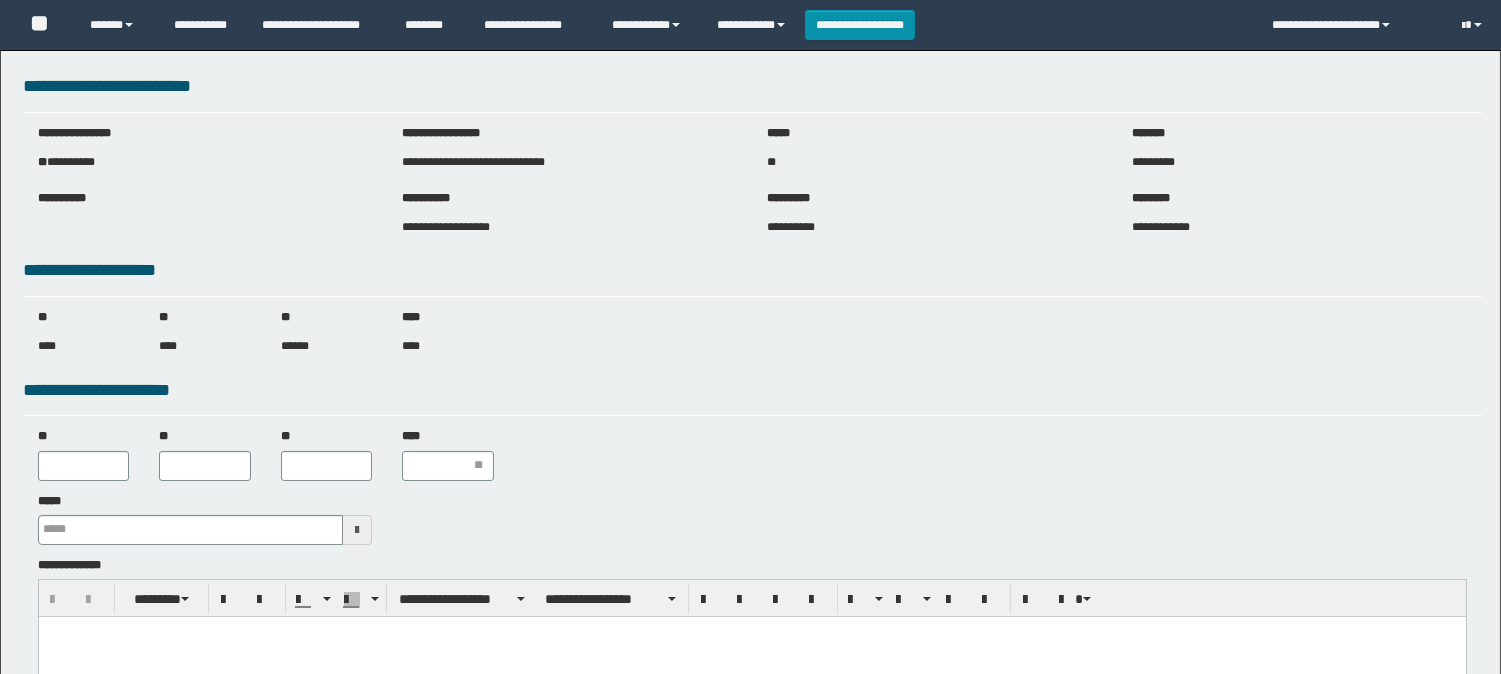 scroll, scrollTop: 0, scrollLeft: 0, axis: both 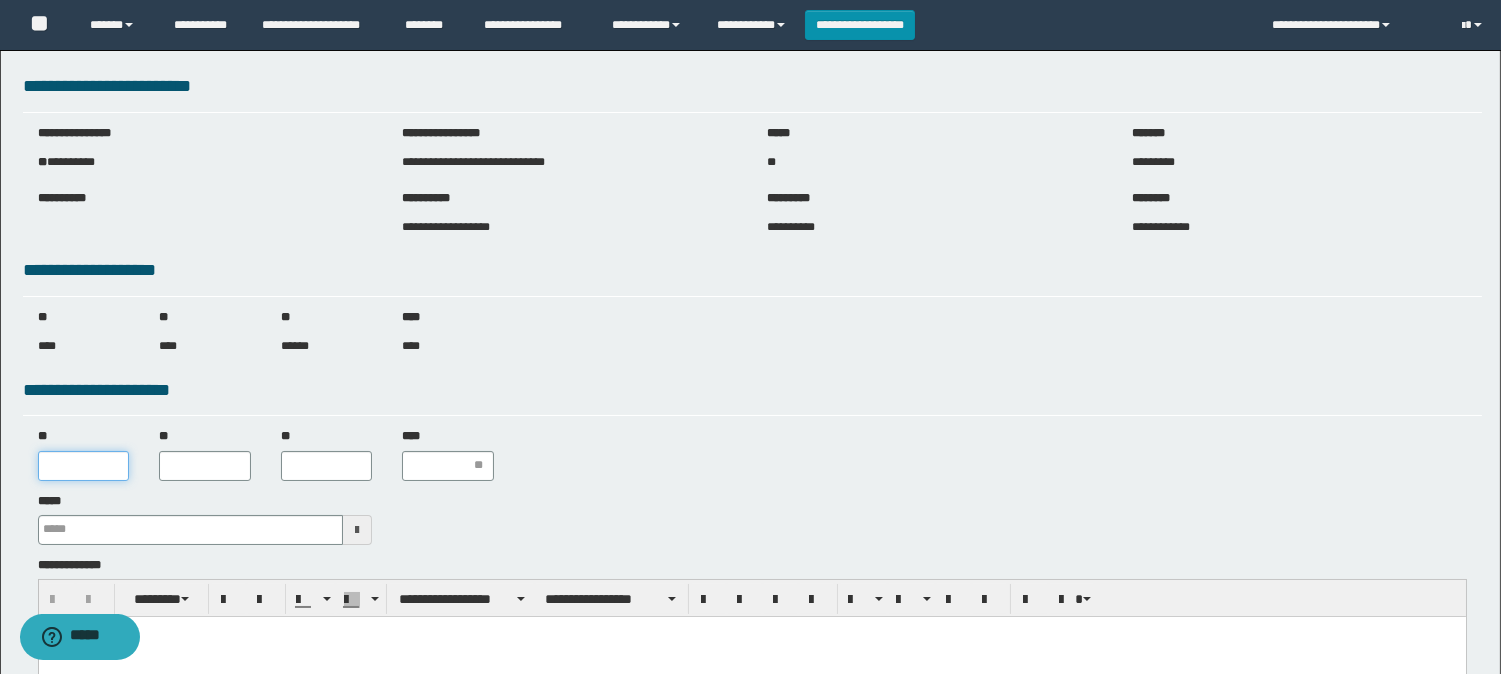 click on "**" at bounding box center [84, 466] 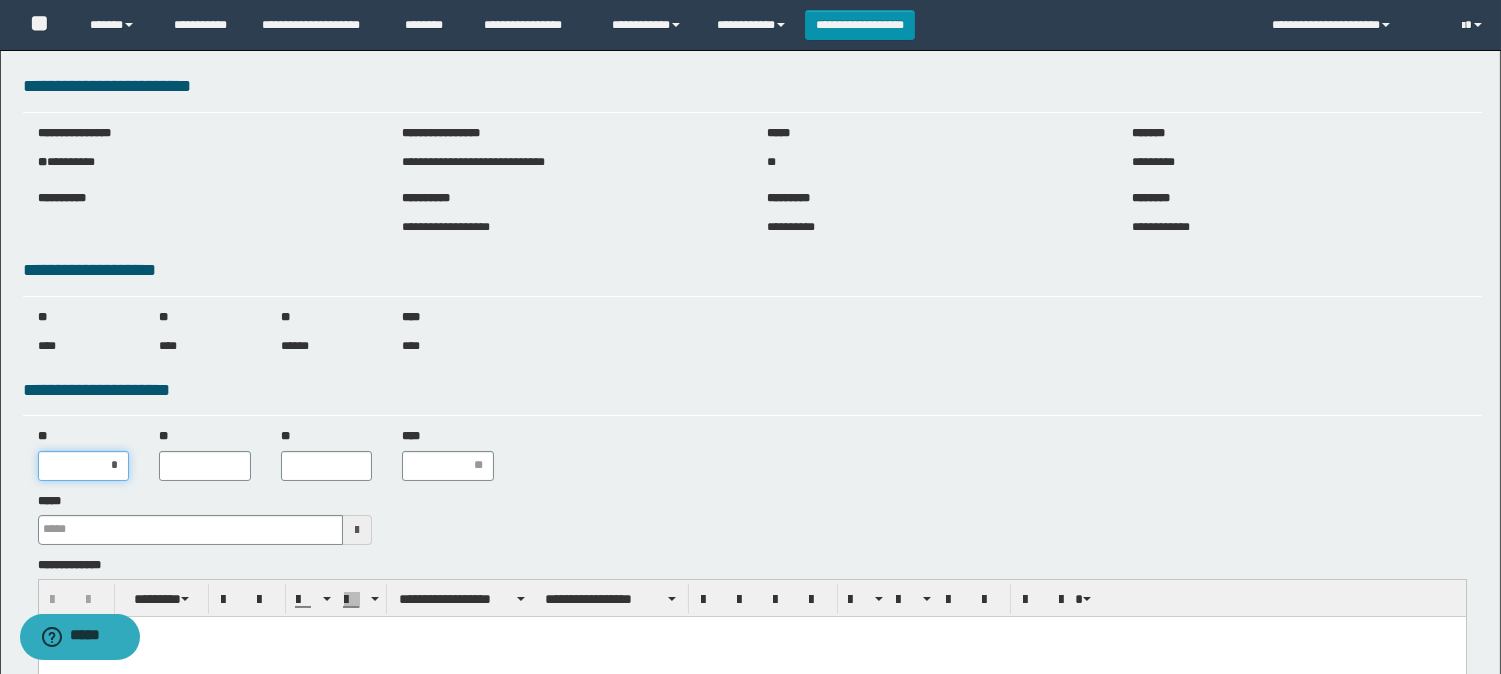 type on "**" 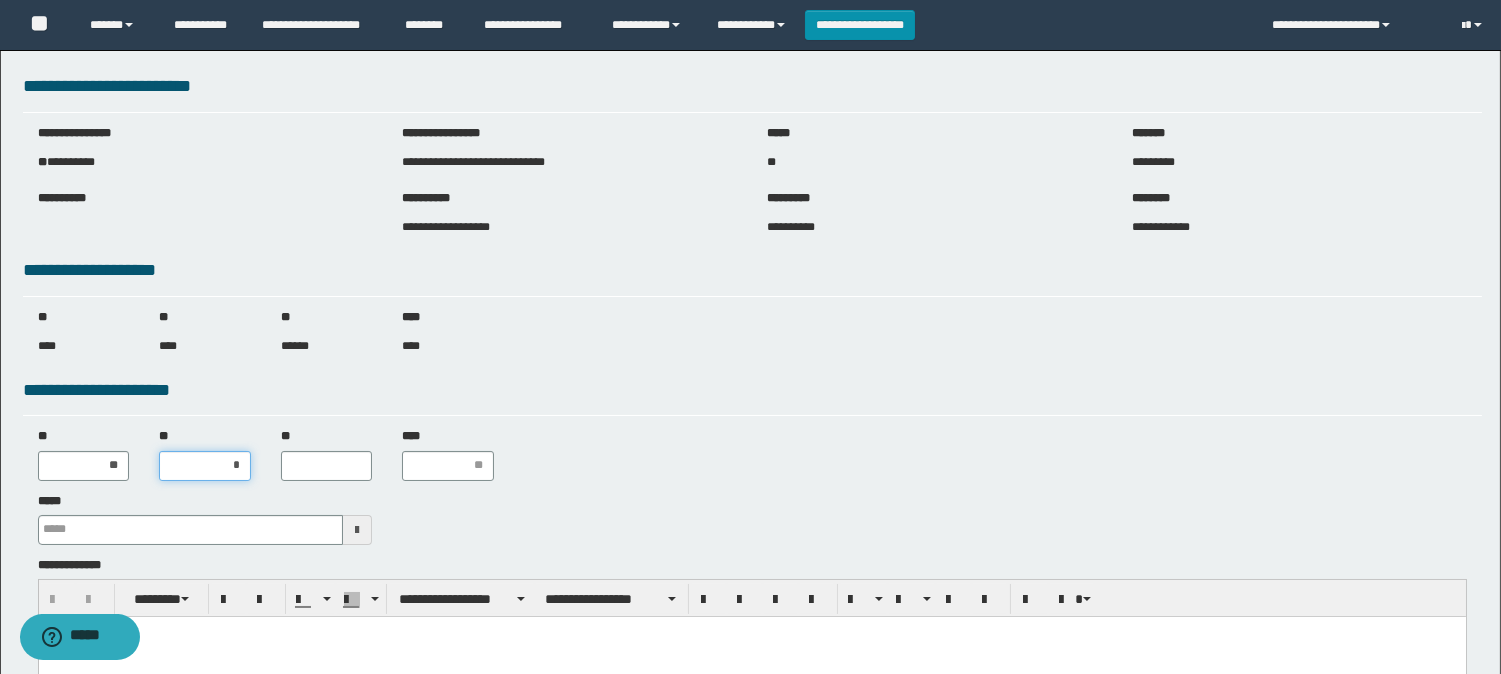 type on "**" 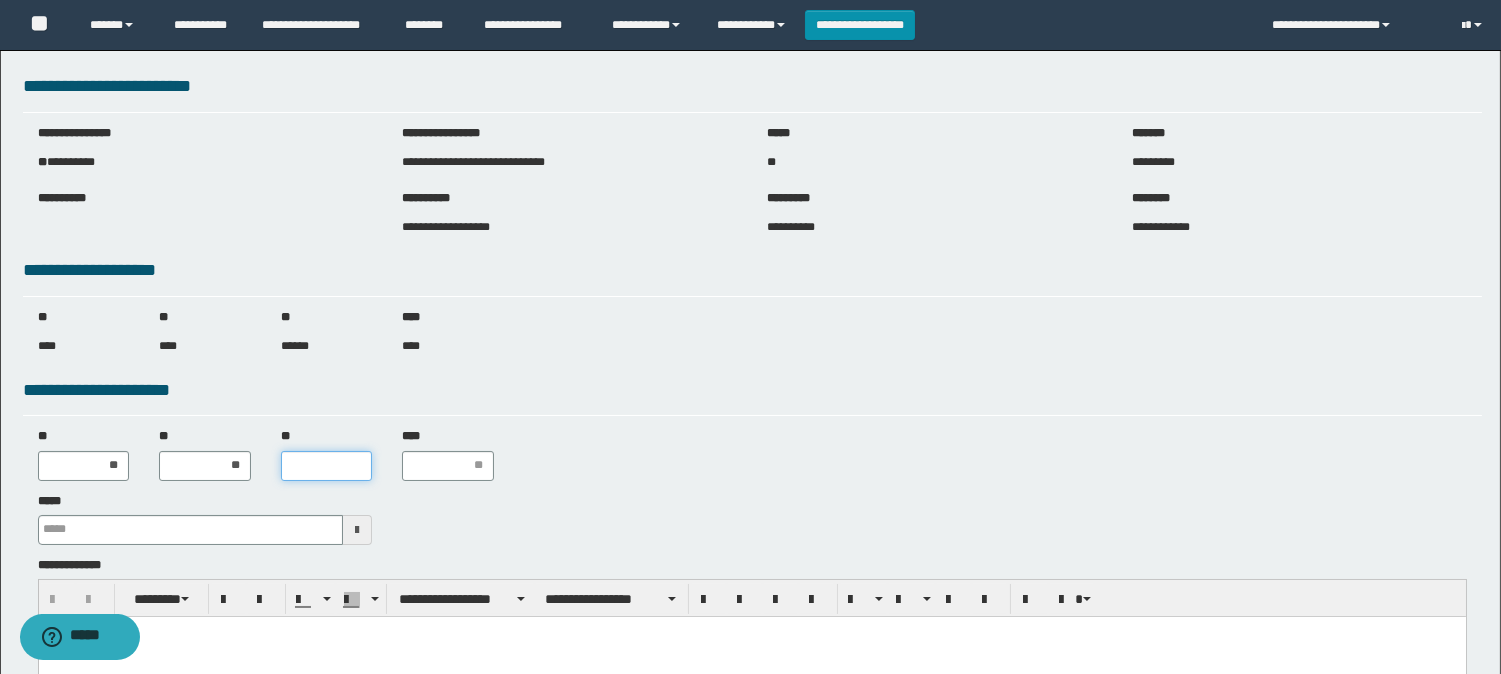 type 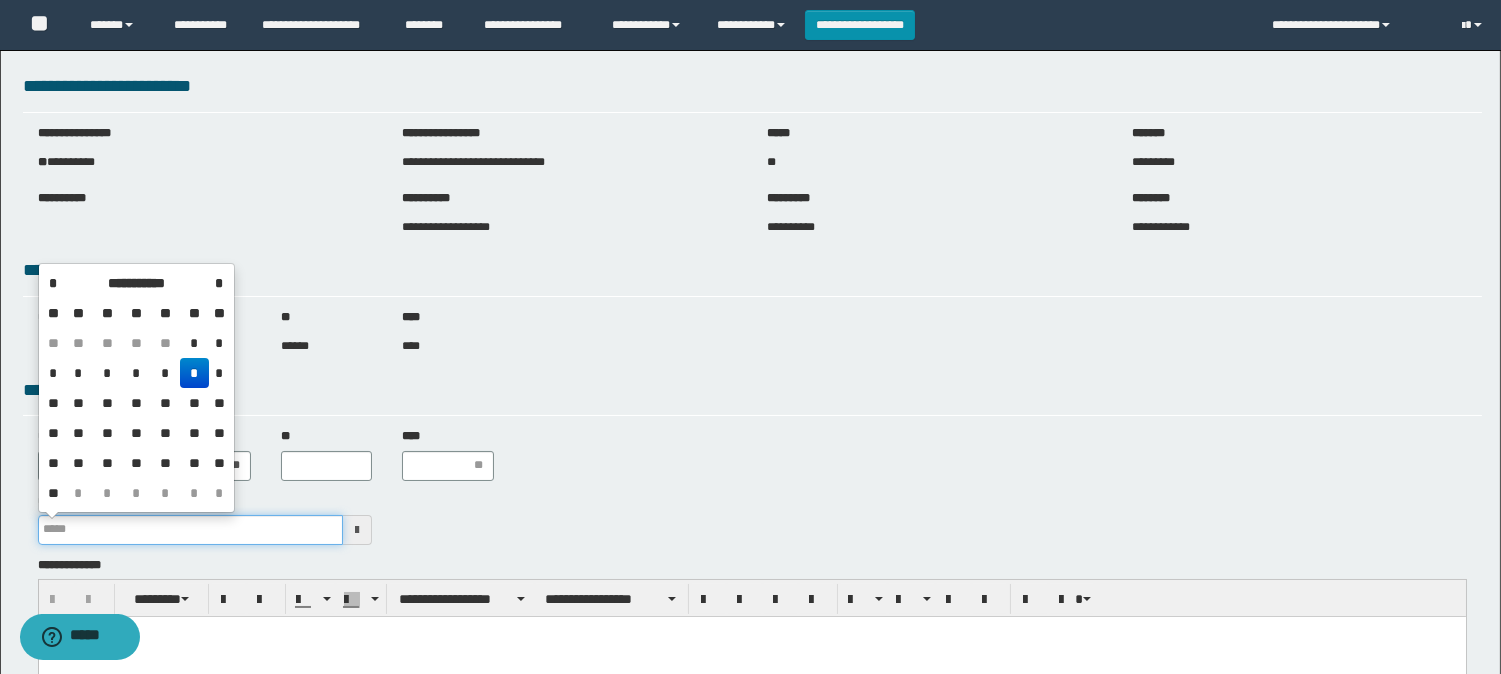 click on "*****" at bounding box center (191, 530) 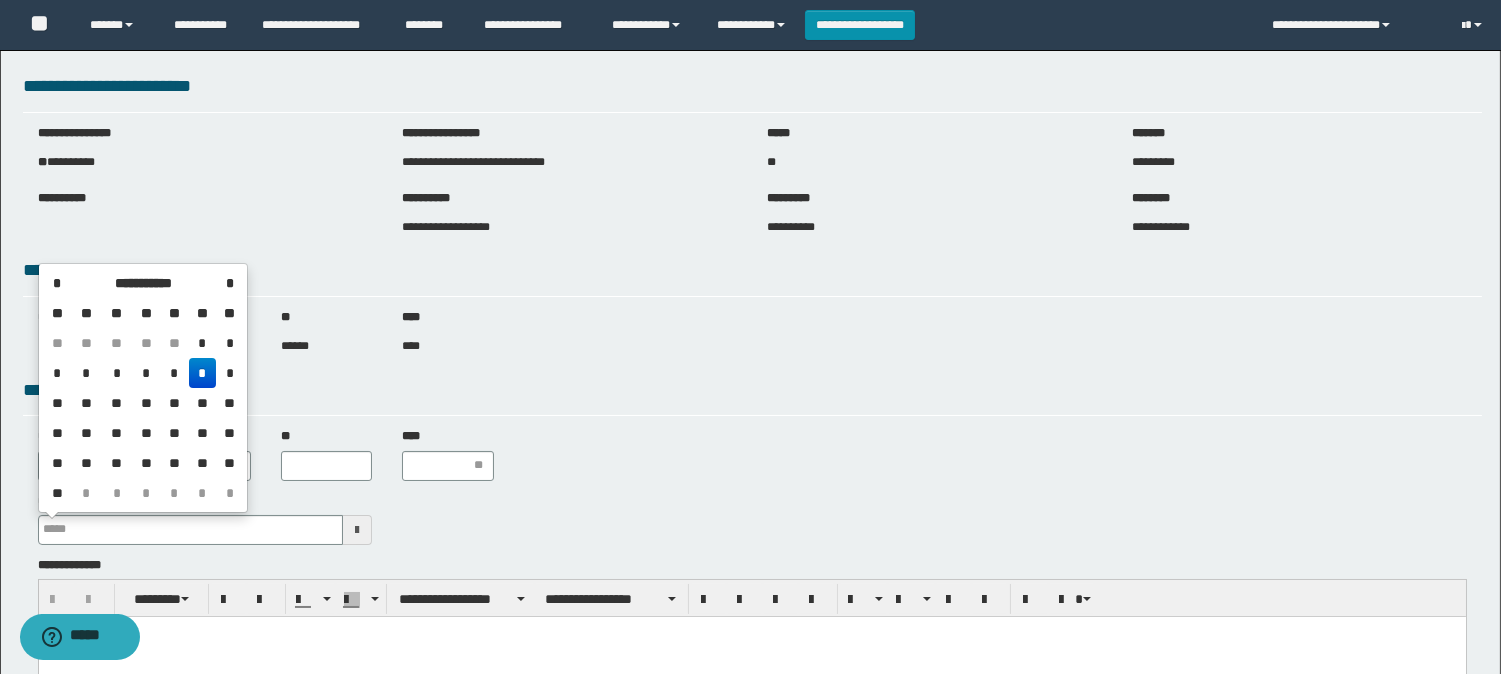 click on "*" at bounding box center (203, 373) 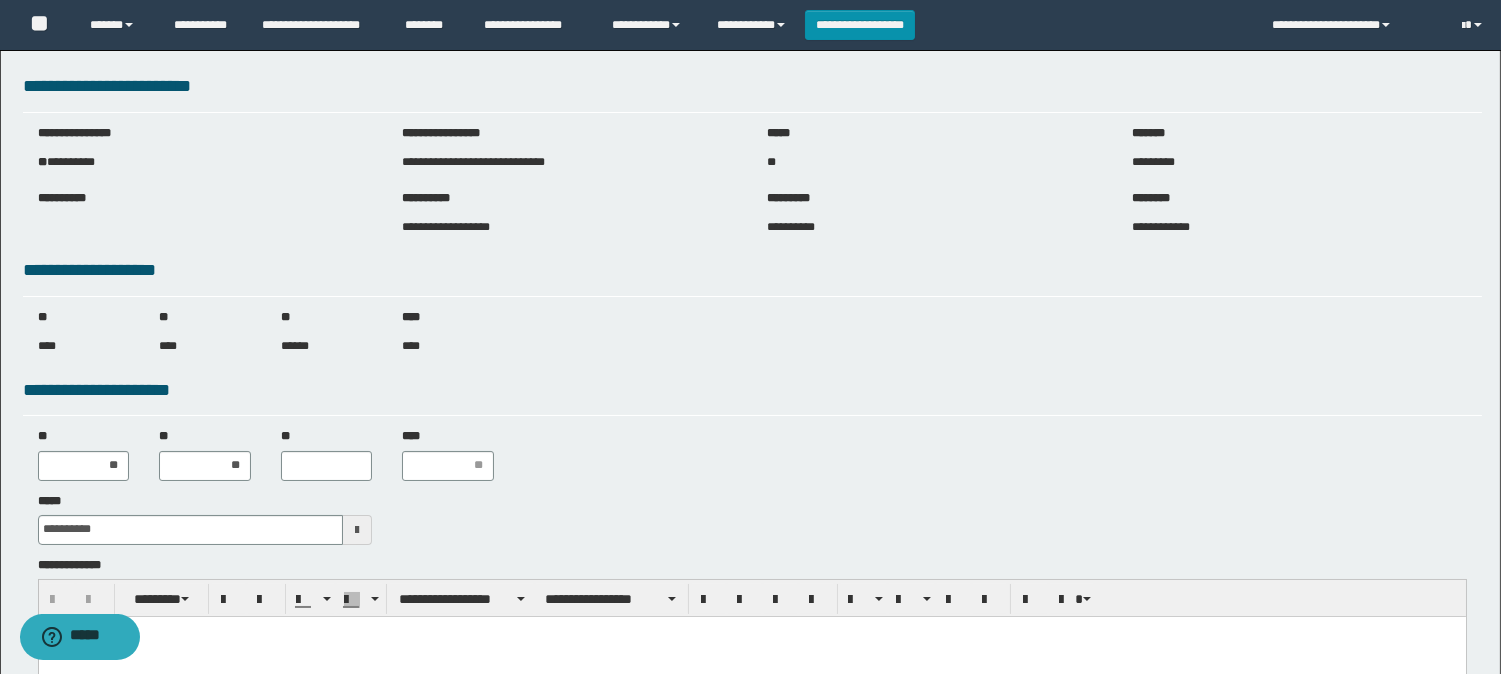 click at bounding box center (751, 631) 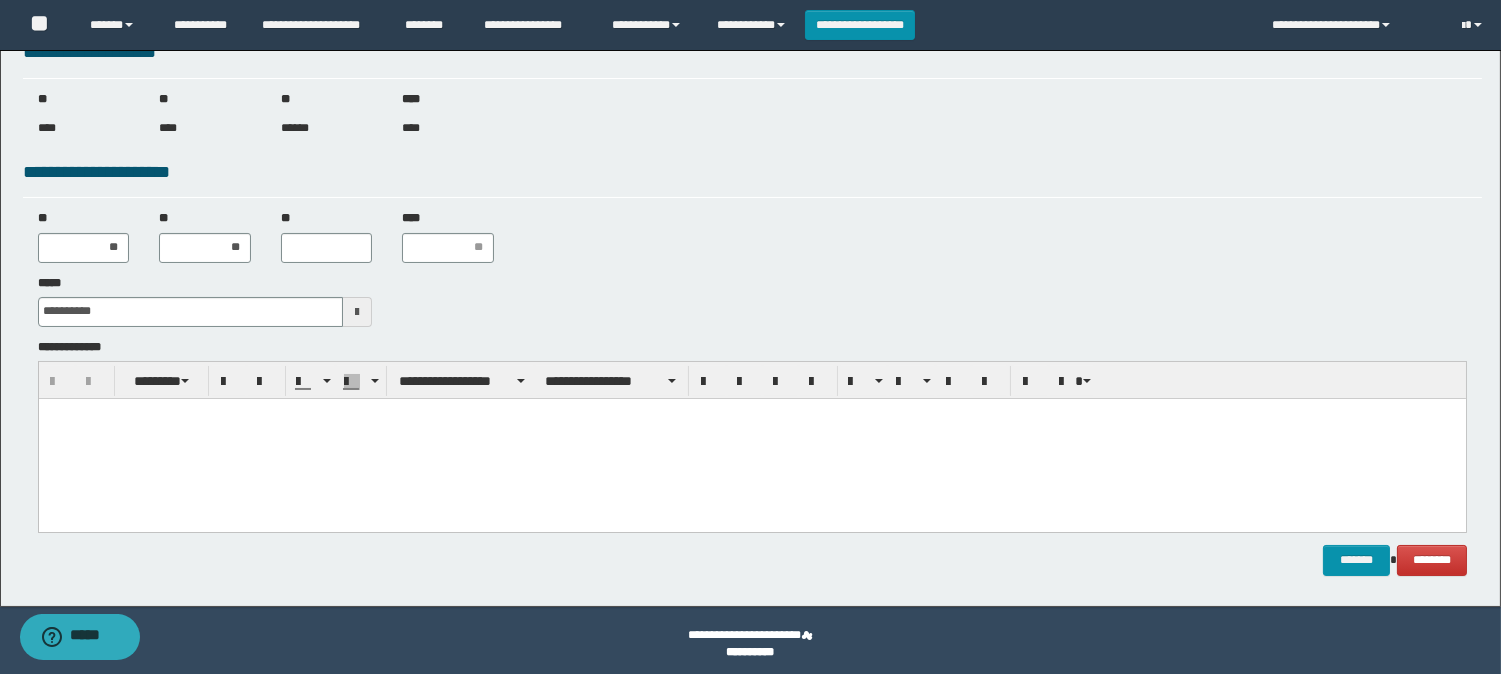 scroll, scrollTop: 224, scrollLeft: 0, axis: vertical 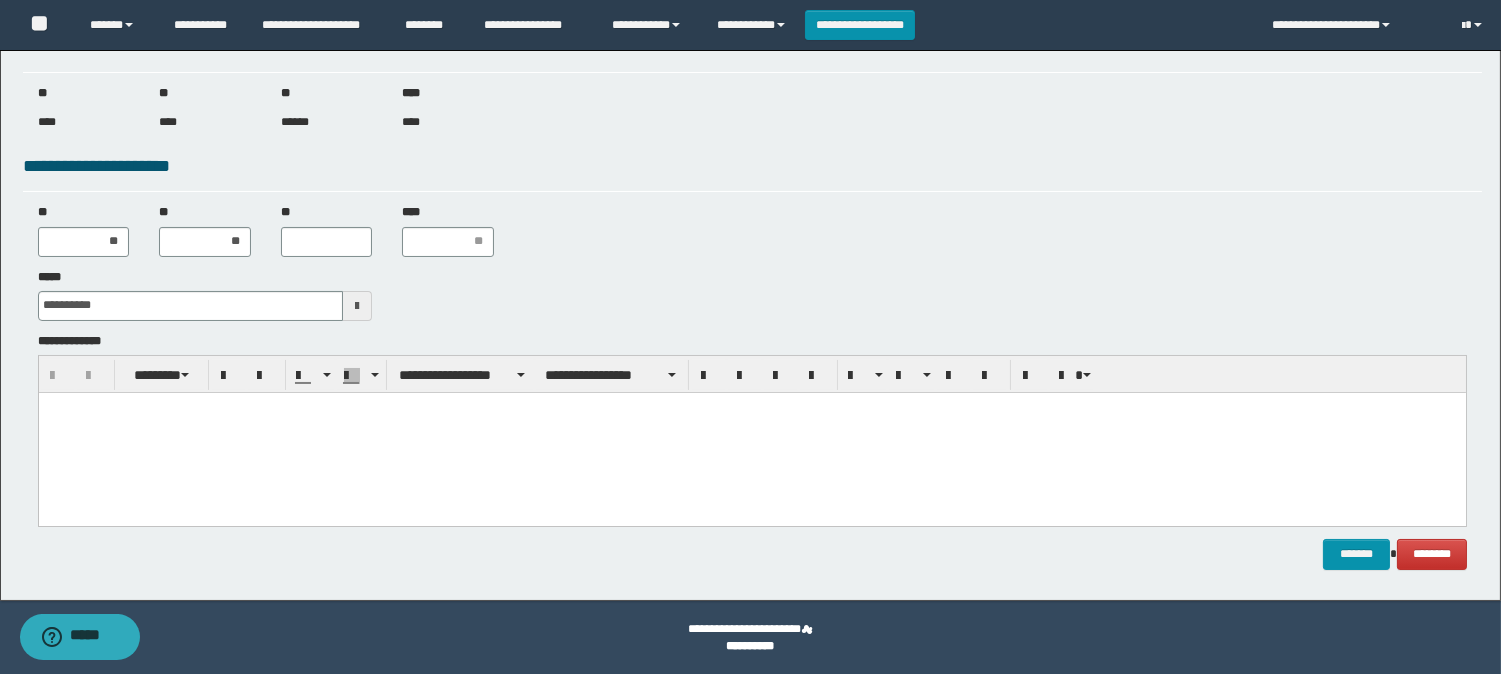 click at bounding box center [751, 432] 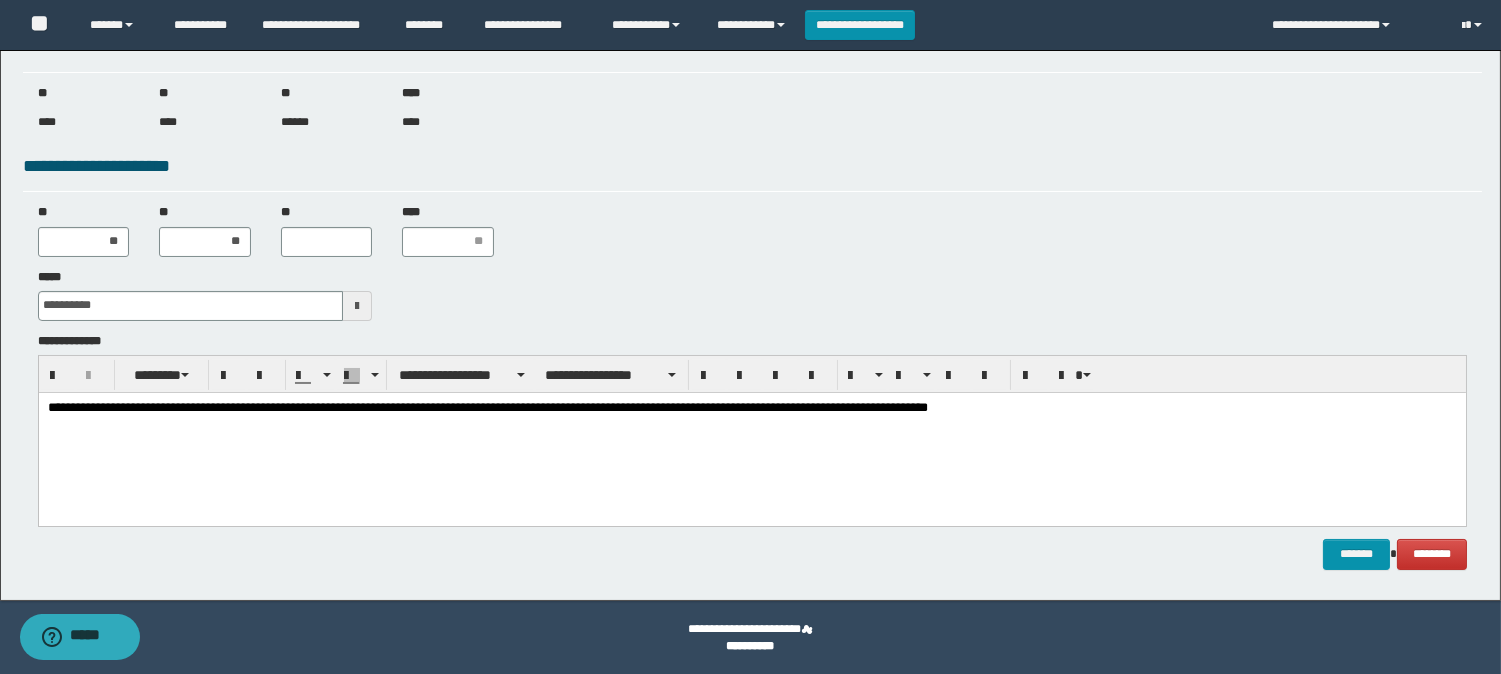 click on "**********" at bounding box center (751, 408) 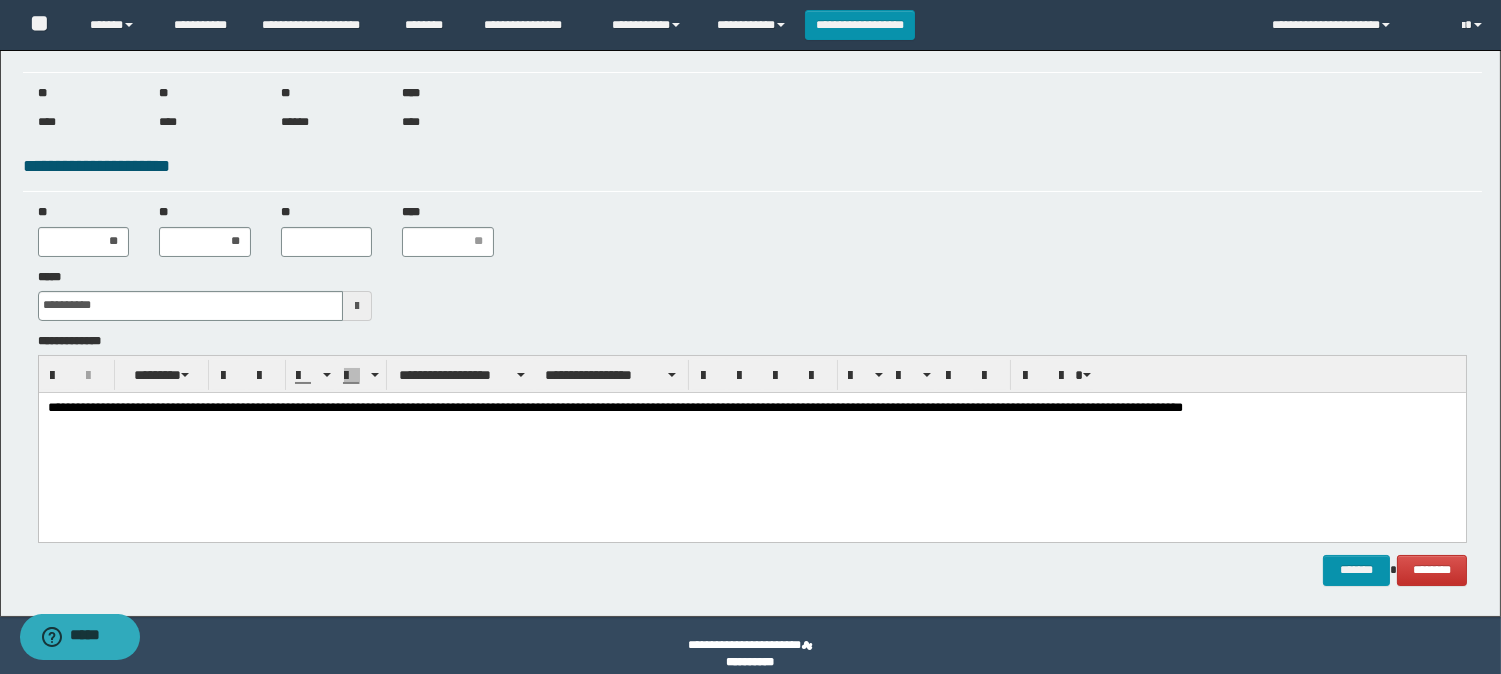 click on "**********" at bounding box center (751, 416) 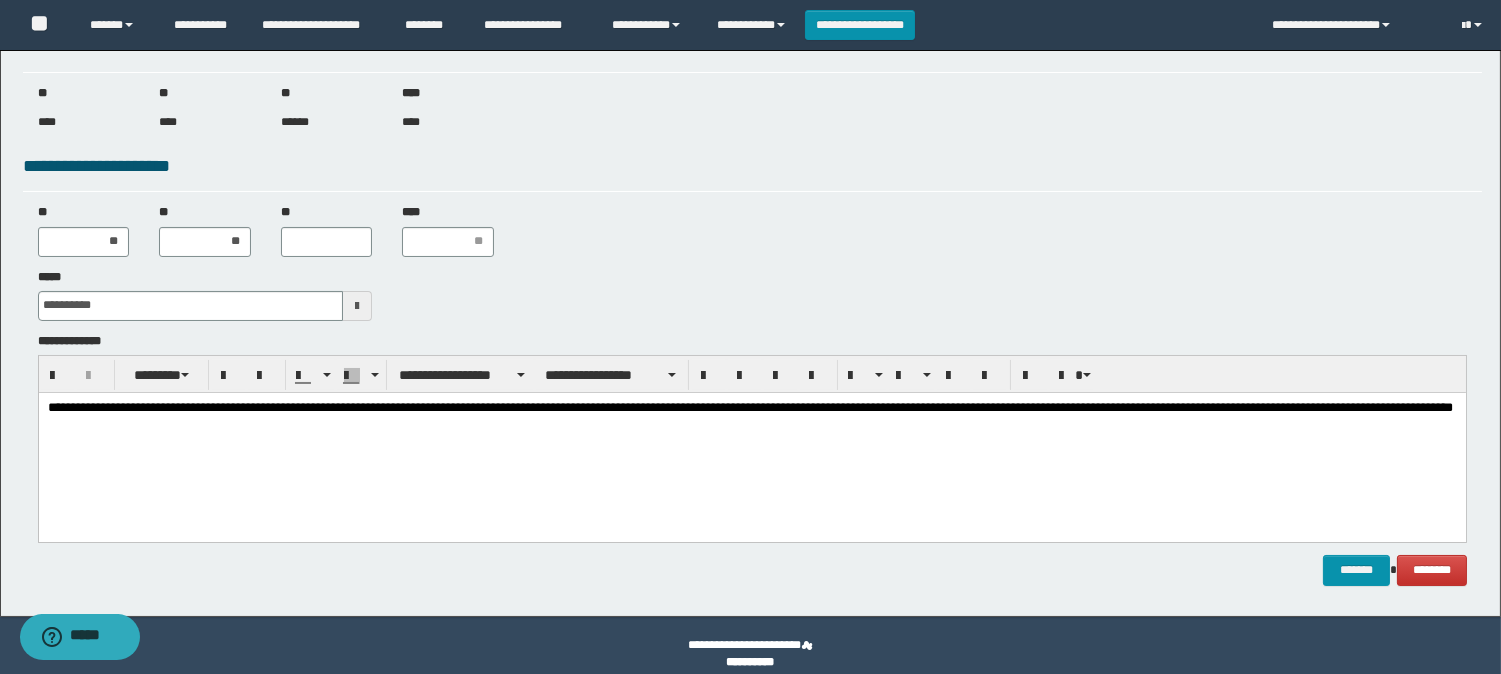 click on "**" at bounding box center [327, 230] 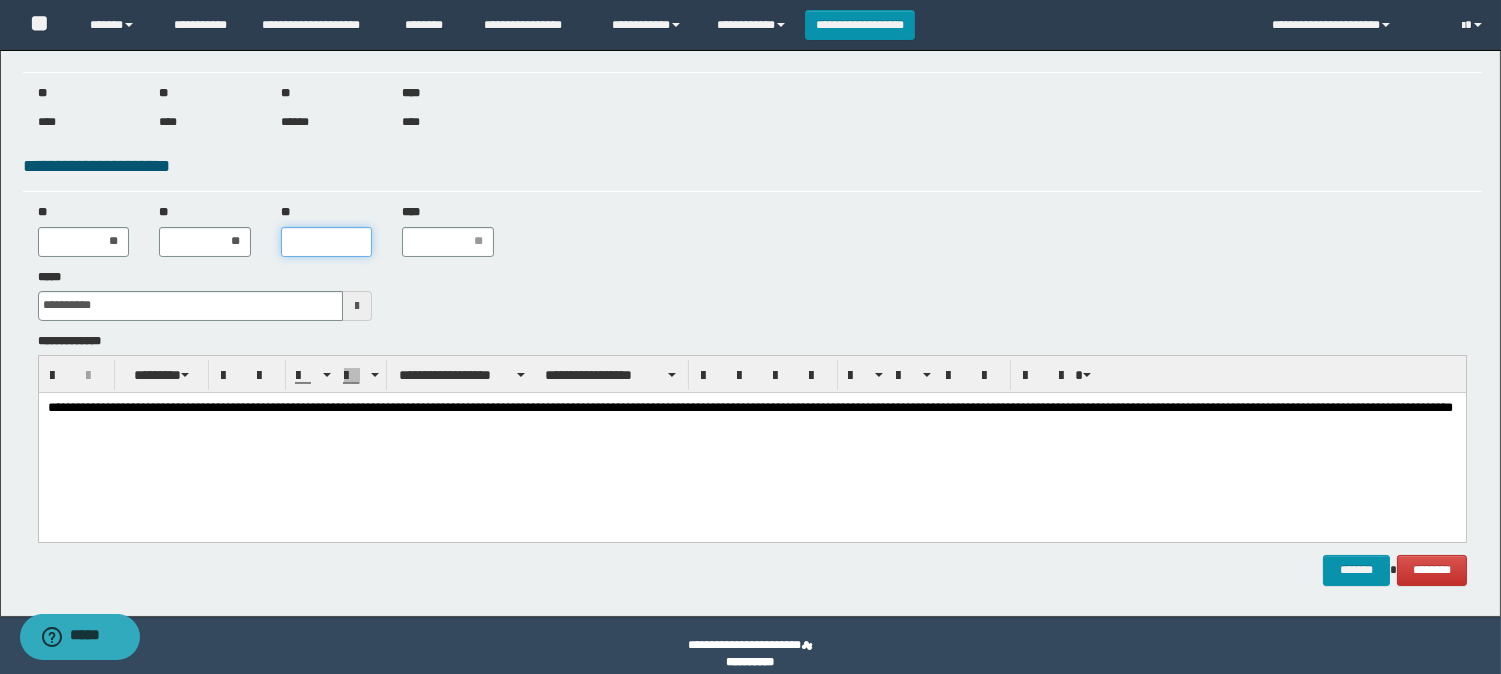 click on "**" at bounding box center [327, 242] 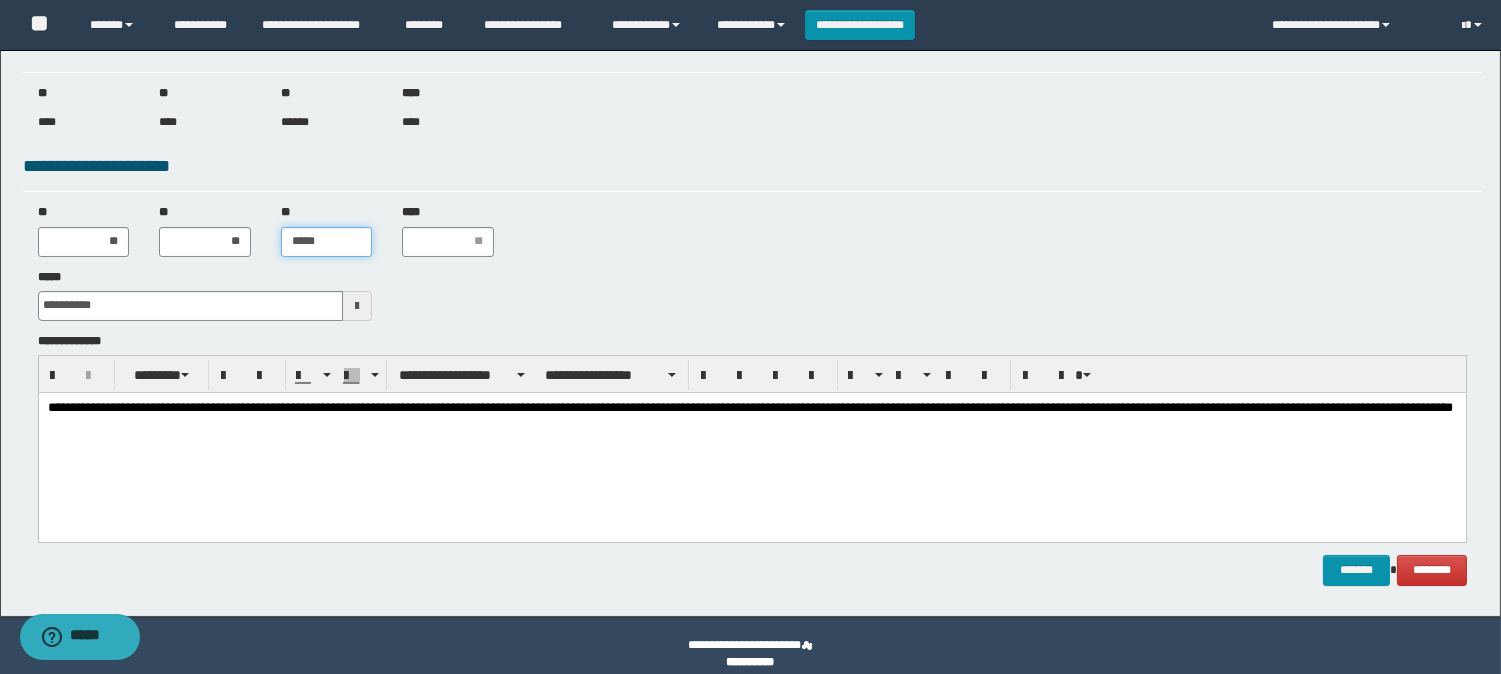 type on "******" 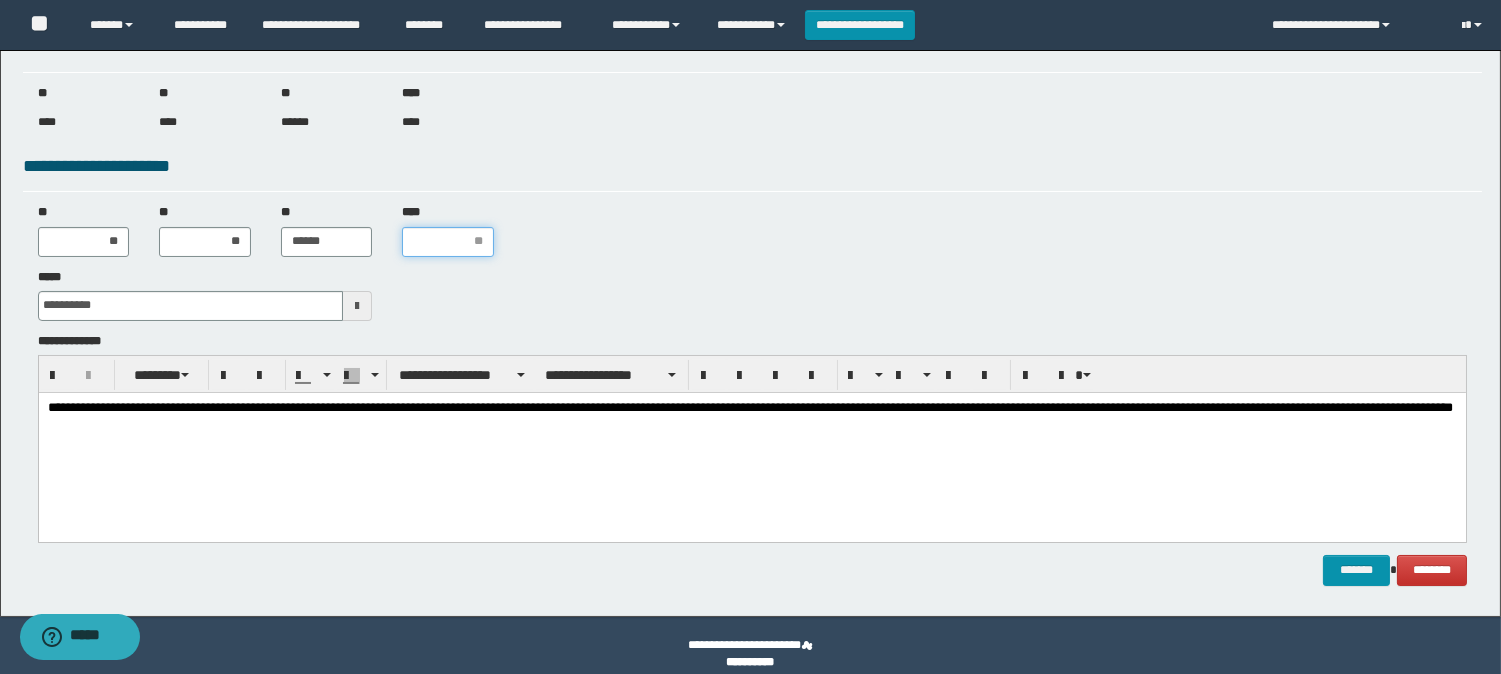 click on "****" at bounding box center (448, 242) 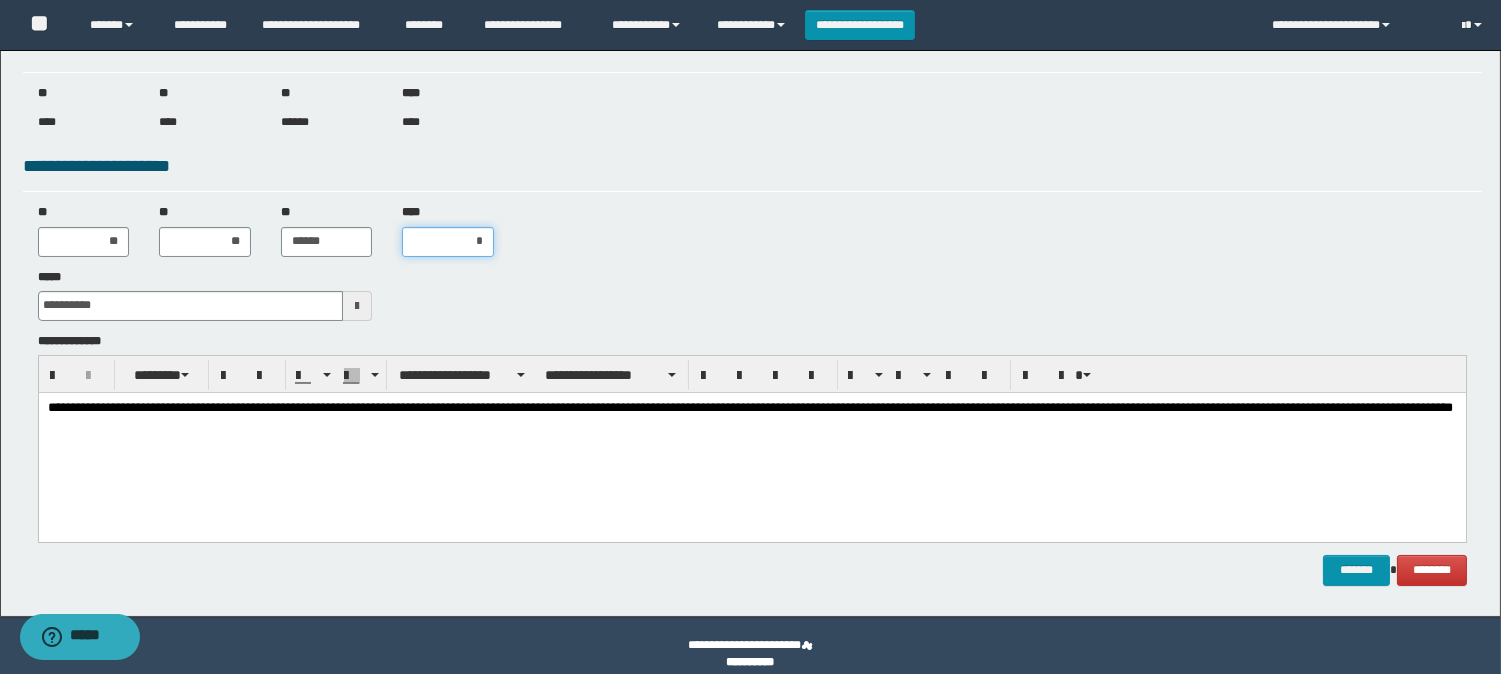 type on "**" 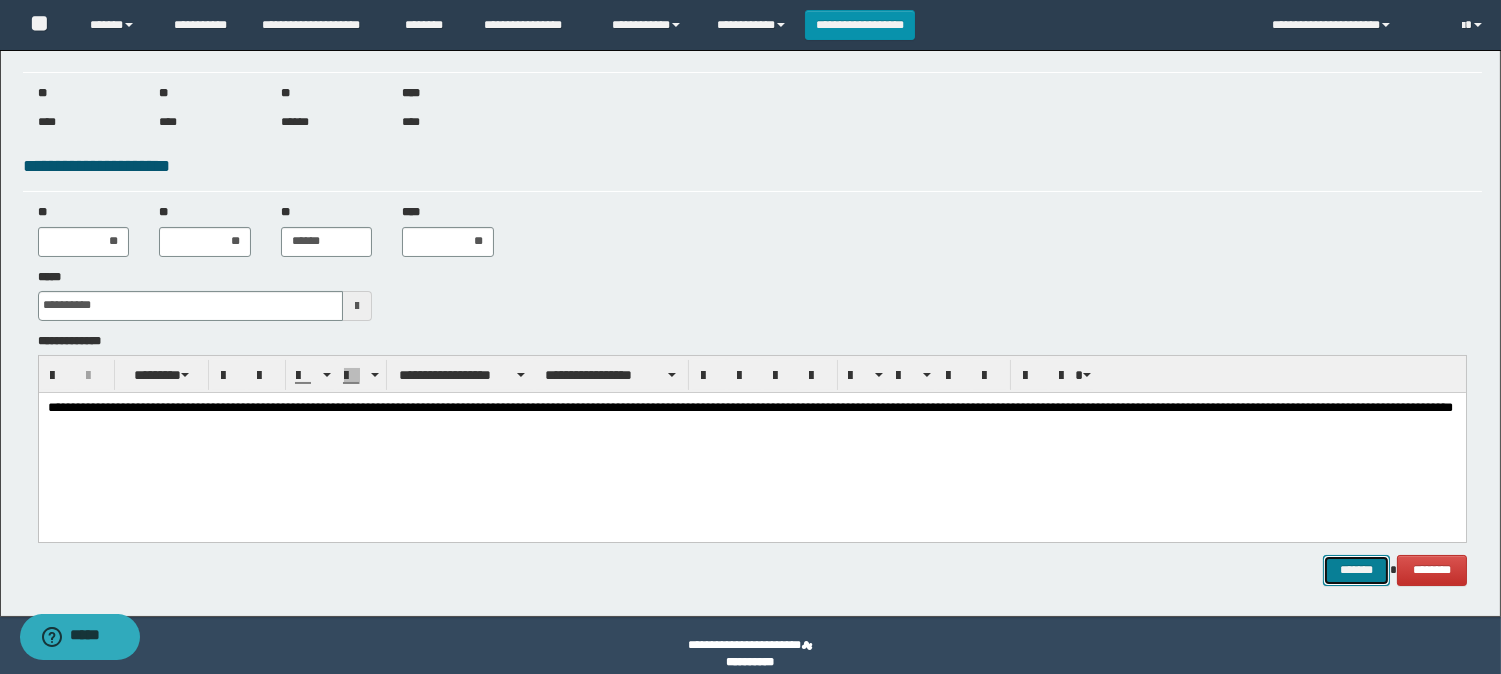 click on "*******" at bounding box center (1356, 570) 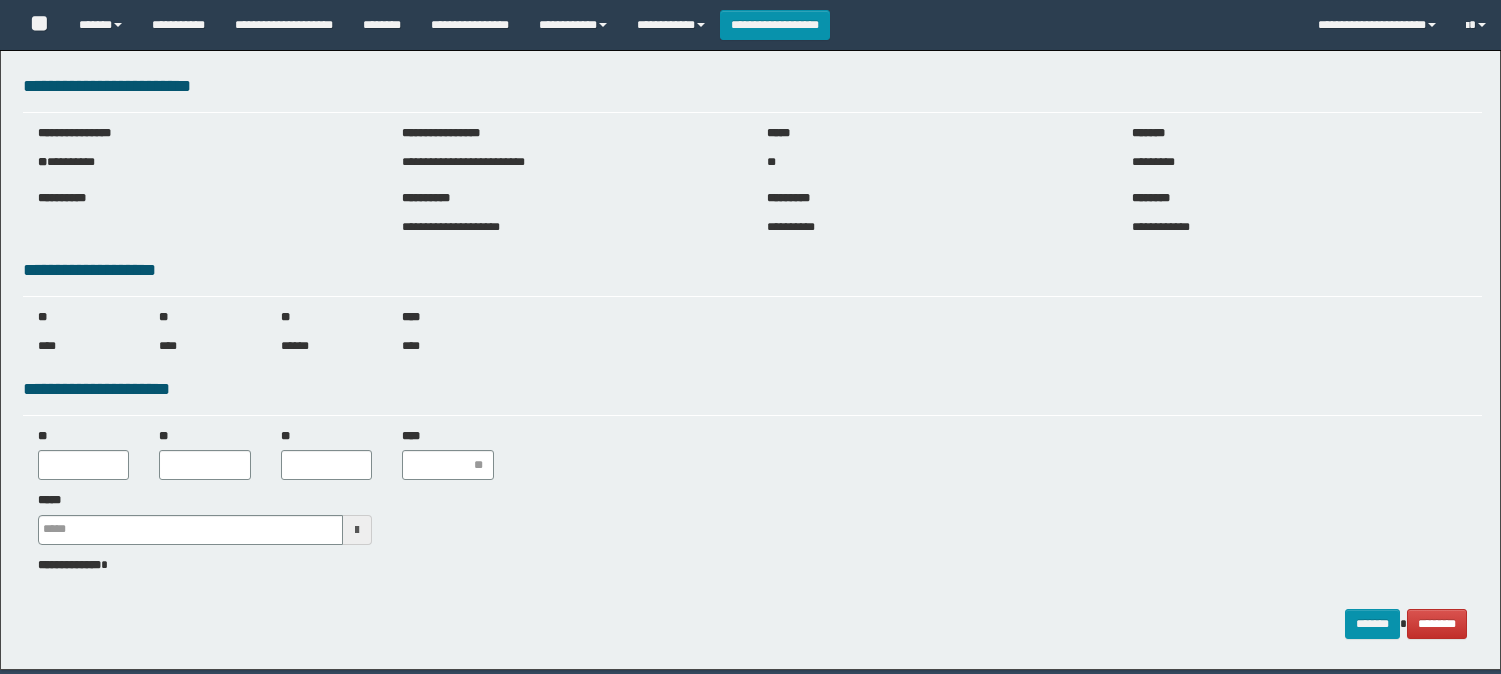 scroll, scrollTop: 0, scrollLeft: 0, axis: both 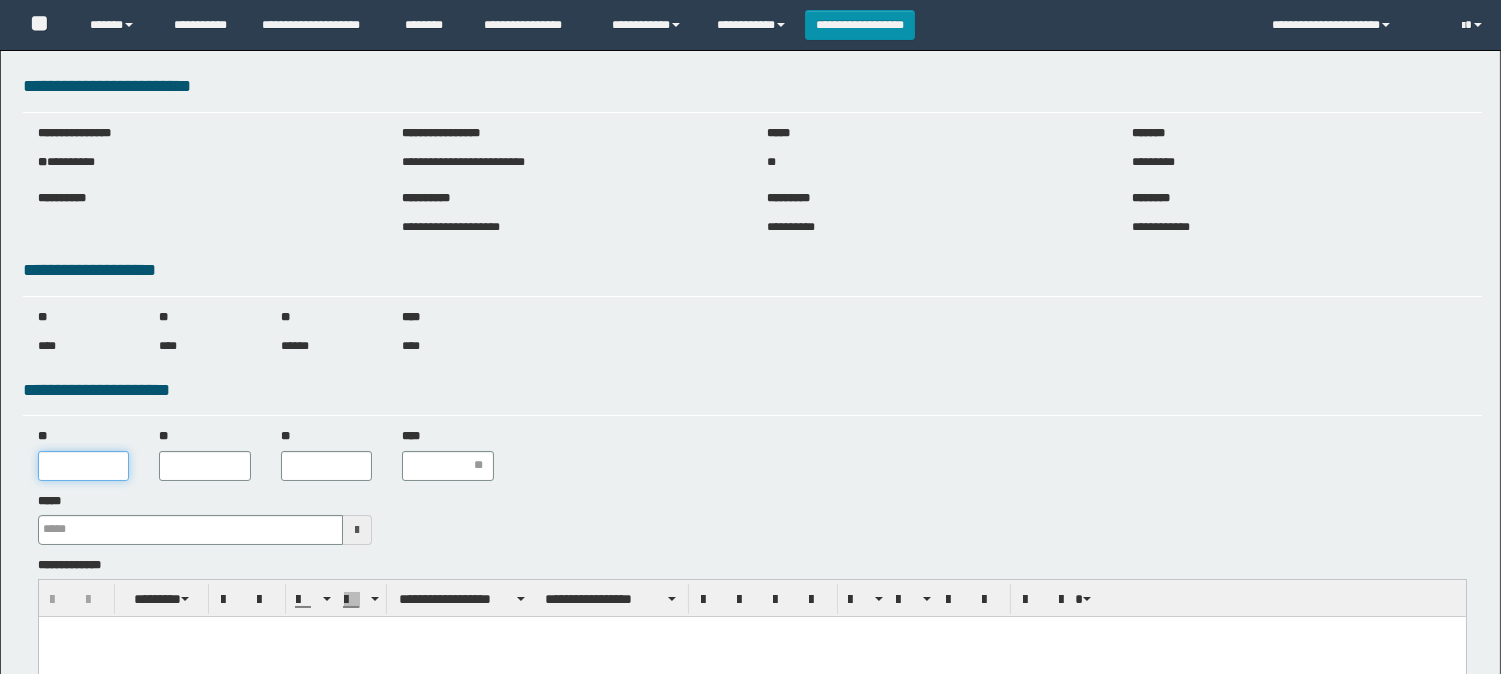 click on "**" at bounding box center [84, 466] 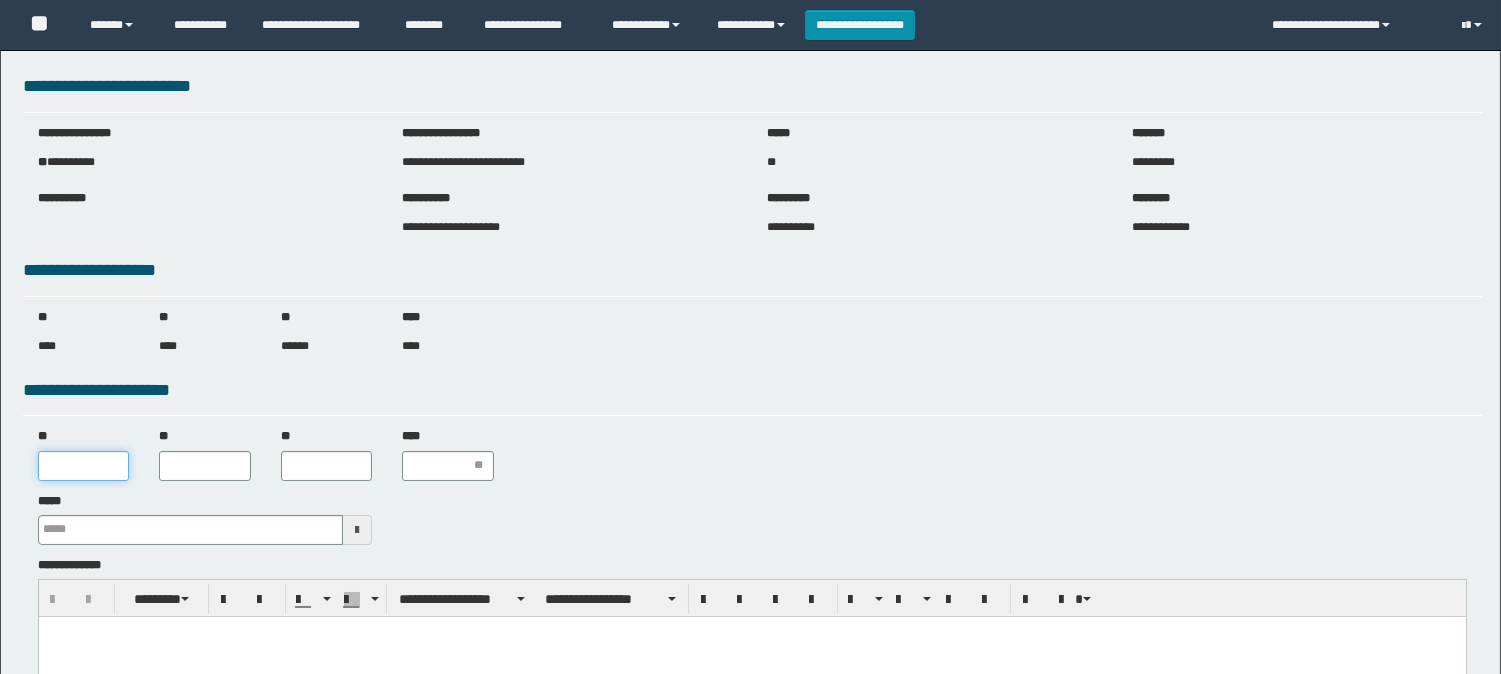 scroll, scrollTop: 0, scrollLeft: 0, axis: both 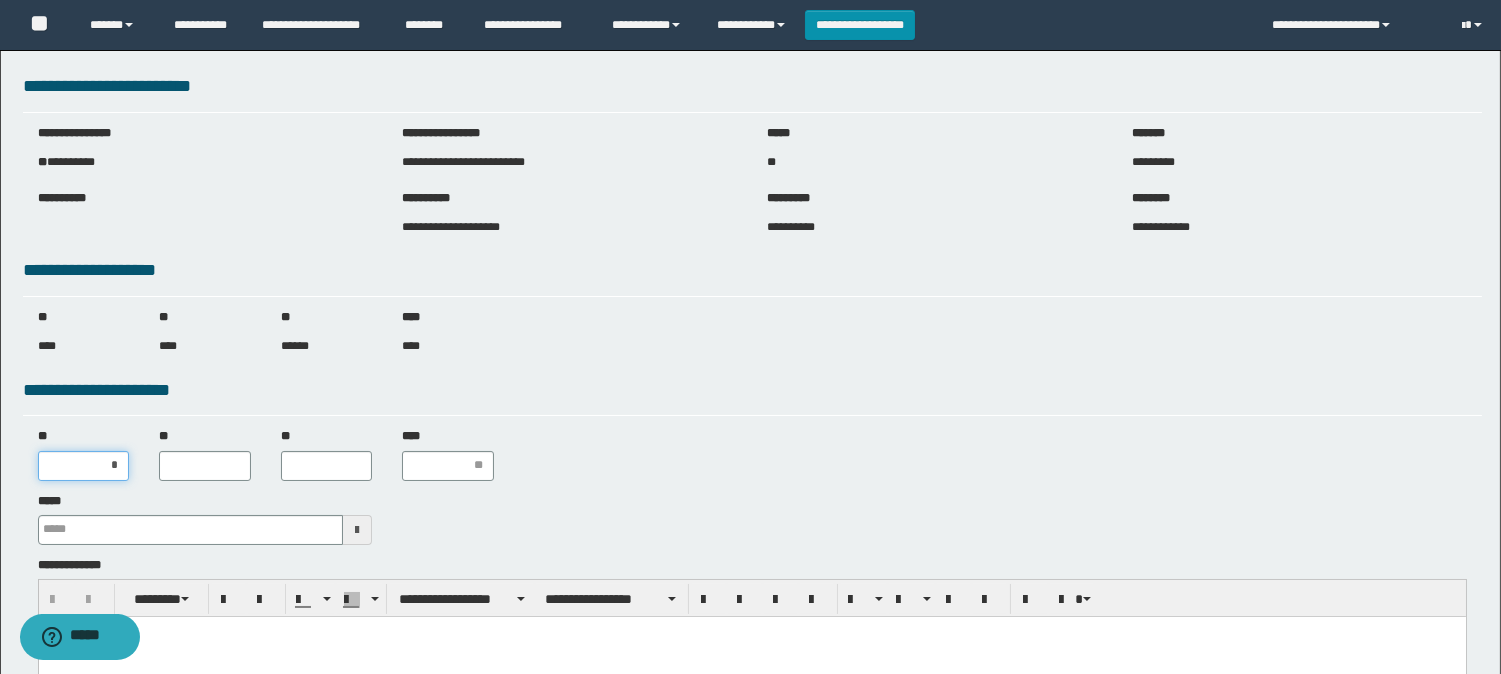 type on "**" 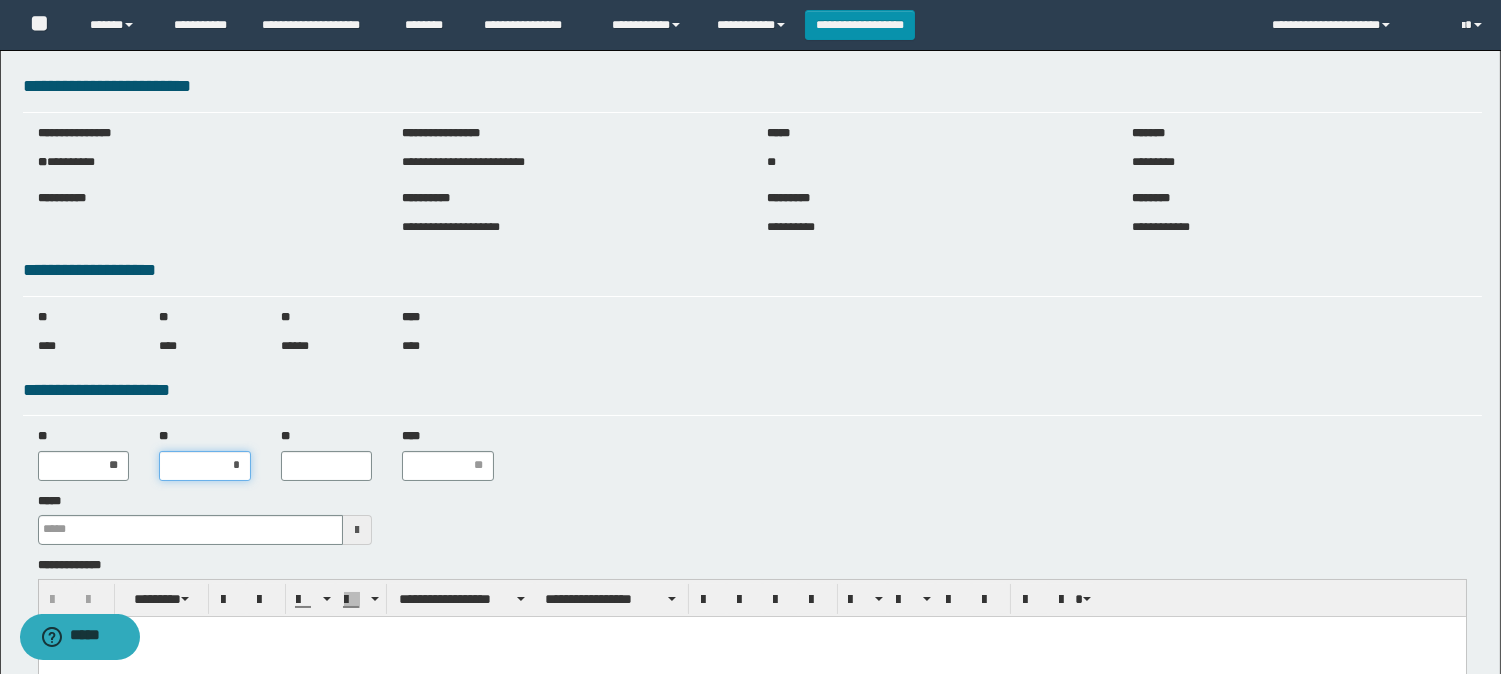 type on "**" 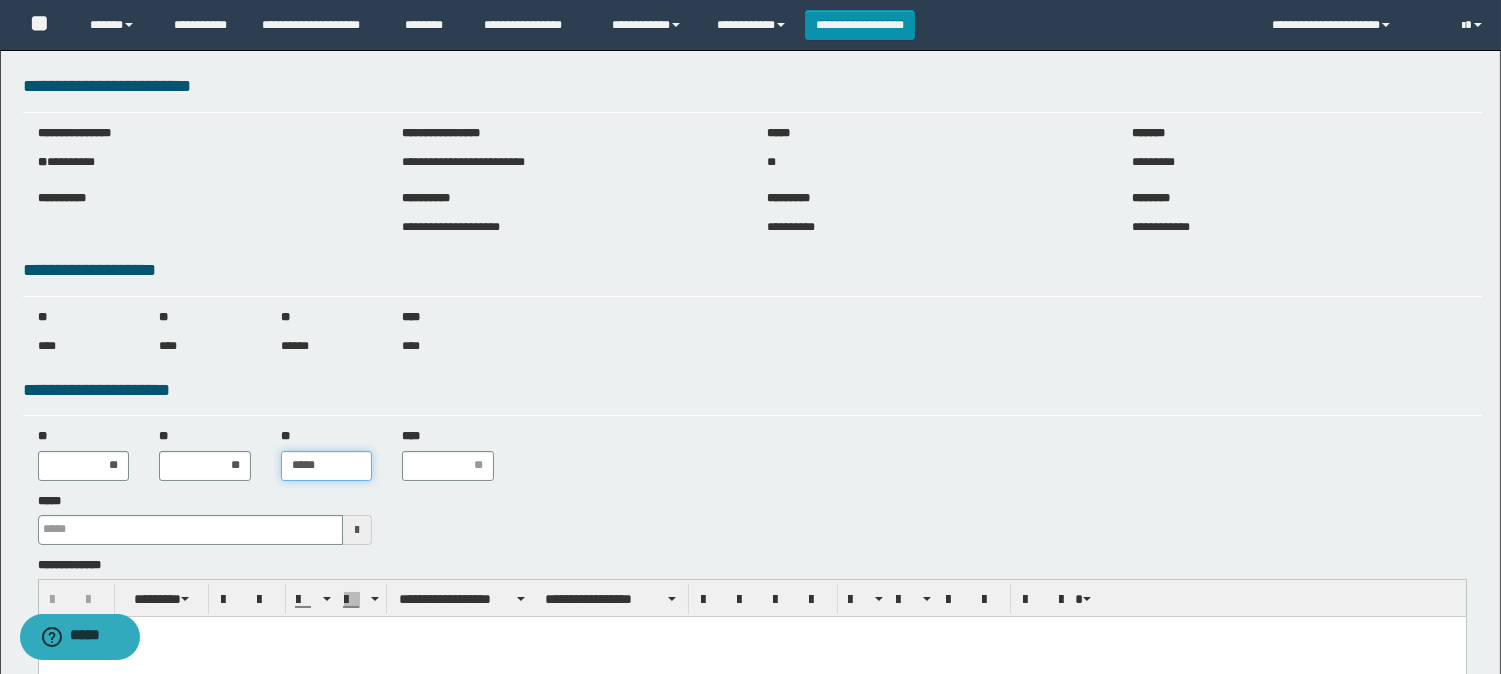 type on "******" 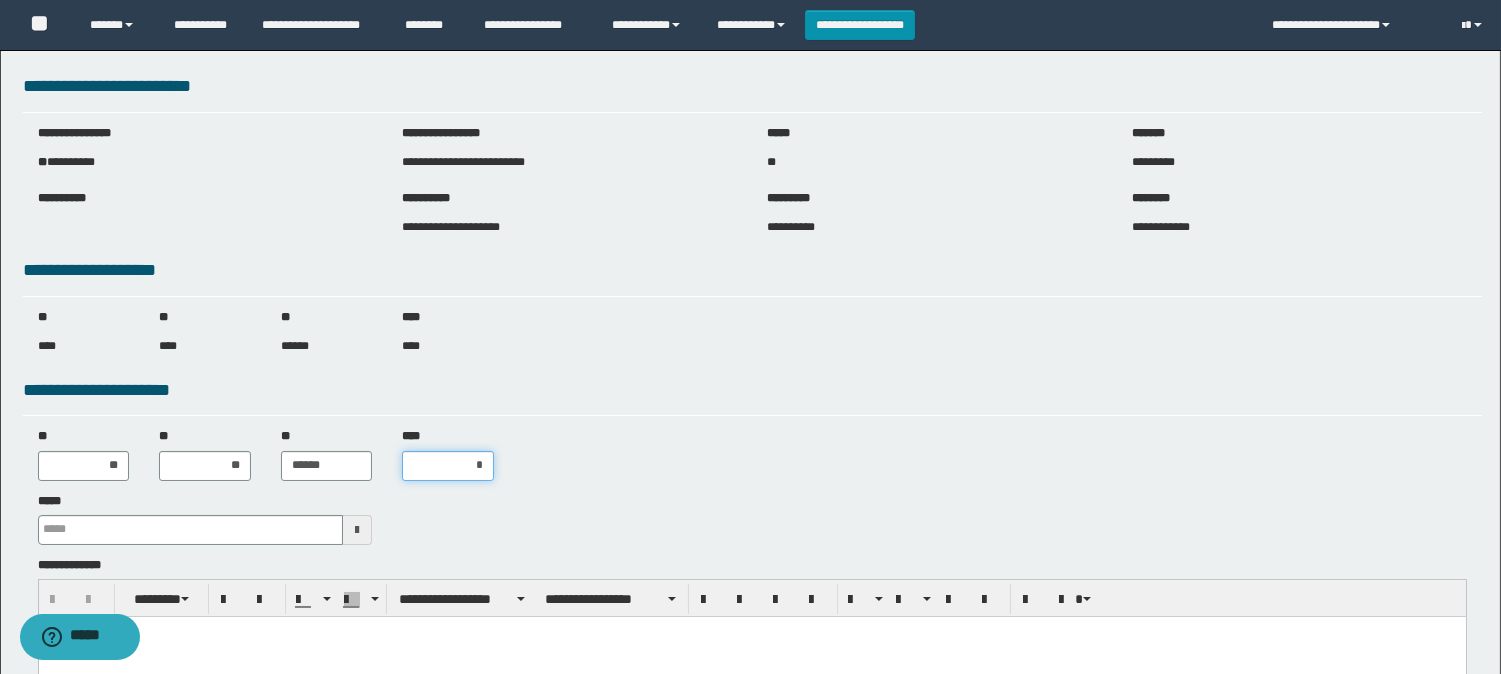 type on "**" 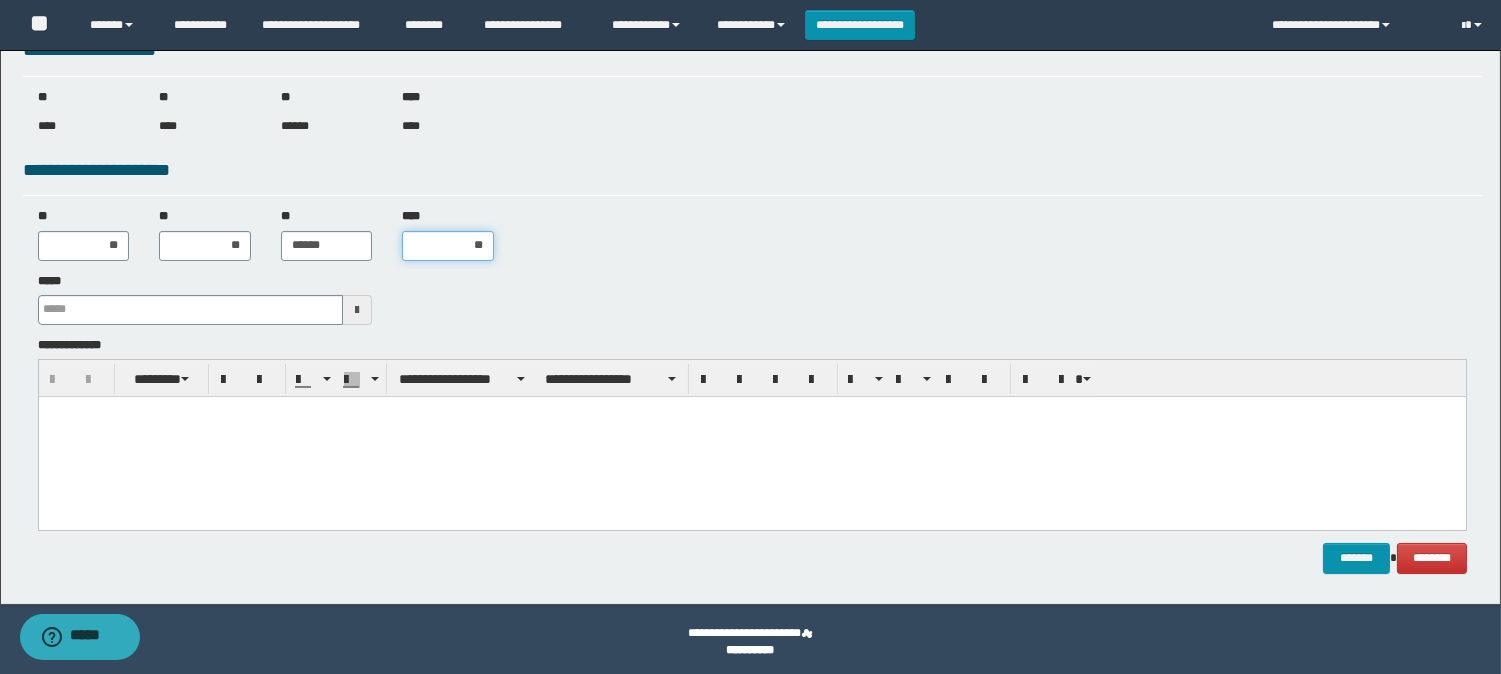 scroll, scrollTop: 222, scrollLeft: 0, axis: vertical 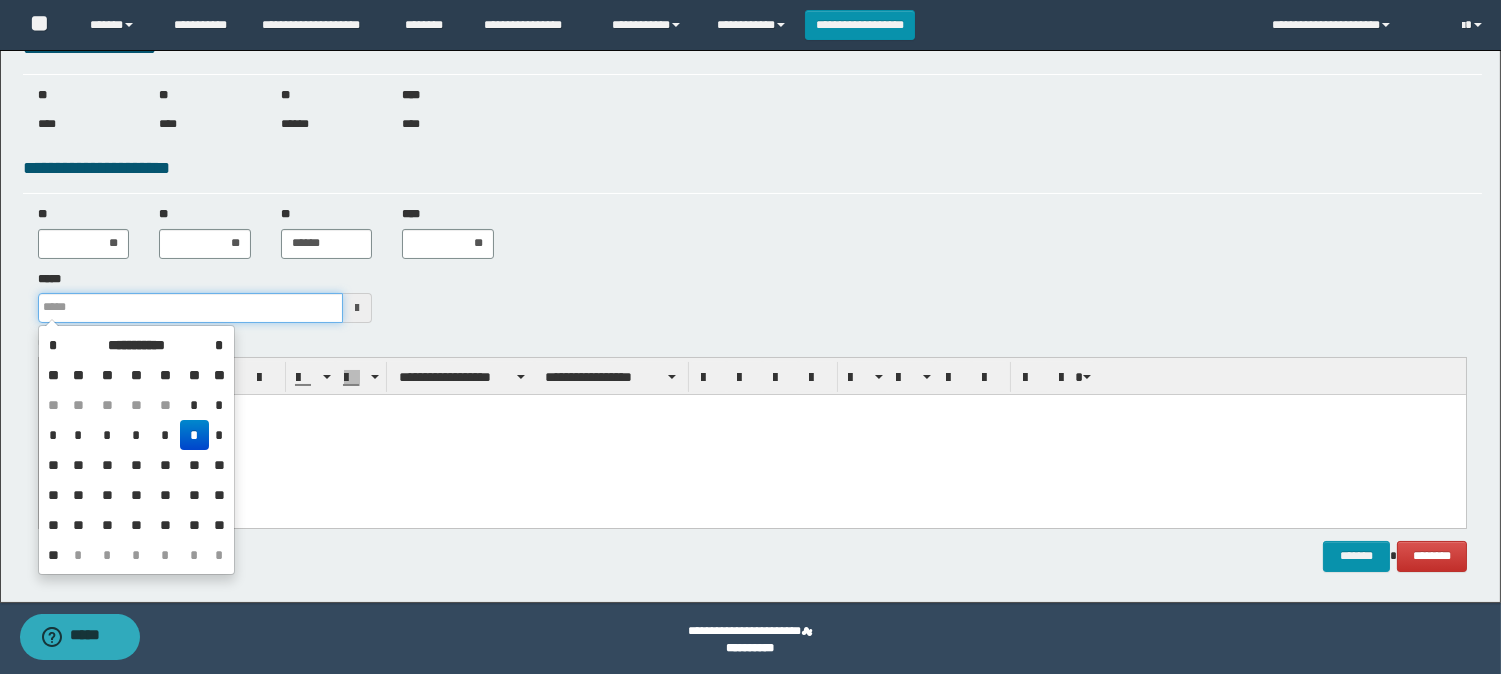 click on "*****" at bounding box center (191, 308) 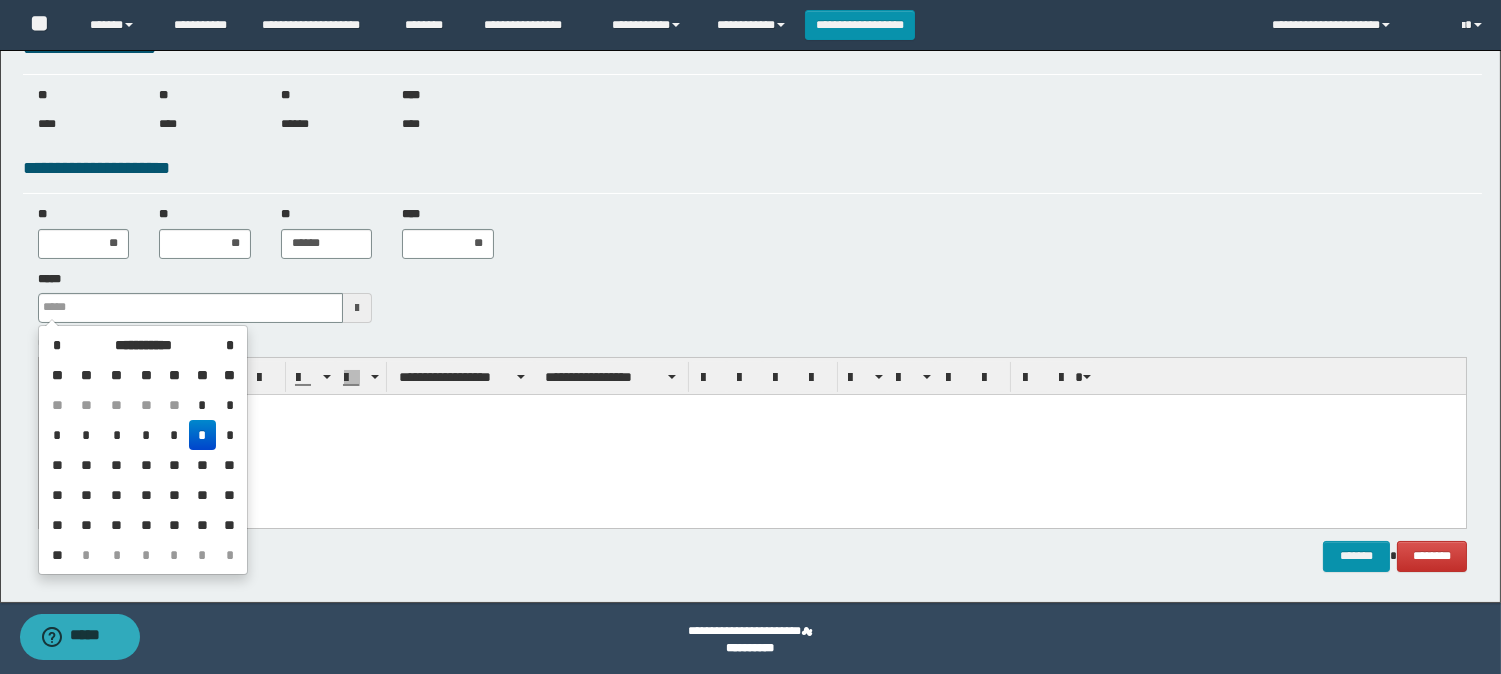 click on "*" at bounding box center (203, 435) 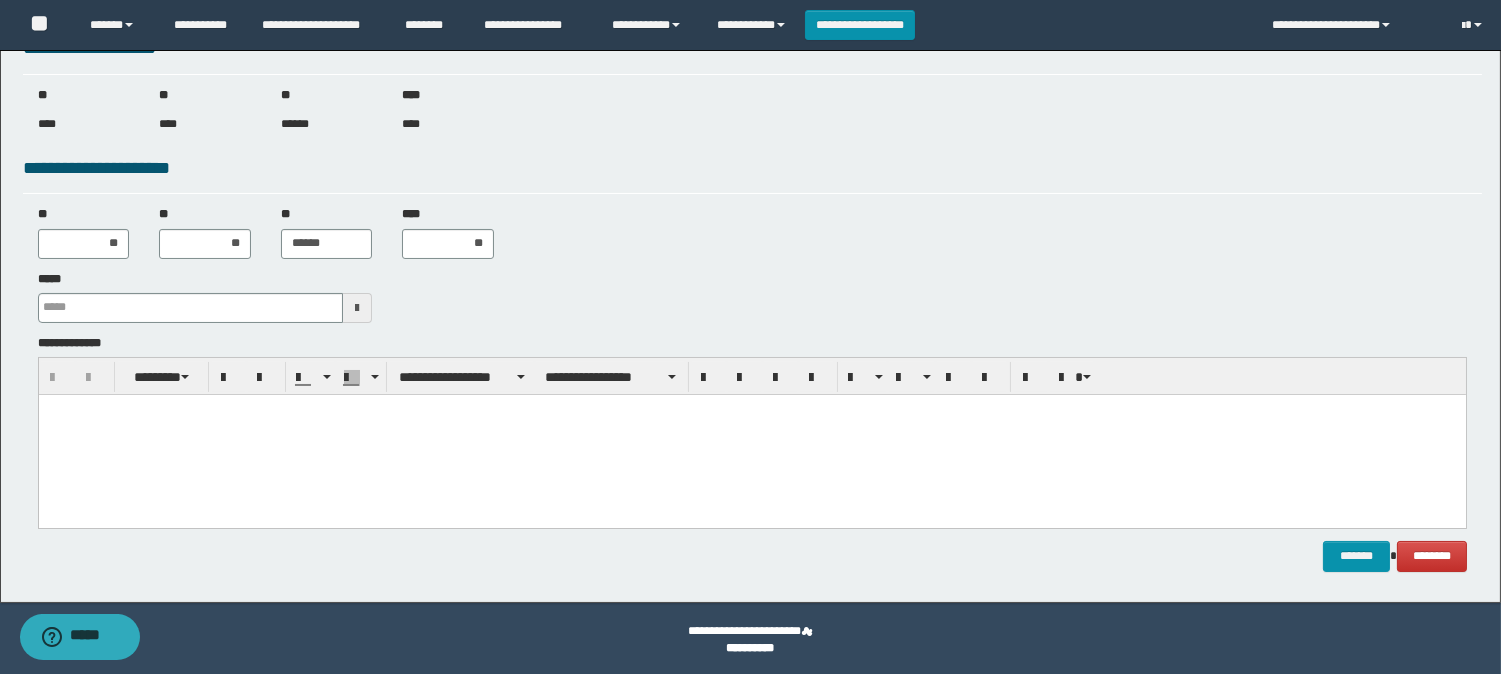 click at bounding box center [751, 409] 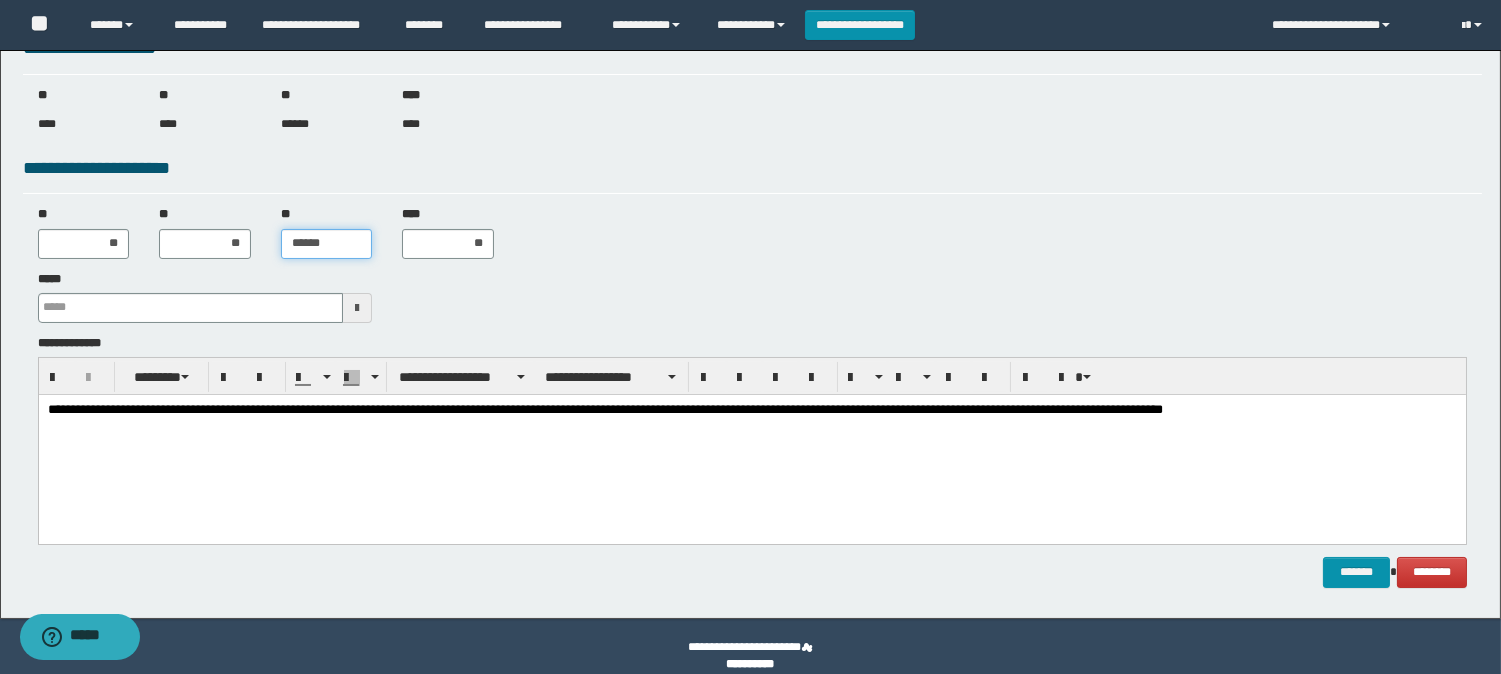 drag, startPoint x: 335, startPoint y: 236, endPoint x: 193, endPoint y: 216, distance: 143.40154 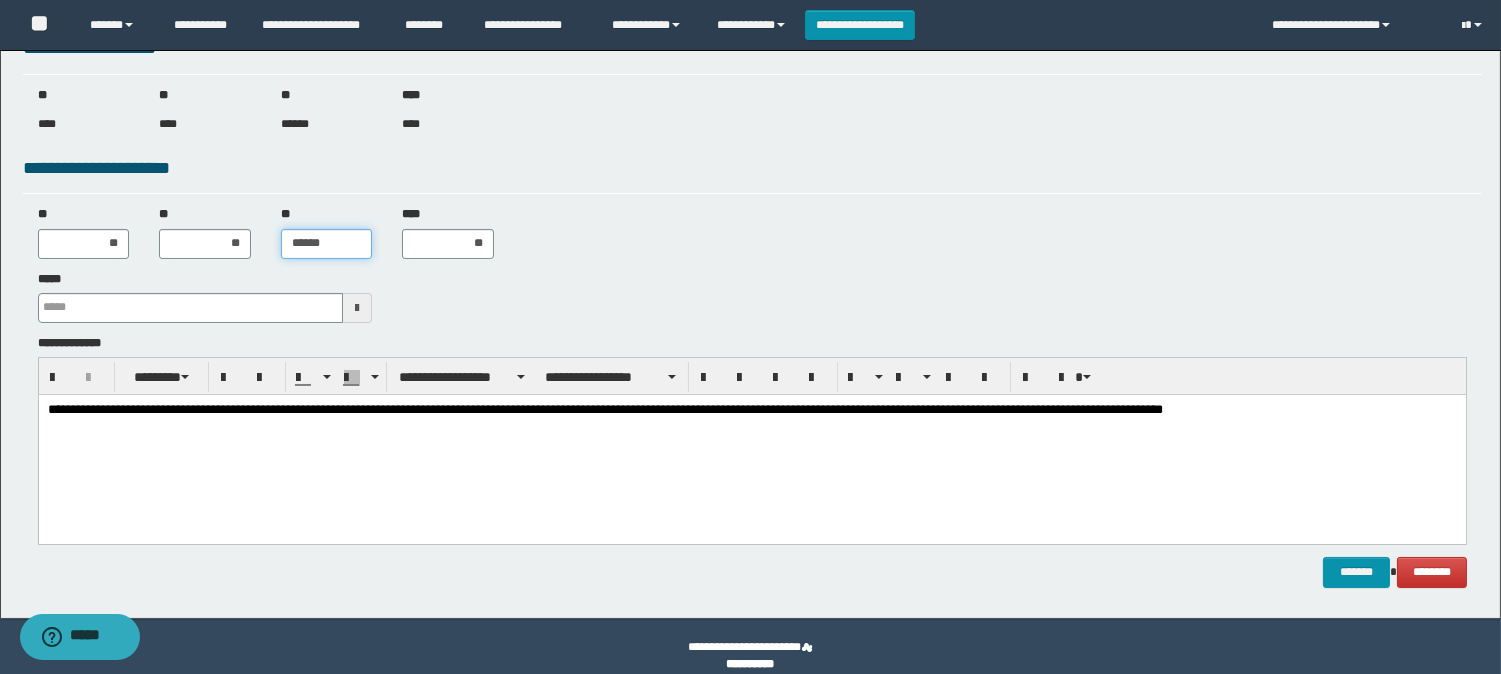 type on "*******" 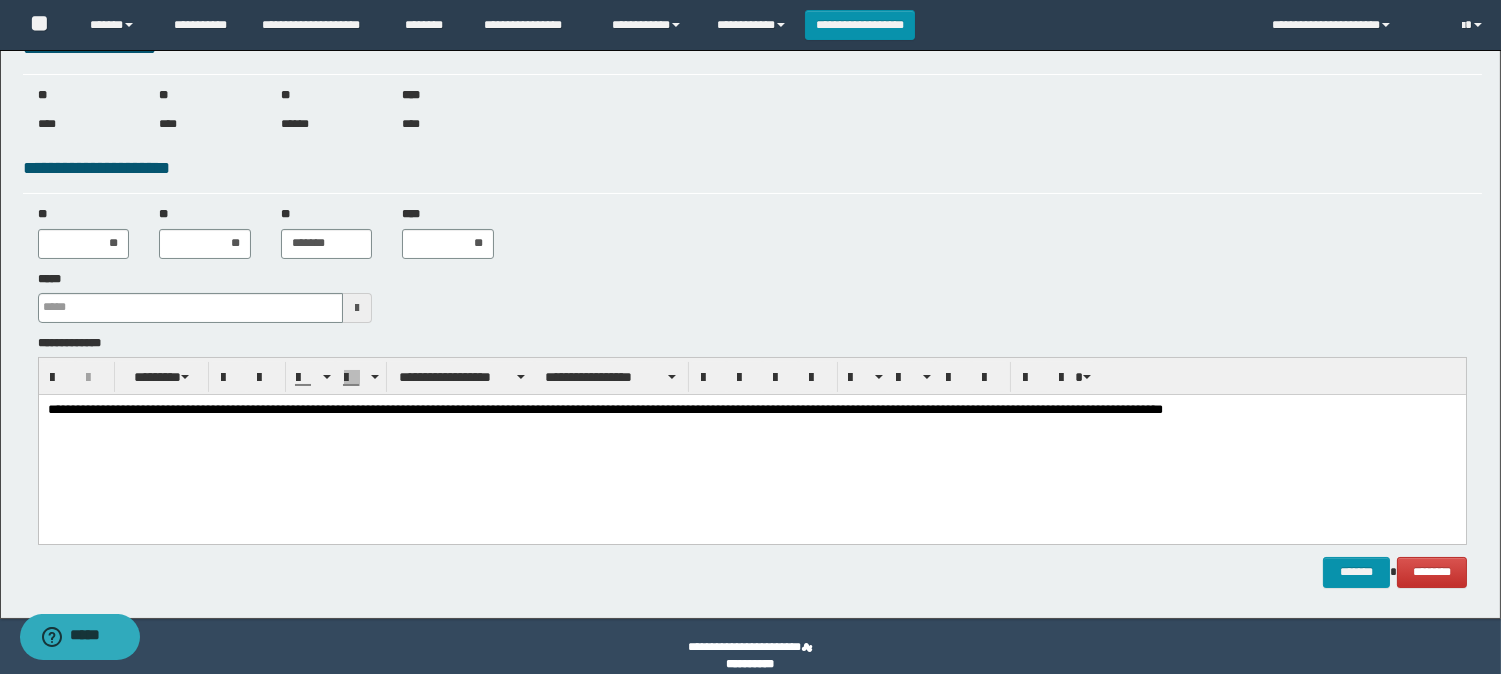 click on "**********" at bounding box center [751, 418] 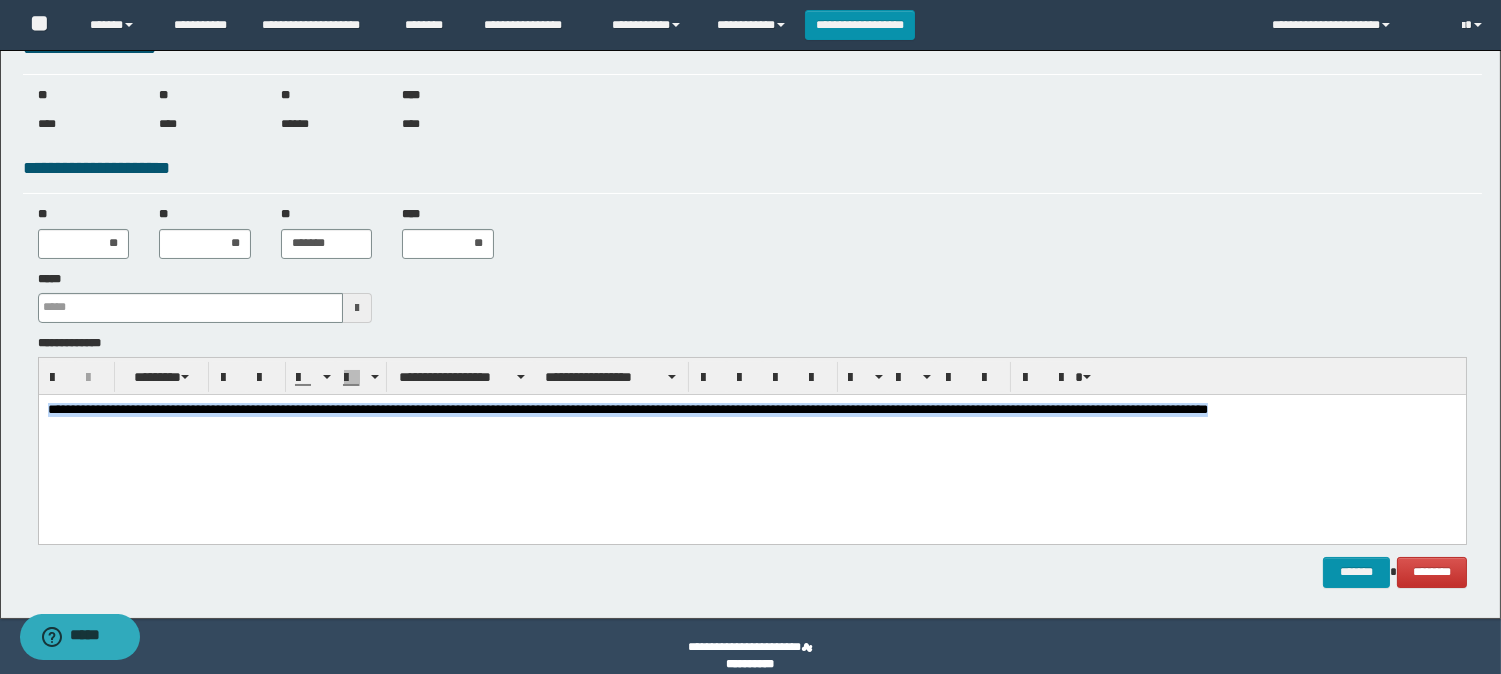 drag, startPoint x: 408, startPoint y: 428, endPoint x: 48, endPoint y: 784, distance: 506.29636 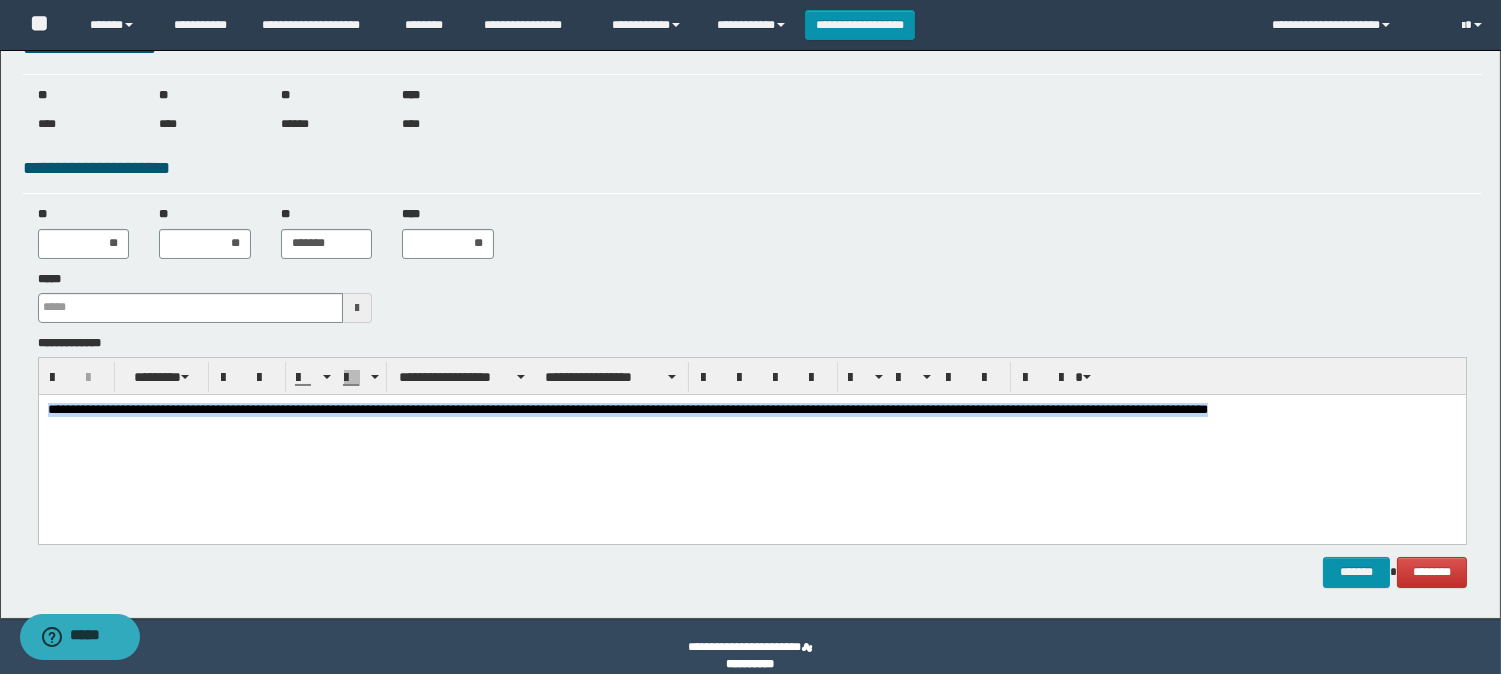 click on "**********" at bounding box center [751, 443] 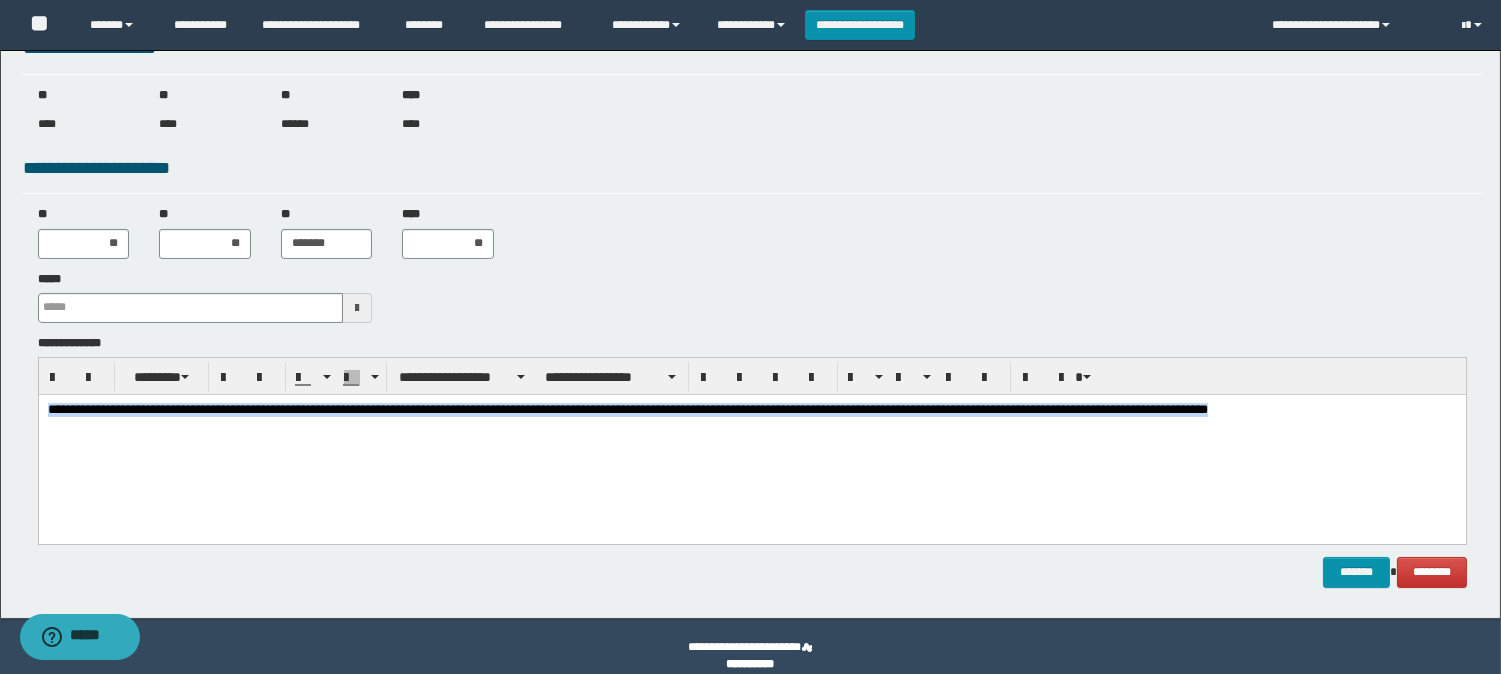 copy on "**********" 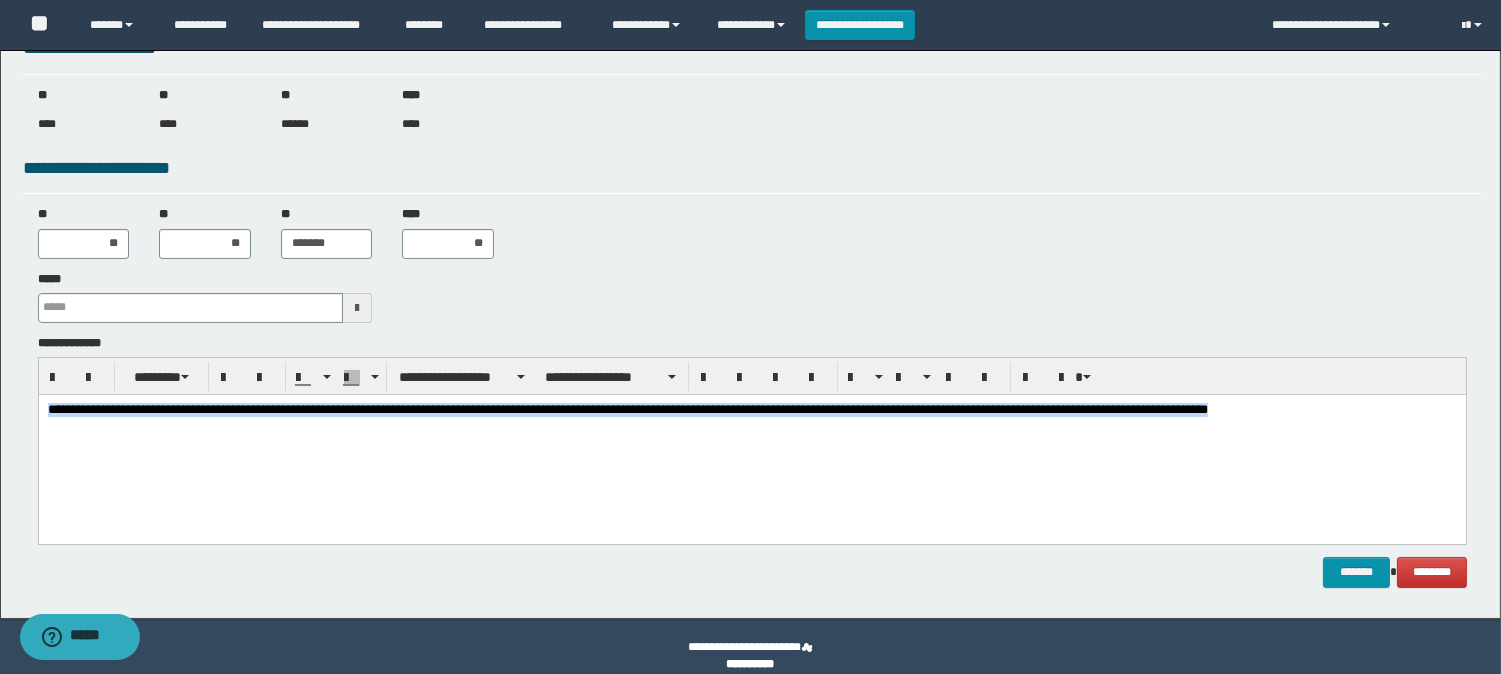 click on "**********" at bounding box center [751, 443] 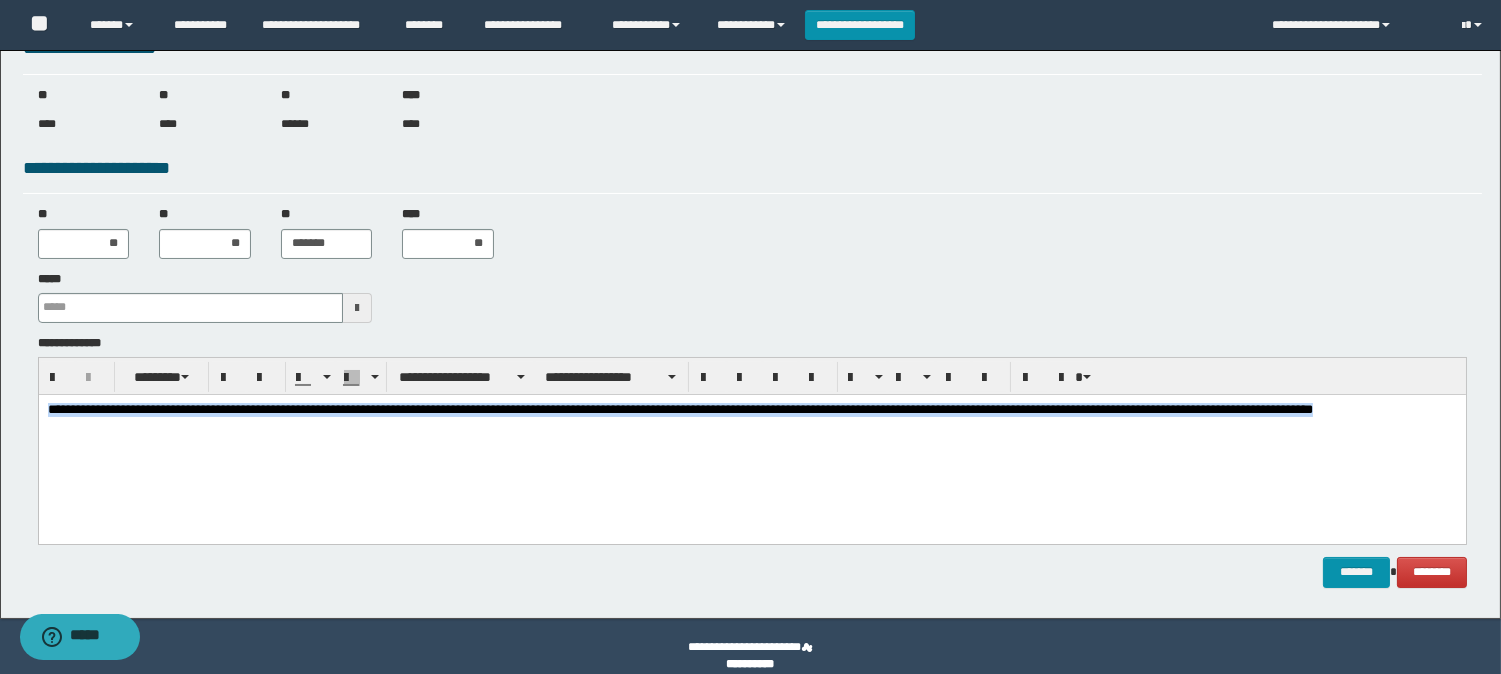 drag, startPoint x: 569, startPoint y: 429, endPoint x: 34, endPoint y: 366, distance: 538.6966 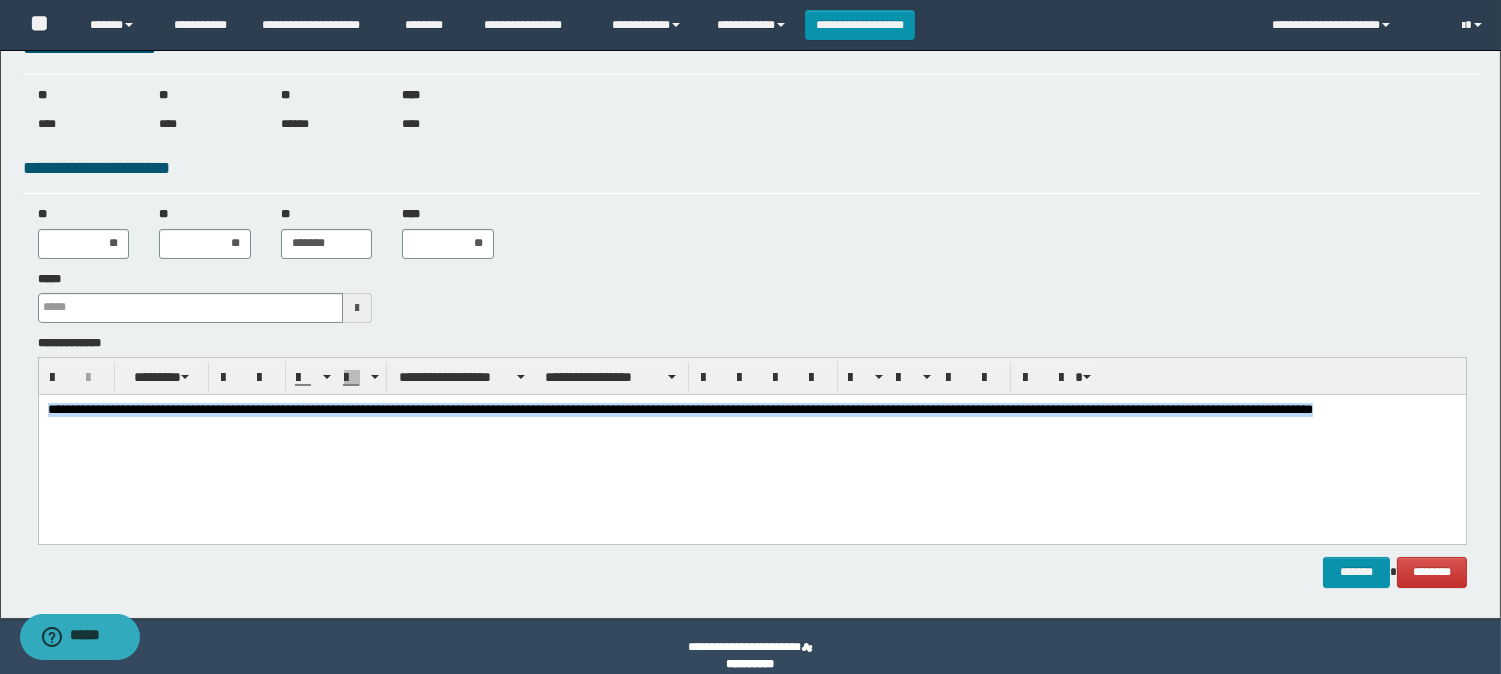 click on "**********" at bounding box center [751, 443] 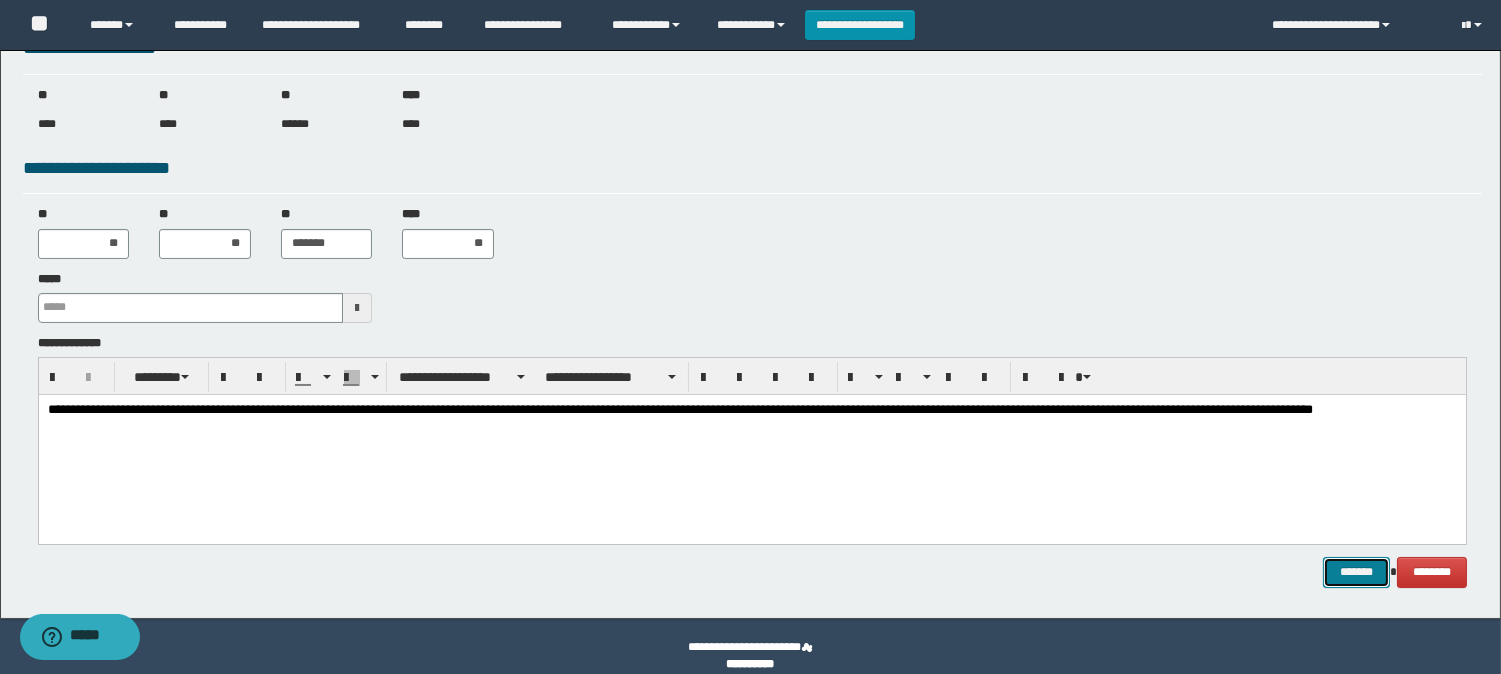 click on "*******" at bounding box center (1356, 572) 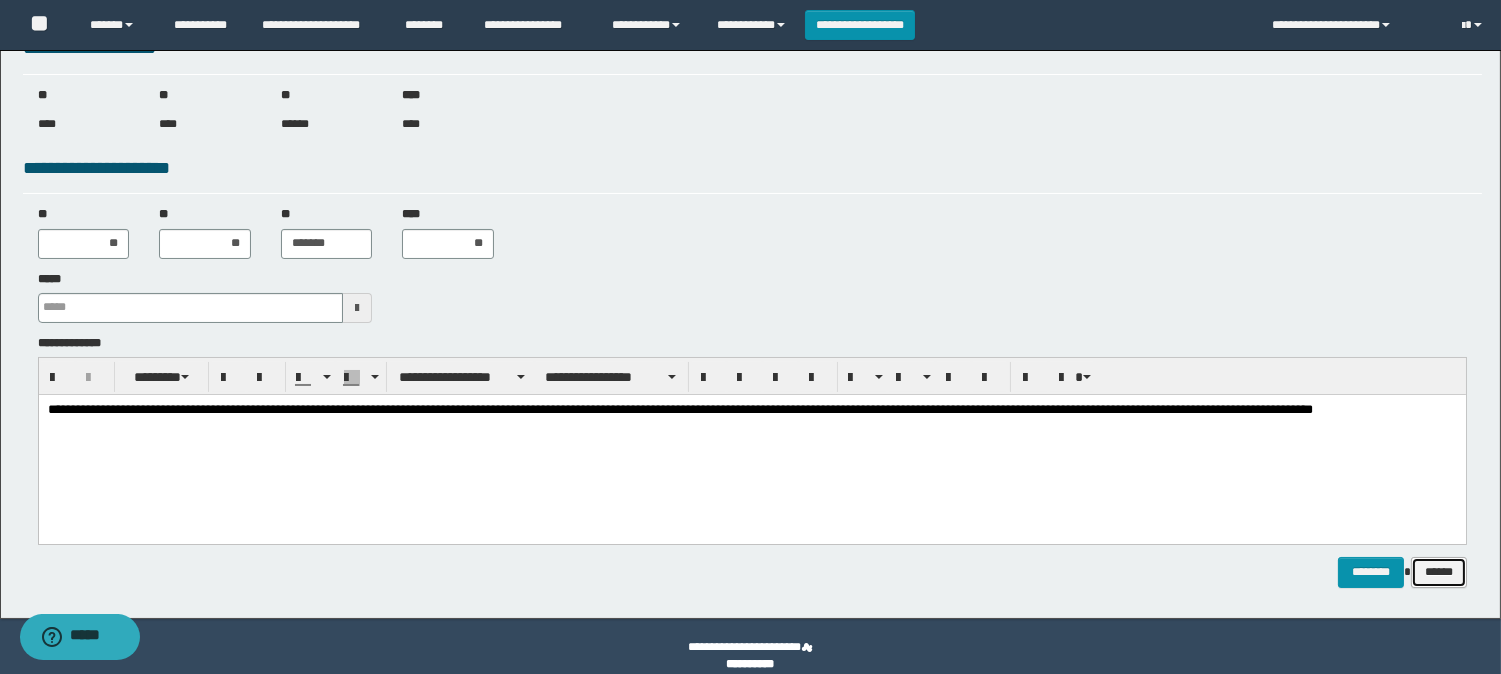 click on "******" at bounding box center [1439, 572] 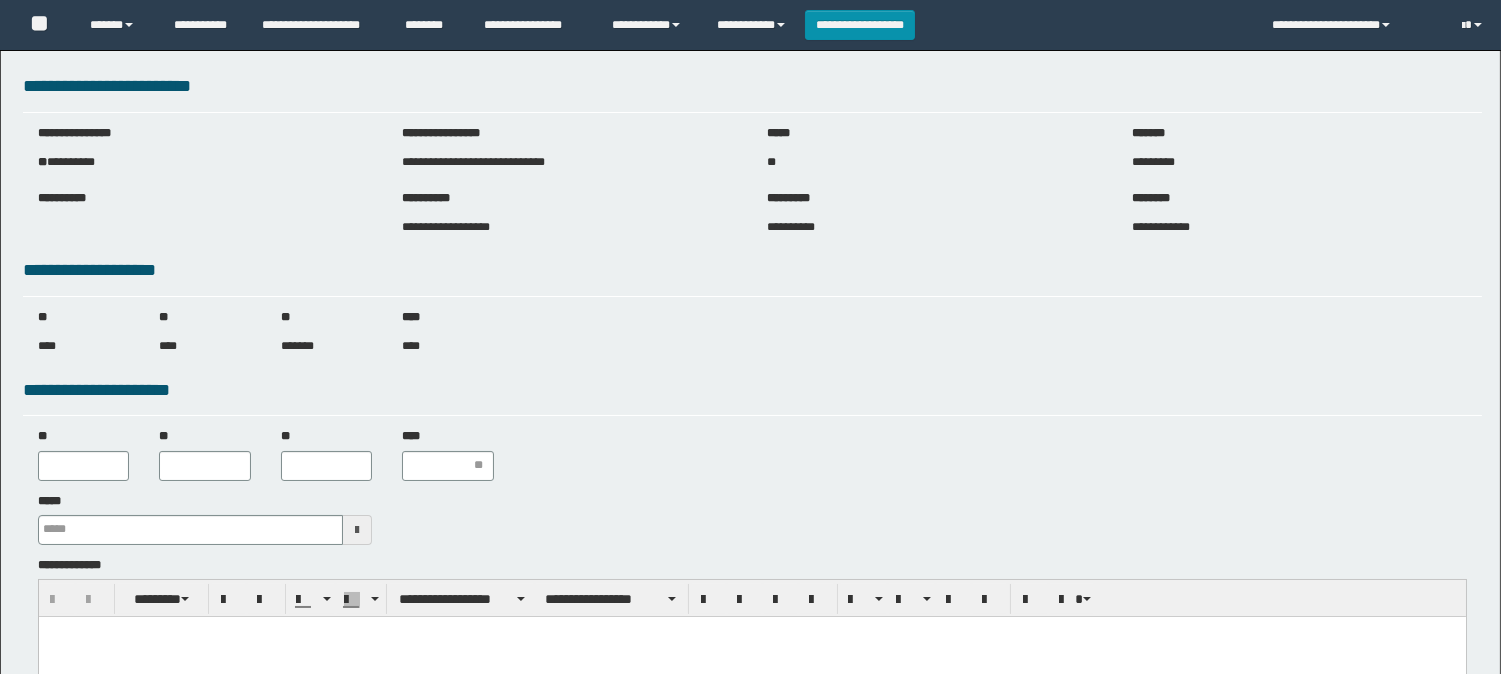 scroll, scrollTop: 0, scrollLeft: 0, axis: both 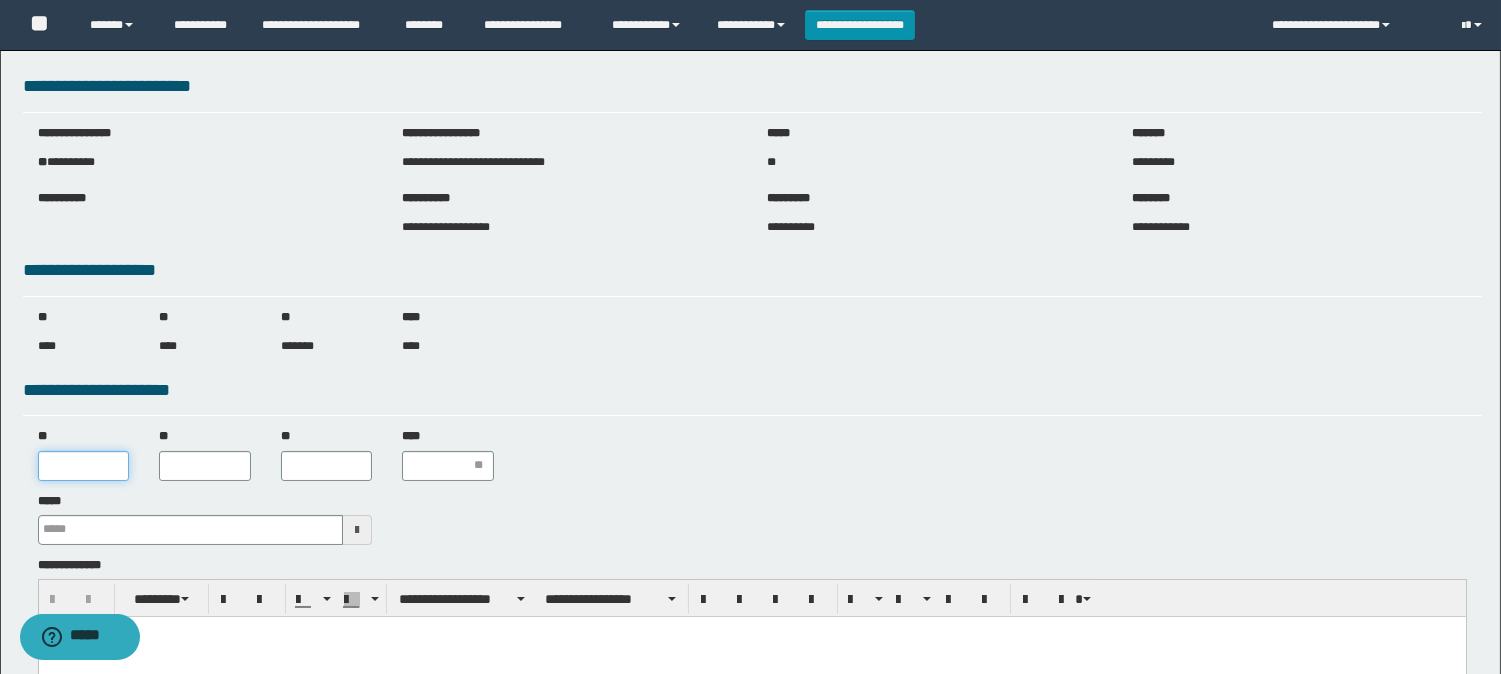 click on "**" at bounding box center [84, 466] 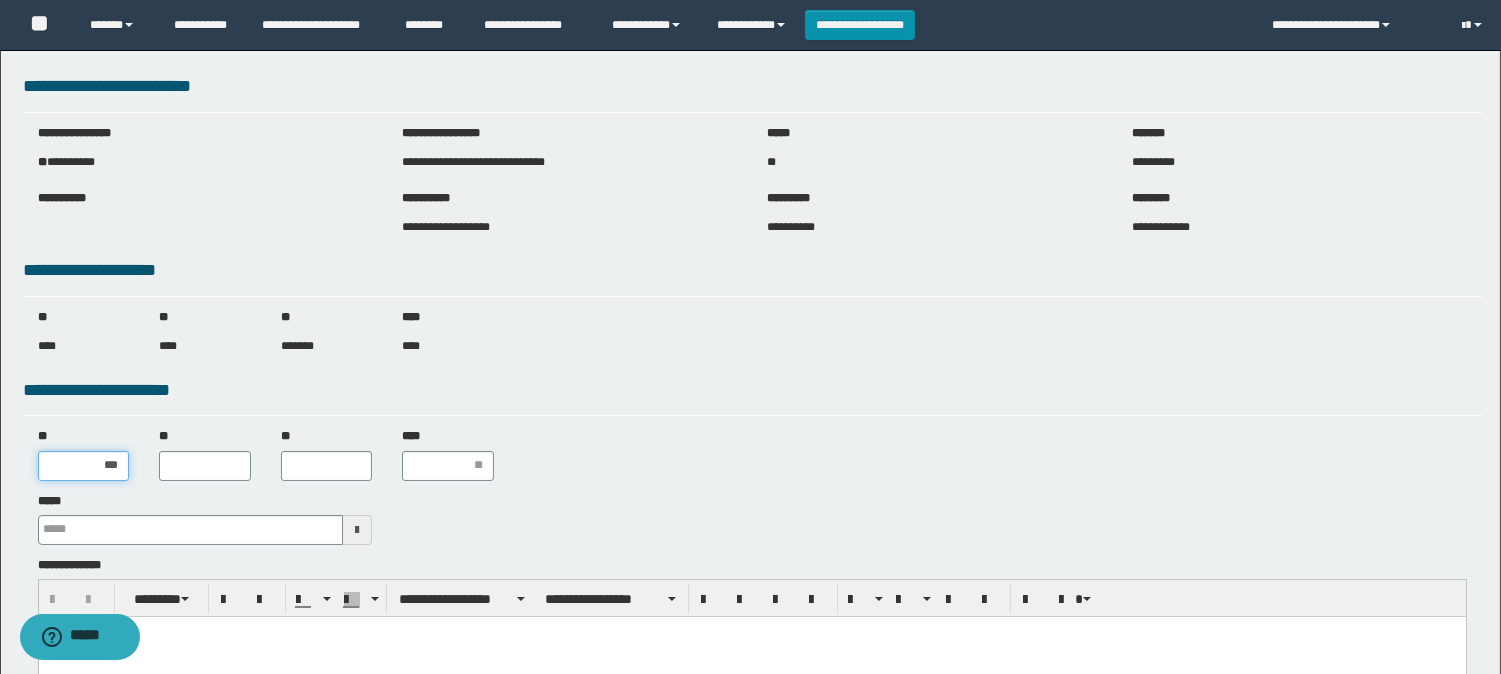 drag, startPoint x: 116, startPoint y: 468, endPoint x: 85, endPoint y: 462, distance: 31.575306 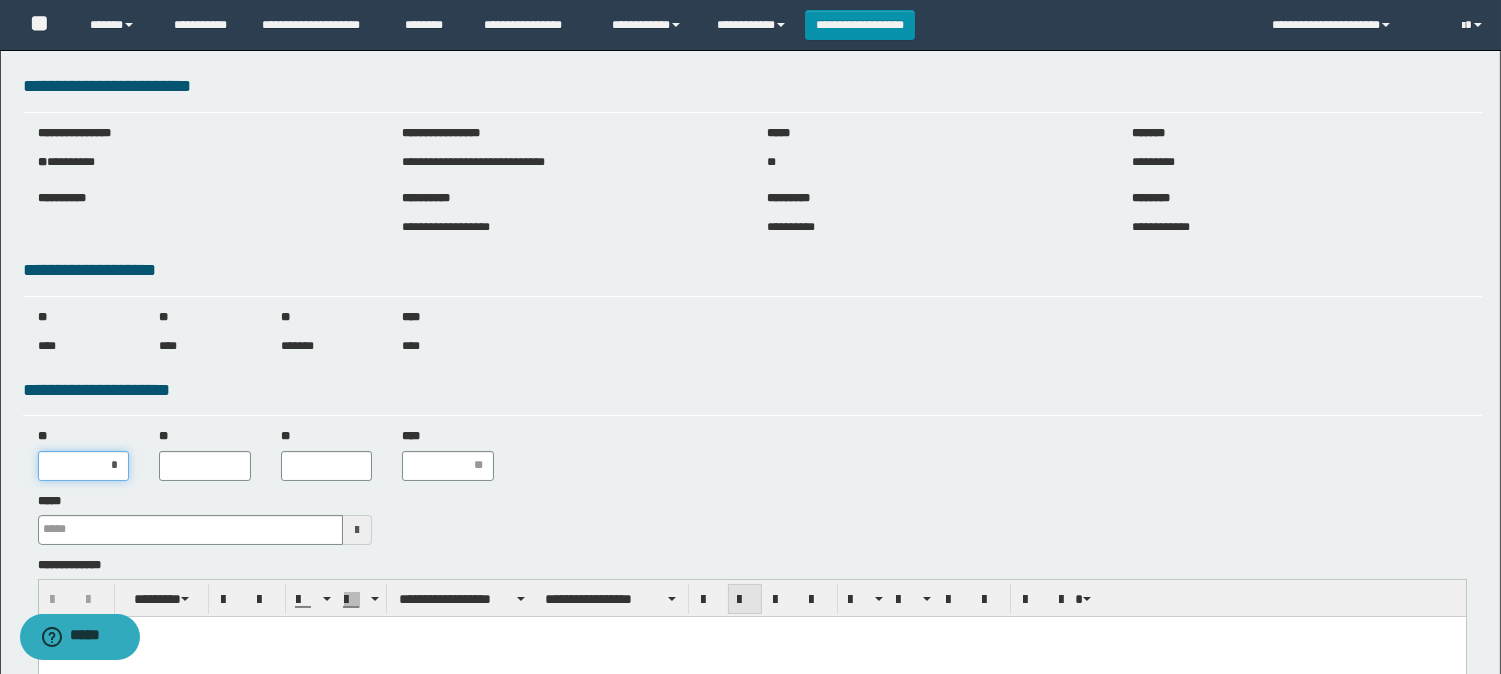 type on "**" 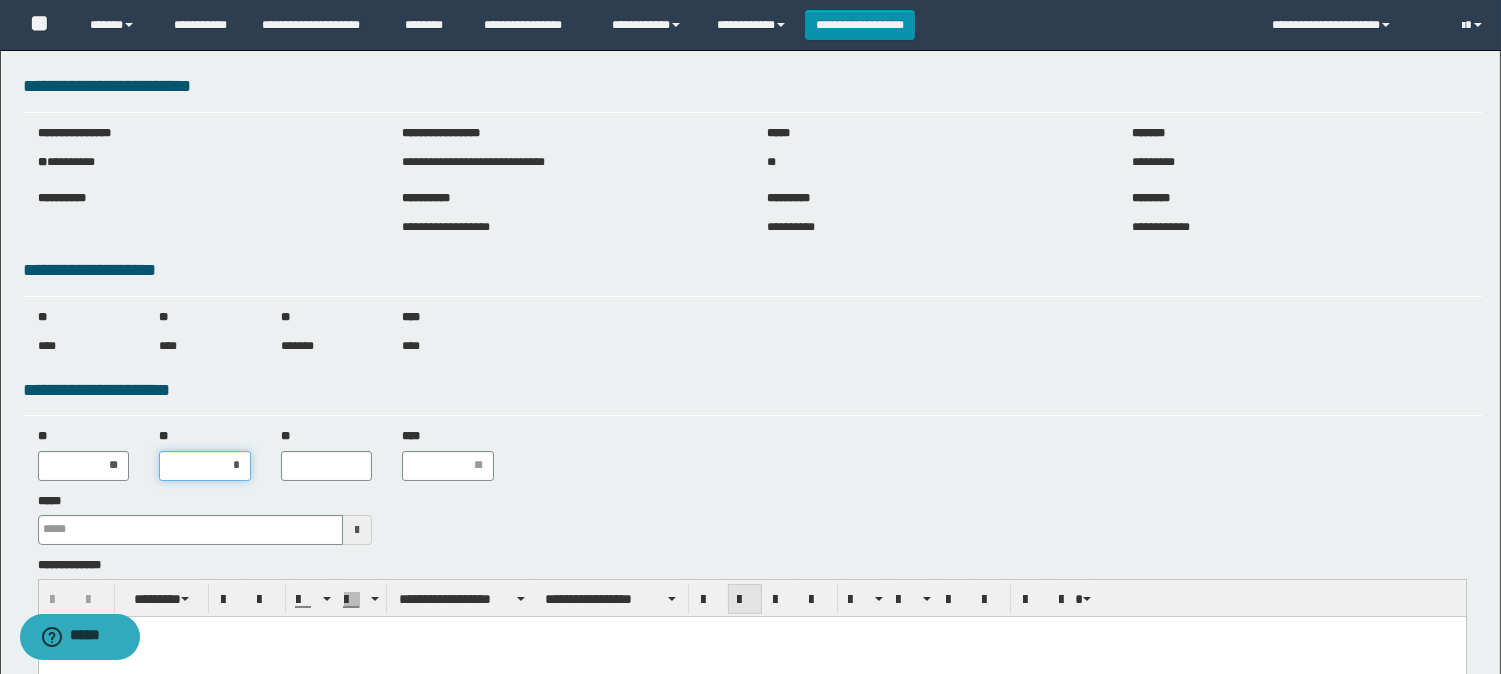 type on "**" 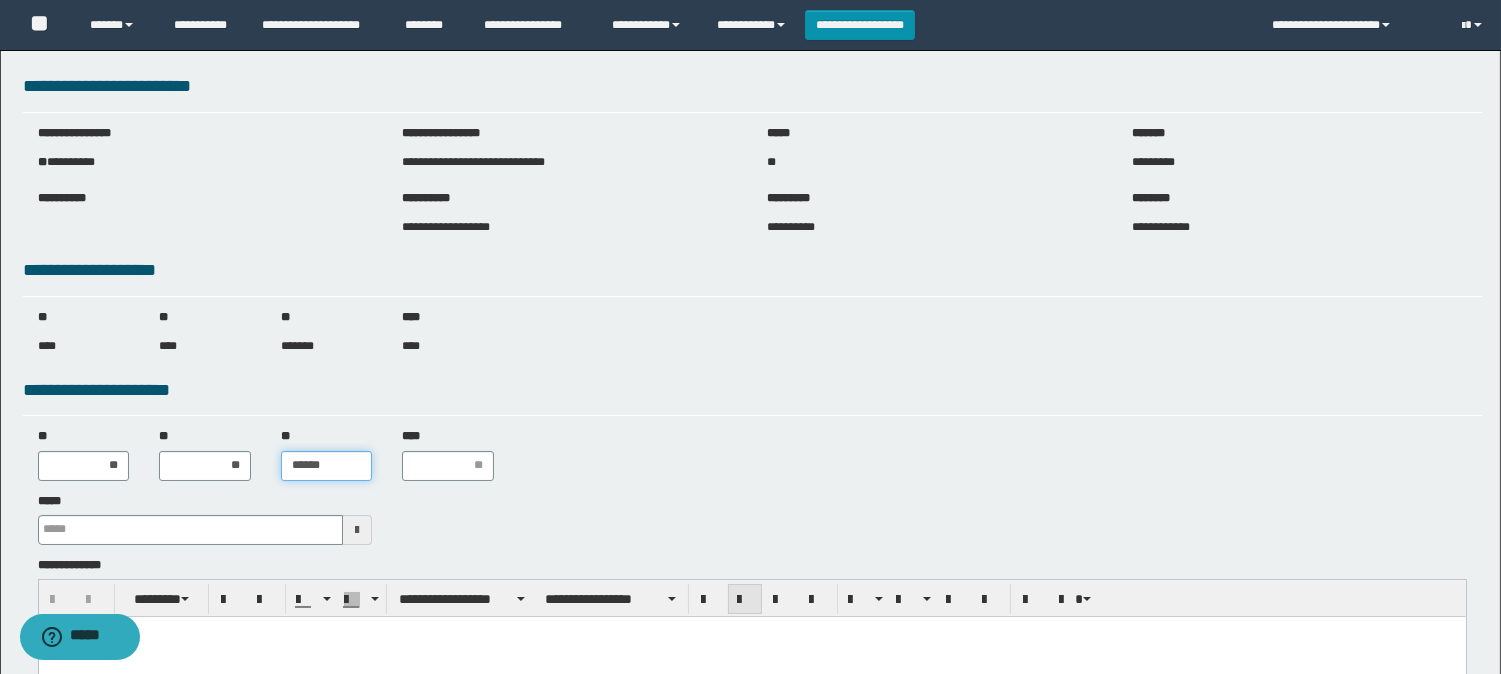 type on "*******" 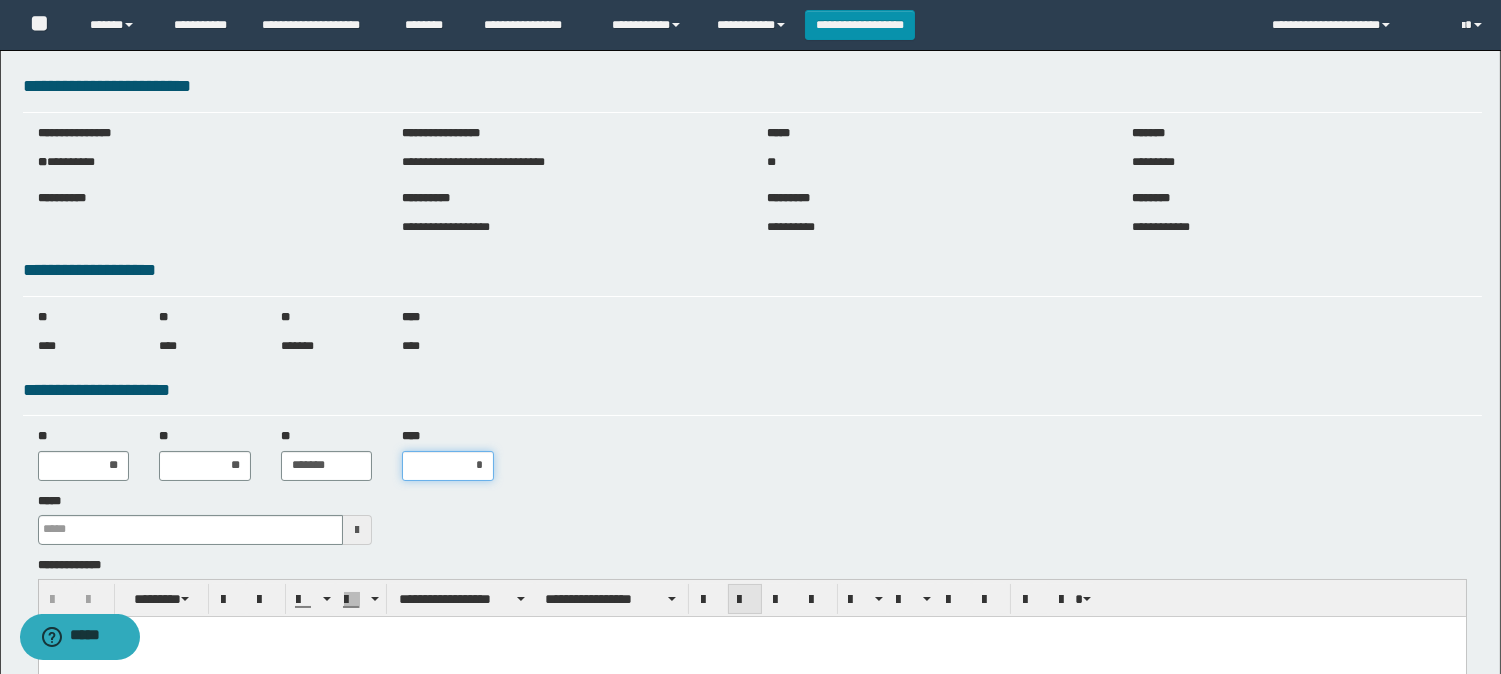 type on "**" 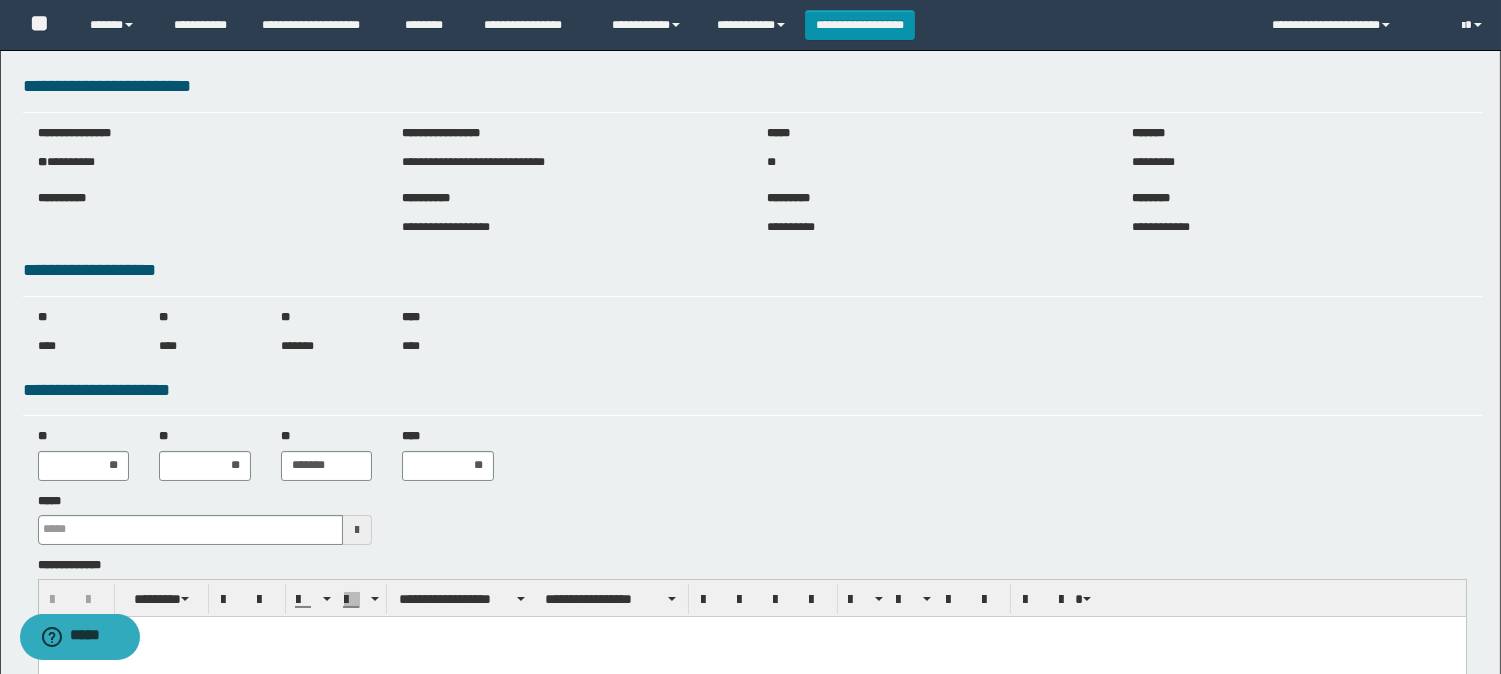 click at bounding box center (357, 530) 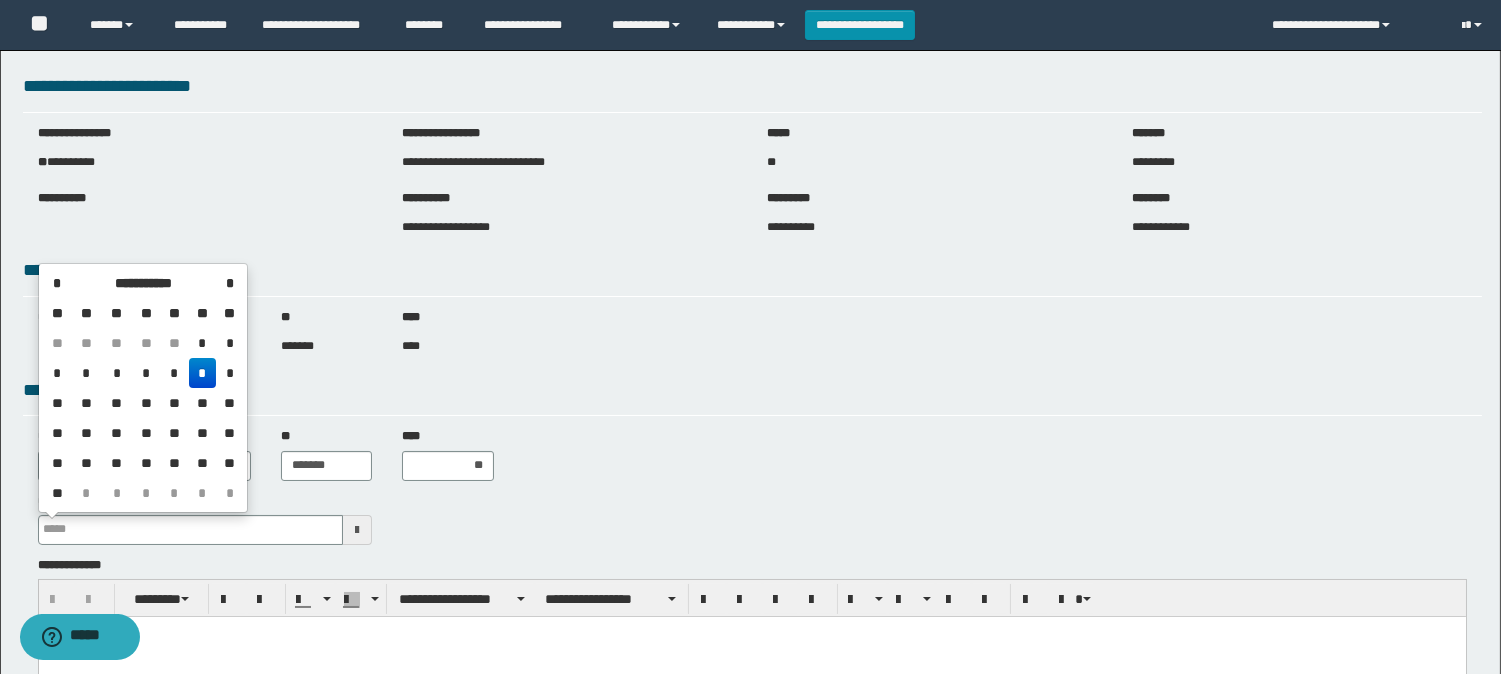 click on "*" at bounding box center [203, 373] 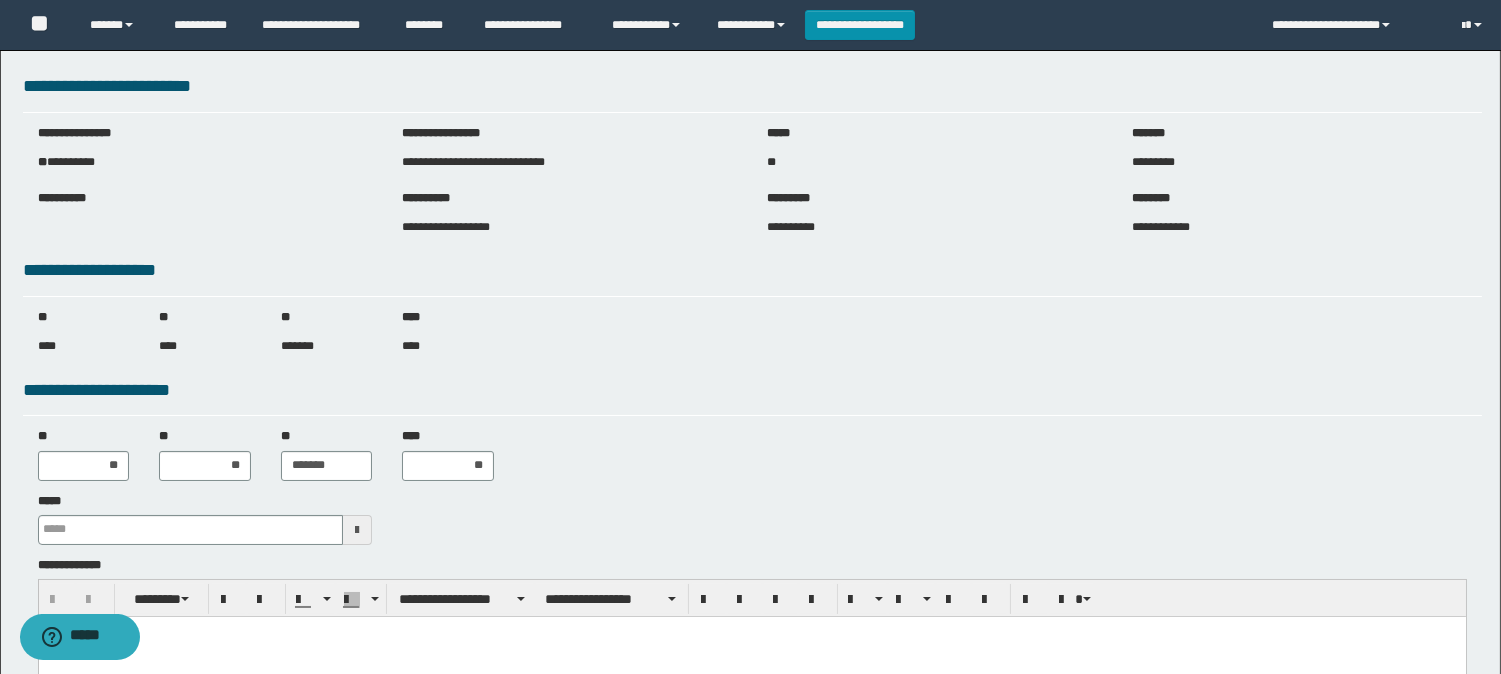 click at bounding box center [751, 656] 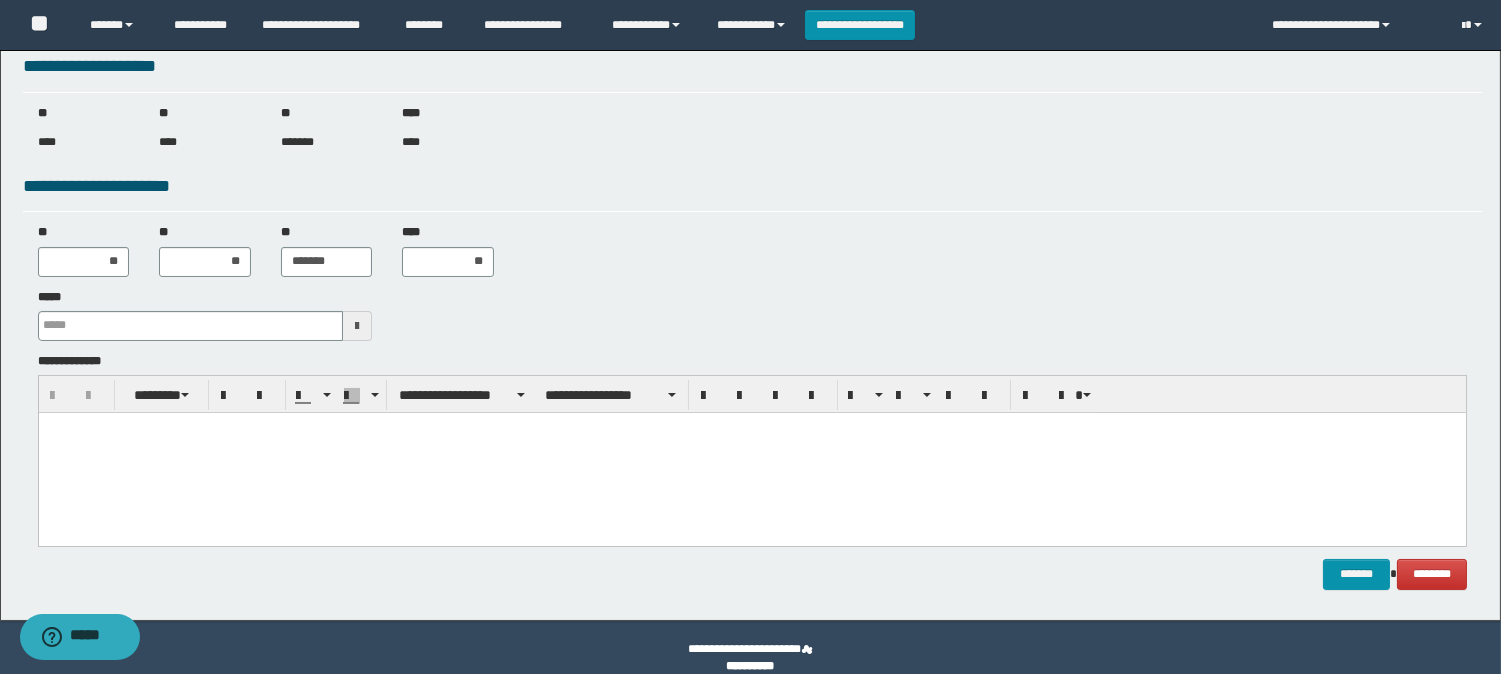 scroll, scrollTop: 224, scrollLeft: 0, axis: vertical 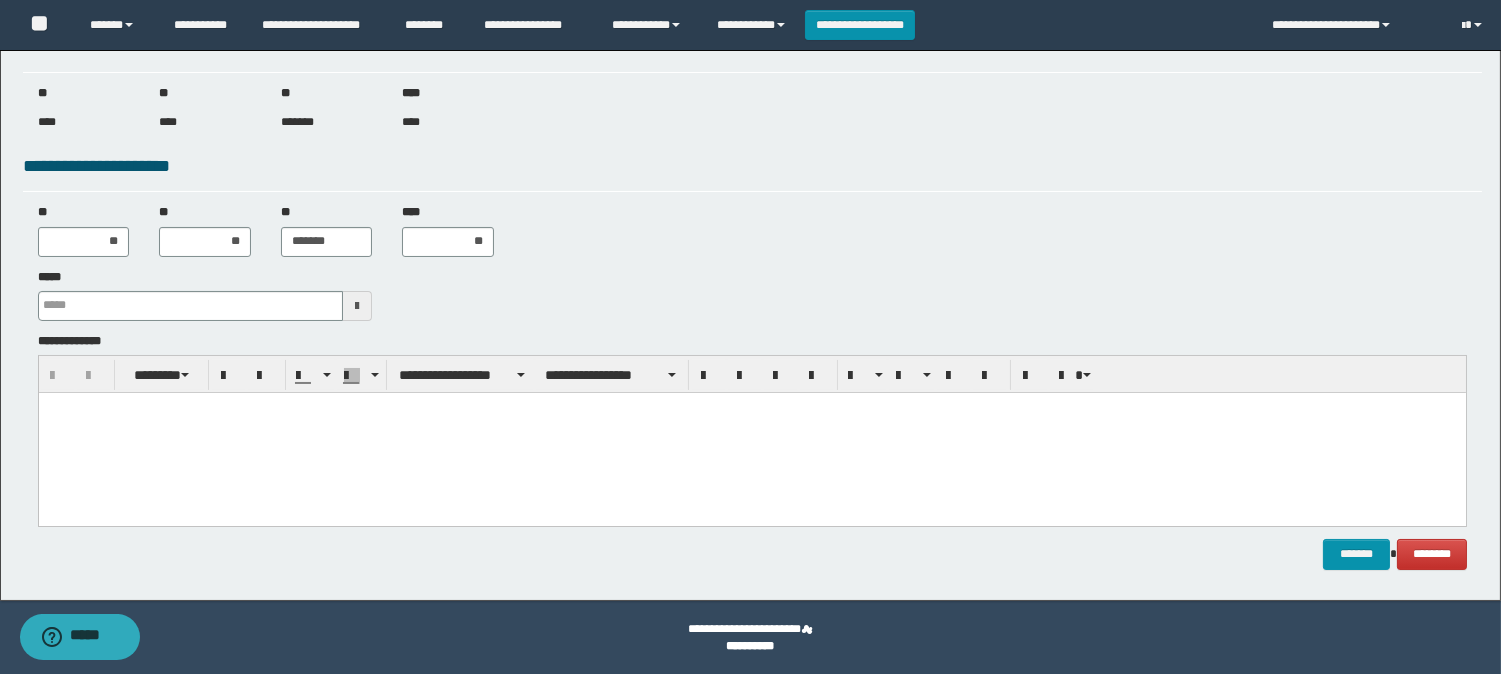 paste 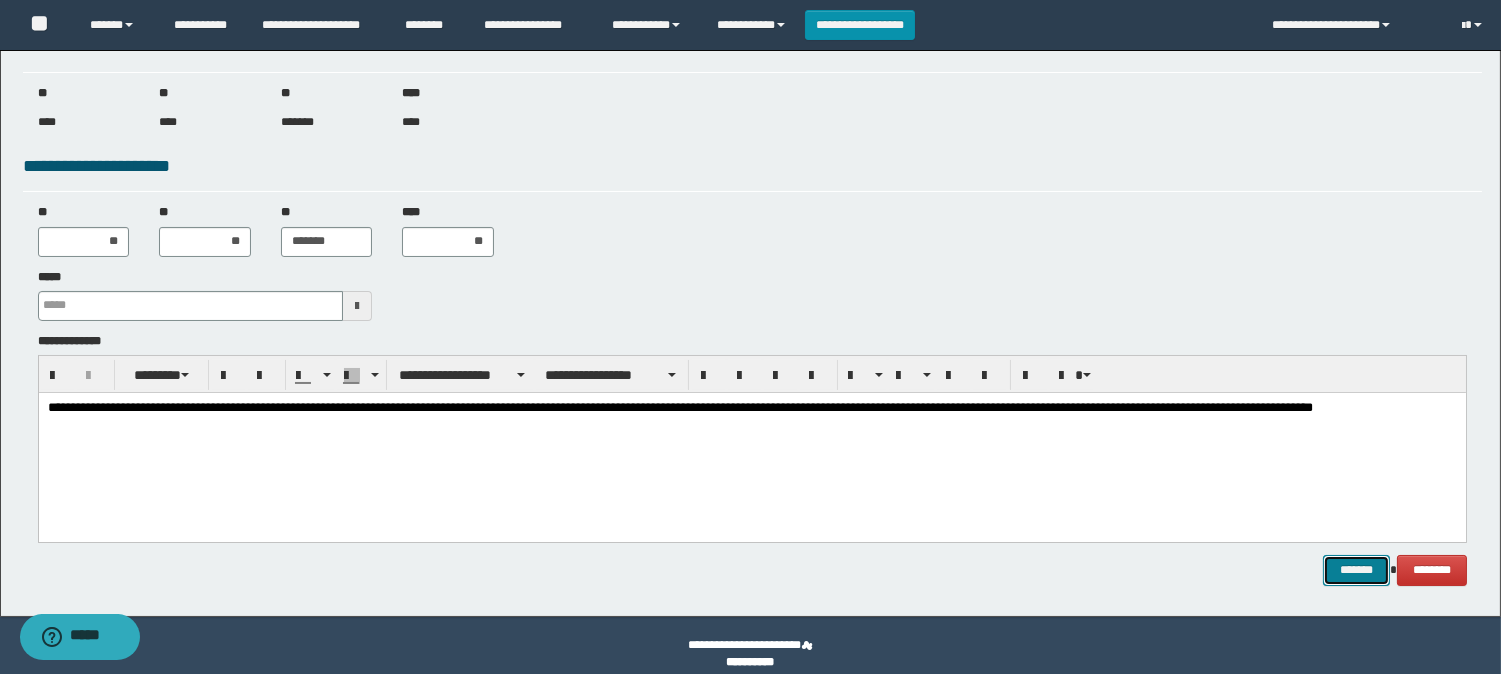 click on "*******" at bounding box center (1356, 570) 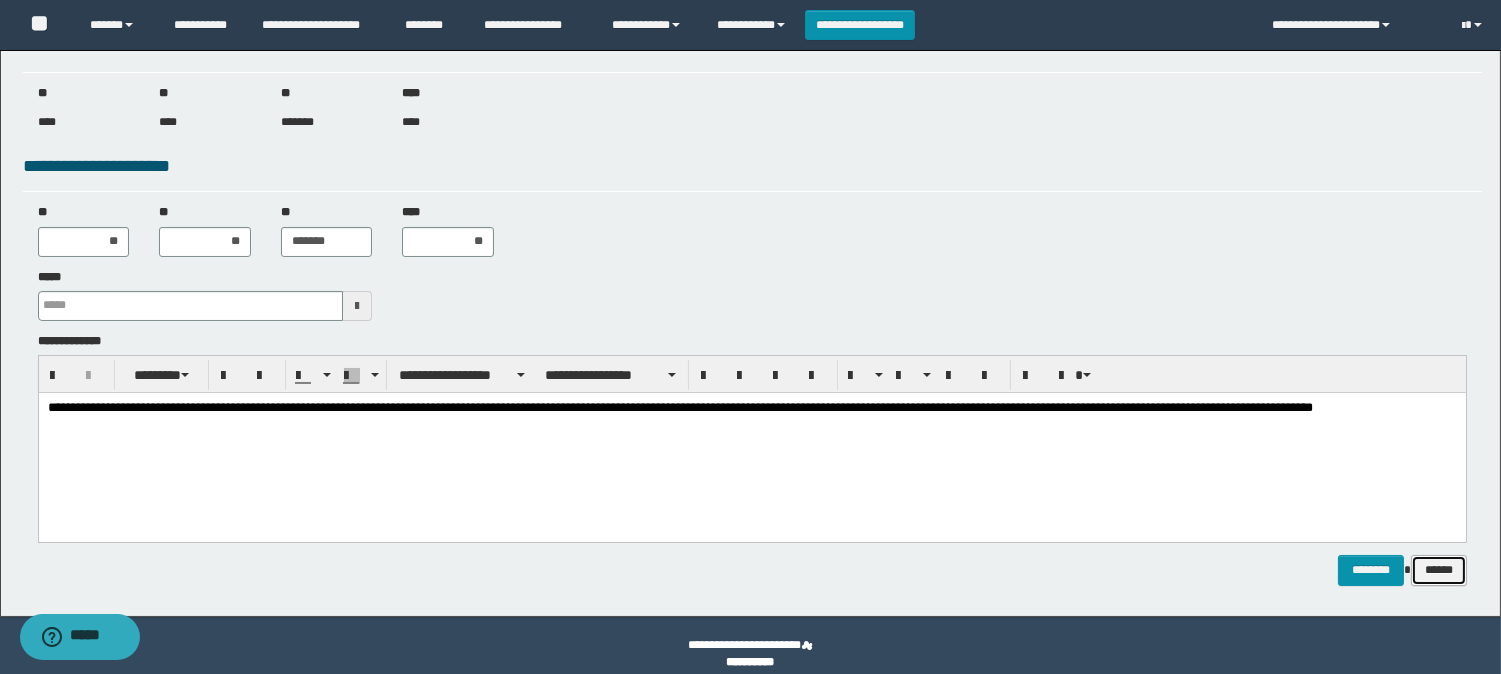 click on "******" at bounding box center [1439, 570] 